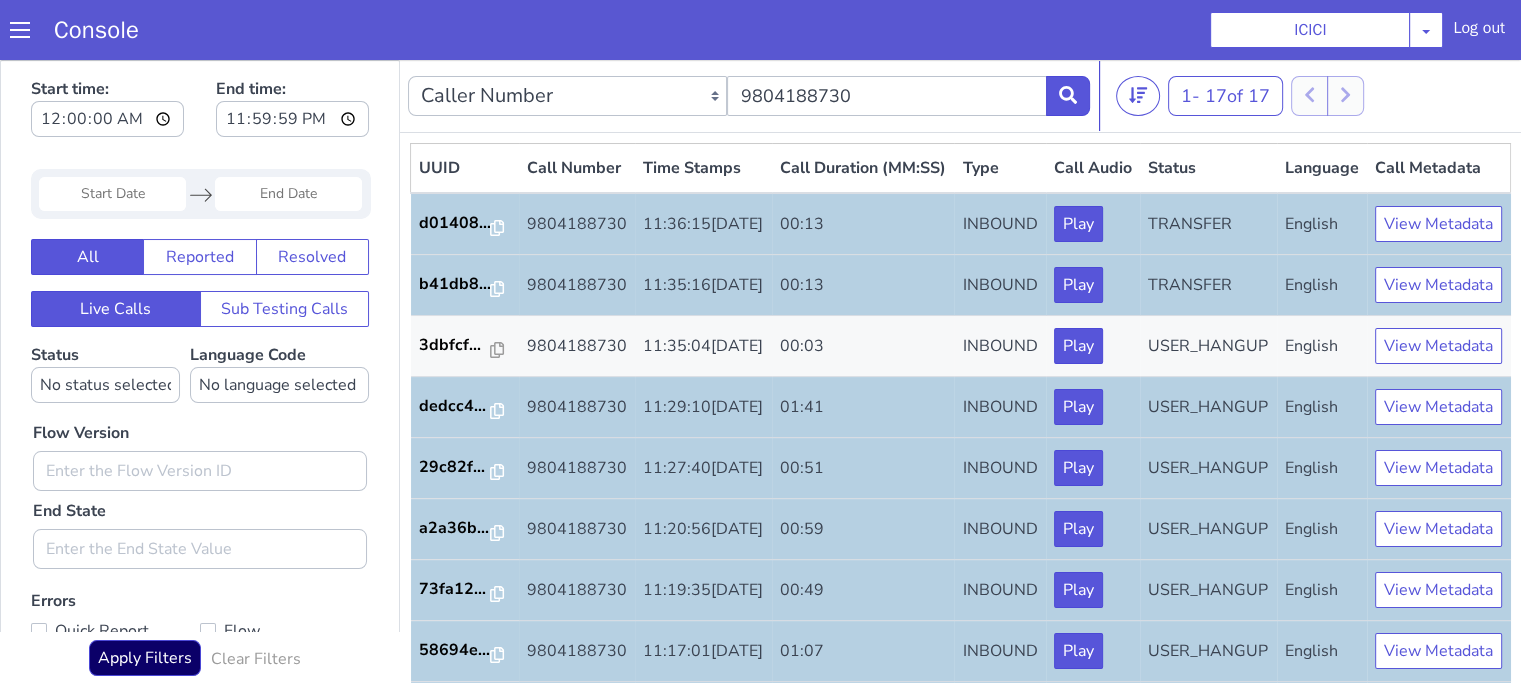scroll, scrollTop: 0, scrollLeft: 0, axis: both 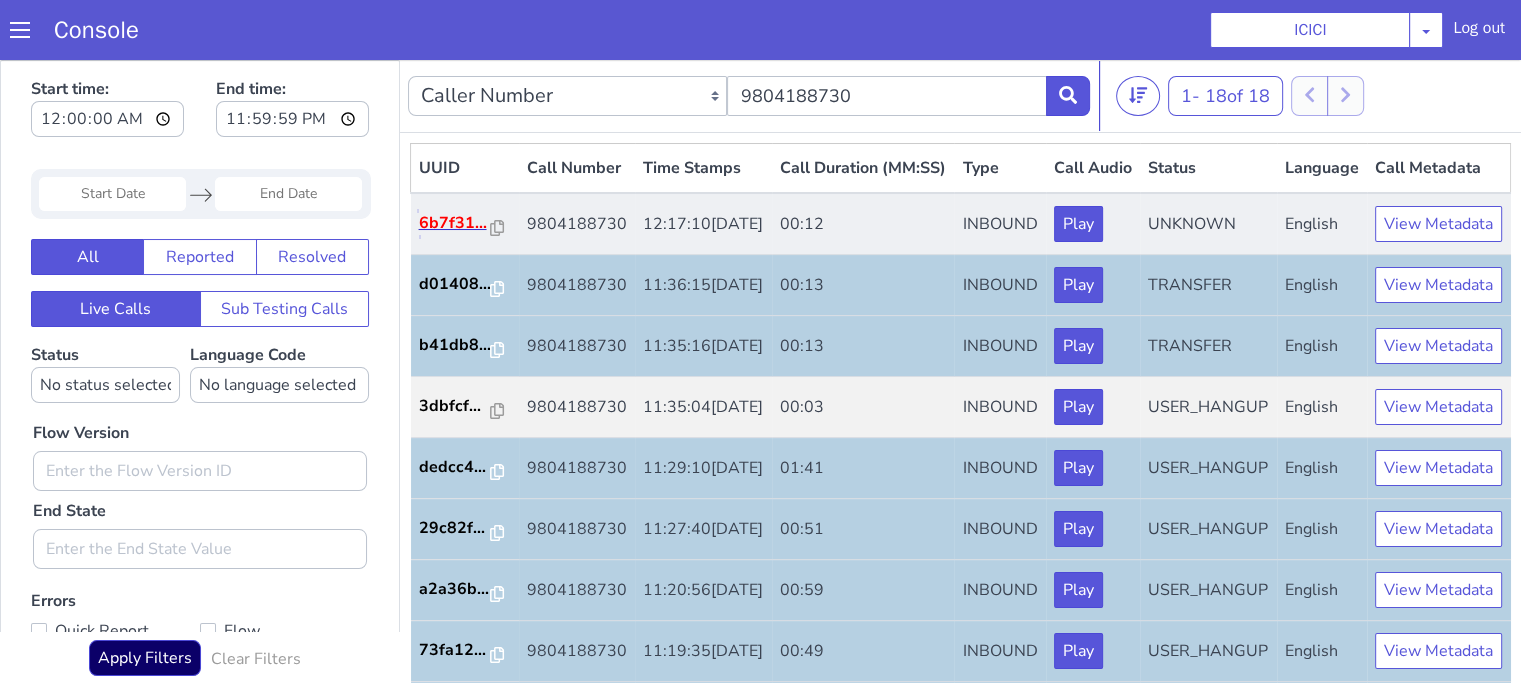 click on "6b7f31..." at bounding box center (455, 223) 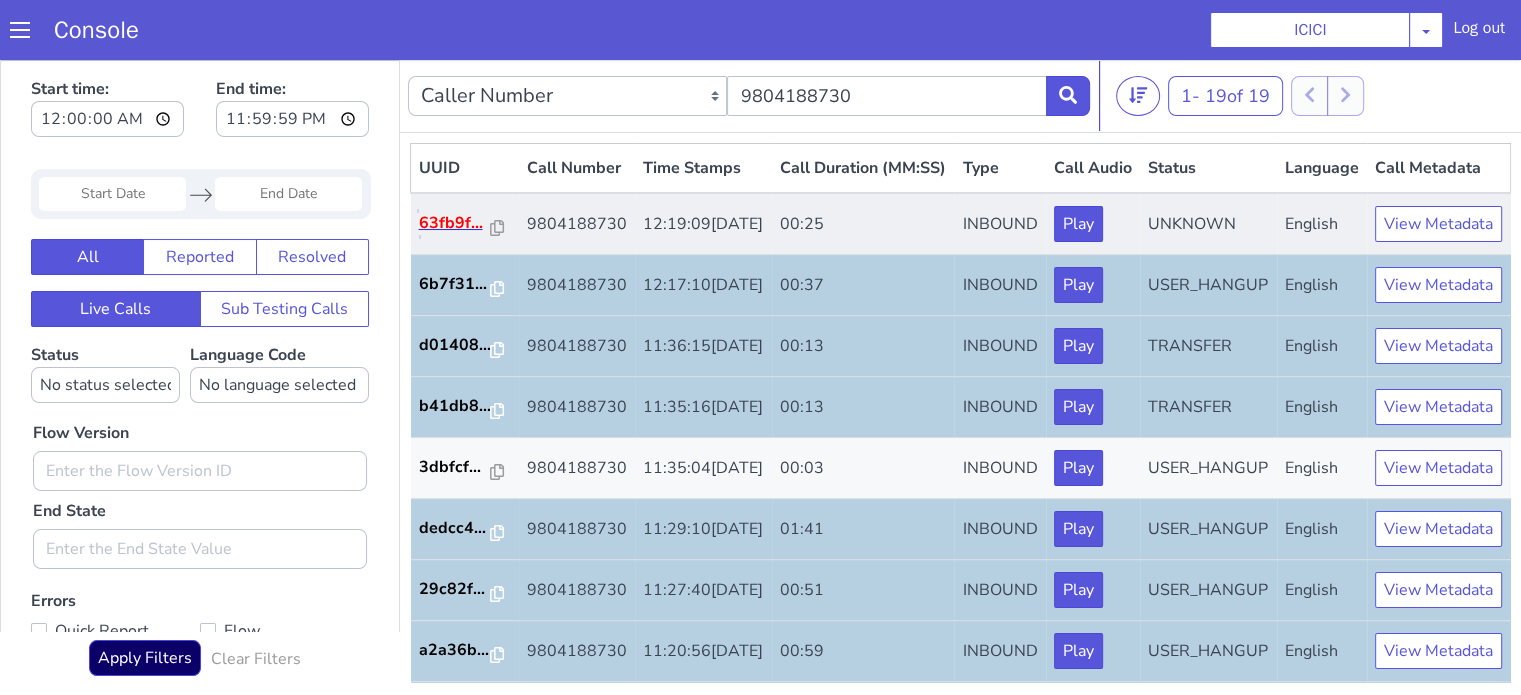 click on "63fb9f..." at bounding box center [455, 223] 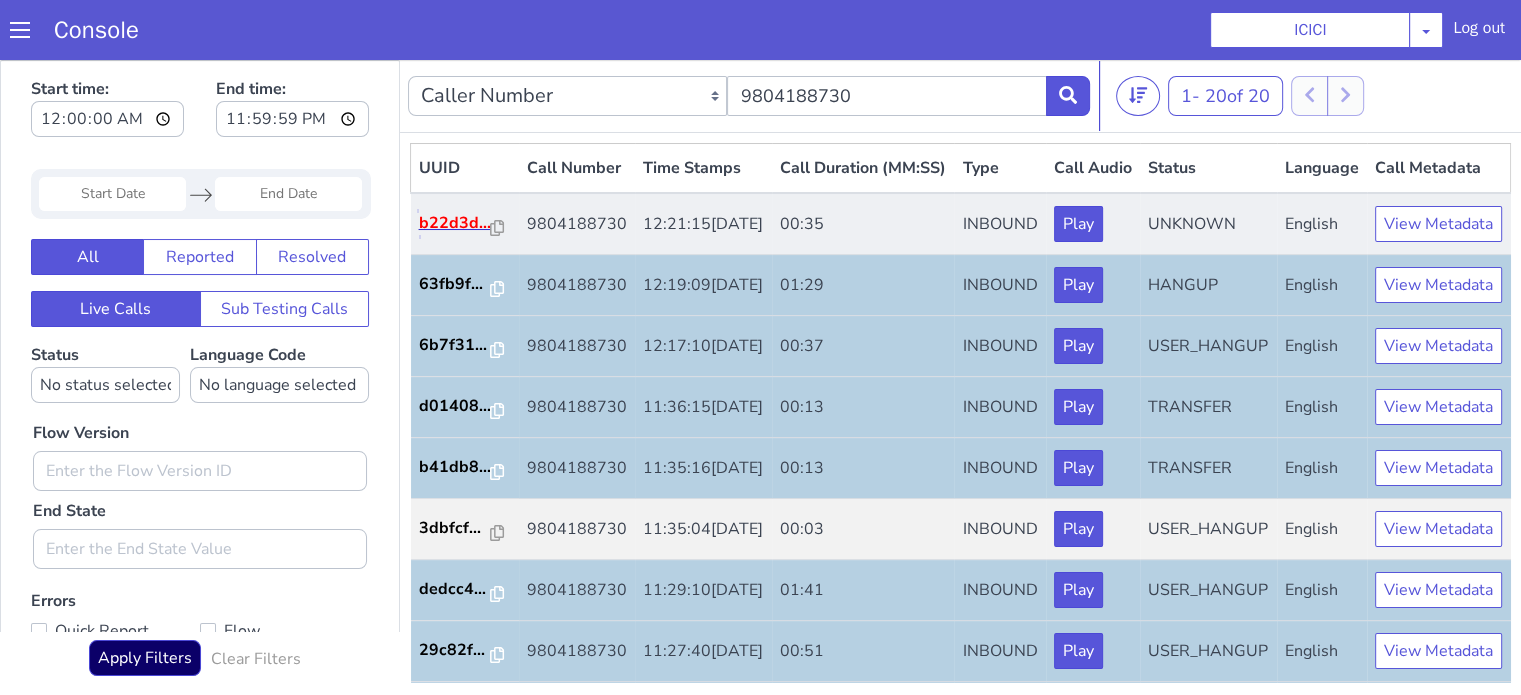 click on "b22d3d..." at bounding box center (455, 223) 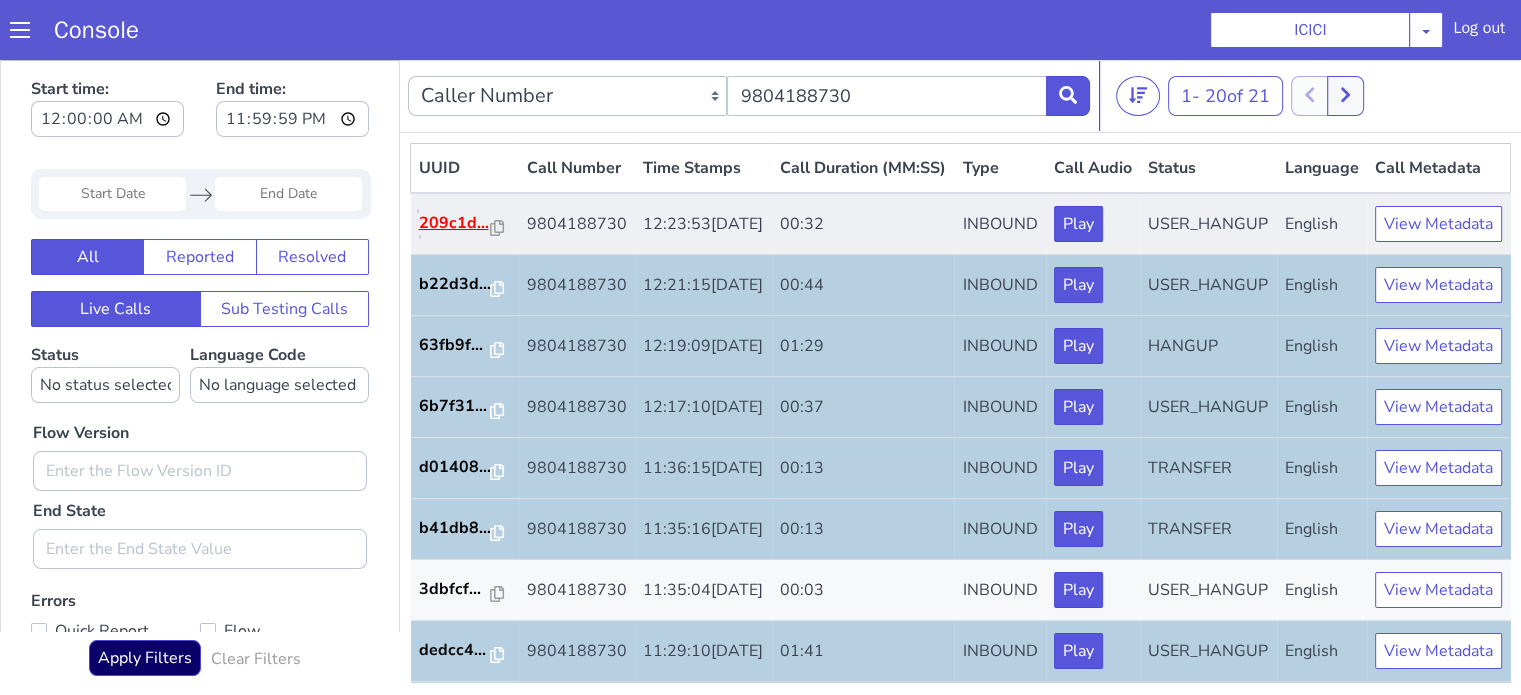 click on "209c1d..." at bounding box center (455, 223) 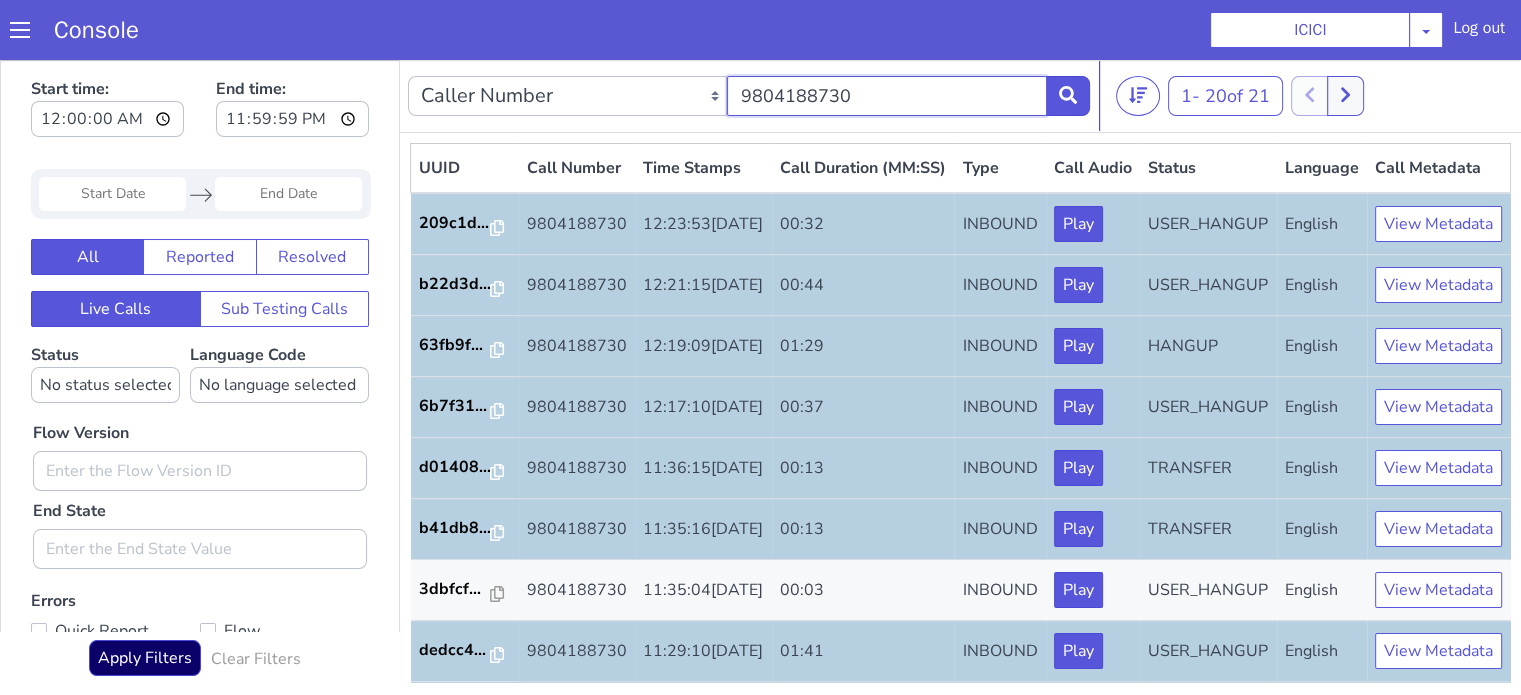click on "9804188730" at bounding box center [886, 96] 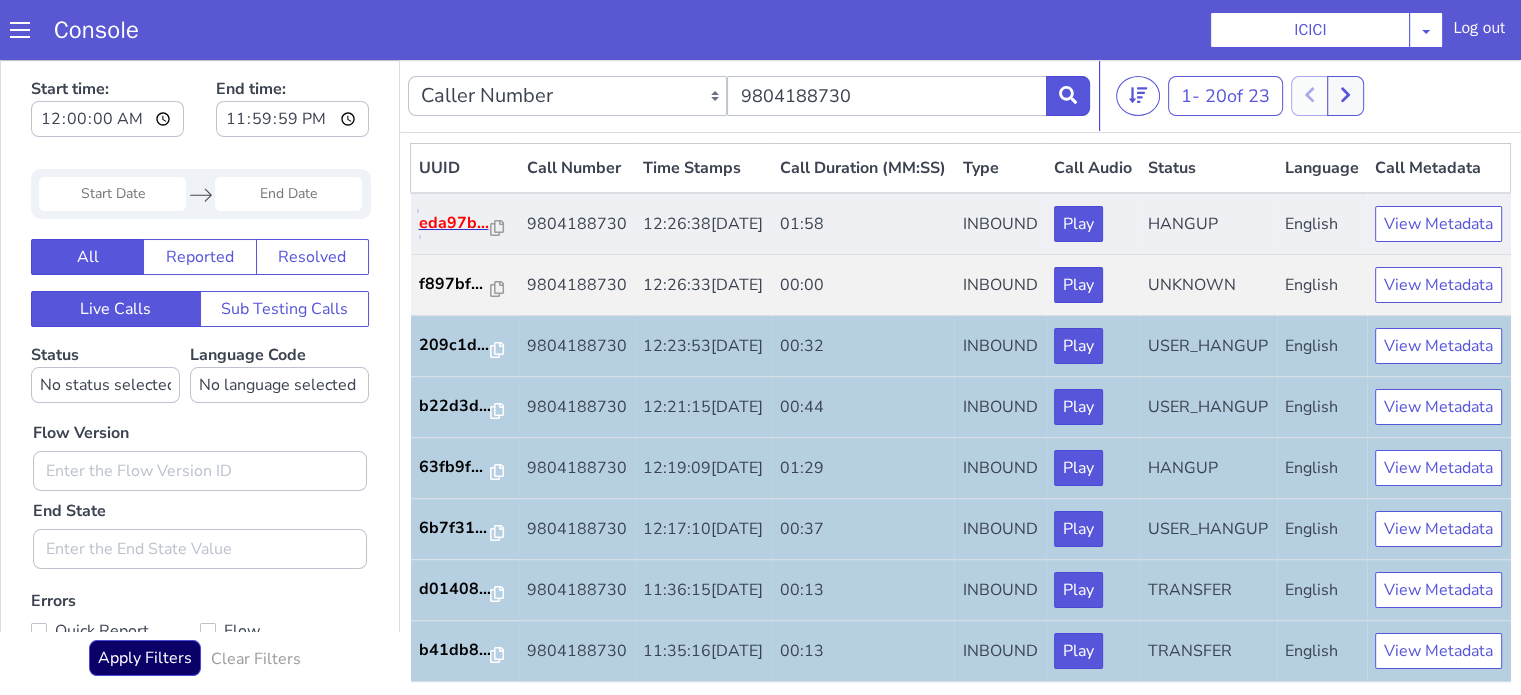 click on "eda97b..." at bounding box center (455, 223) 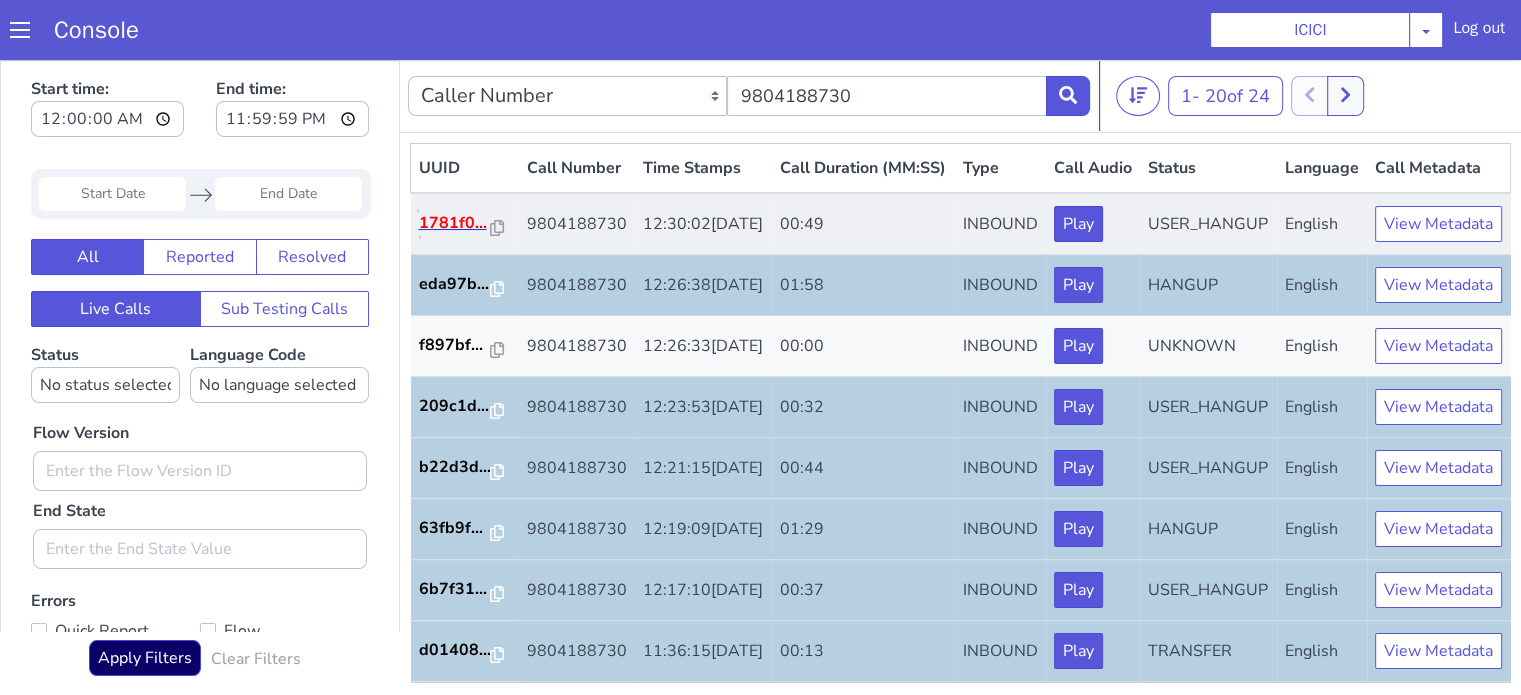 click on "1781f0..." at bounding box center [455, 223] 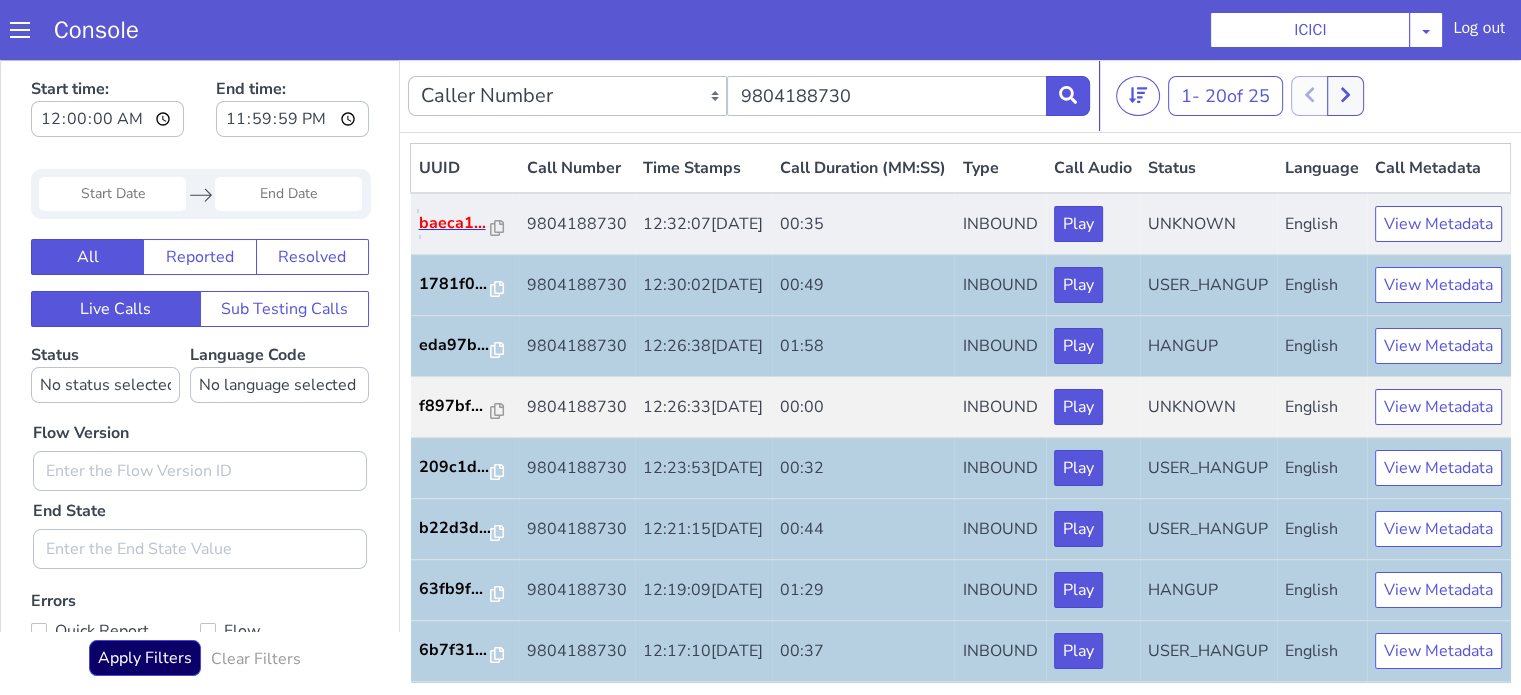 click on "baeca1..." at bounding box center [455, 223] 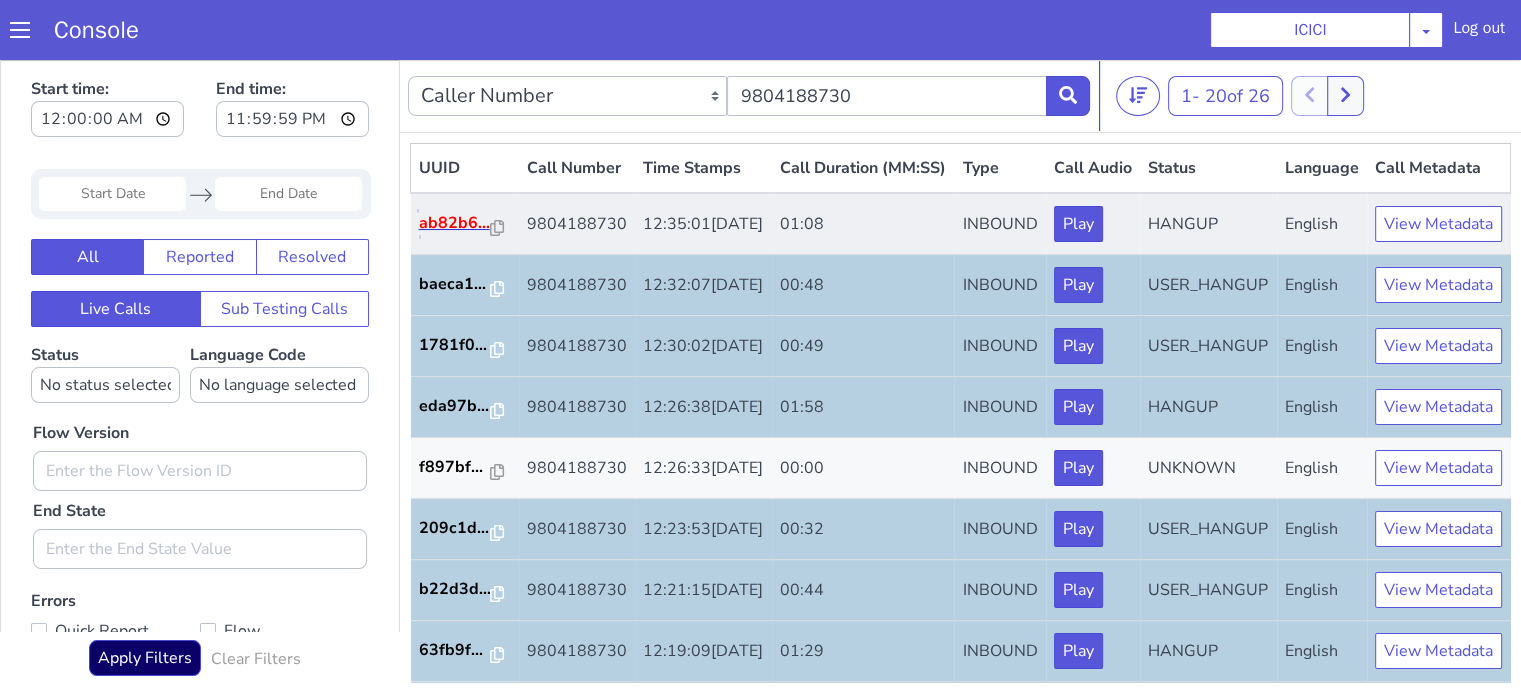 click on "ab82b6..." at bounding box center [455, 223] 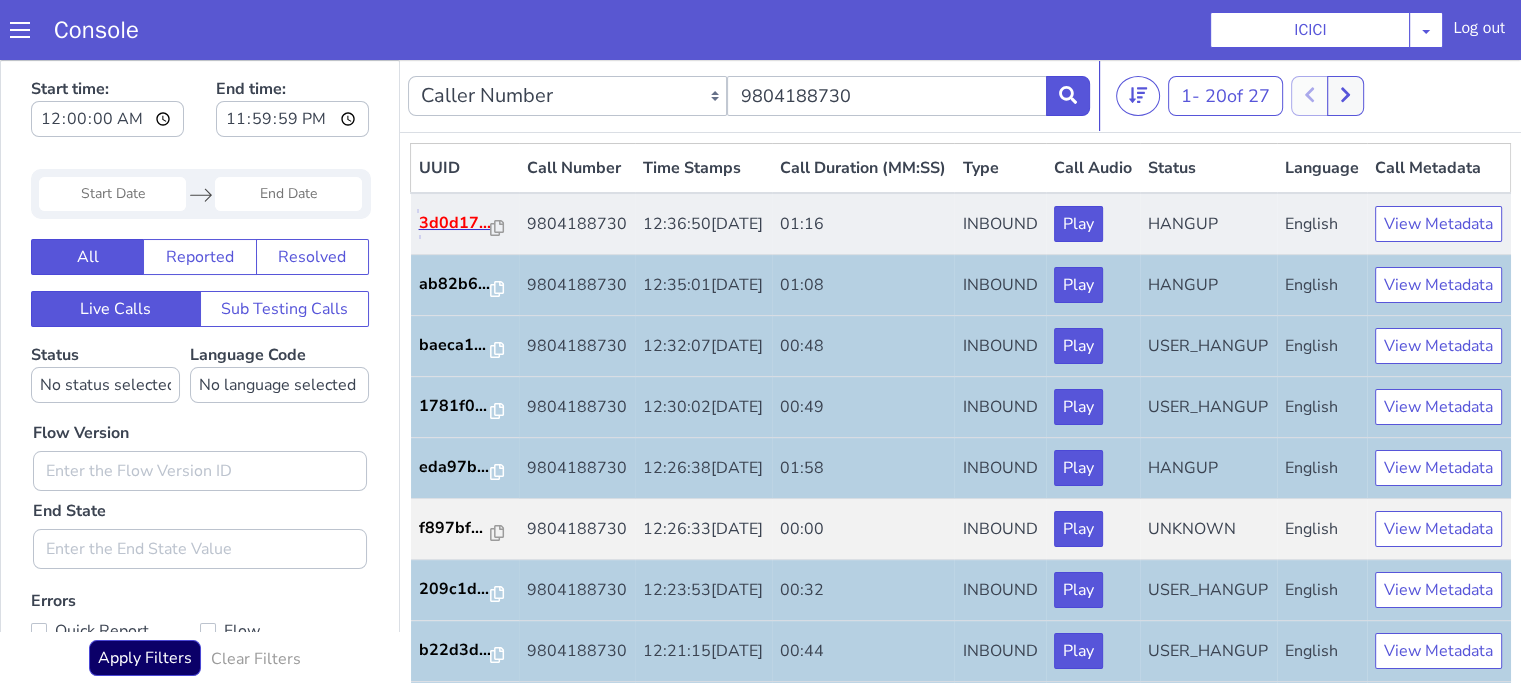 click on "3d0d17..." at bounding box center [455, 223] 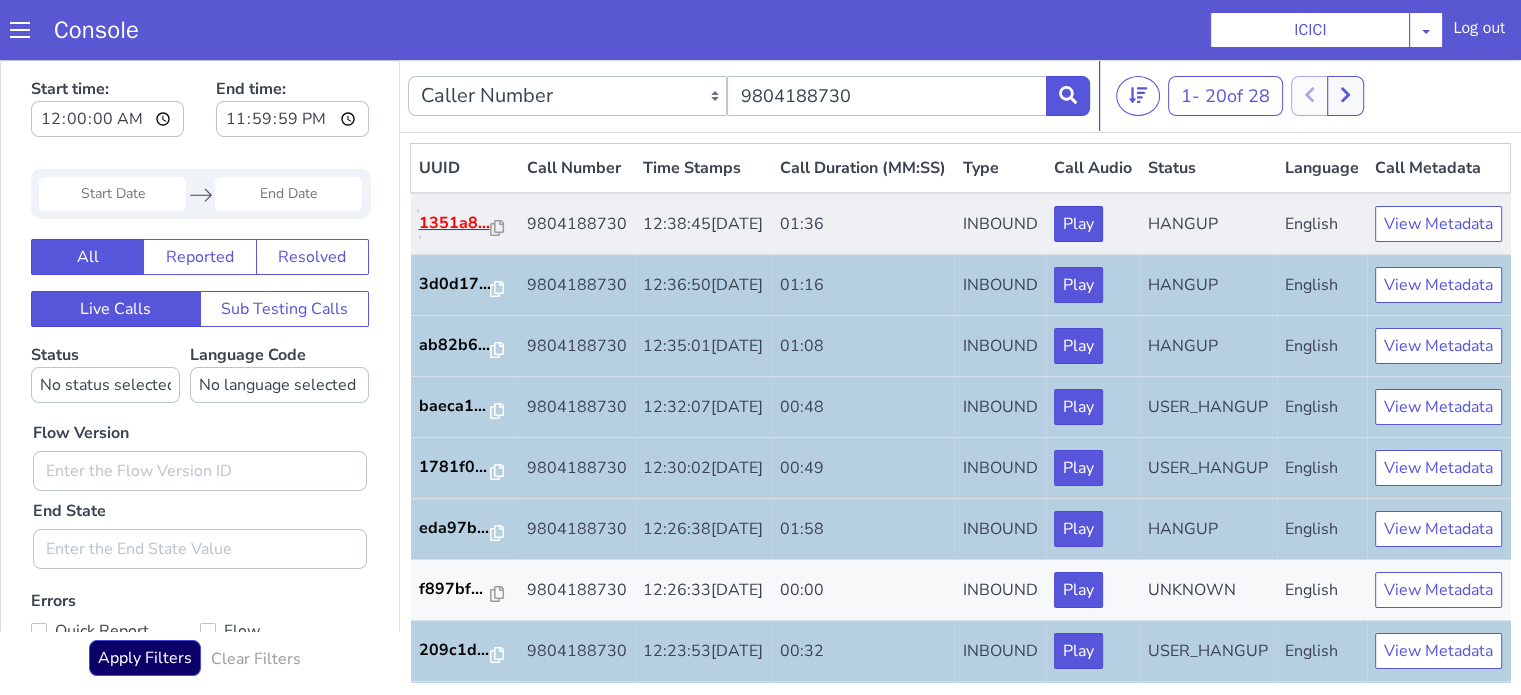 click on "1351a8..." at bounding box center [455, 223] 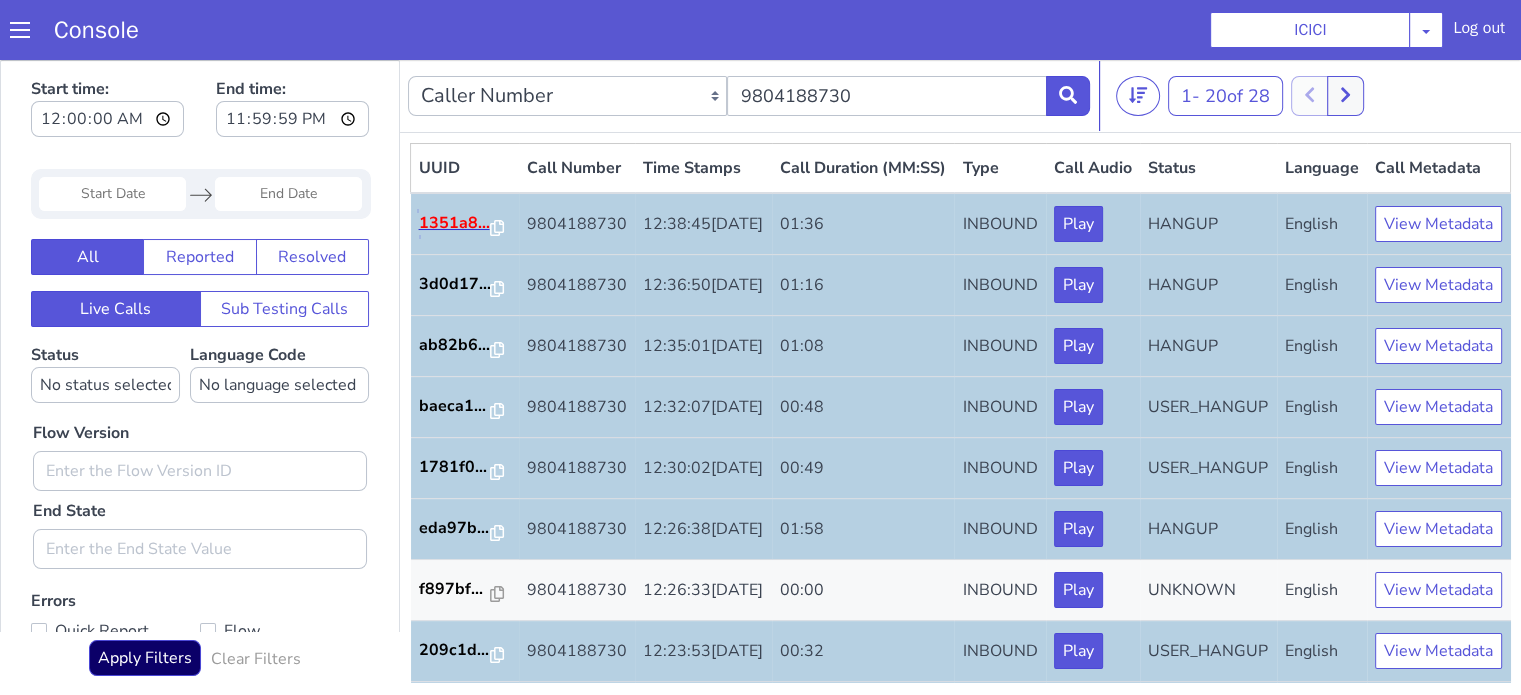 click on "1351a8..." at bounding box center [455, 223] 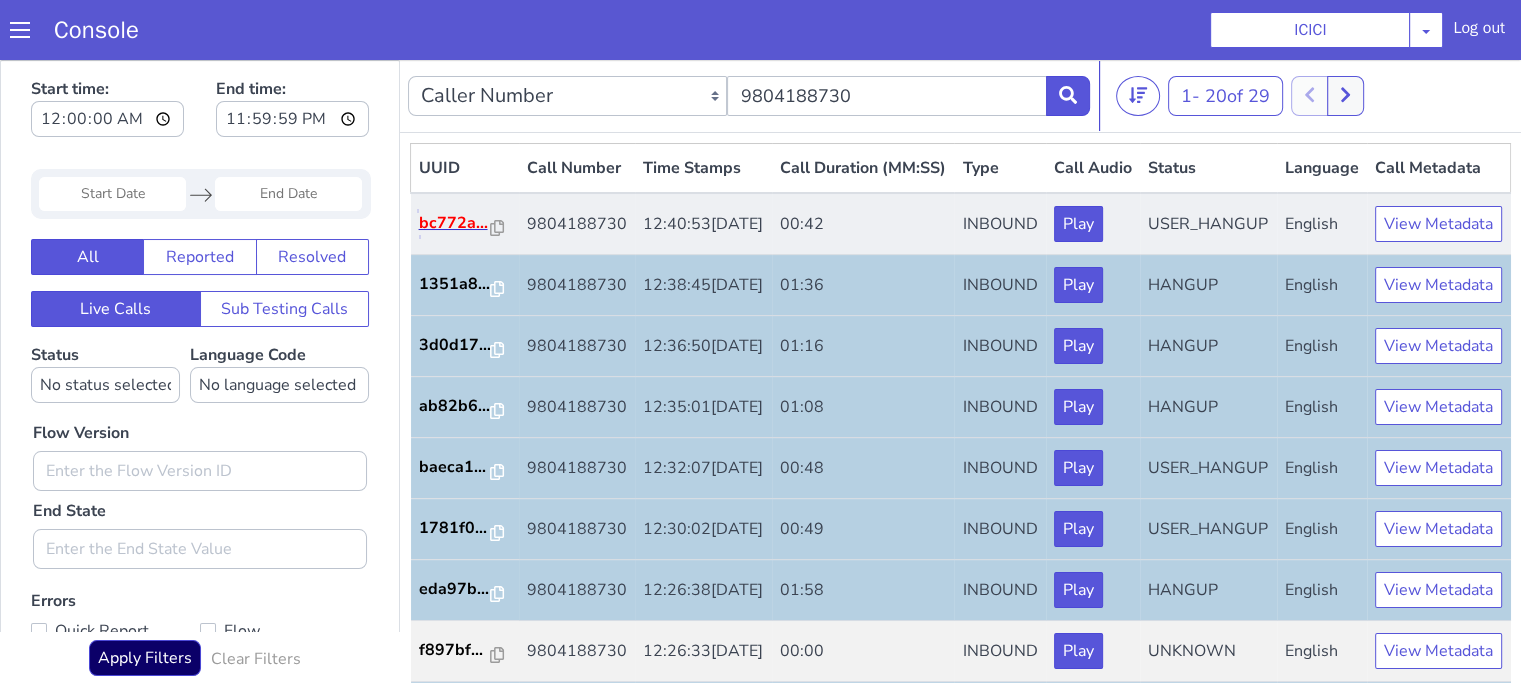 click on "bc772a..." at bounding box center [455, 223] 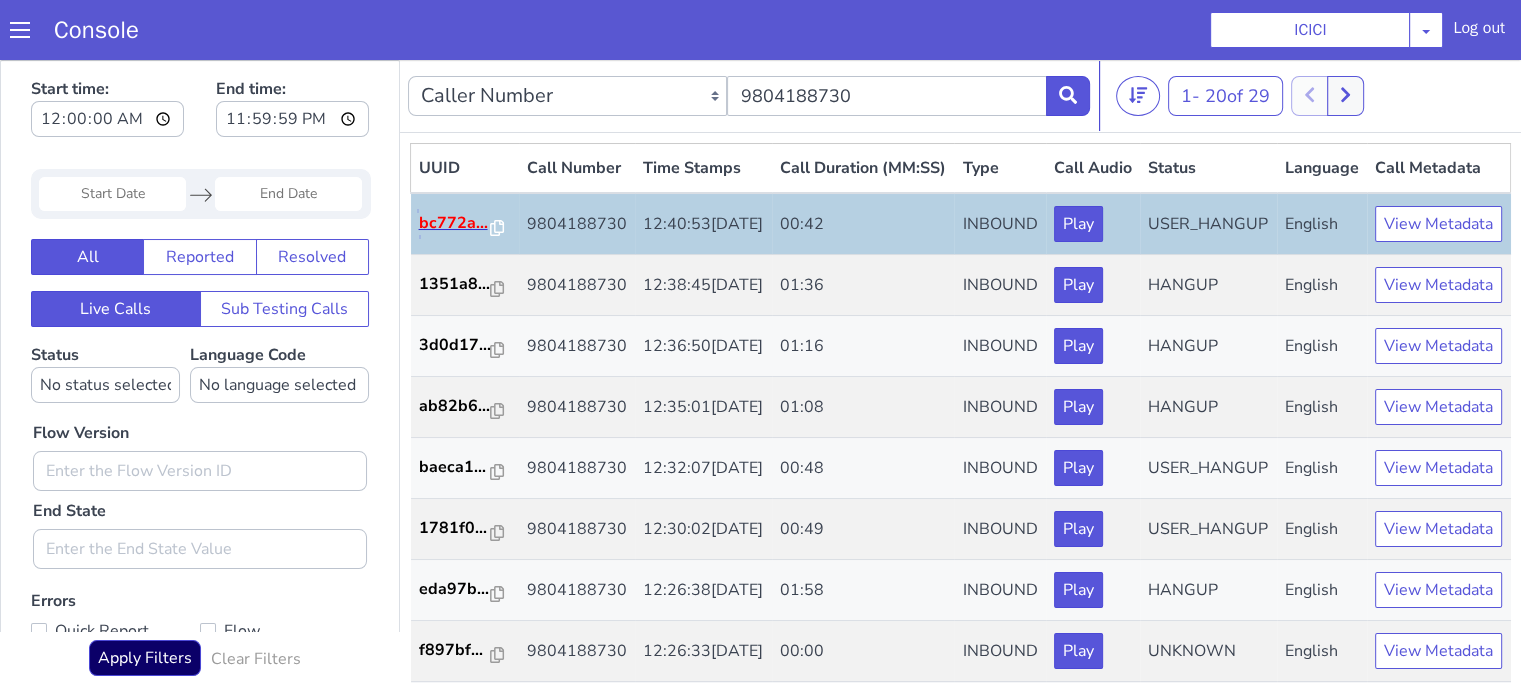 click on "bc772a..." at bounding box center [455, 223] 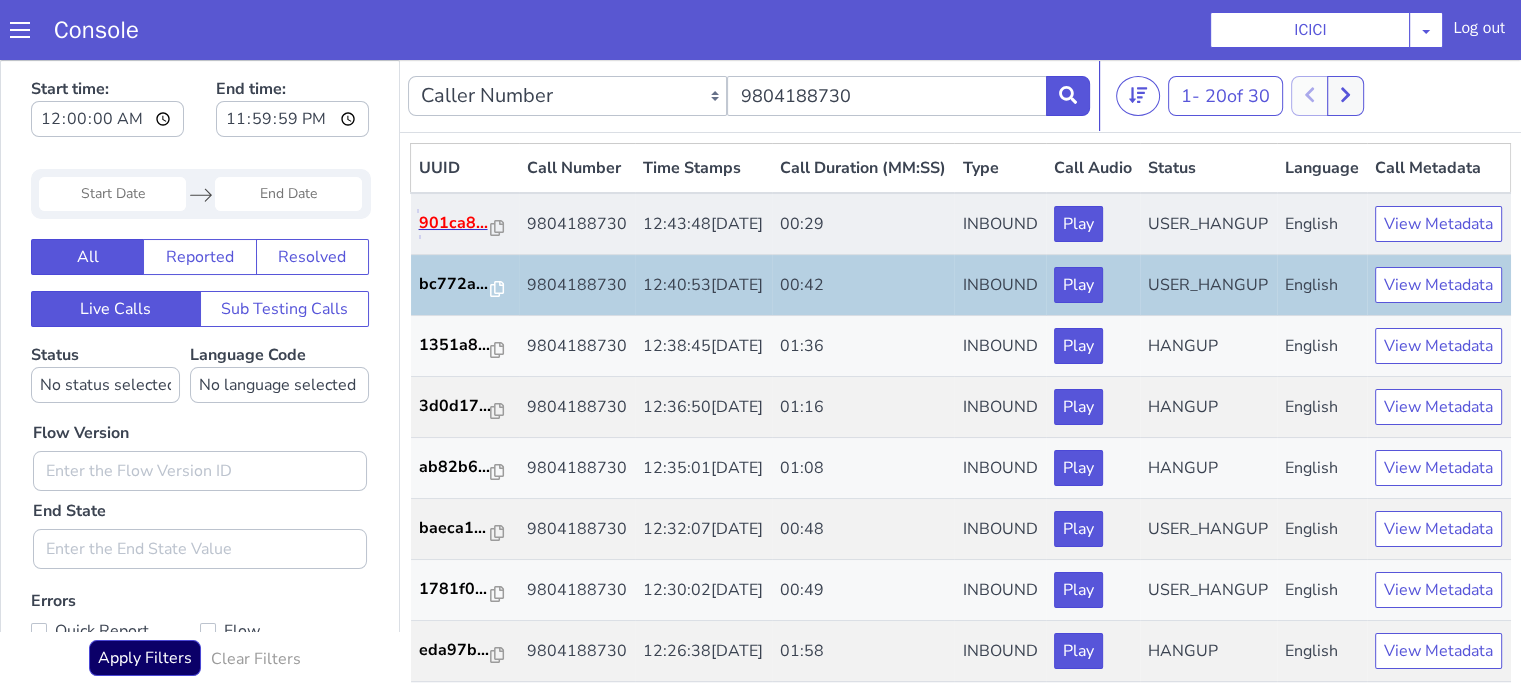 click on "901ca8..." at bounding box center (455, 223) 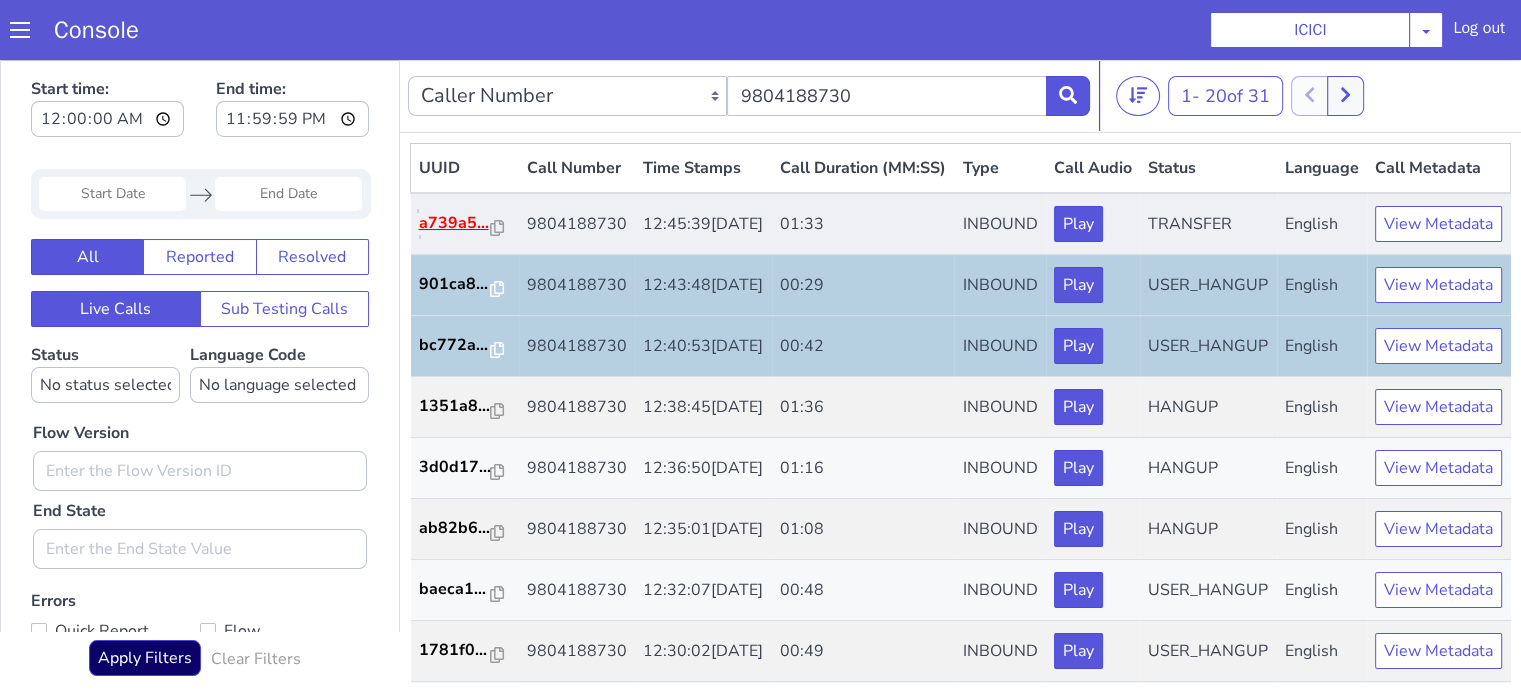 click on "a739a5..." at bounding box center (455, 223) 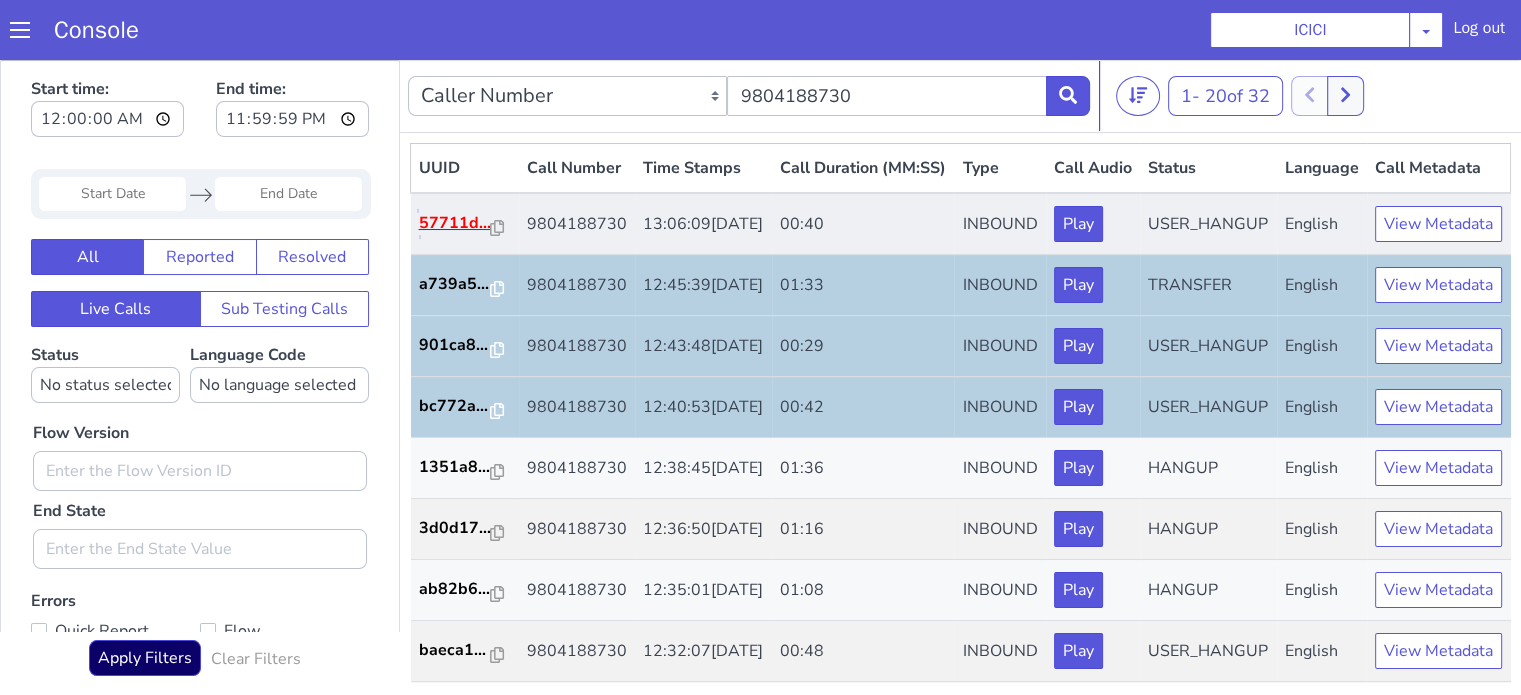 click on "57711d..." at bounding box center (455, 223) 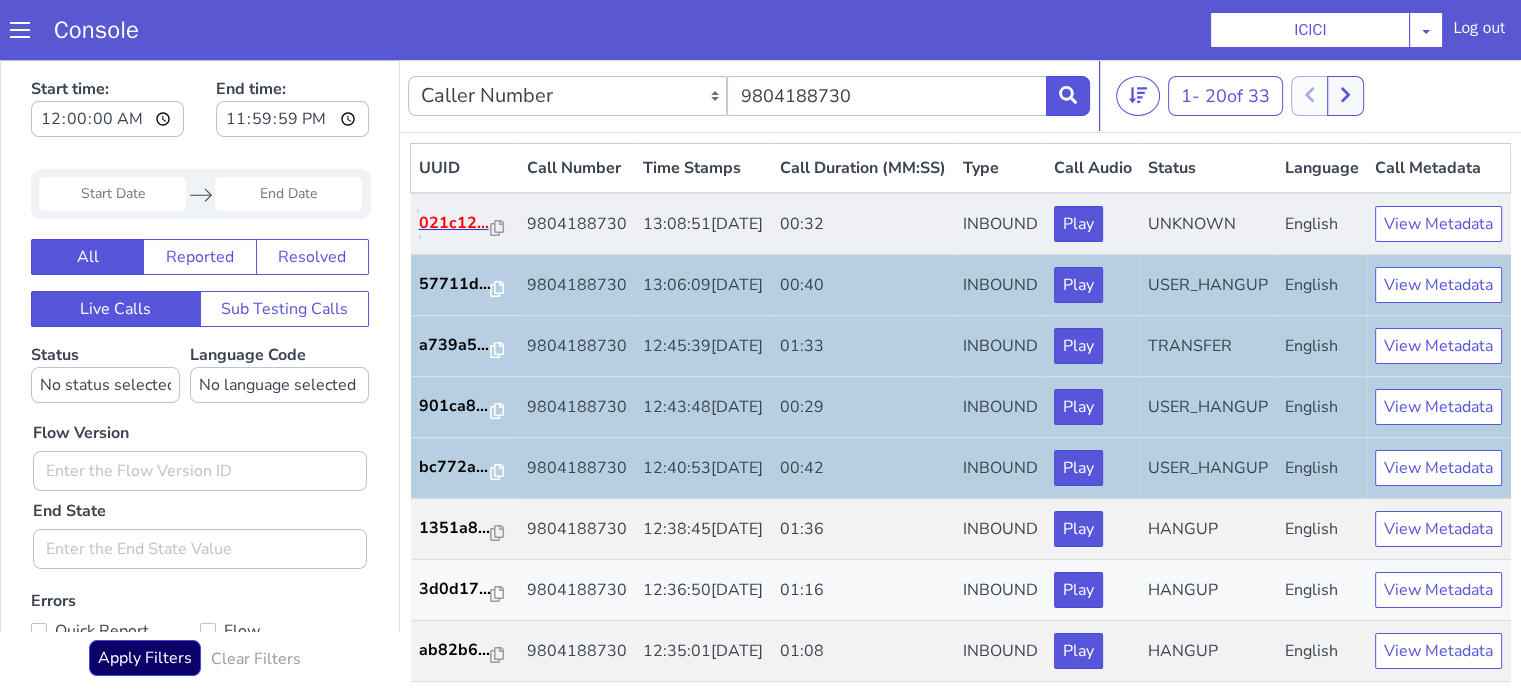 click on "021c12..." at bounding box center (455, 223) 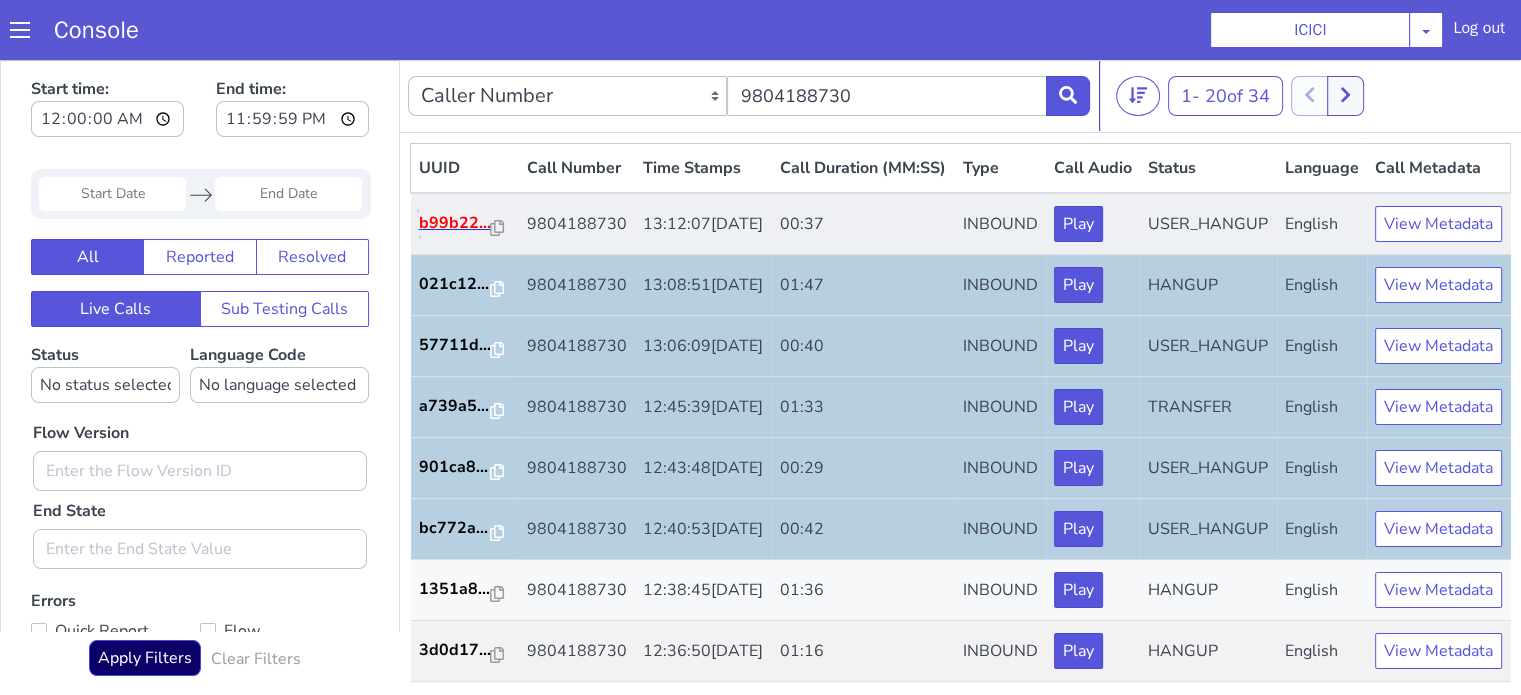 click on "b99b22..." at bounding box center (455, 223) 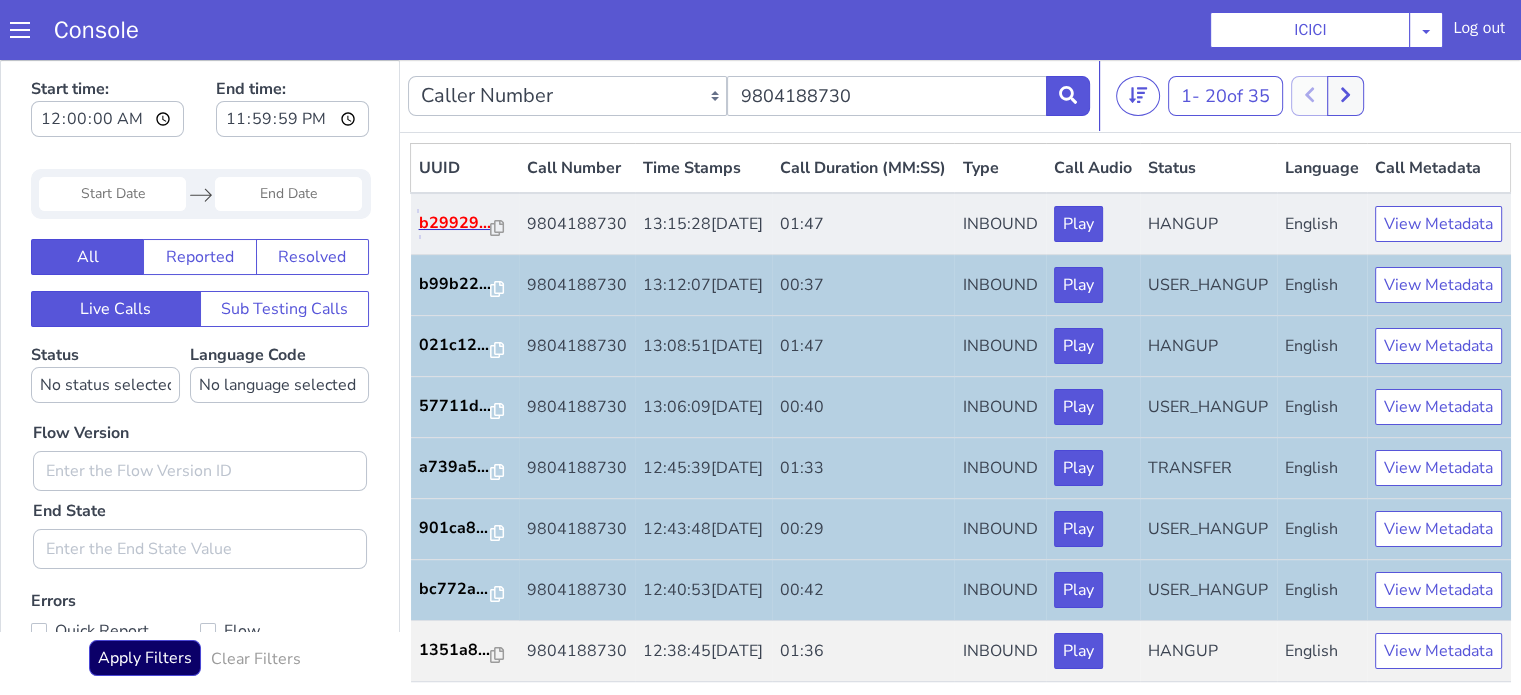 click on "b29929..." at bounding box center (455, 223) 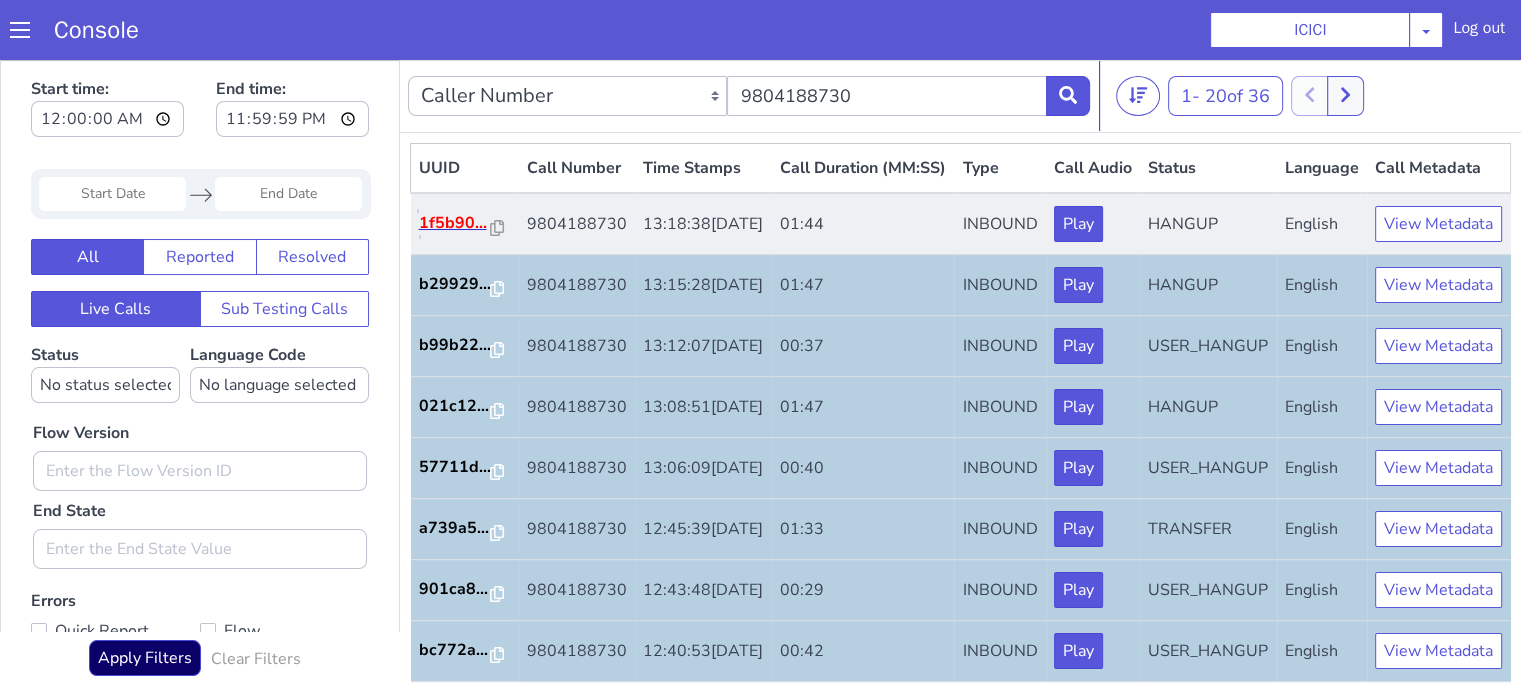 click on "1f5b90..." at bounding box center [455, 223] 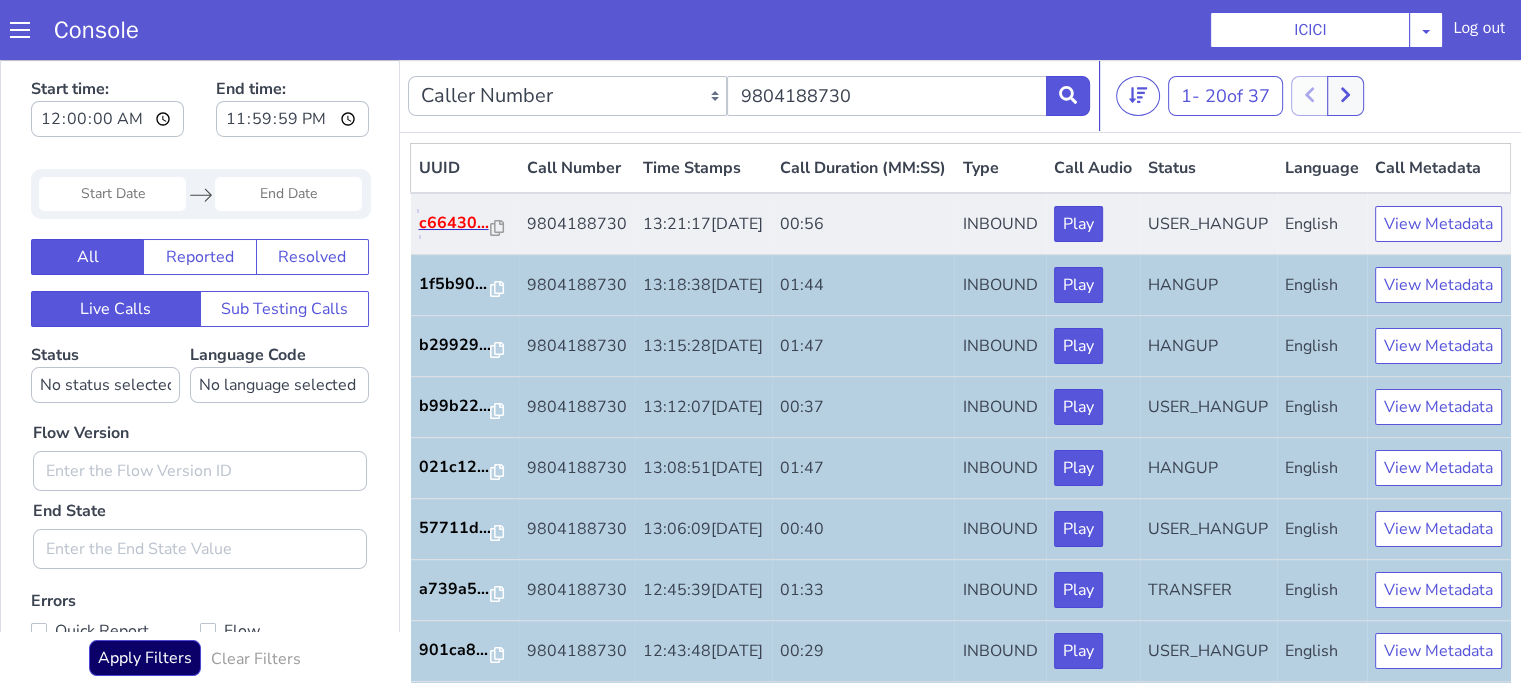 click on "c66430..." at bounding box center [455, 223] 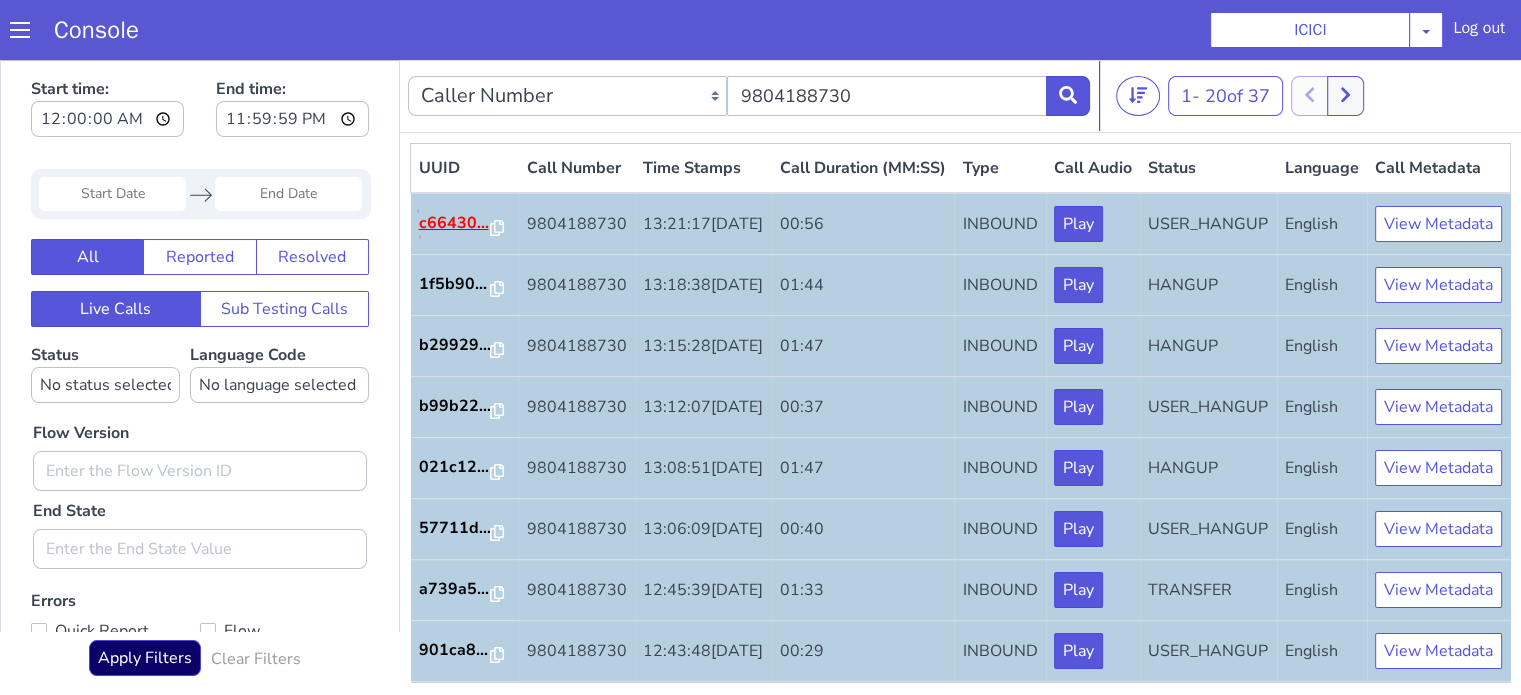 click on "c66430..." at bounding box center [455, 223] 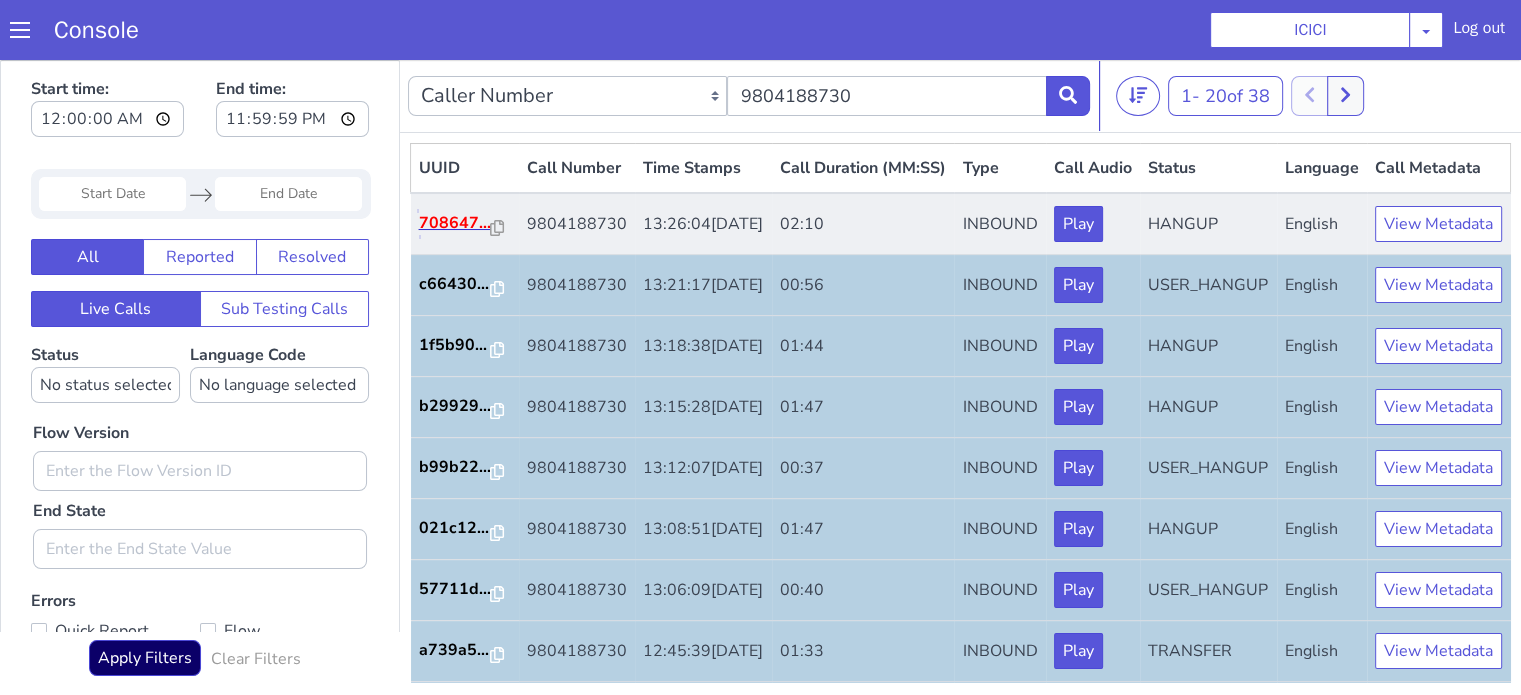 click on "708647..." at bounding box center (455, 223) 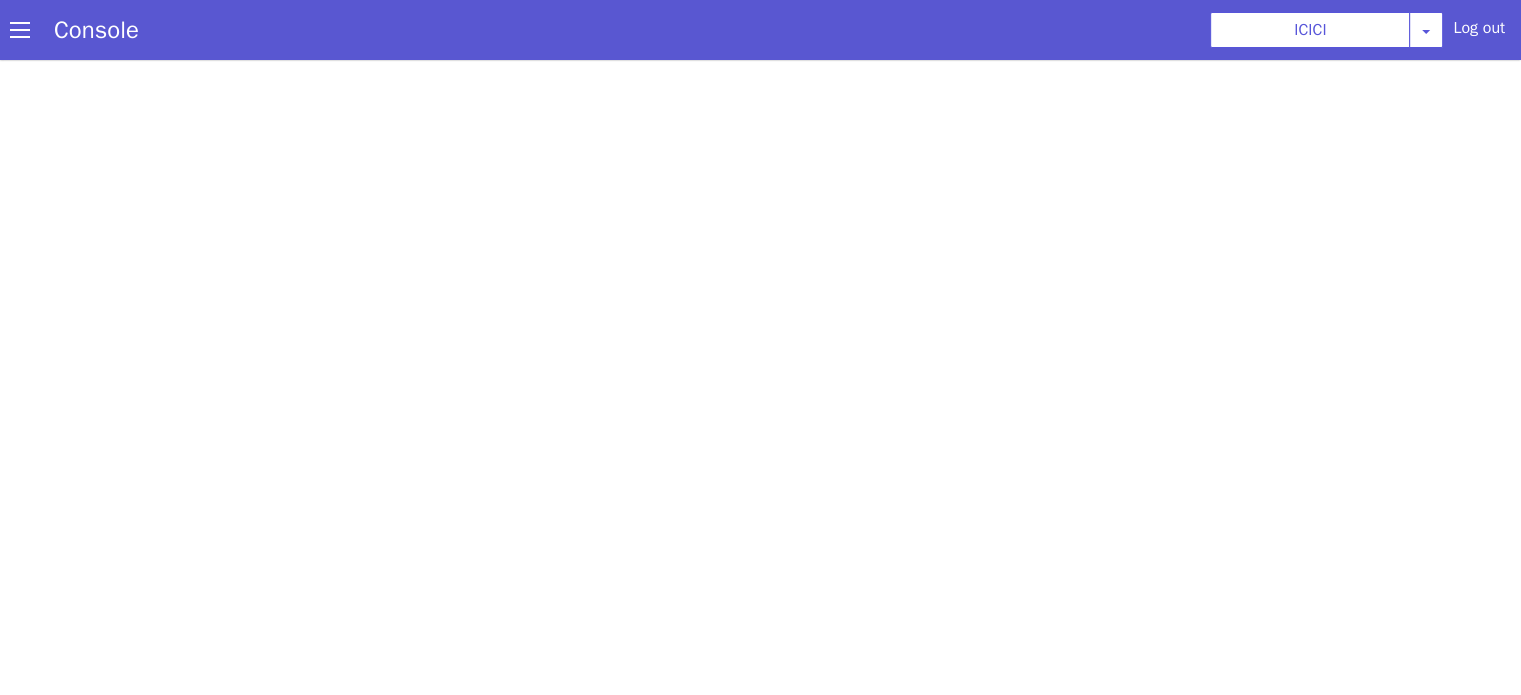 scroll, scrollTop: 0, scrollLeft: 0, axis: both 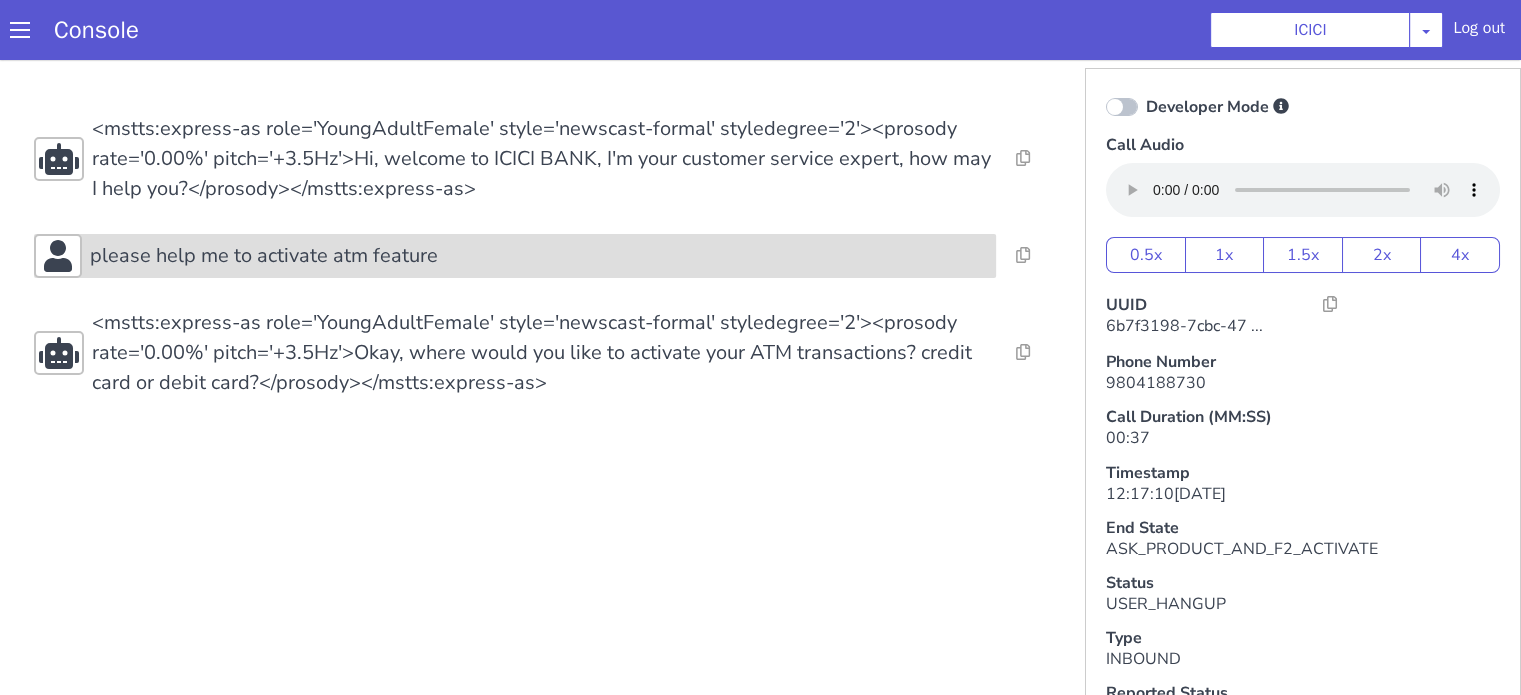 click on "please help me to activate atm feature" at bounding box center (1632, 1083) 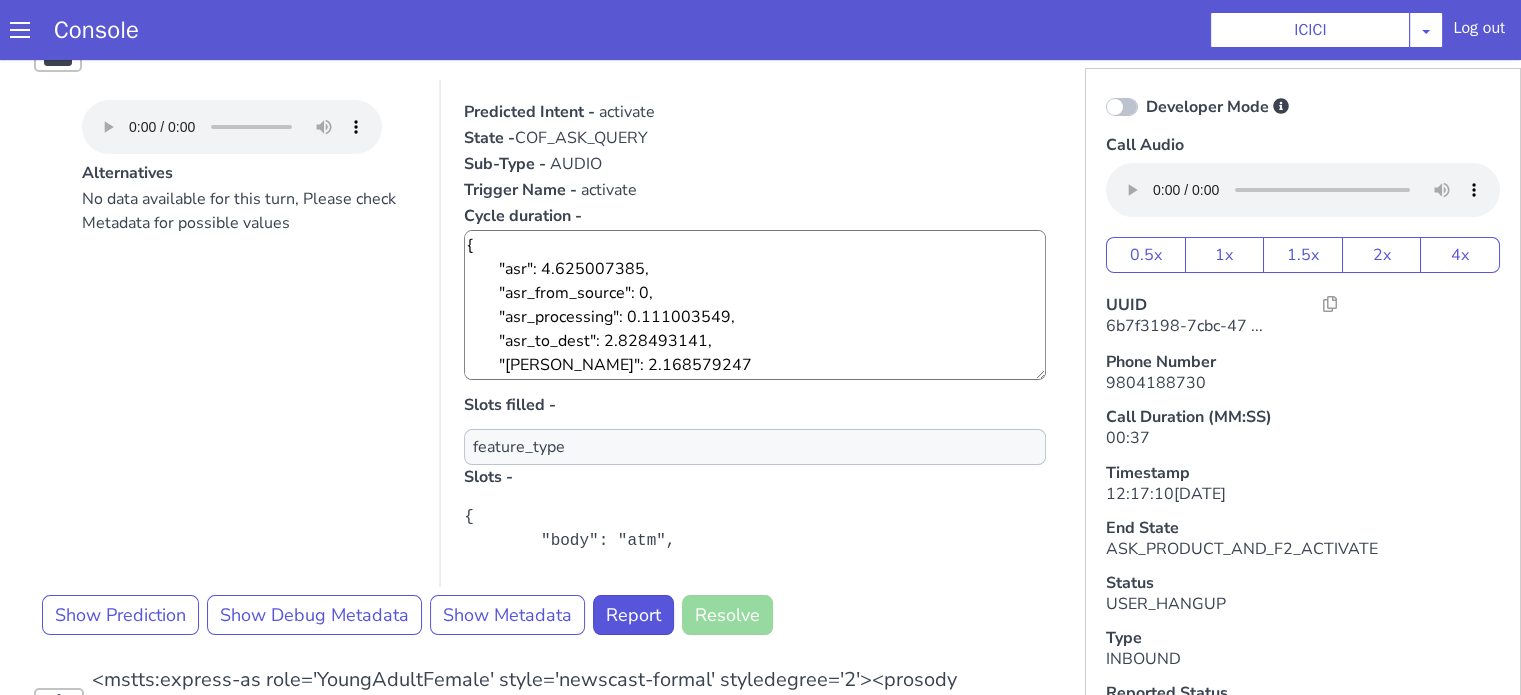 scroll, scrollTop: 300, scrollLeft: 0, axis: vertical 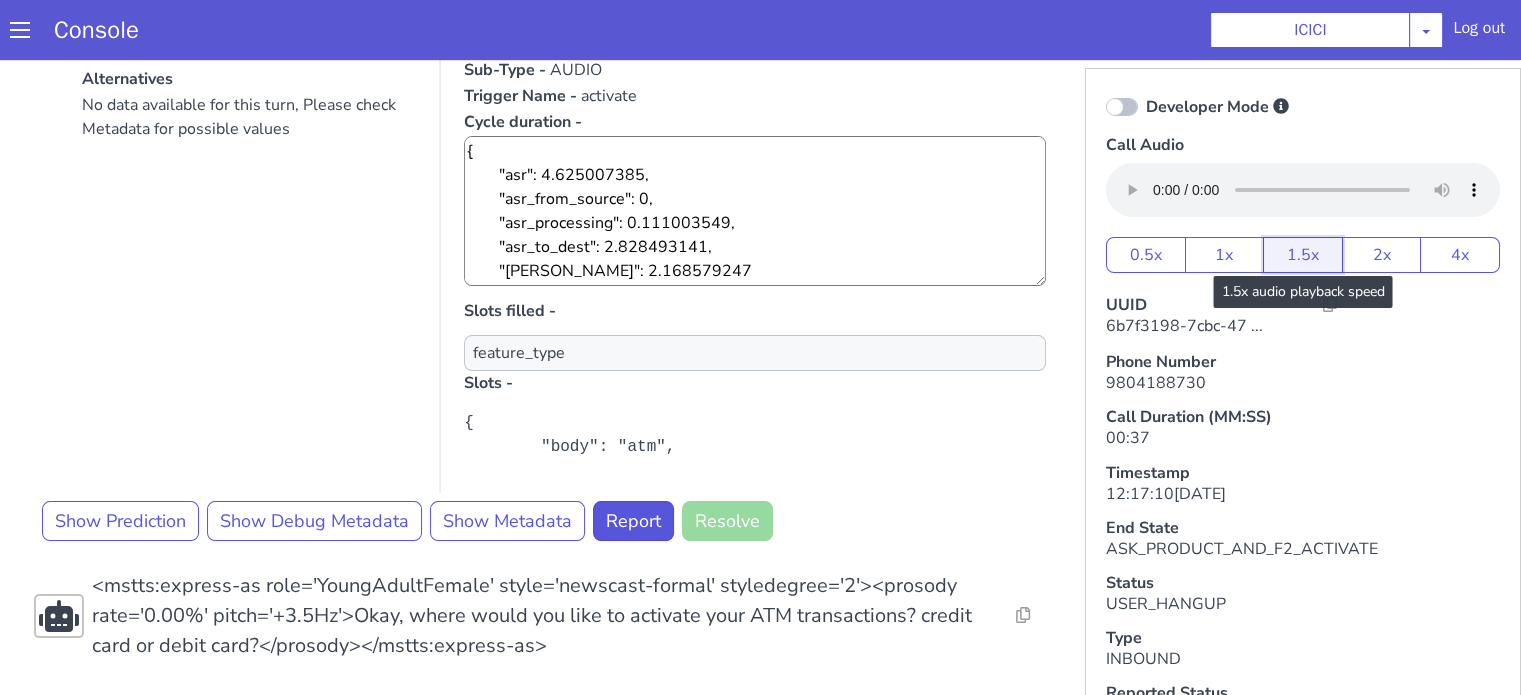 click on "1.5x" at bounding box center [2844, 316] 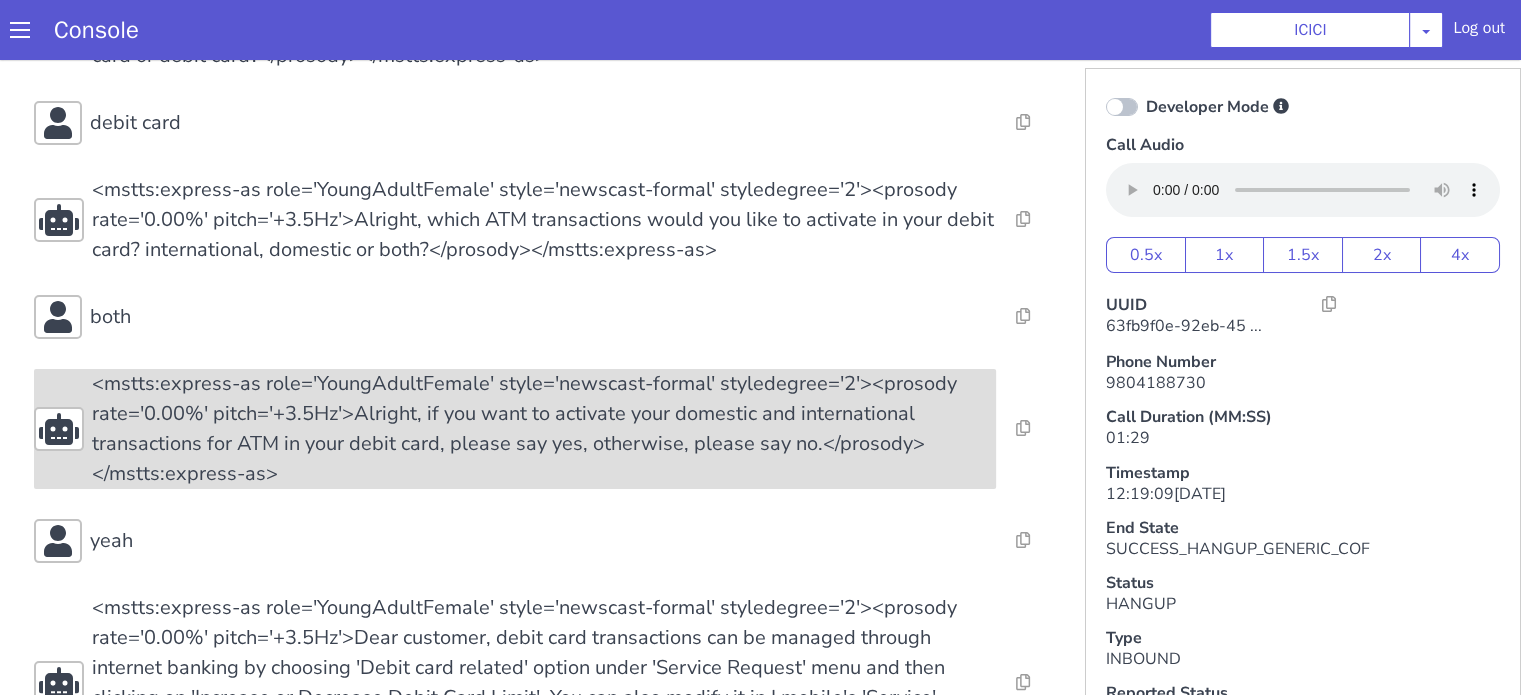 scroll, scrollTop: 400, scrollLeft: 0, axis: vertical 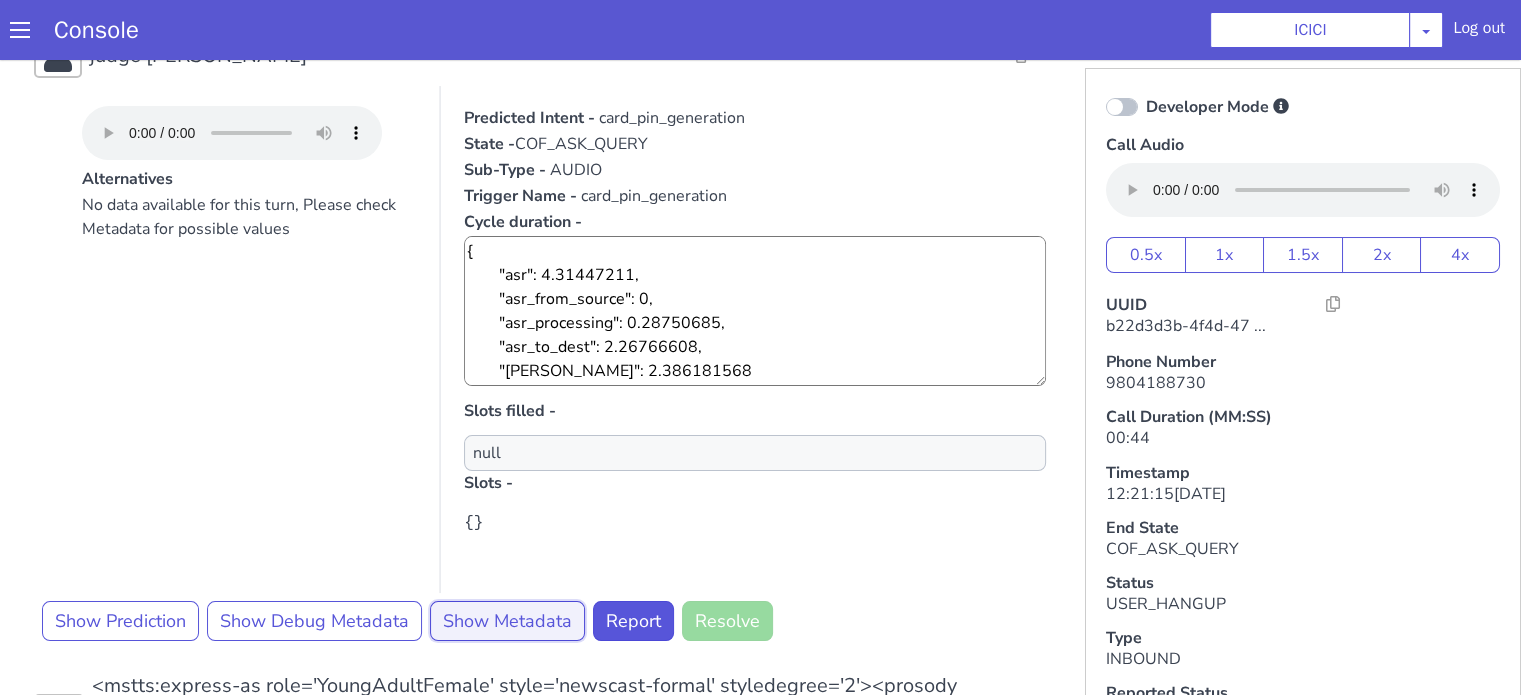 click on "Show Metadata" at bounding box center [507, 621] 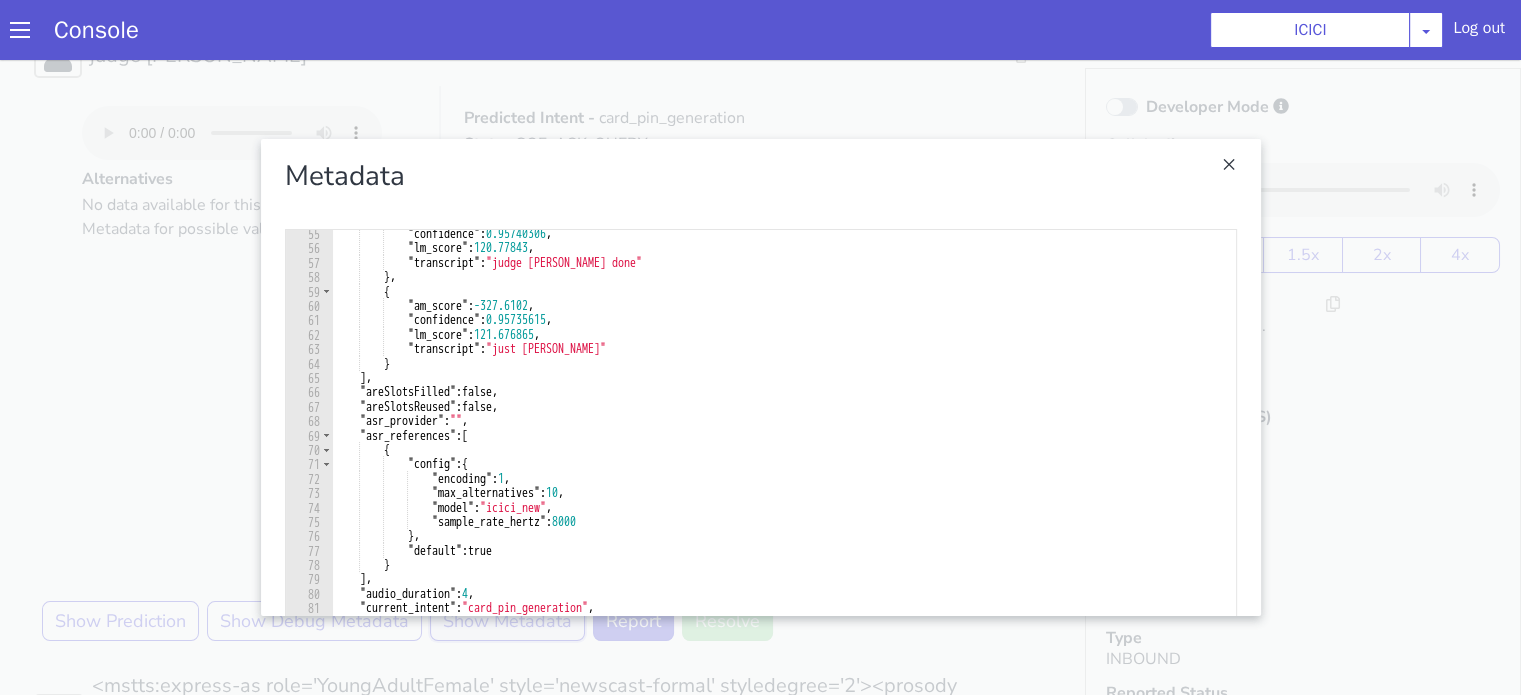 scroll, scrollTop: 780, scrollLeft: 0, axis: vertical 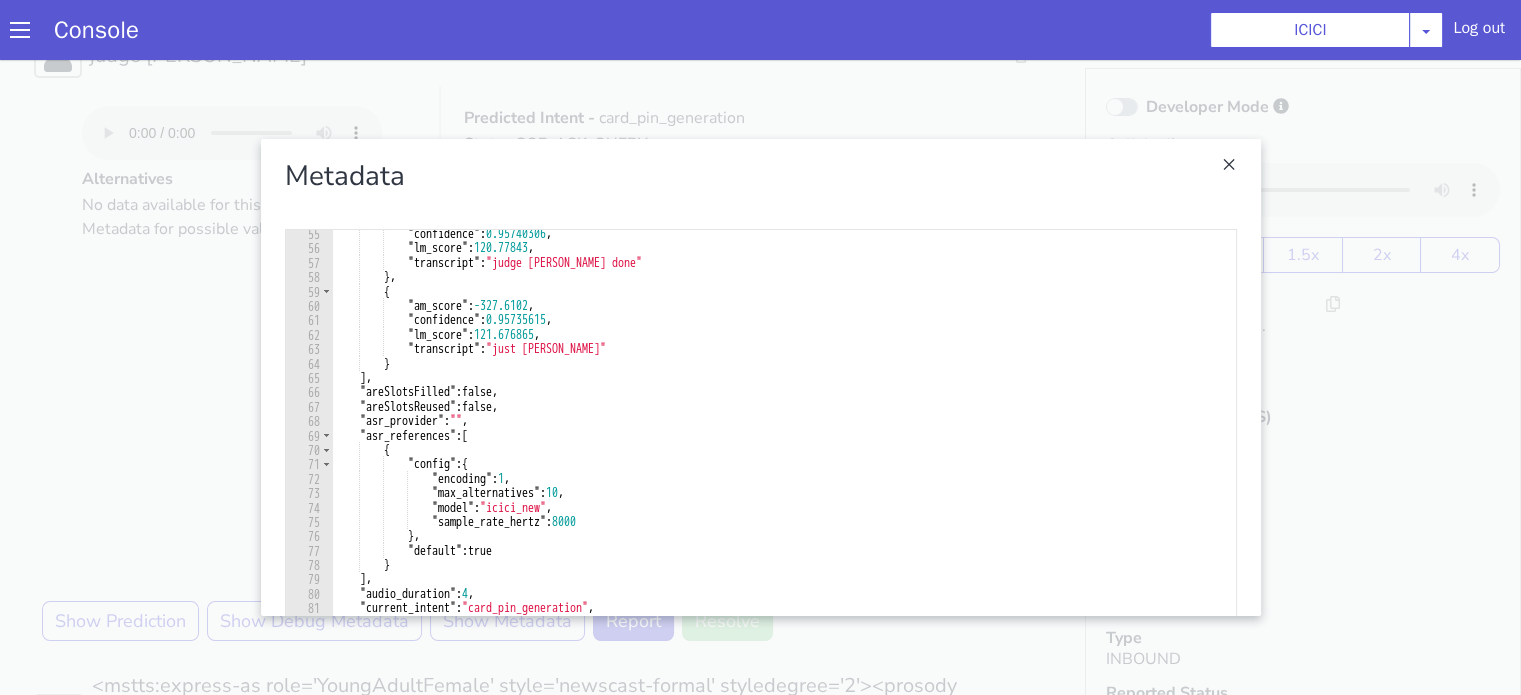 click at bounding box center [760, 377] 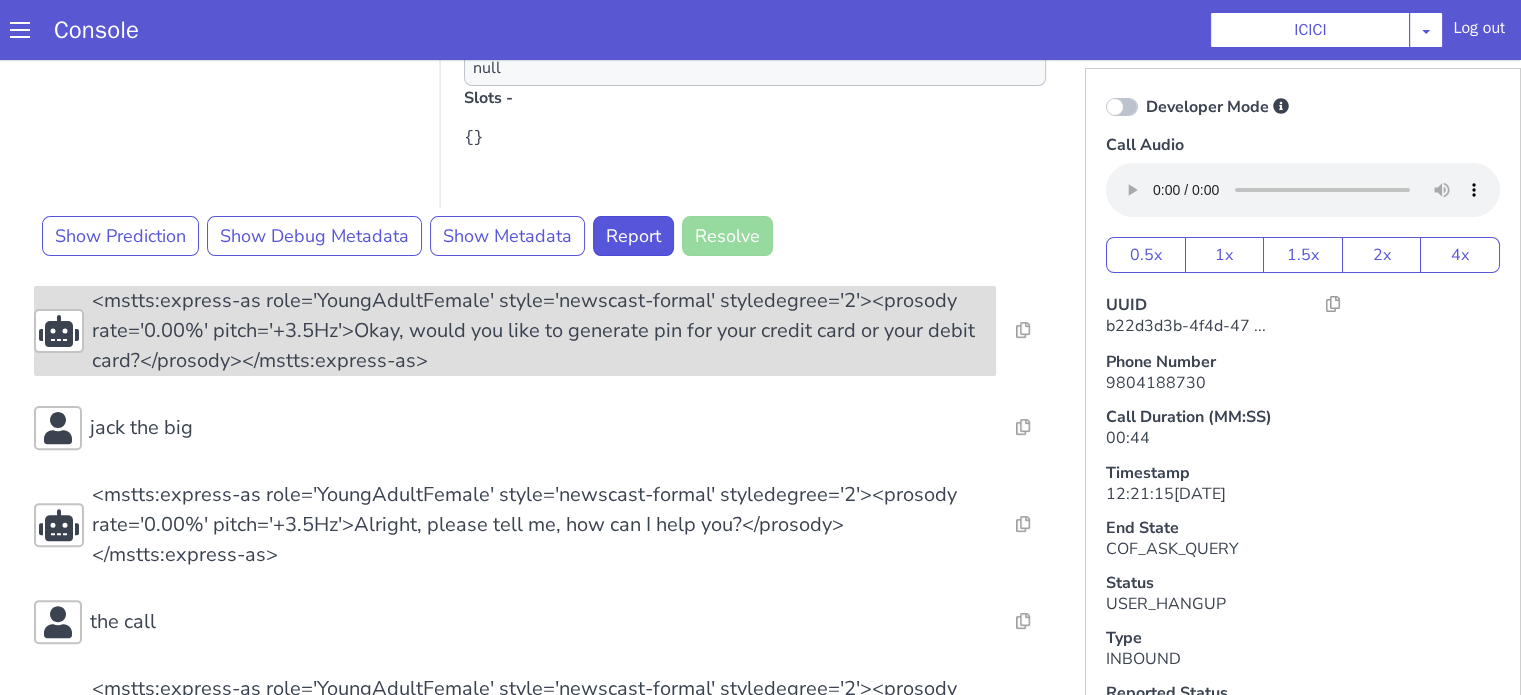 scroll, scrollTop: 600, scrollLeft: 0, axis: vertical 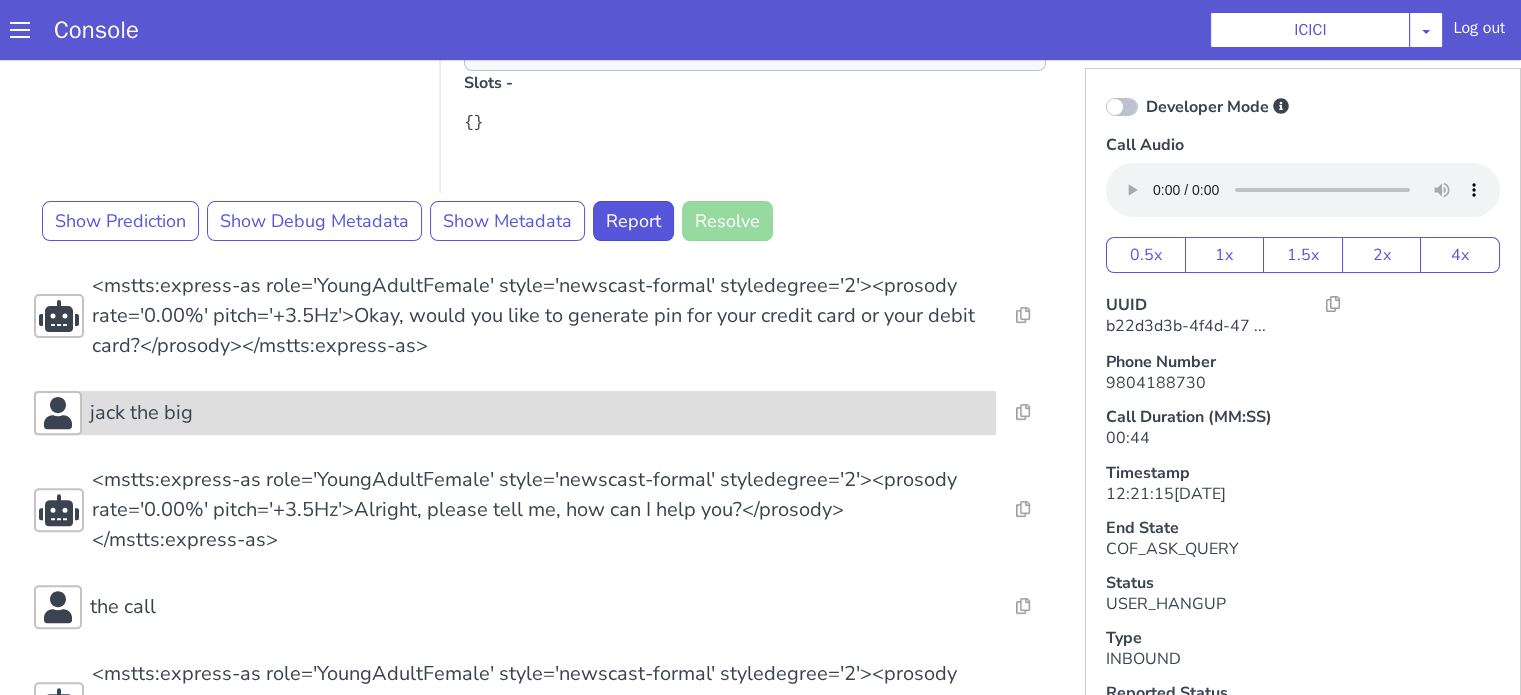 click on "jack the big" at bounding box center [141, 413] 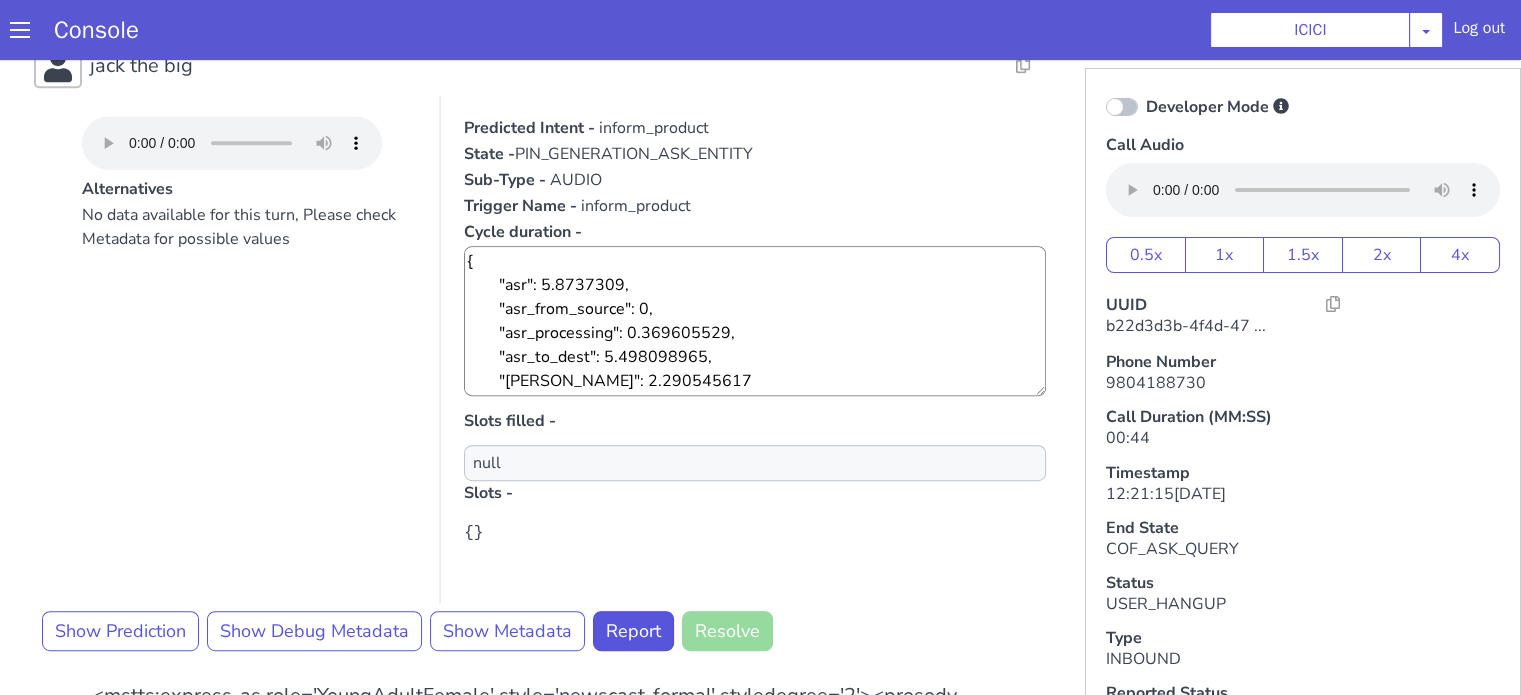 scroll, scrollTop: 1000, scrollLeft: 0, axis: vertical 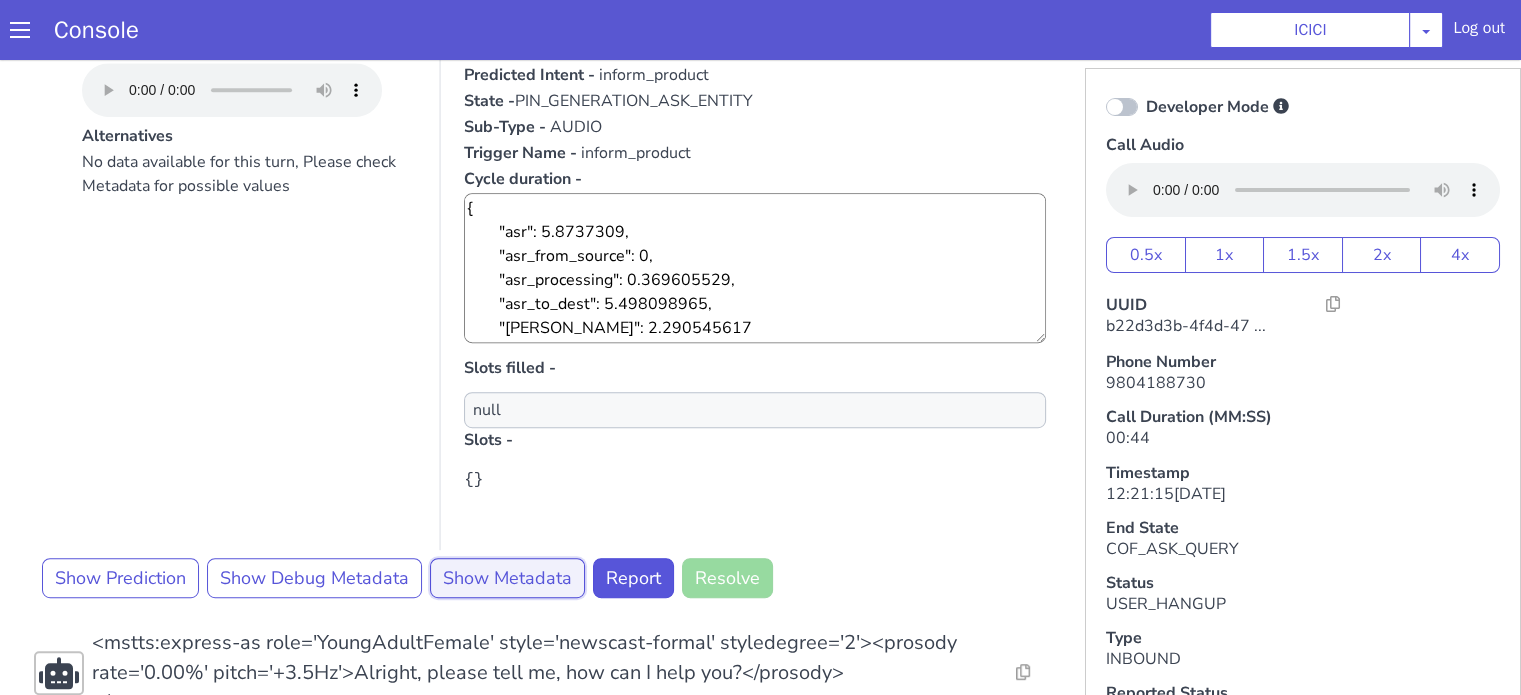 click on "Show Metadata" at bounding box center (507, 578) 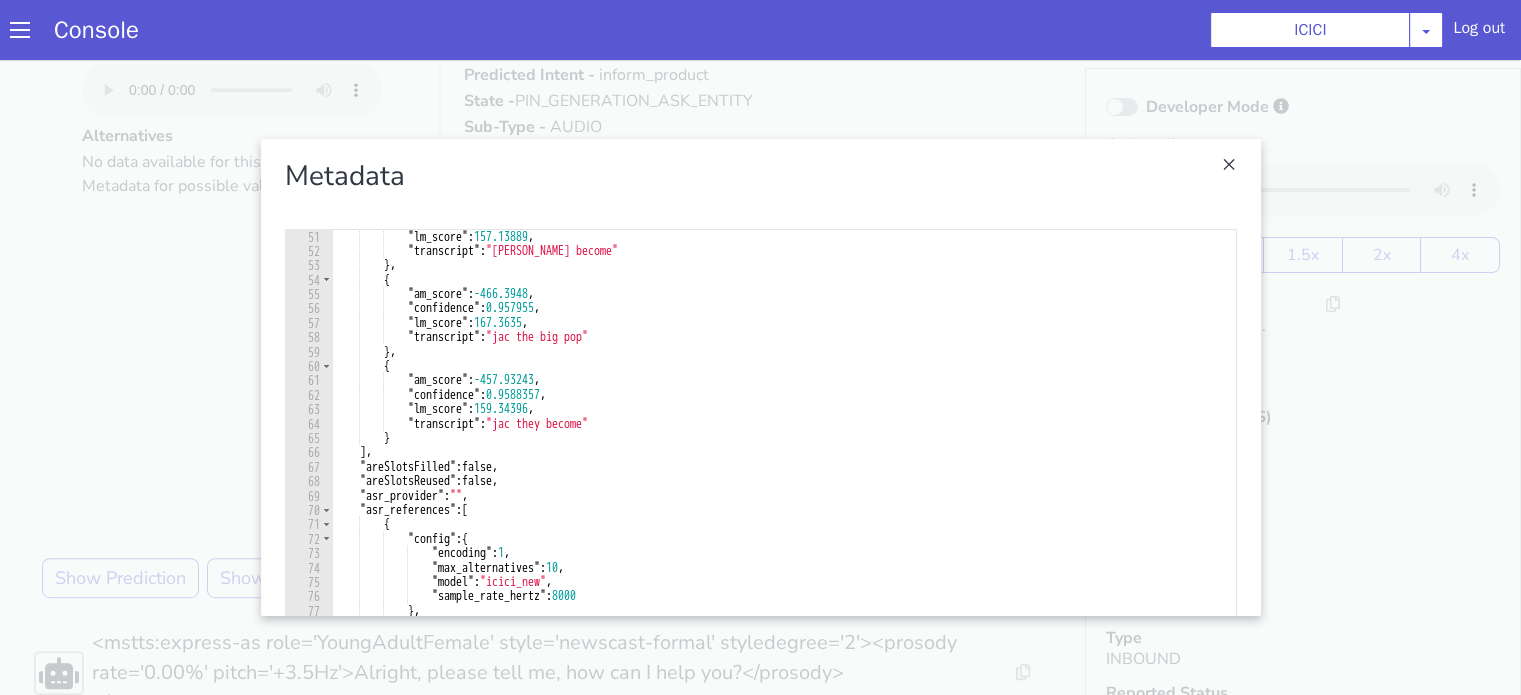 scroll, scrollTop: 900, scrollLeft: 0, axis: vertical 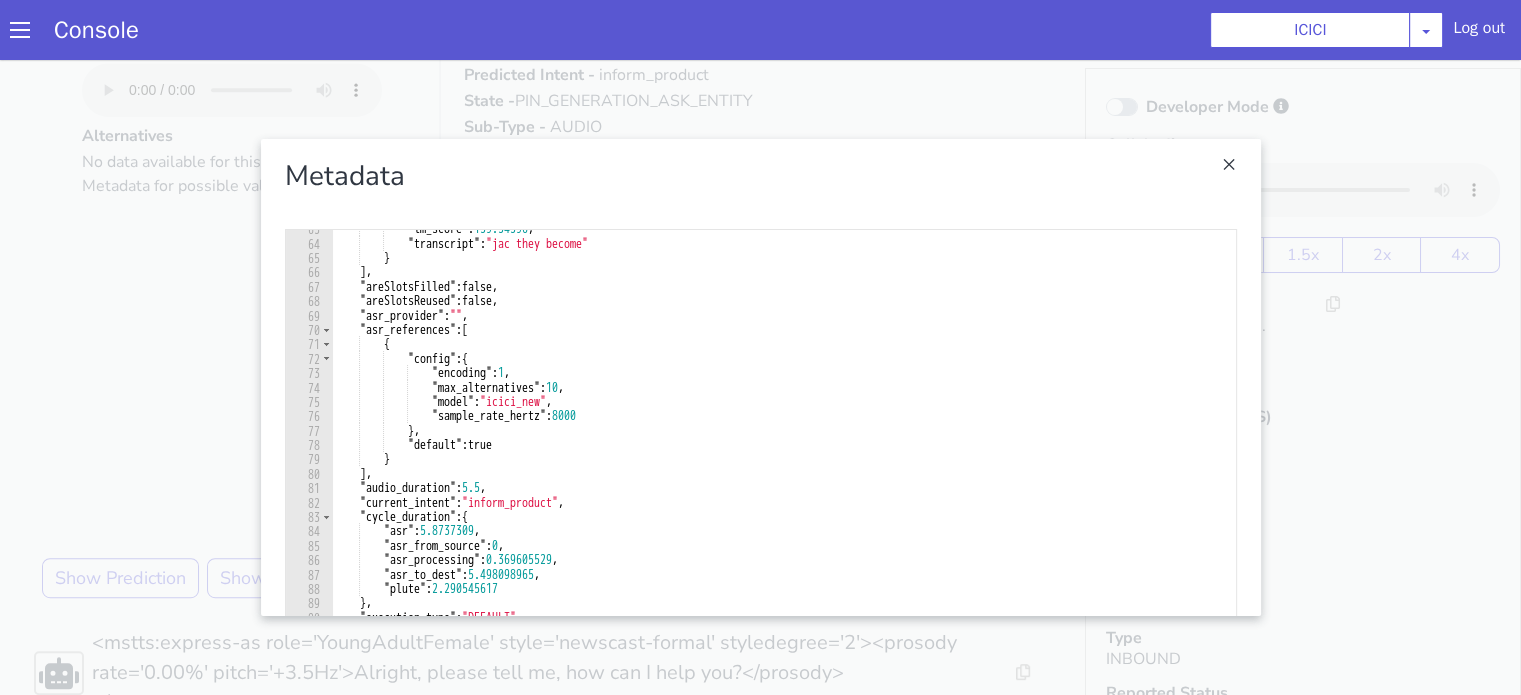 click at bounding box center [760, 377] 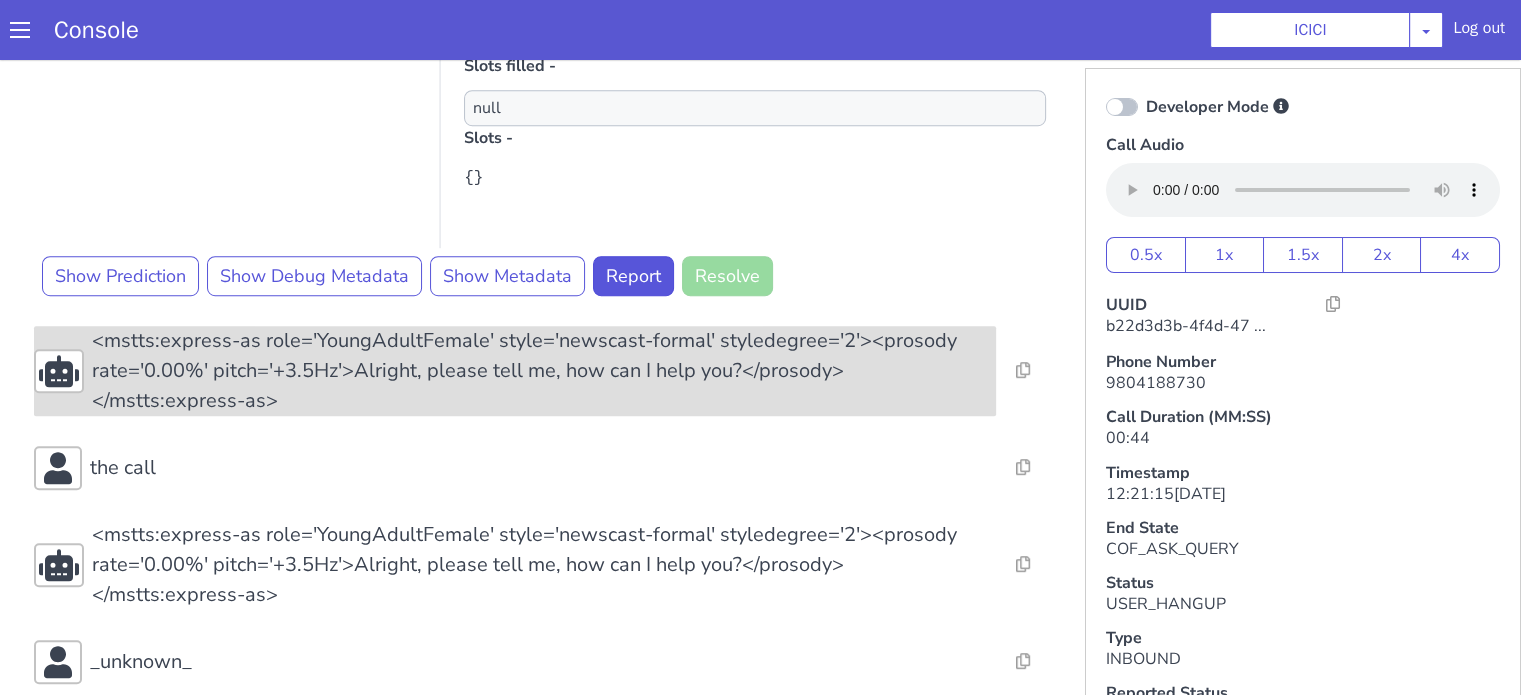 scroll, scrollTop: 1400, scrollLeft: 0, axis: vertical 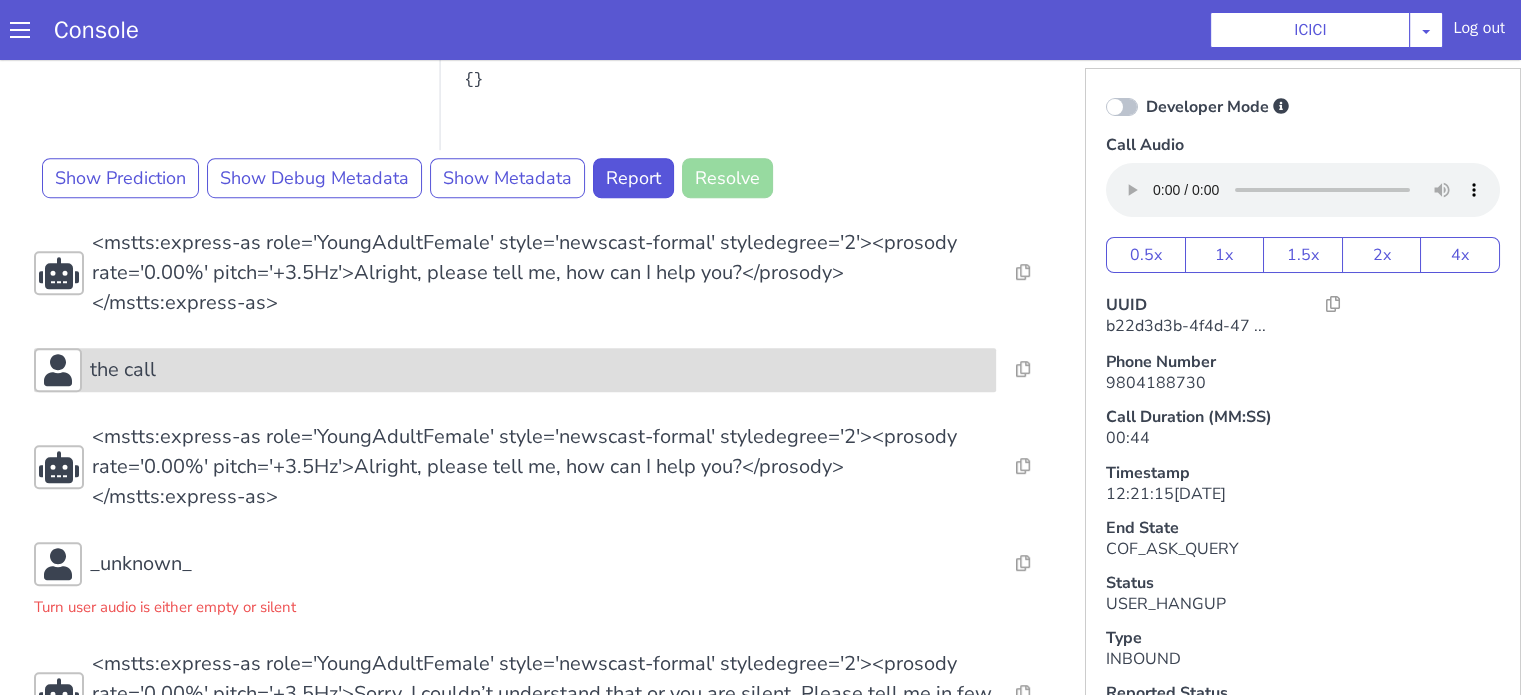 click on "the call" at bounding box center [515, 370] 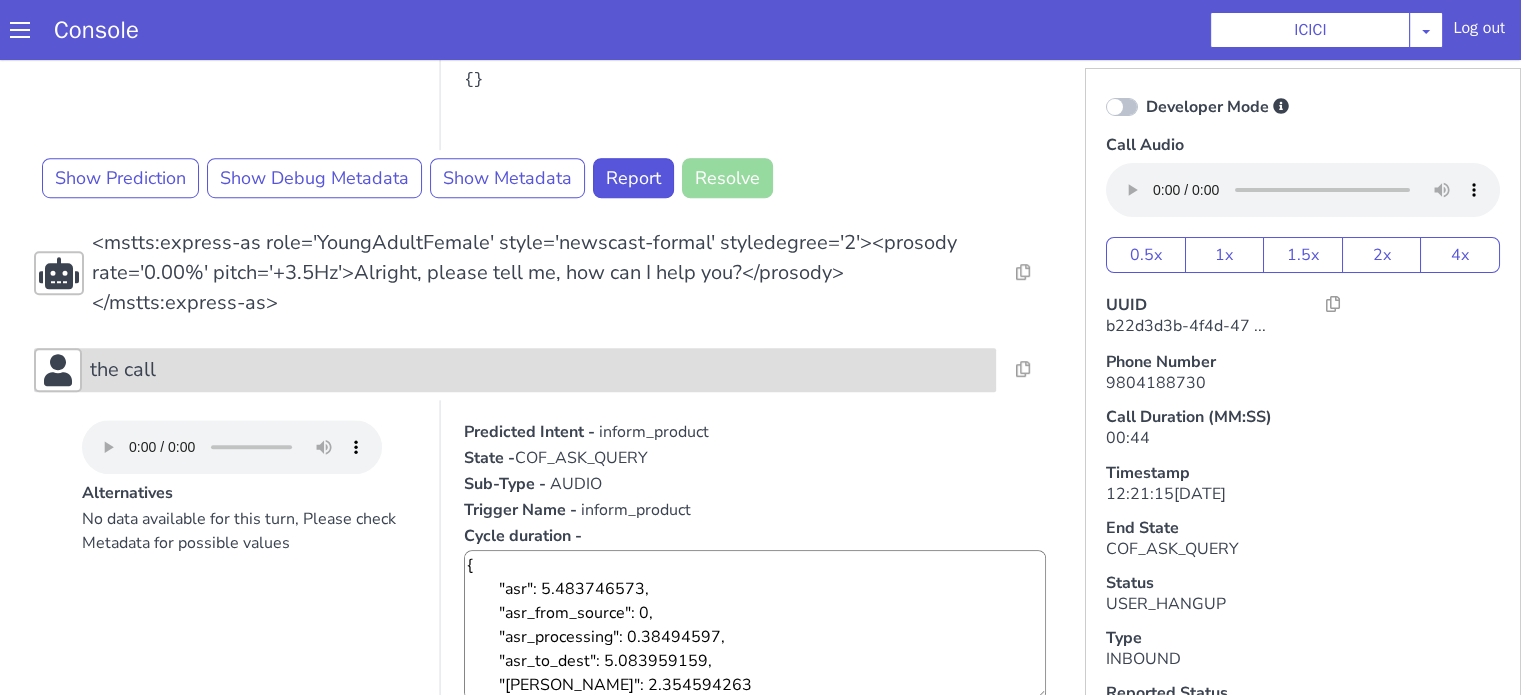 scroll, scrollTop: 1800, scrollLeft: 0, axis: vertical 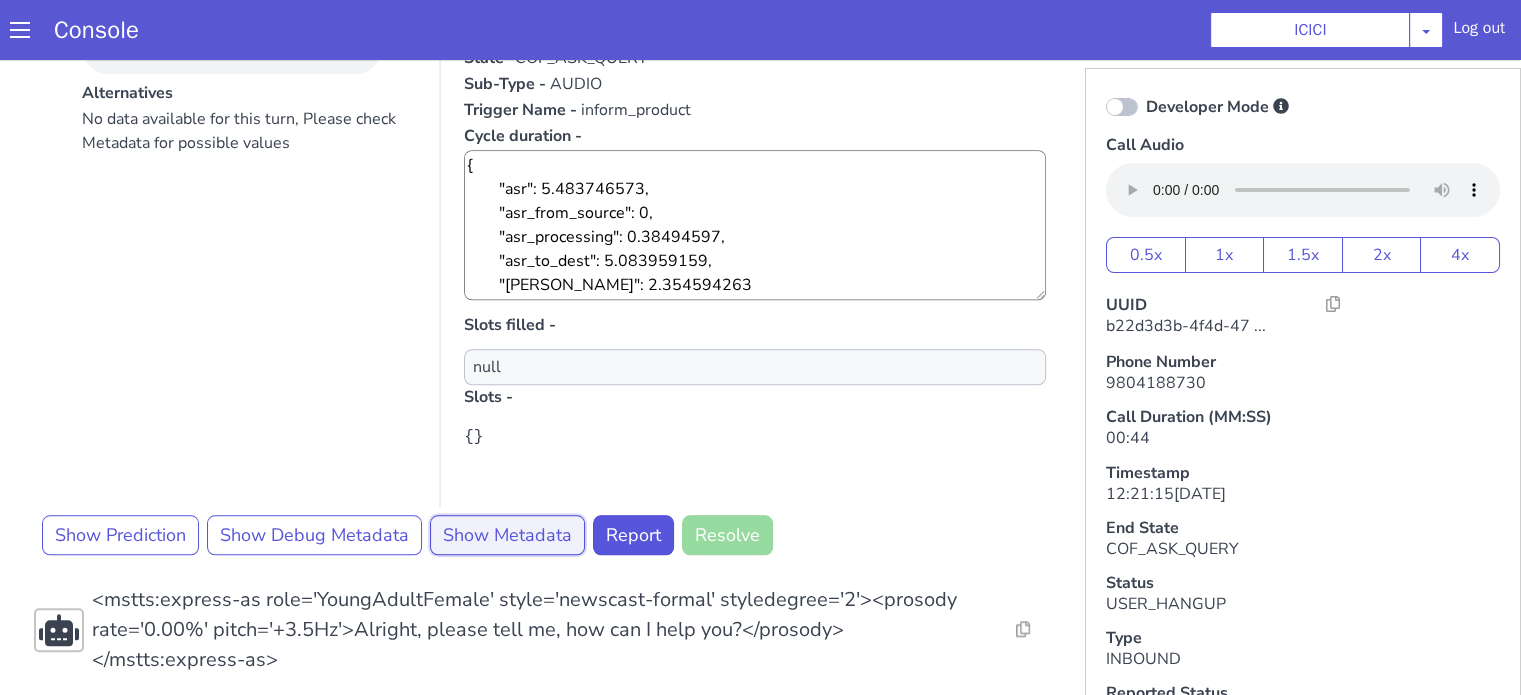 click on "Show Metadata" at bounding box center (507, 535) 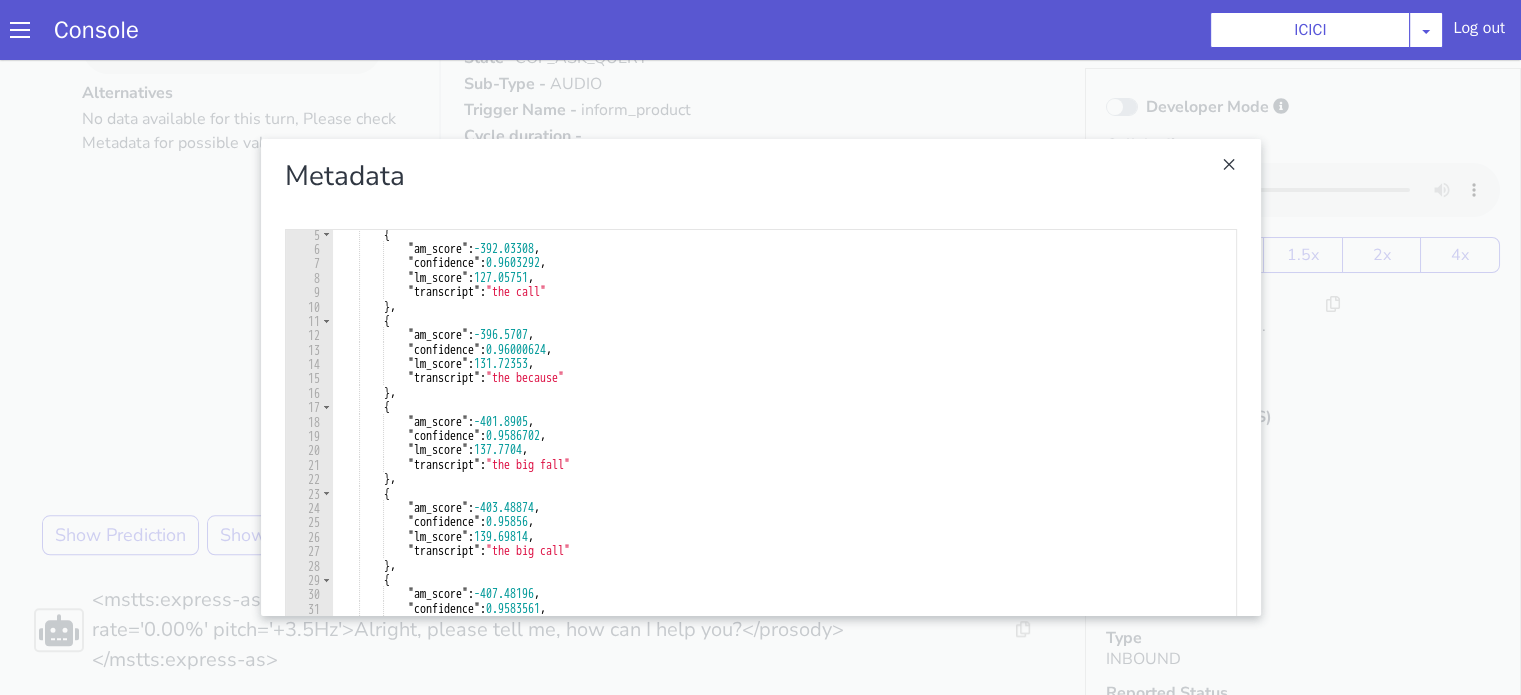 scroll, scrollTop: 0, scrollLeft: 0, axis: both 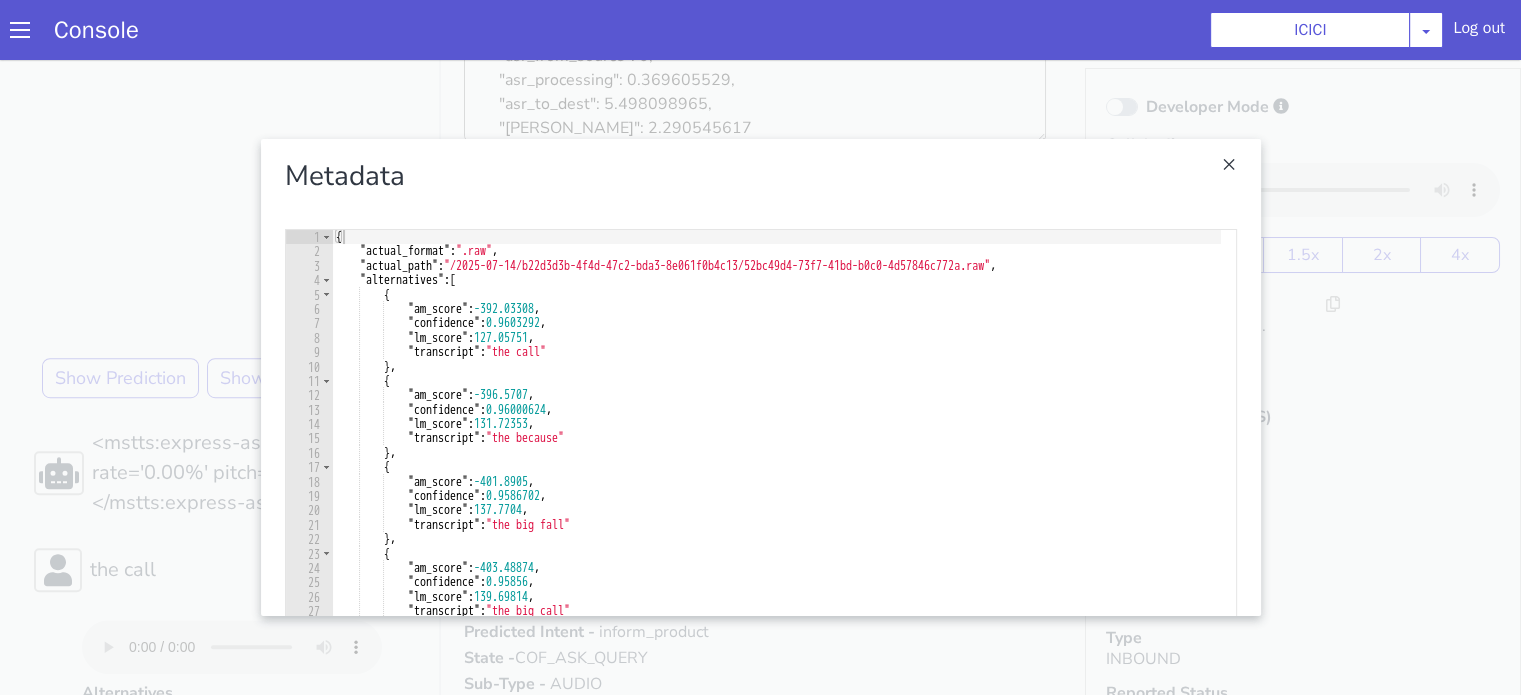 click at bounding box center [760, 377] 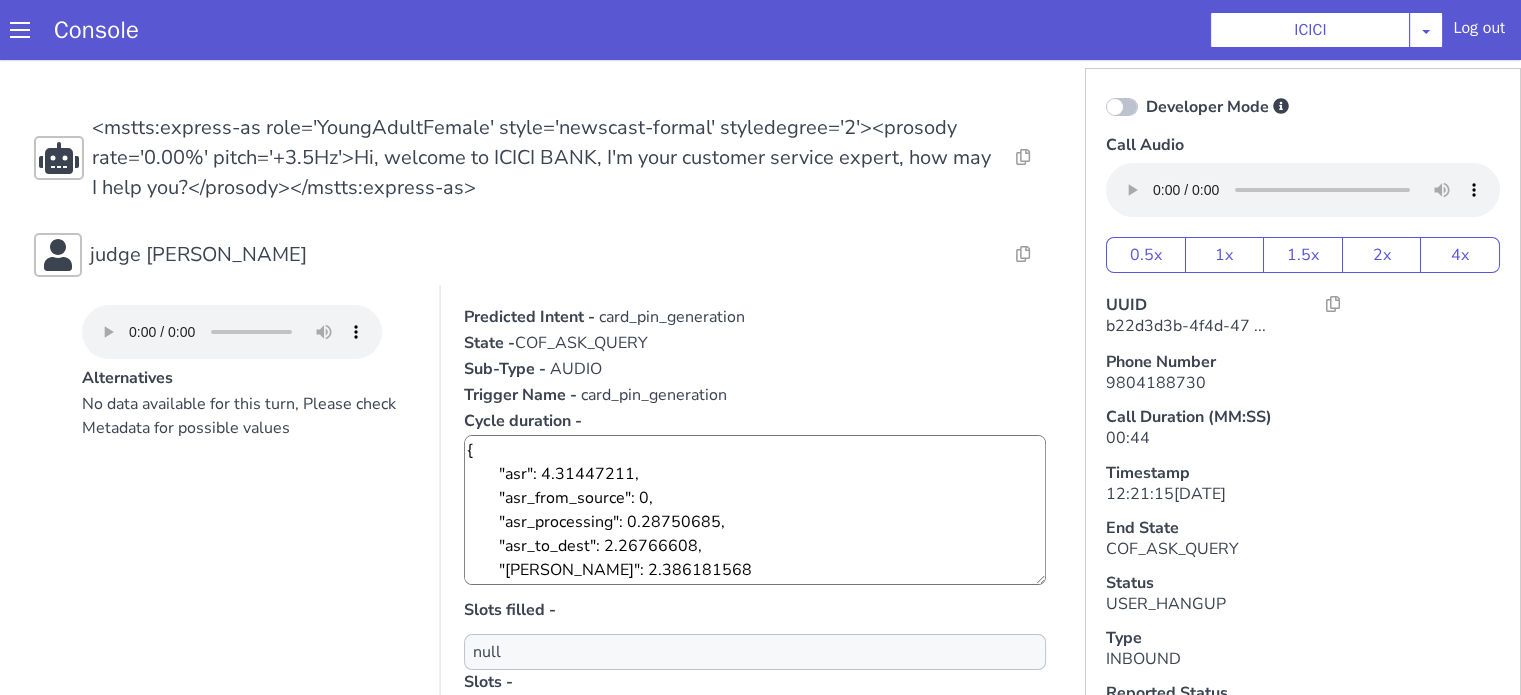 scroll, scrollTop: 0, scrollLeft: 0, axis: both 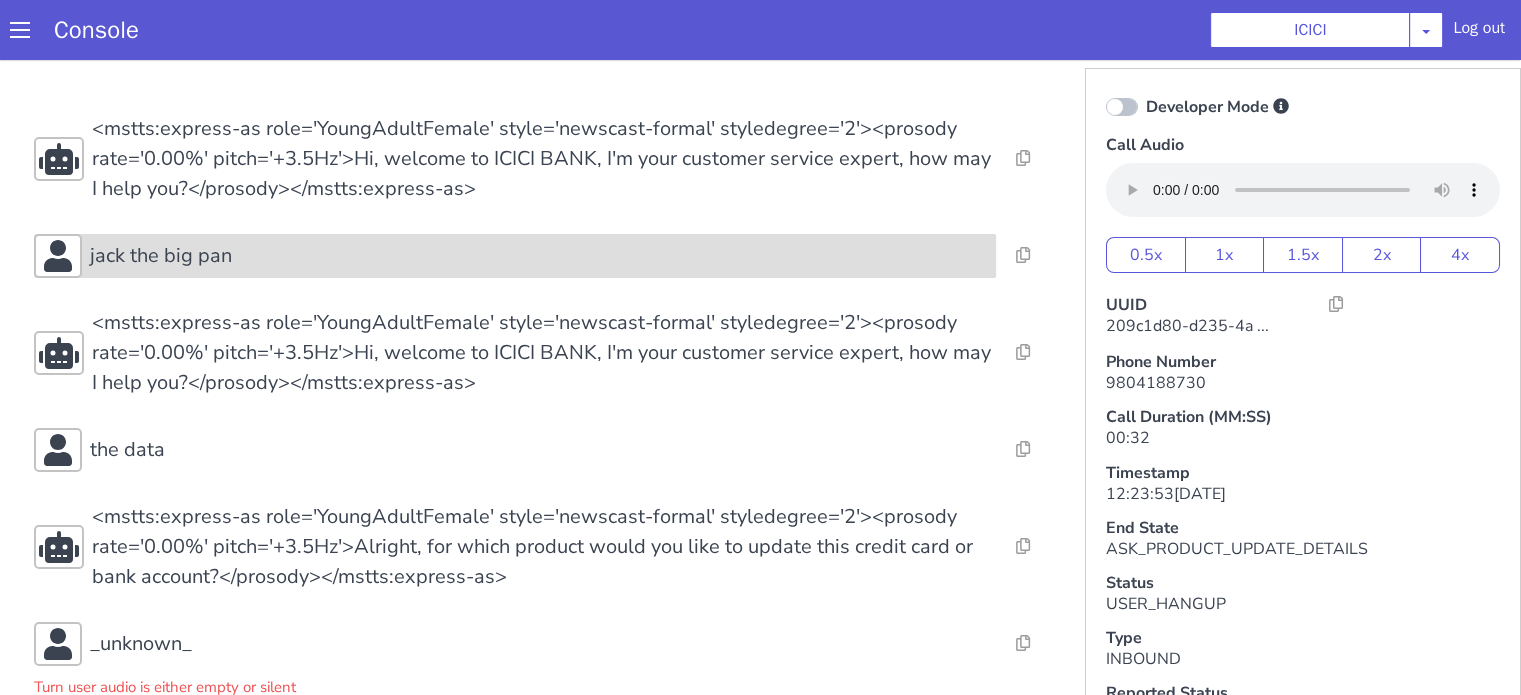 drag, startPoint x: 276, startPoint y: 230, endPoint x: 269, endPoint y: 254, distance: 25 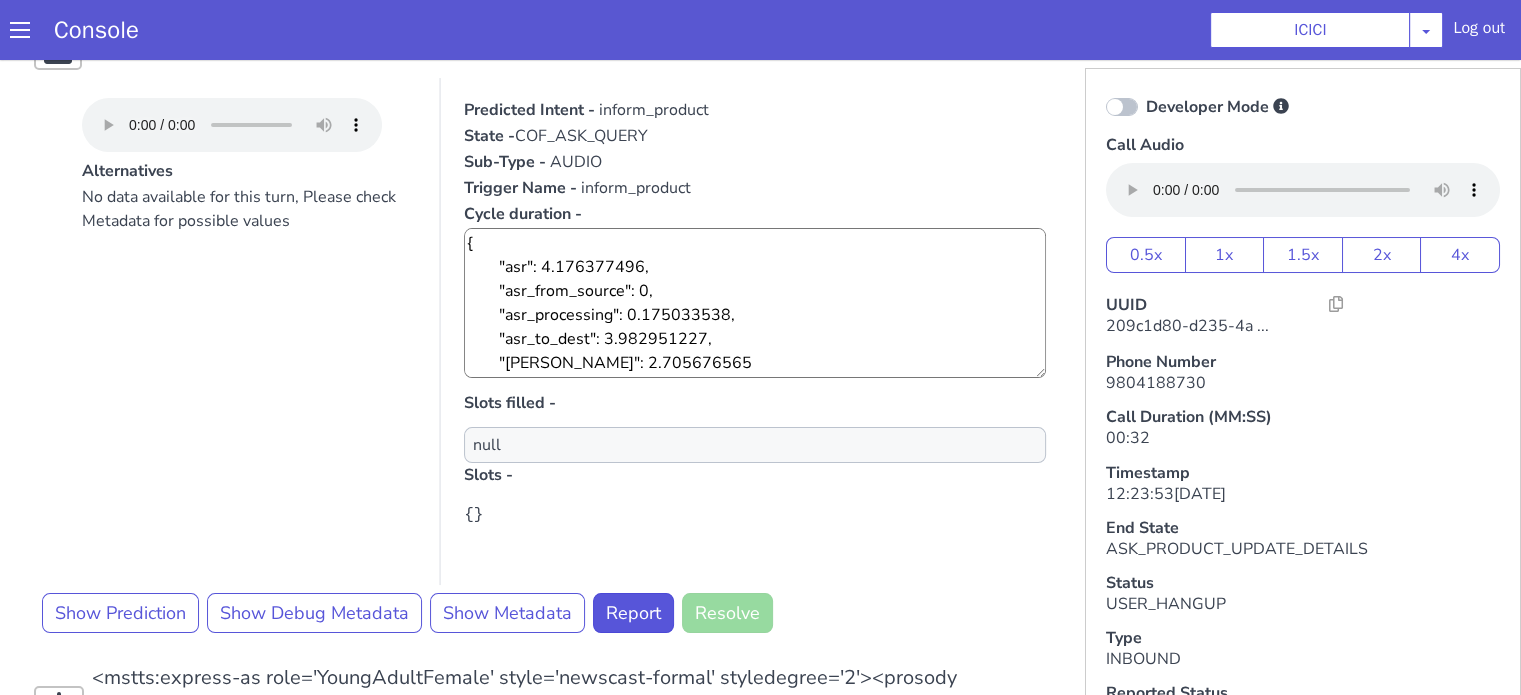 scroll, scrollTop: 300, scrollLeft: 0, axis: vertical 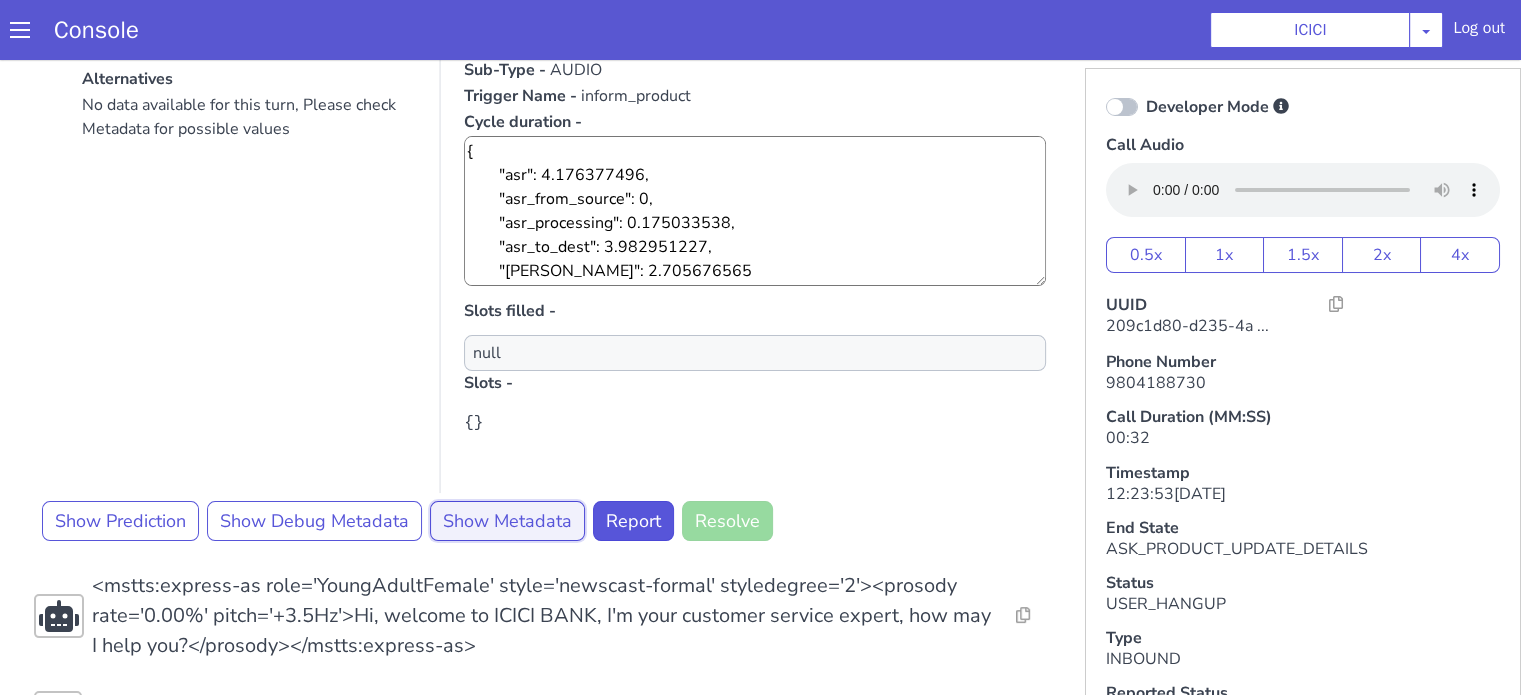 click on "Show Metadata" at bounding box center (1449, 1601) 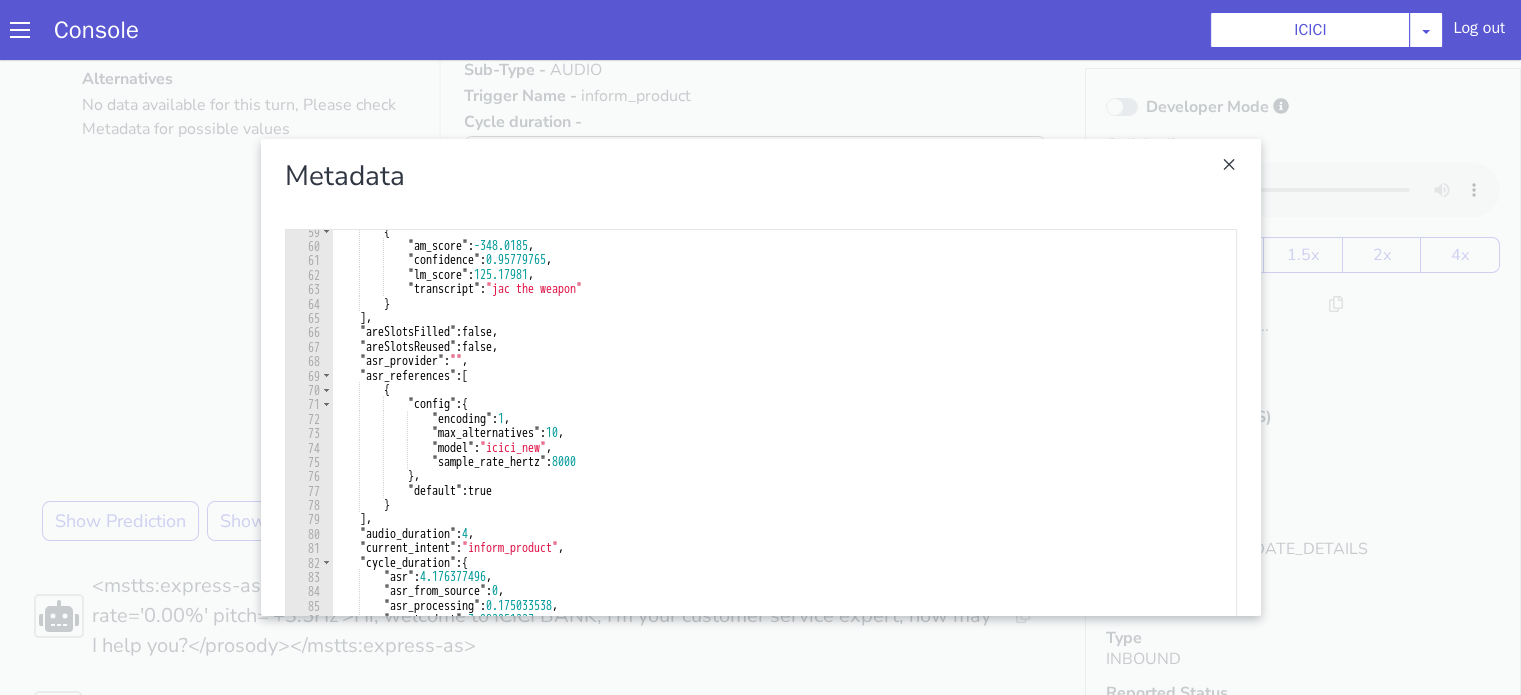 scroll, scrollTop: 840, scrollLeft: 0, axis: vertical 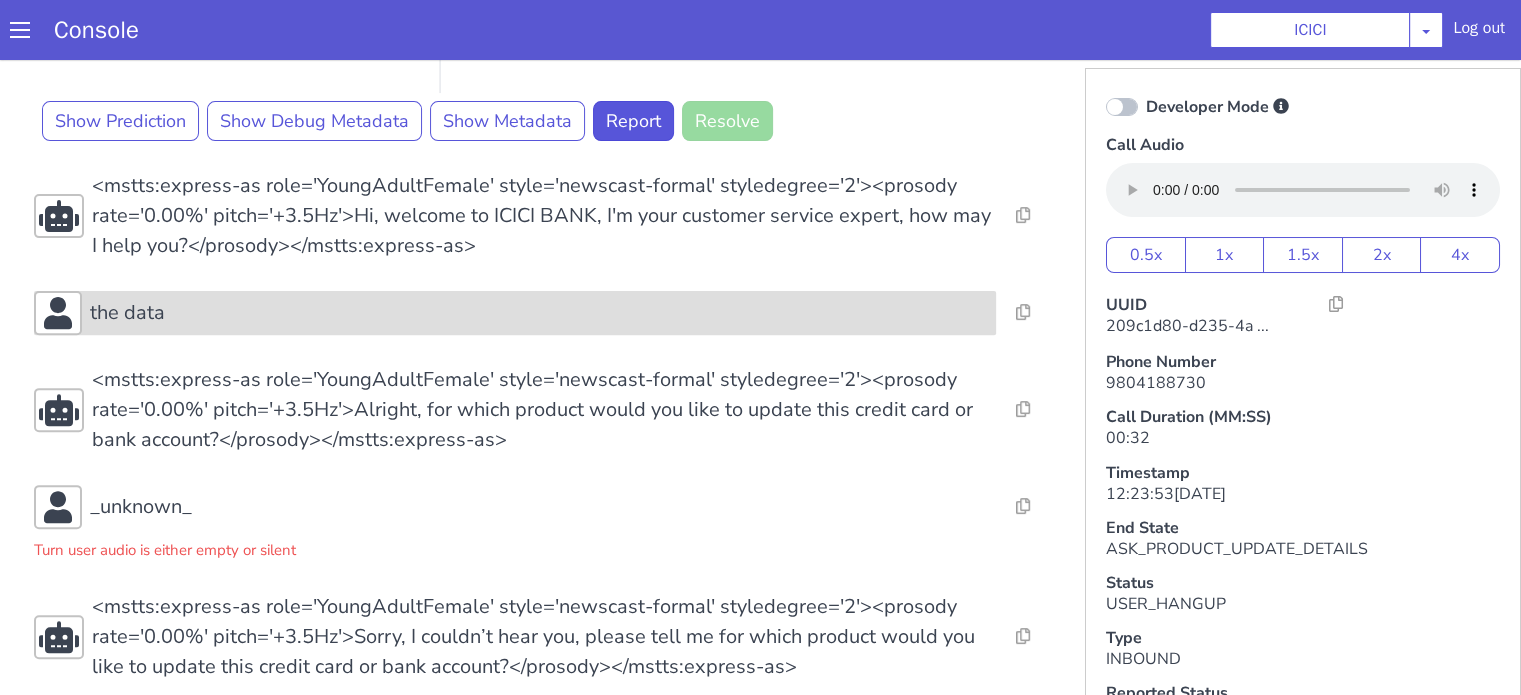click on "the data" at bounding box center [2112, 590] 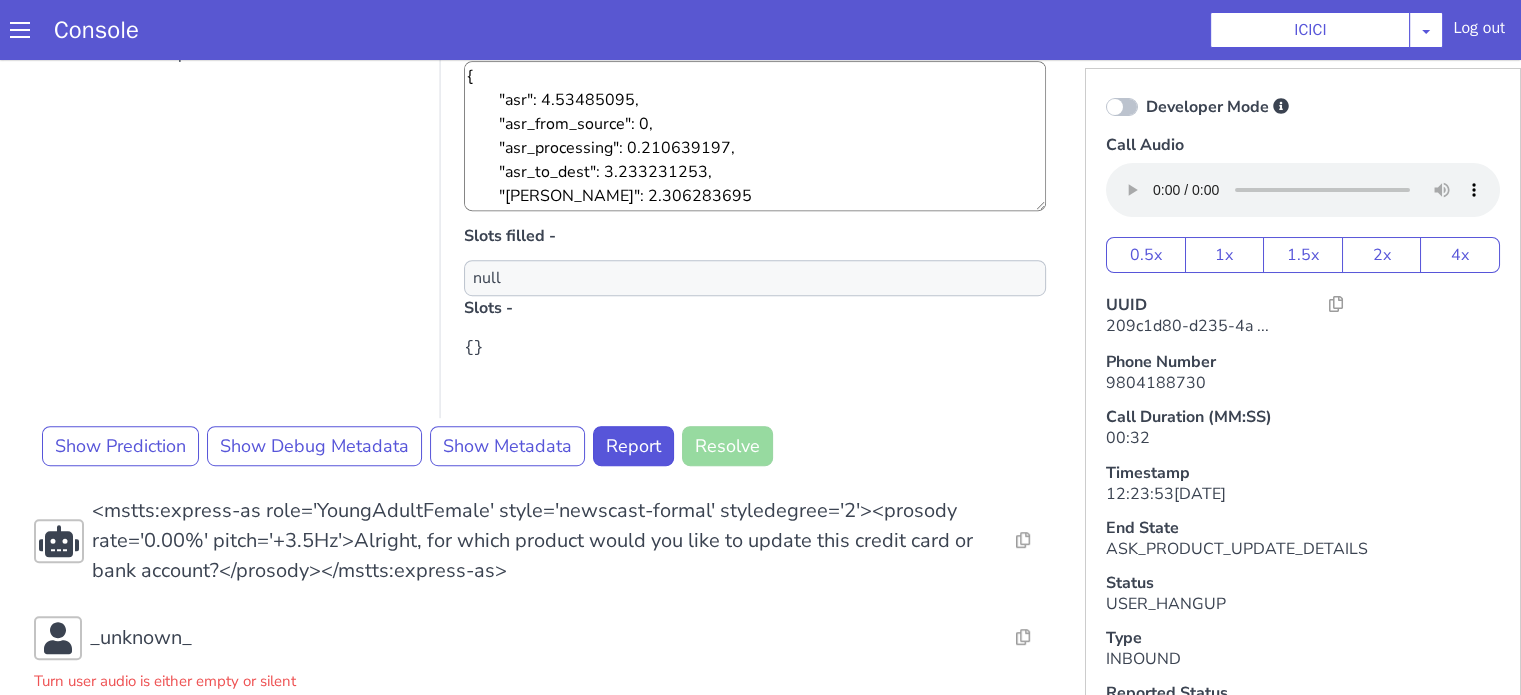 scroll, scrollTop: 1200, scrollLeft: 0, axis: vertical 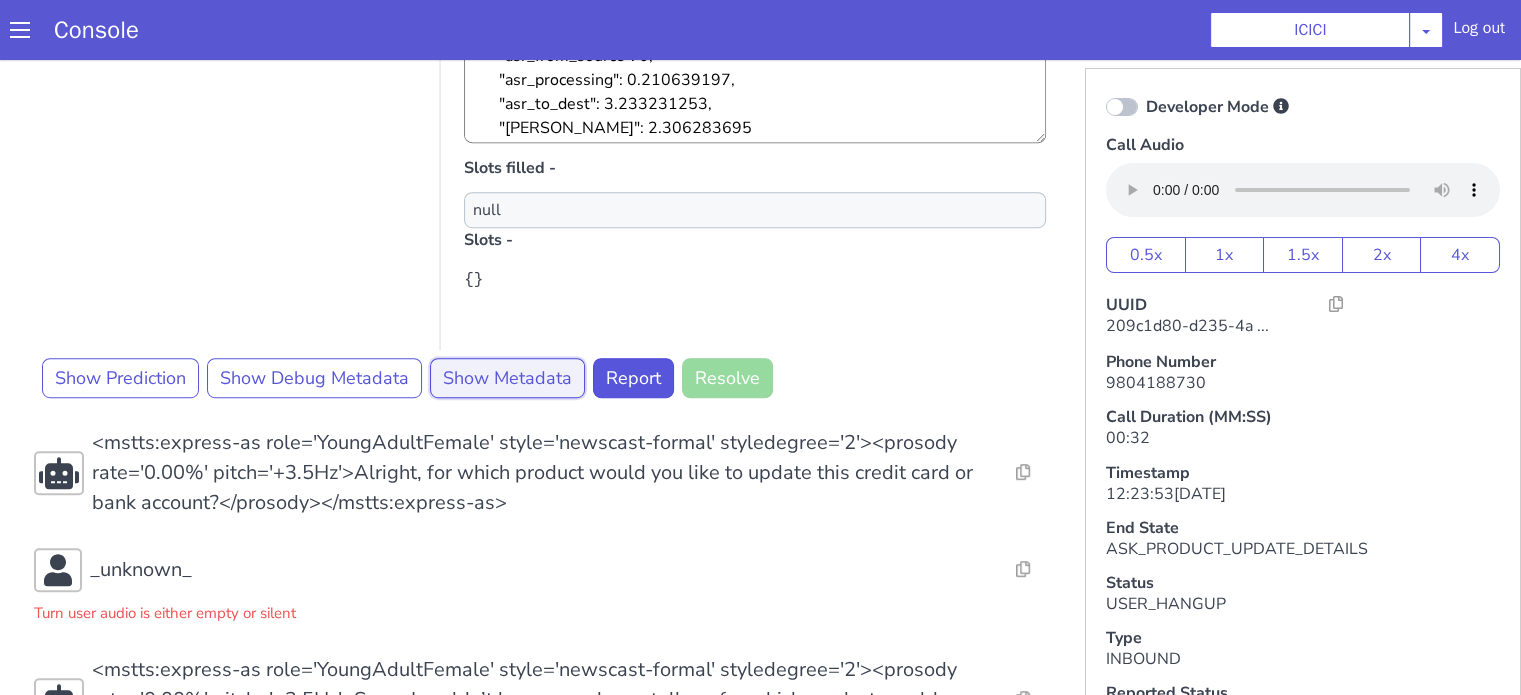 click on "Show Metadata" at bounding box center (1102, -130) 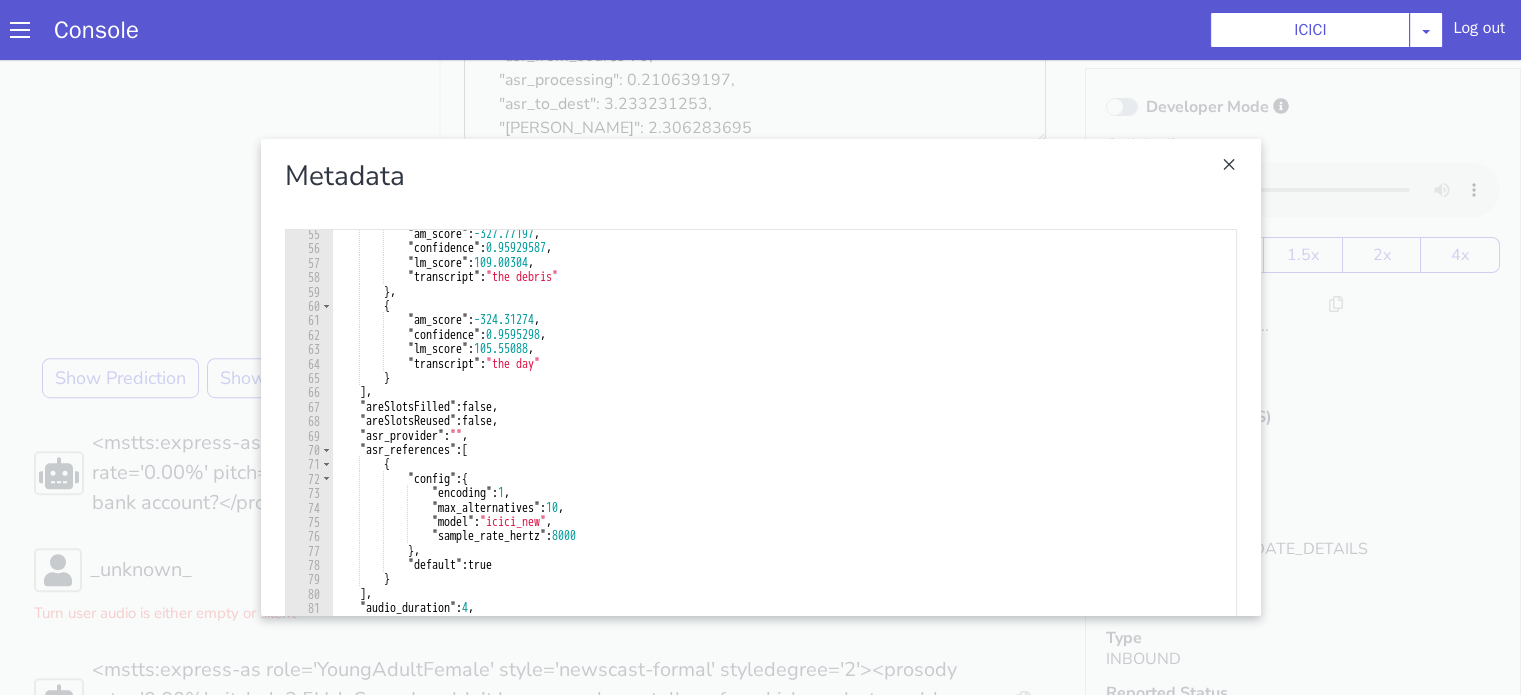 scroll, scrollTop: 900, scrollLeft: 0, axis: vertical 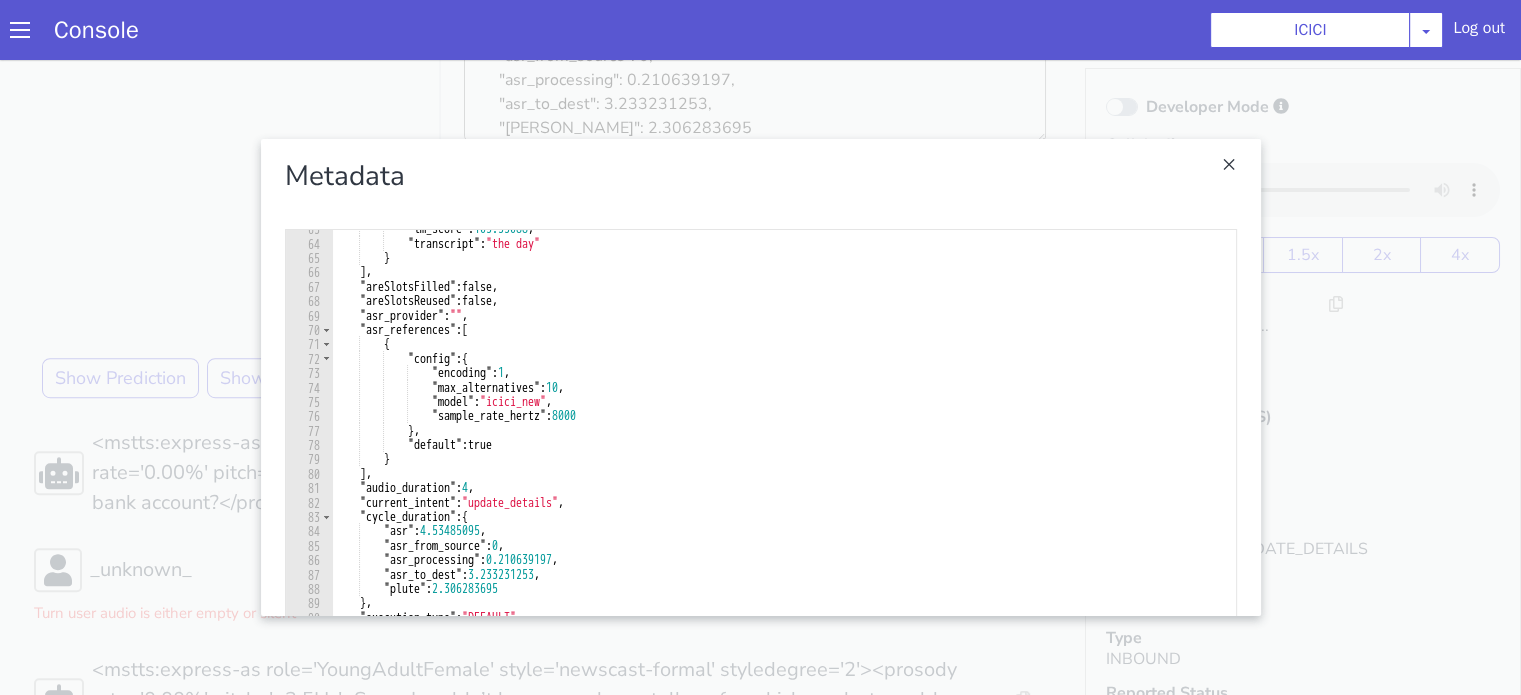 click at bounding box center [2064, 1268] 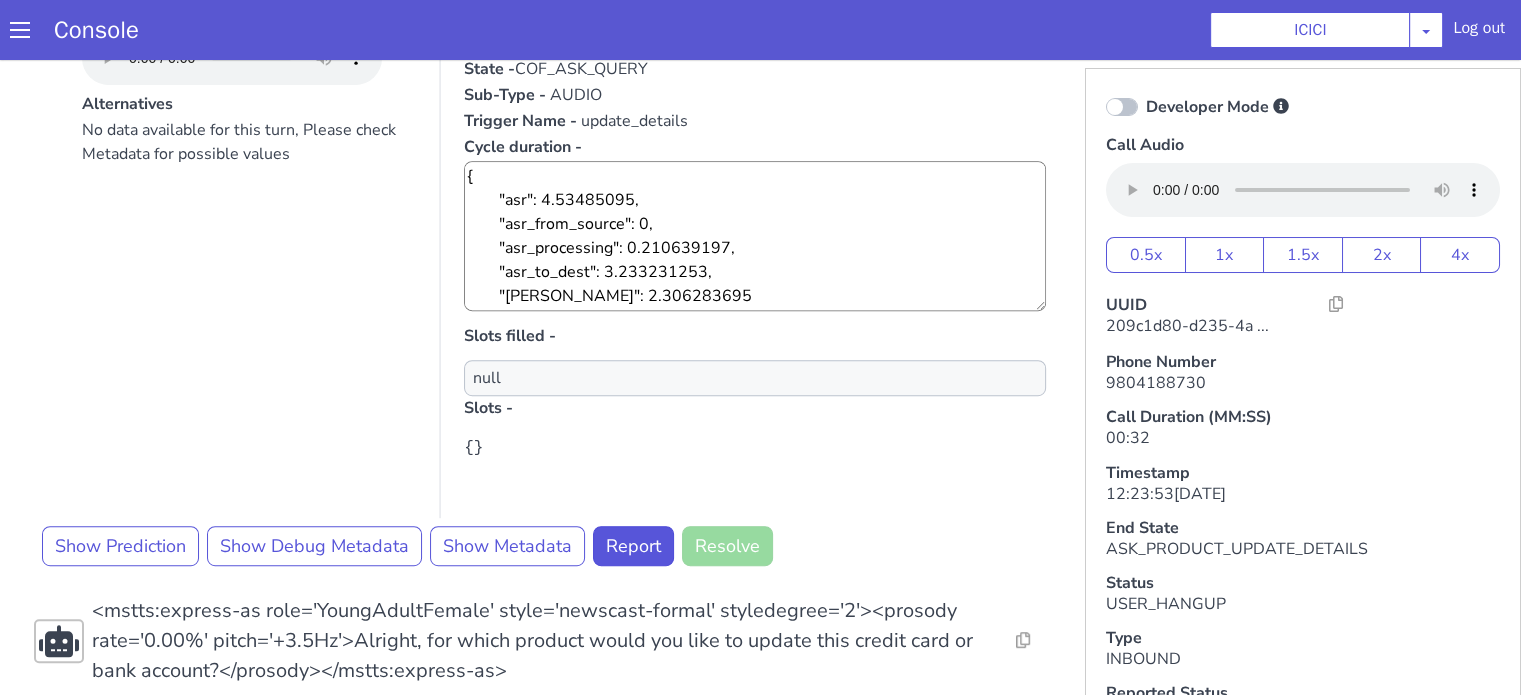 scroll, scrollTop: 1000, scrollLeft: 0, axis: vertical 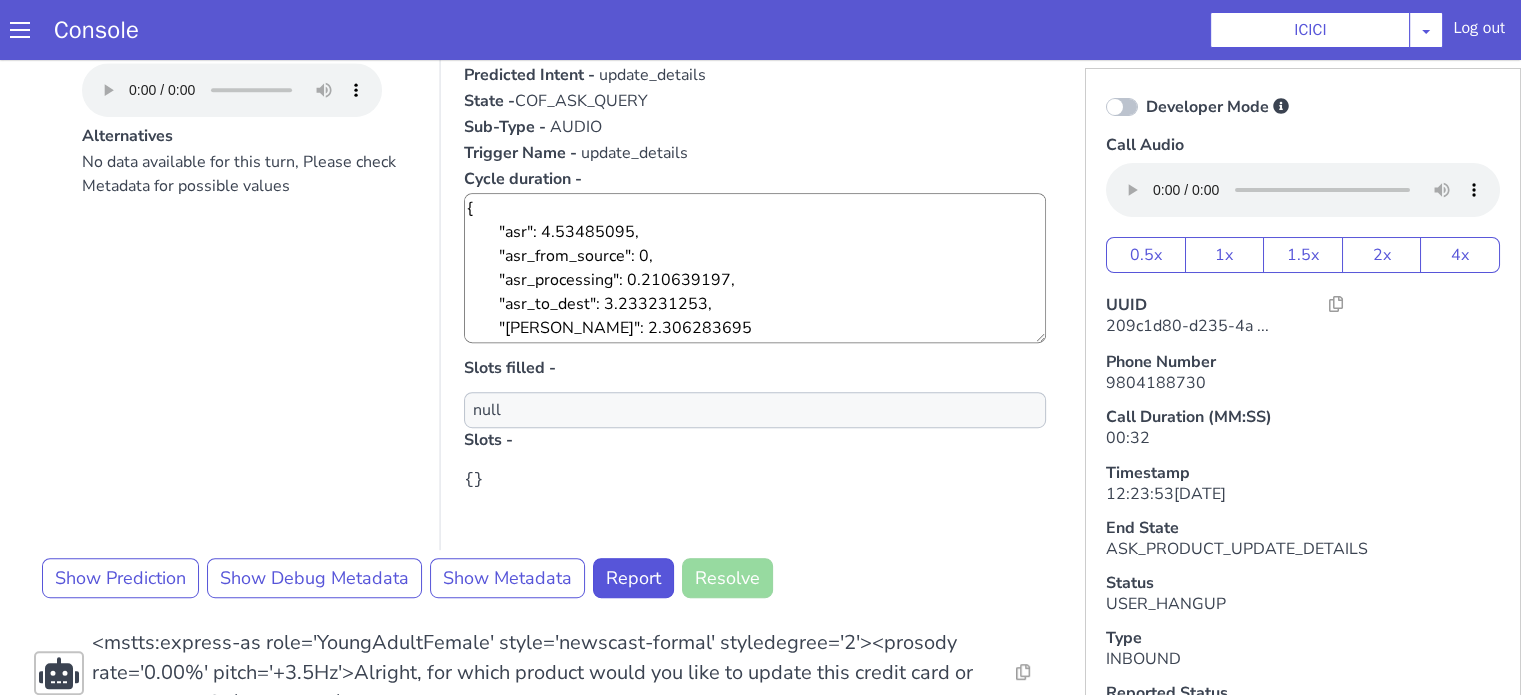 click on "update_details" at bounding box center [1449, -449] 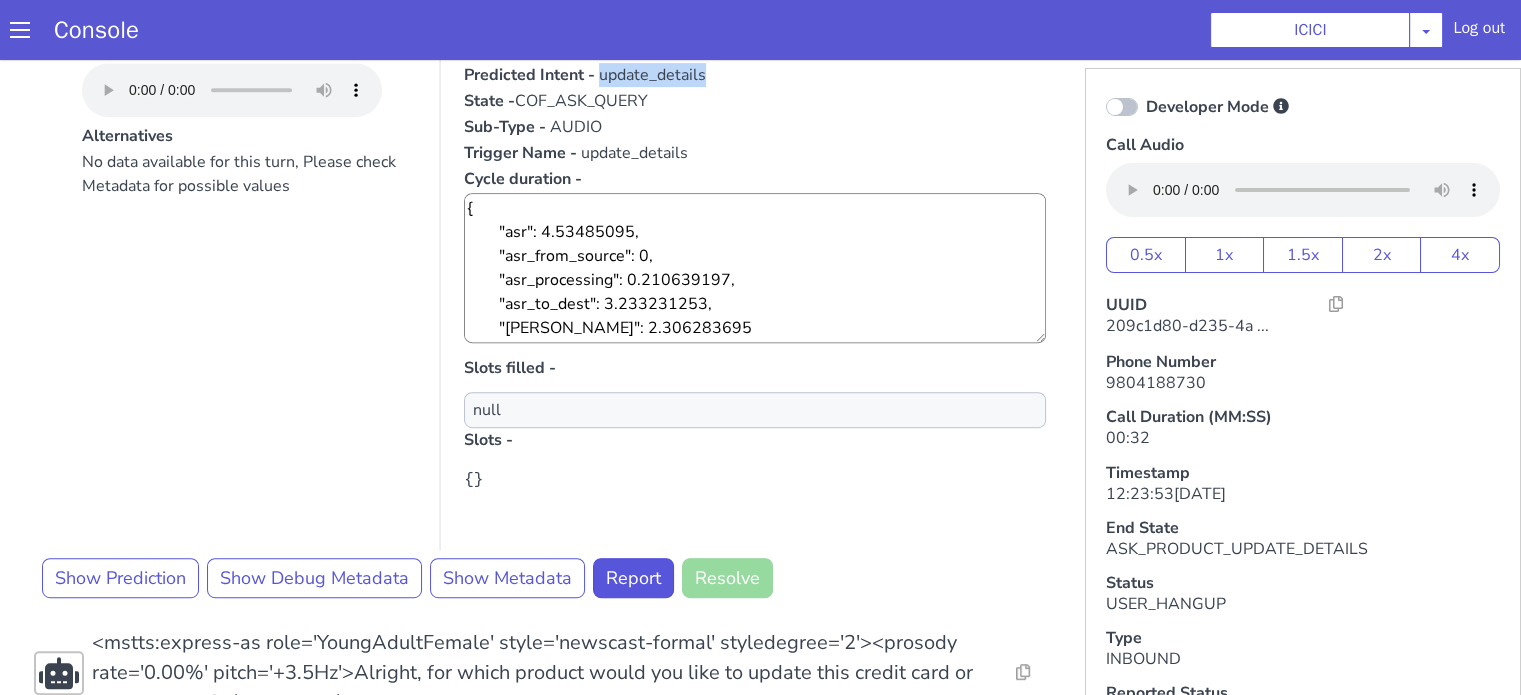 click on "update_details" at bounding box center [1864, -313] 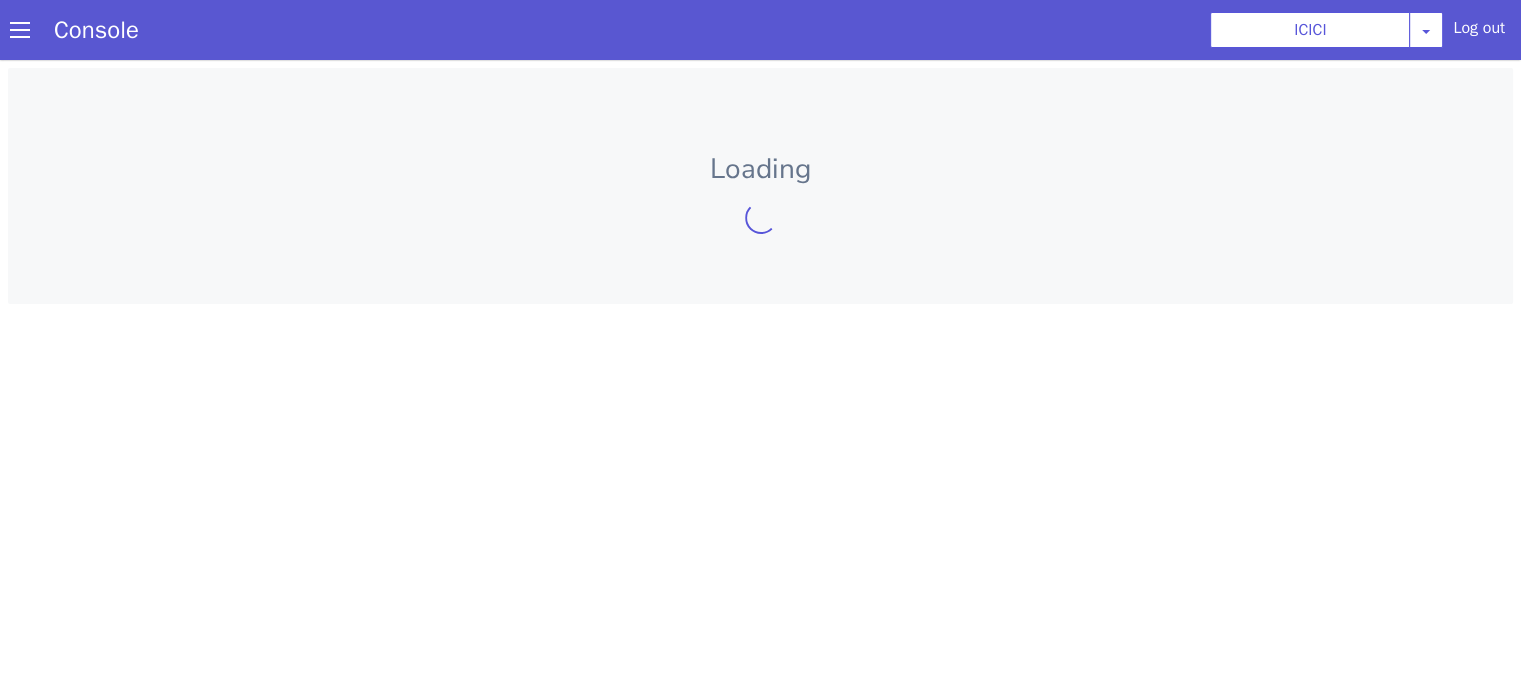 scroll, scrollTop: 0, scrollLeft: 0, axis: both 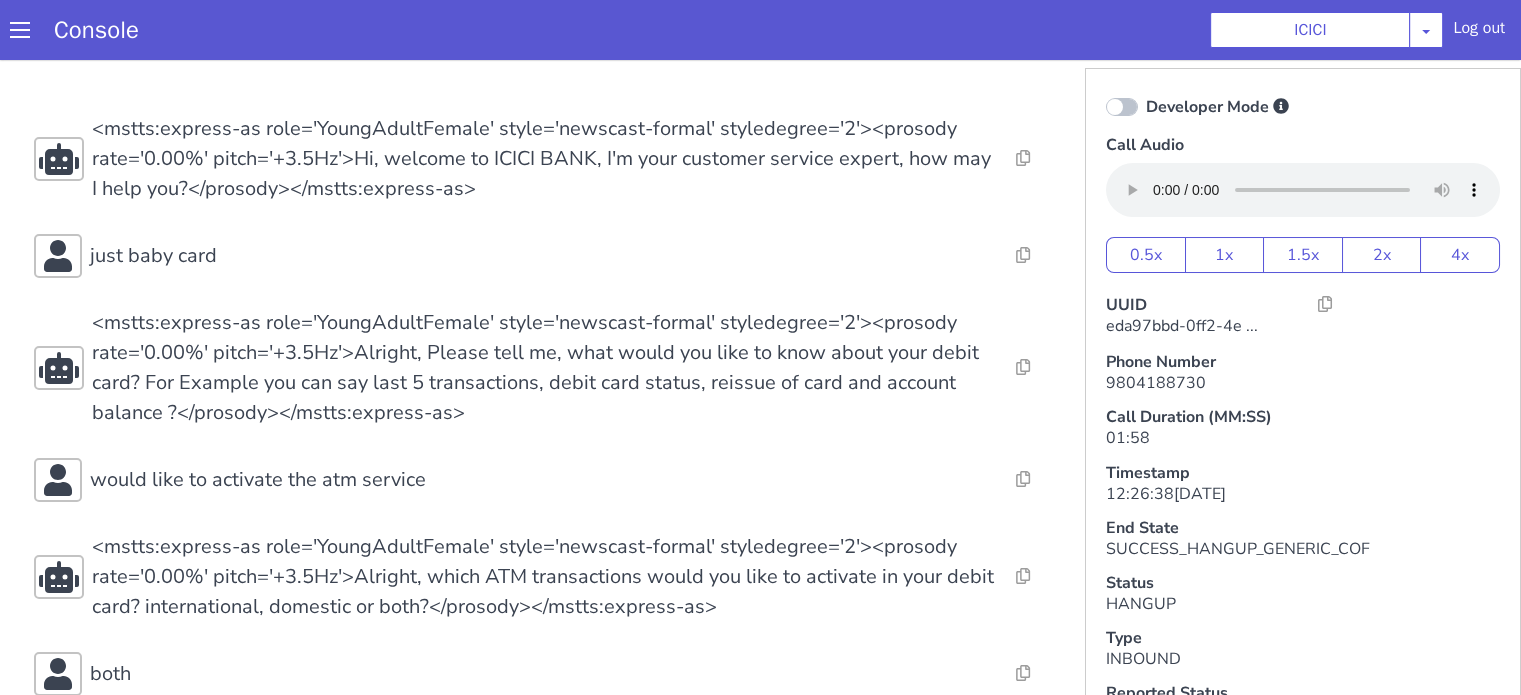 click on "Console ICICI [PERSON_NAME] Airtel DTH Pilot Airtel POC [PERSON_NAME] Blue NT Aliceblue American Finance - US Apollo Apollo 24*7 Application - Collections Auto NPS feedback Avaya Devconnect Axis Axis AMC Axis Outbound BAGIC BALIC BALIC Old 2 Bajaj Autofinance Bajaj Fin Banking Demo Barbeque Nation Buy Now Pay Later Cars24 Cashe Central Bank of [GEOGRAPHIC_DATA] [PERSON_NAME] Cholamandalam Finance Consumer Durables Coverfox Covid19 Helpline Credgenics CreditMate DPDzero DUMMY Data collection Demo - Collections Dish TV ERCM Emeritus Eureka Forbes - LQ FFAM360 - US Familiarity Farming_Axis Finaccel Flipkart Flow Templates Fusion Microfinance Giorgos_TestBot Great Learning Grievance Bot HDB Finance HDFC HDFC Ergo HDFC Freedom CC HDFC Life Demo HDFC Securities Hathway Internet Hathway V2 Home Credit IBM IBM Banking Demo ICICI ICICI Bank Outbound ICICI [DEMOGRAPHIC_DATA] Persistency ICICI Prudential ICICI securities ICICI_lombard IDFC First Bank IFFCO Tokio Insurance Iffco [GEOGRAPHIC_DATA] [GEOGRAPHIC_DATA] Indigo IndusInd - Settlement IndusInd CC Insurance [PERSON_NAME]" at bounding box center [760, 30] 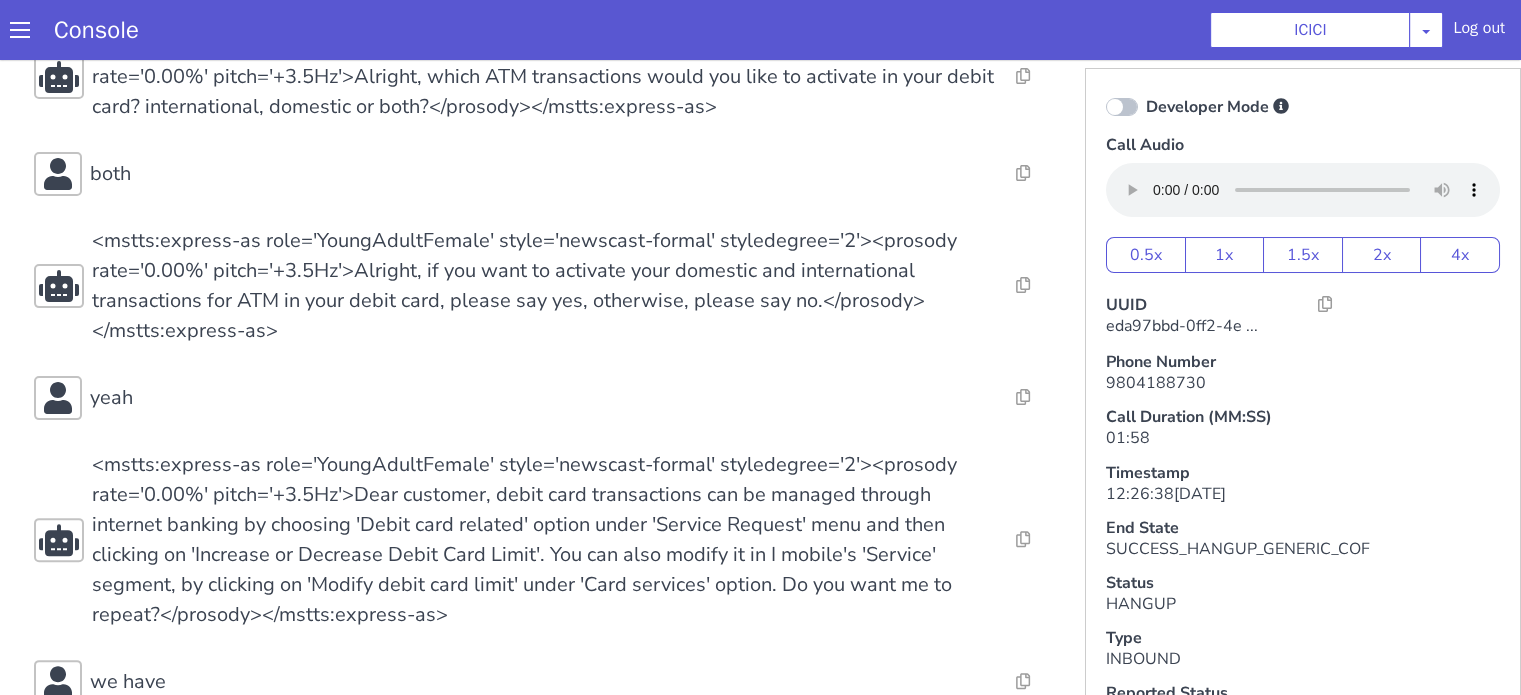scroll, scrollTop: 800, scrollLeft: 0, axis: vertical 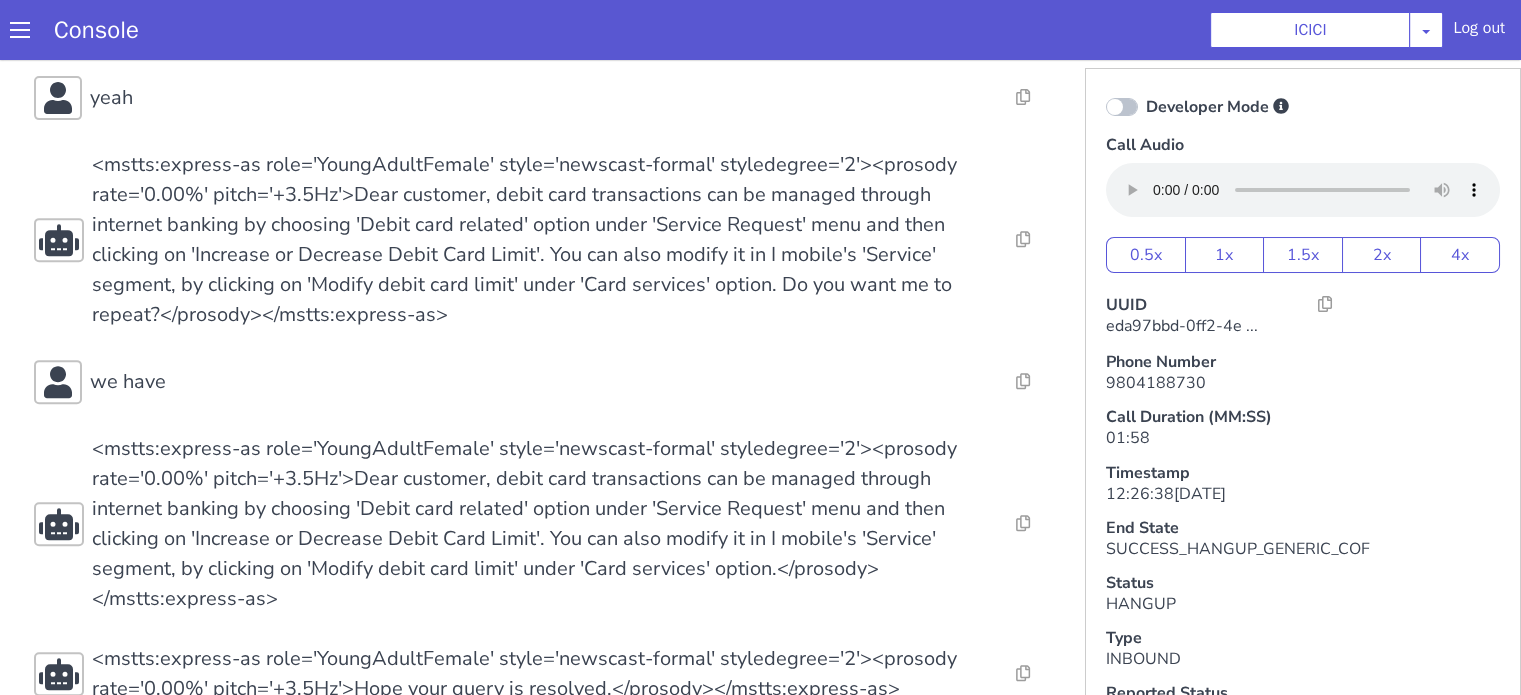 click on "Resolve  Intent Error  Entity Error  Transcription Error  Miscellaneous Submit Resolve  Intent Error  Entity Error  Transcription Error  Miscellaneous Submit Resolve  Intent Error  Entity Error  Transcription Error  Miscellaneous Submit <mstts:express-as role='YoungAdultFemale' style='newscast-formal' styledegree='2'><prosody rate='0.00%' pitch='+3.5Hz'>Hi, welcome to ICICI BANK, I'm your customer service expert, how may I help you?</prosody></mstts:express-as> Resolve  Intent Error  Entity Error  Transcription Error  Miscellaneous Submit just baby card Resolve  Intent Error  Entity Error  Transcription Error  Miscellaneous Submit Resolve  Intent Error  Entity Error  Transcription Error  Miscellaneous Submit Resolve  Intent Error  Entity Error  Transcription Error  Miscellaneous Submit would like to activate the atm service Resolve  Intent Error  Entity Error  Transcription Error  Miscellaneous Submit Resolve  Intent Error  Entity Error  Transcription Error  Miscellaneous Submit Resolve  Intent Error Submit" at bounding box center (544, 106) 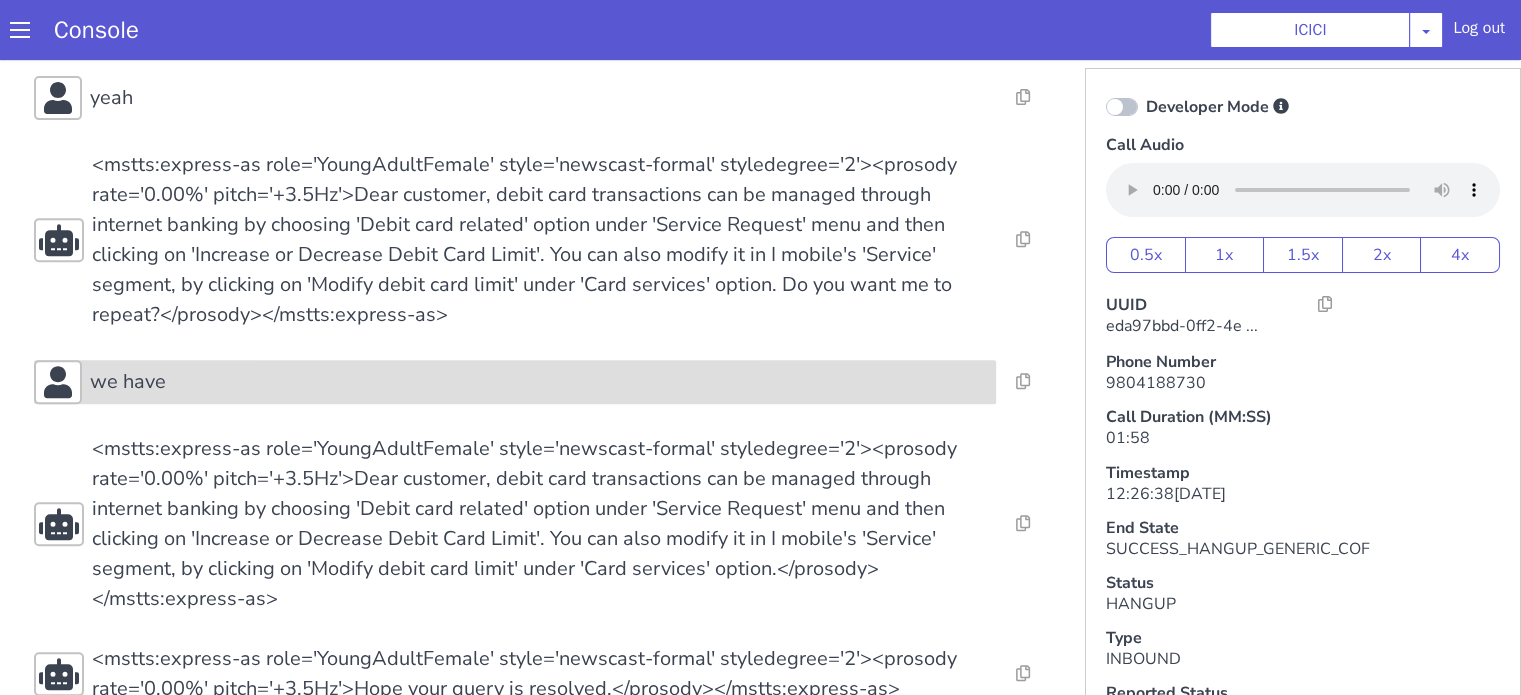 click on "we have" at bounding box center (539, 382) 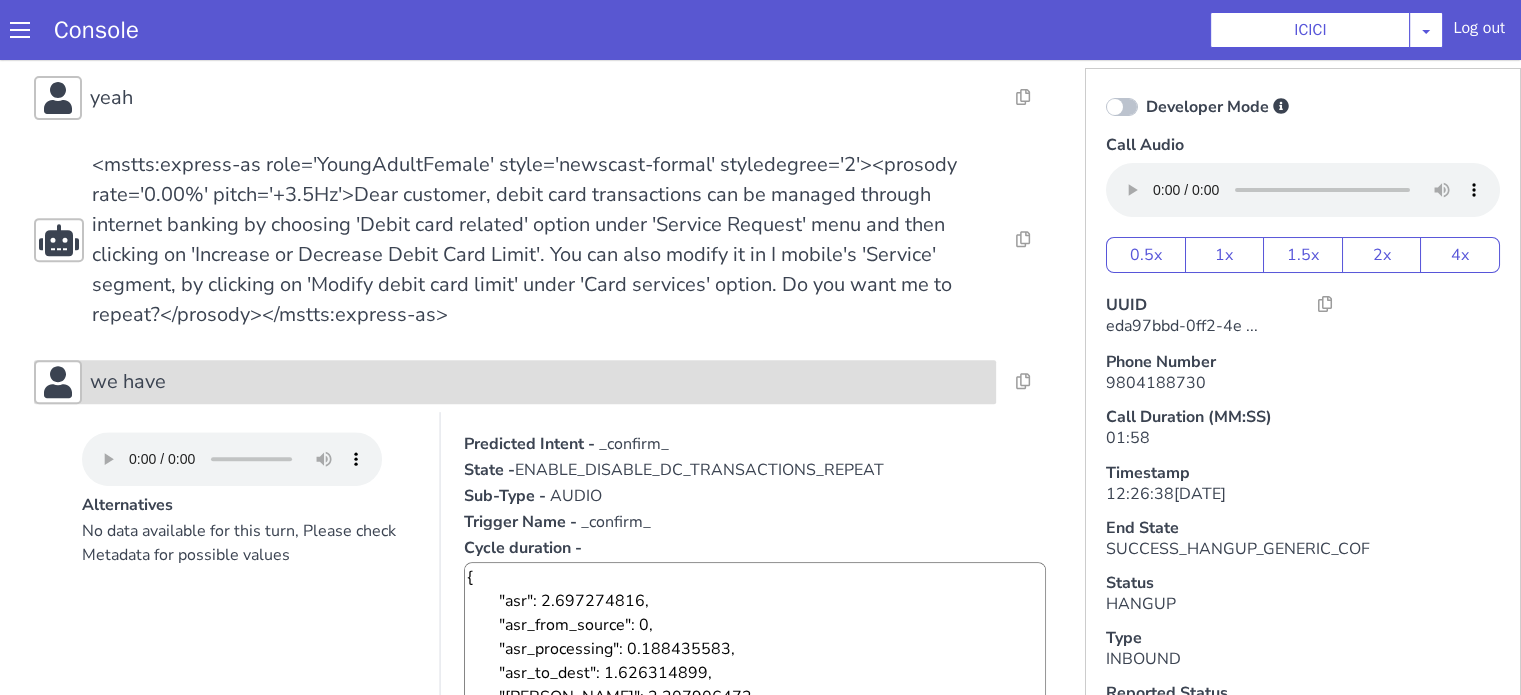click on "we have" at bounding box center [539, 382] 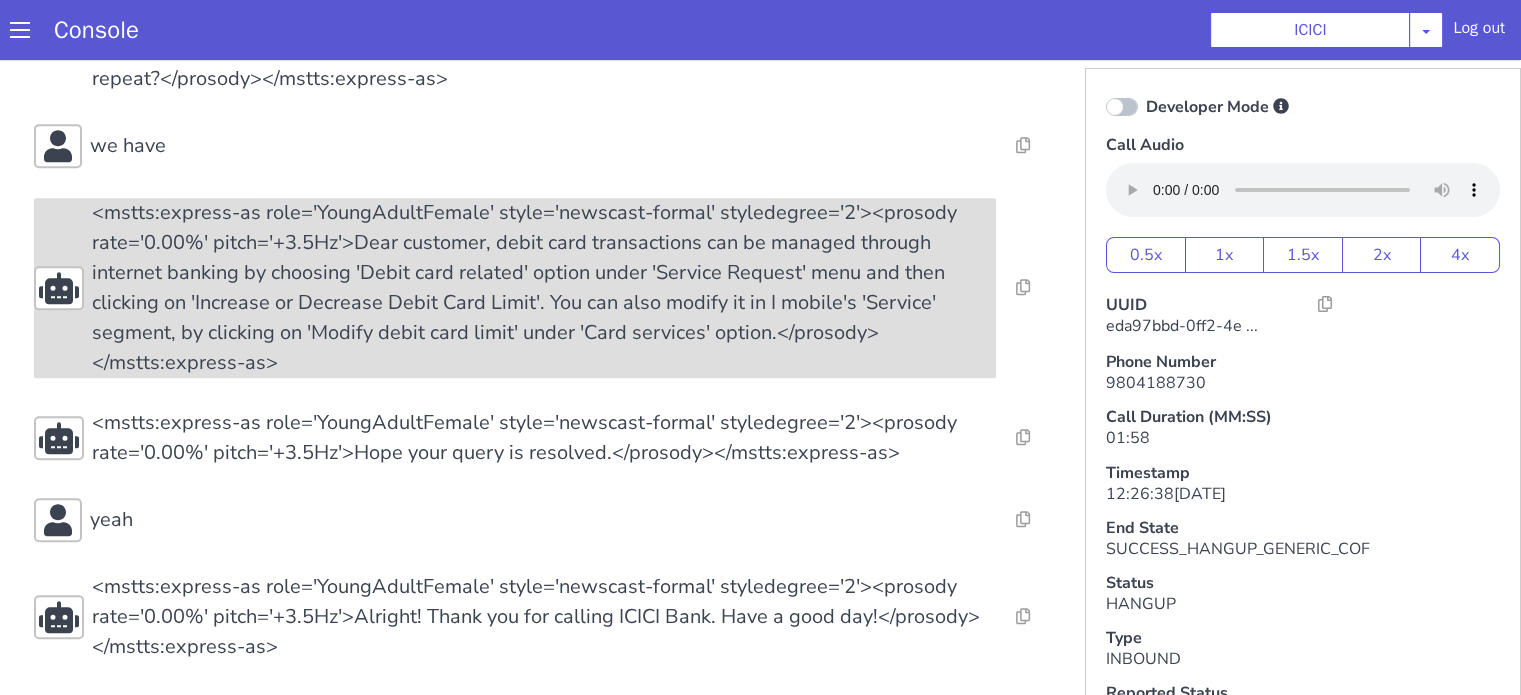 scroll, scrollTop: 5, scrollLeft: 0, axis: vertical 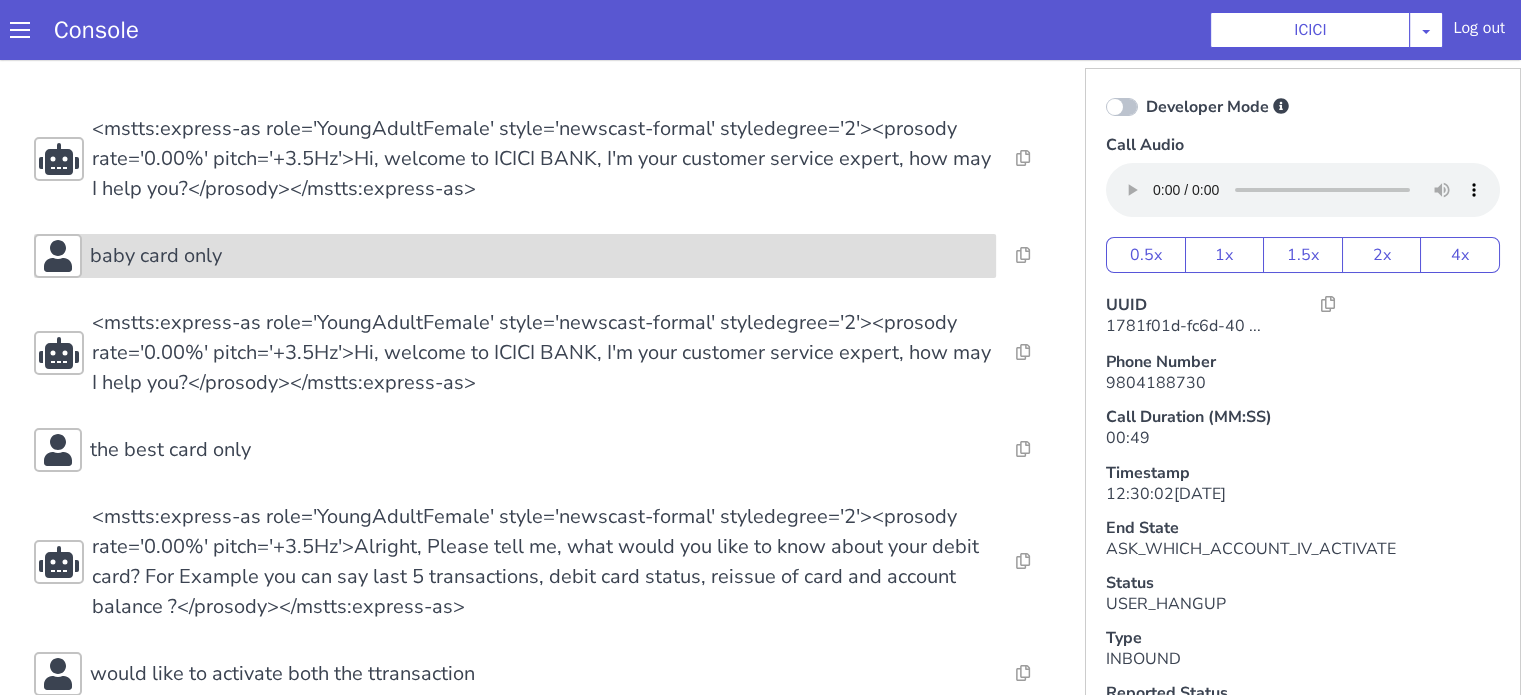 click on "baby card only" at bounding box center [1336, -268] 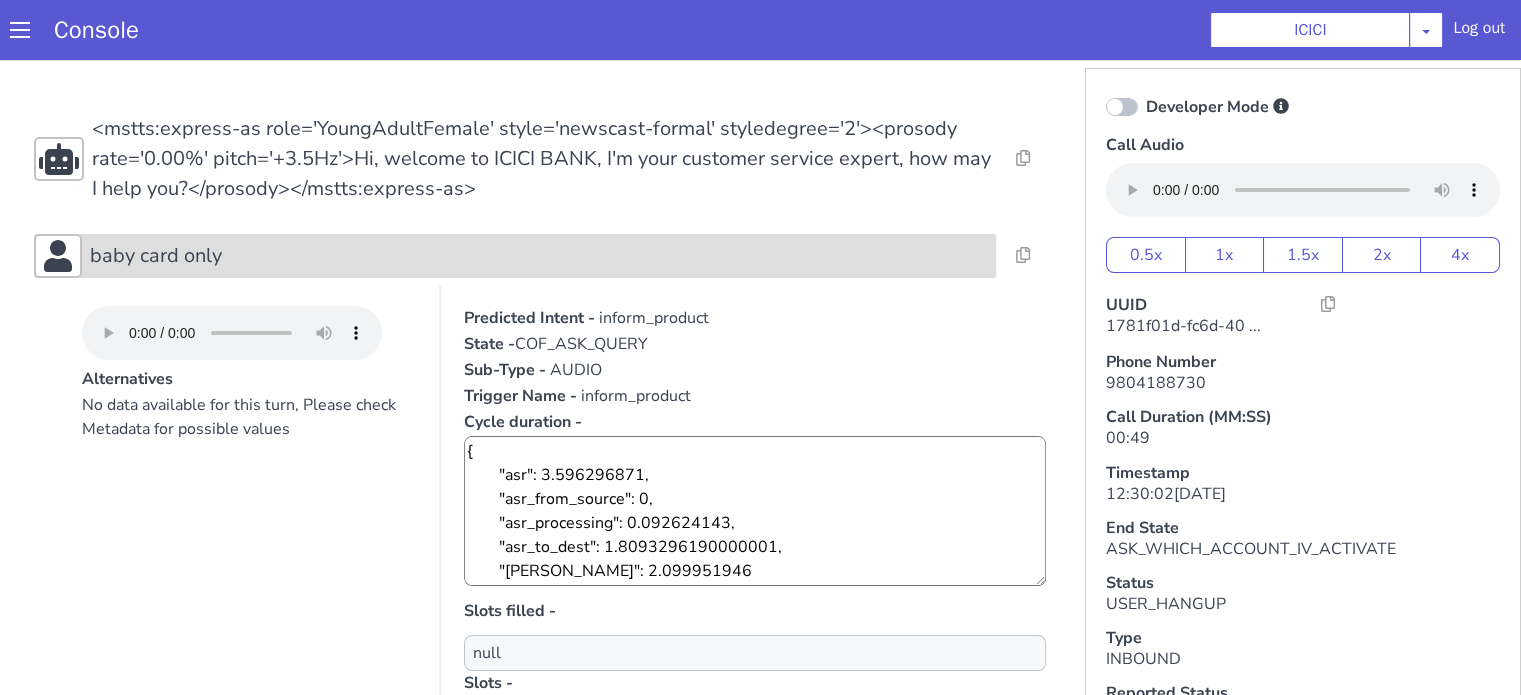 click on "baby card only" at bounding box center [1630, 1286] 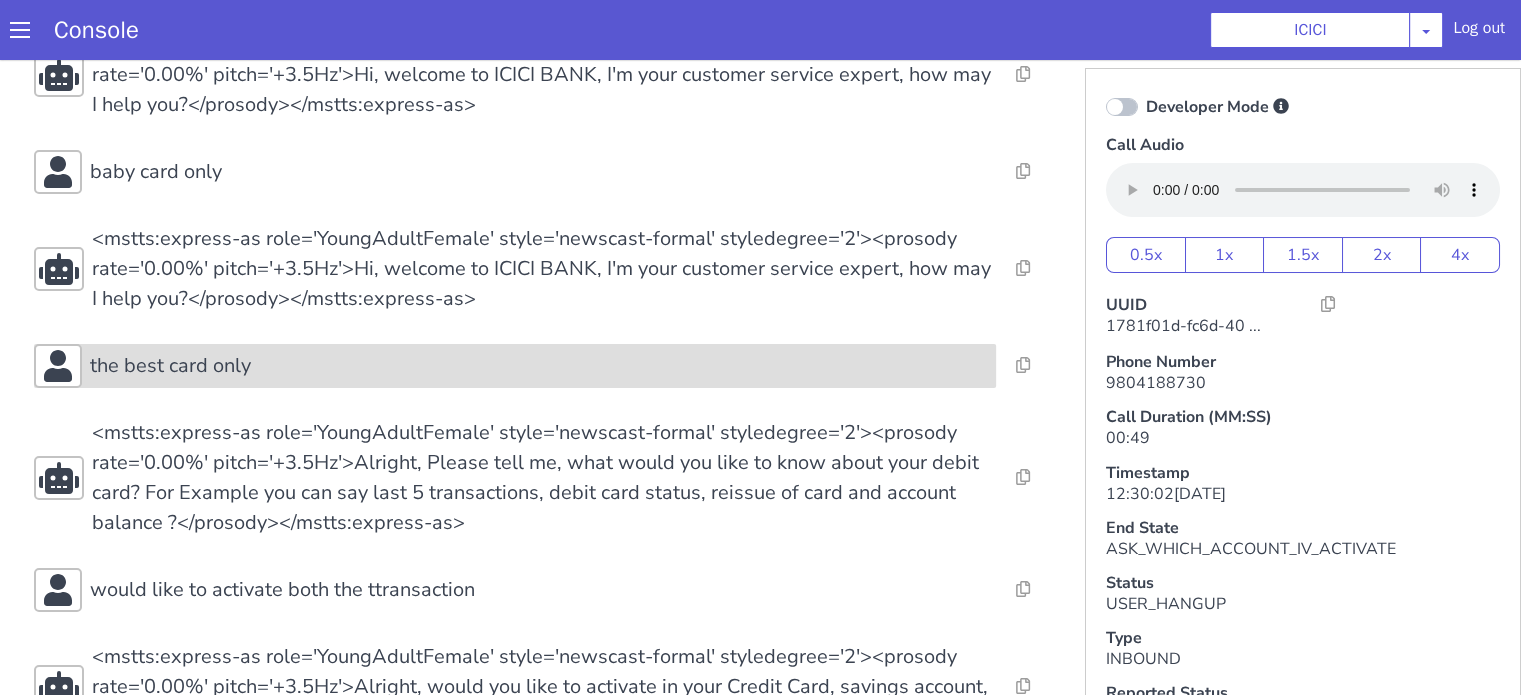scroll, scrollTop: 156, scrollLeft: 0, axis: vertical 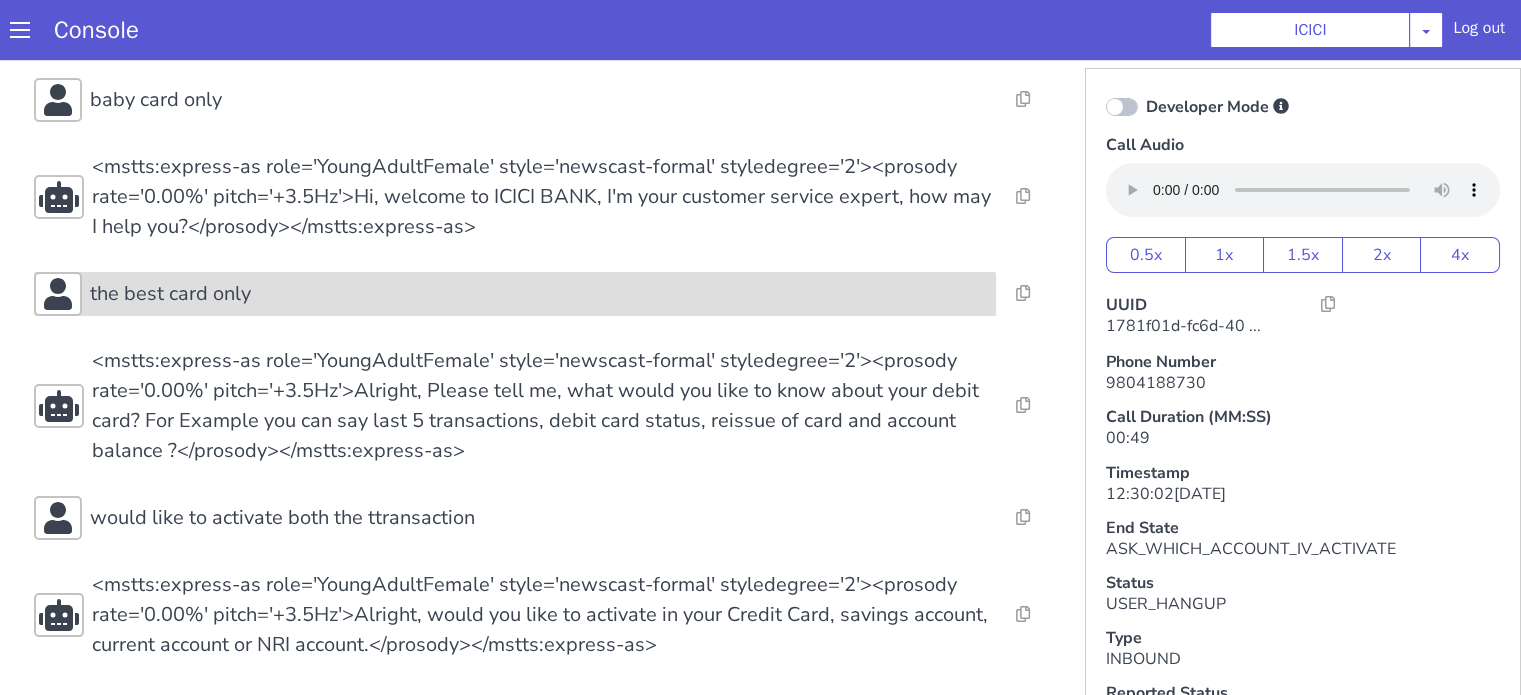 click on "the best card only" at bounding box center [1134, -214] 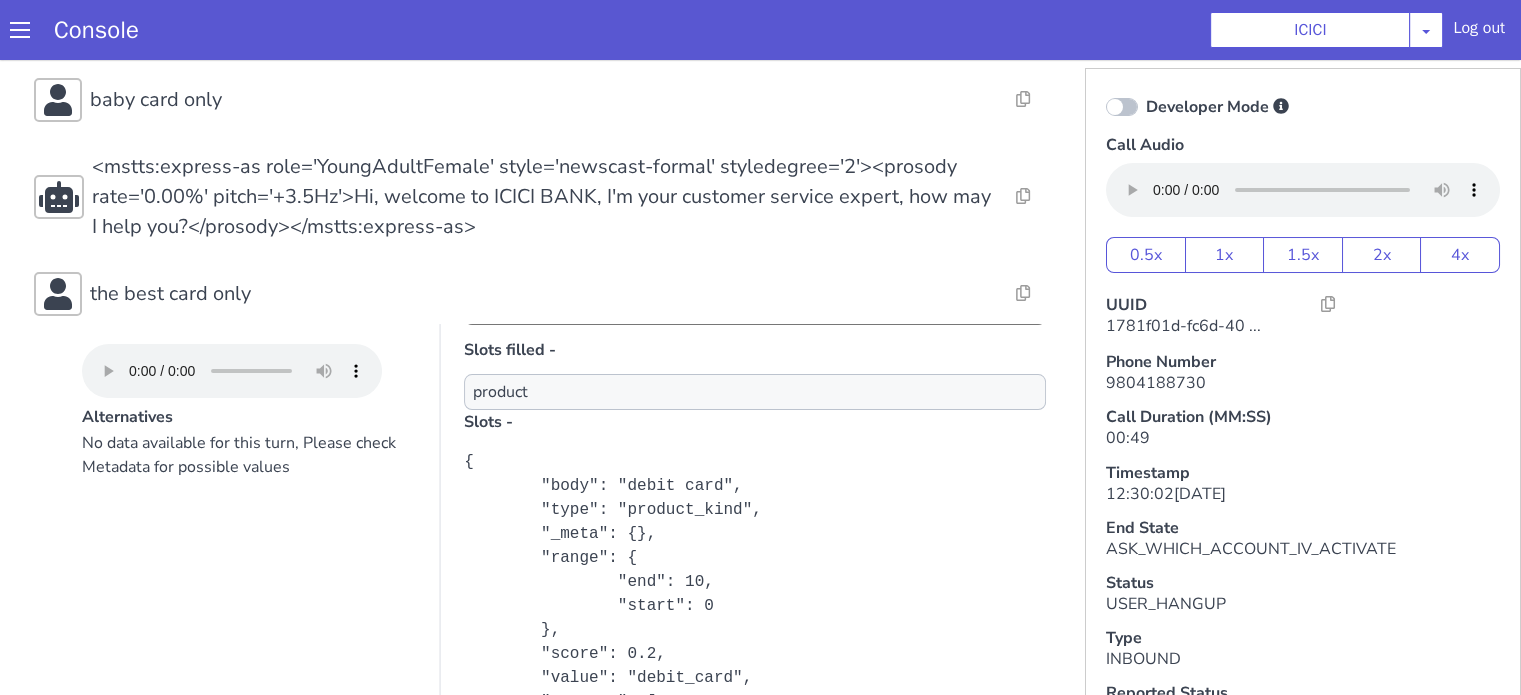 scroll, scrollTop: 369, scrollLeft: 0, axis: vertical 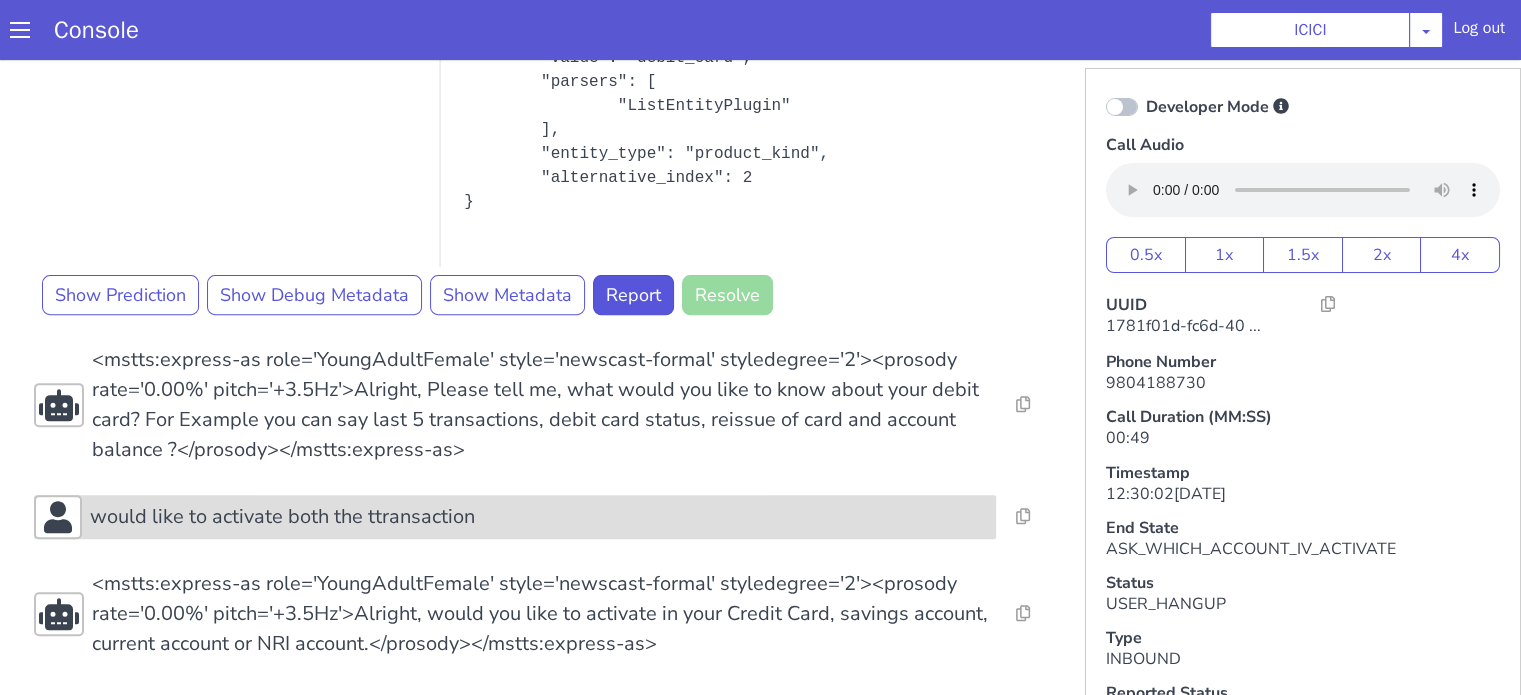 click on "would like to activate both the ttransaction" at bounding box center (1396, 73) 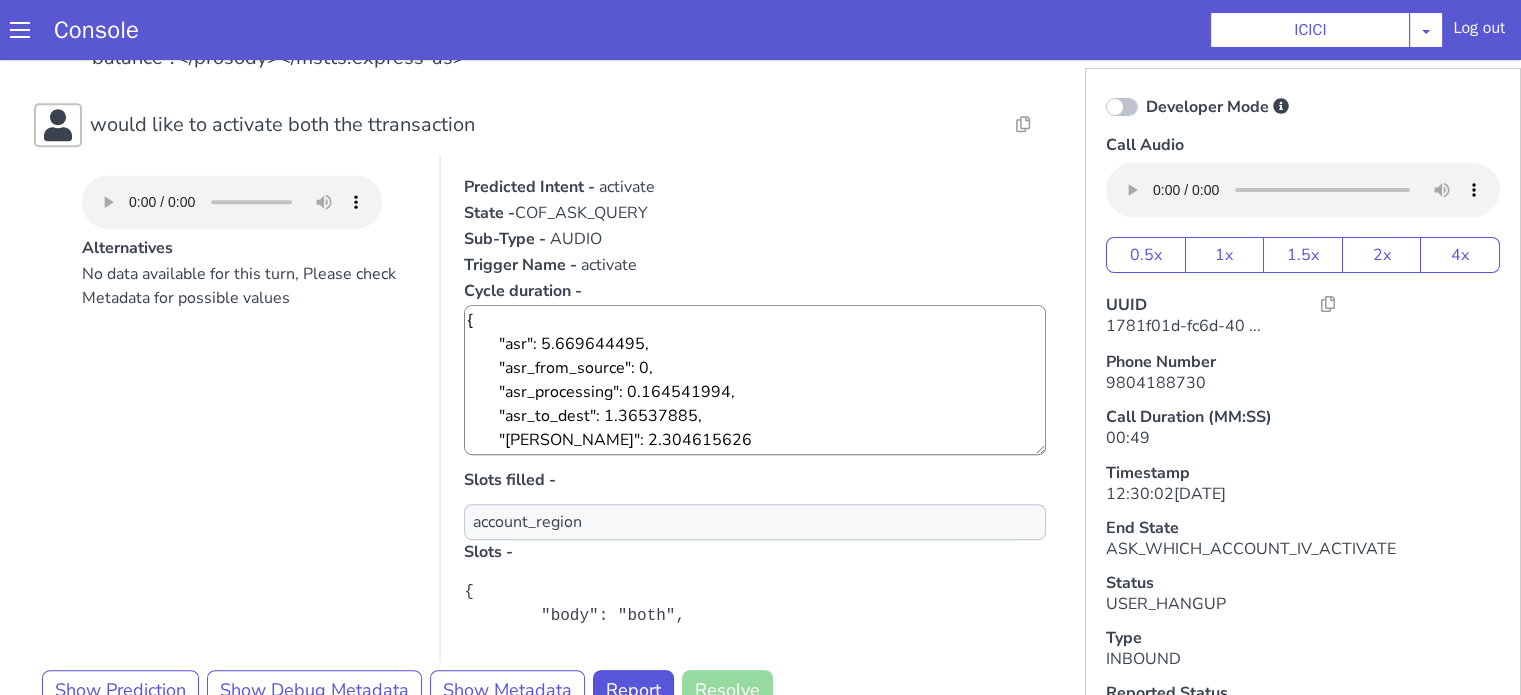 scroll, scrollTop: 1283, scrollLeft: 0, axis: vertical 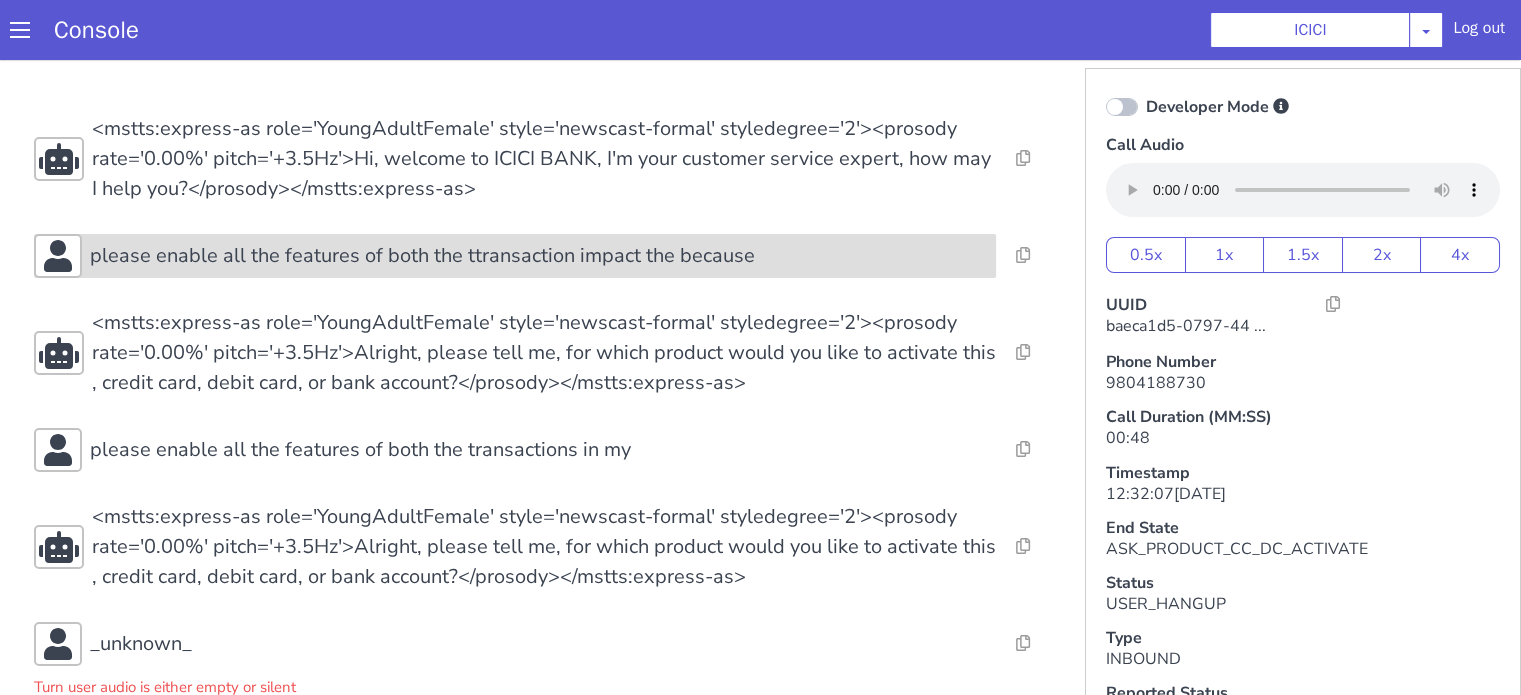 click on "please enable all the features of both the ttransaction impact the because" at bounding box center (422, 256) 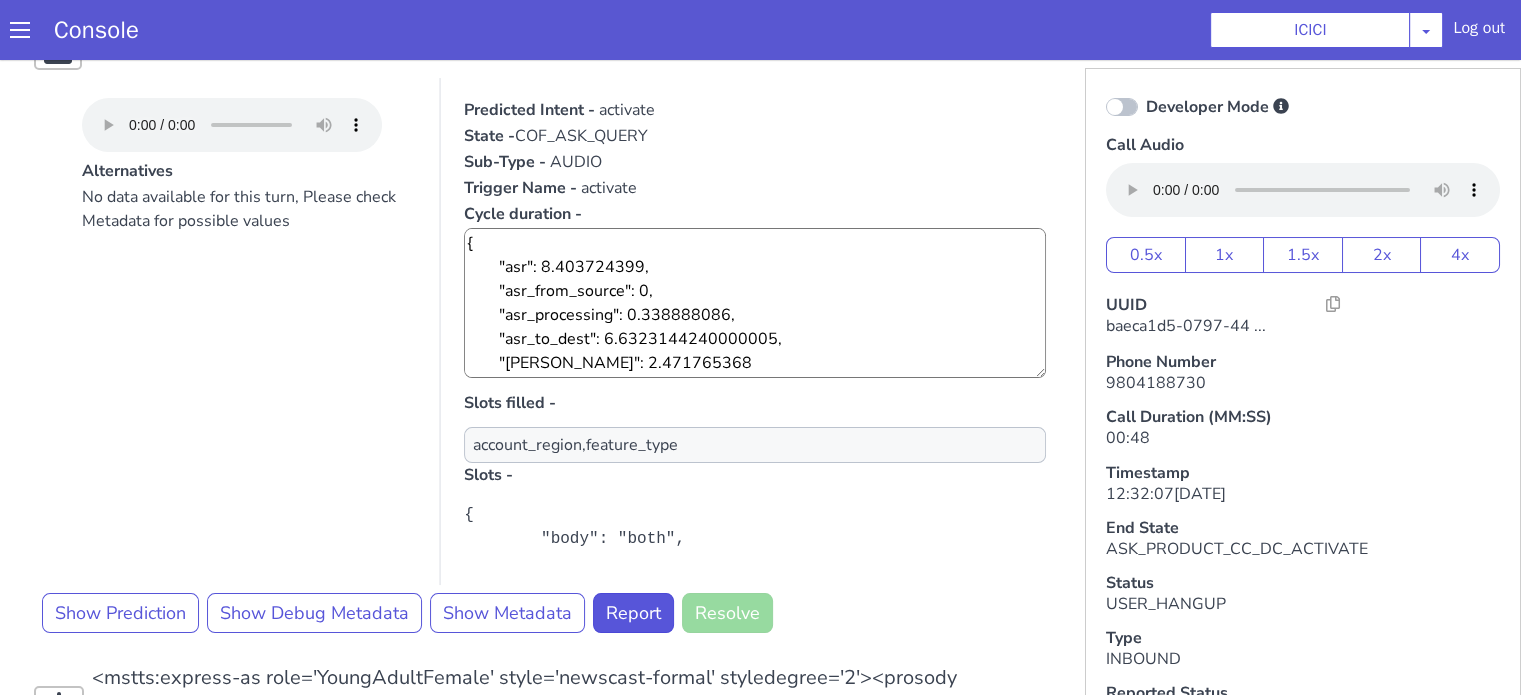 scroll, scrollTop: 300, scrollLeft: 0, axis: vertical 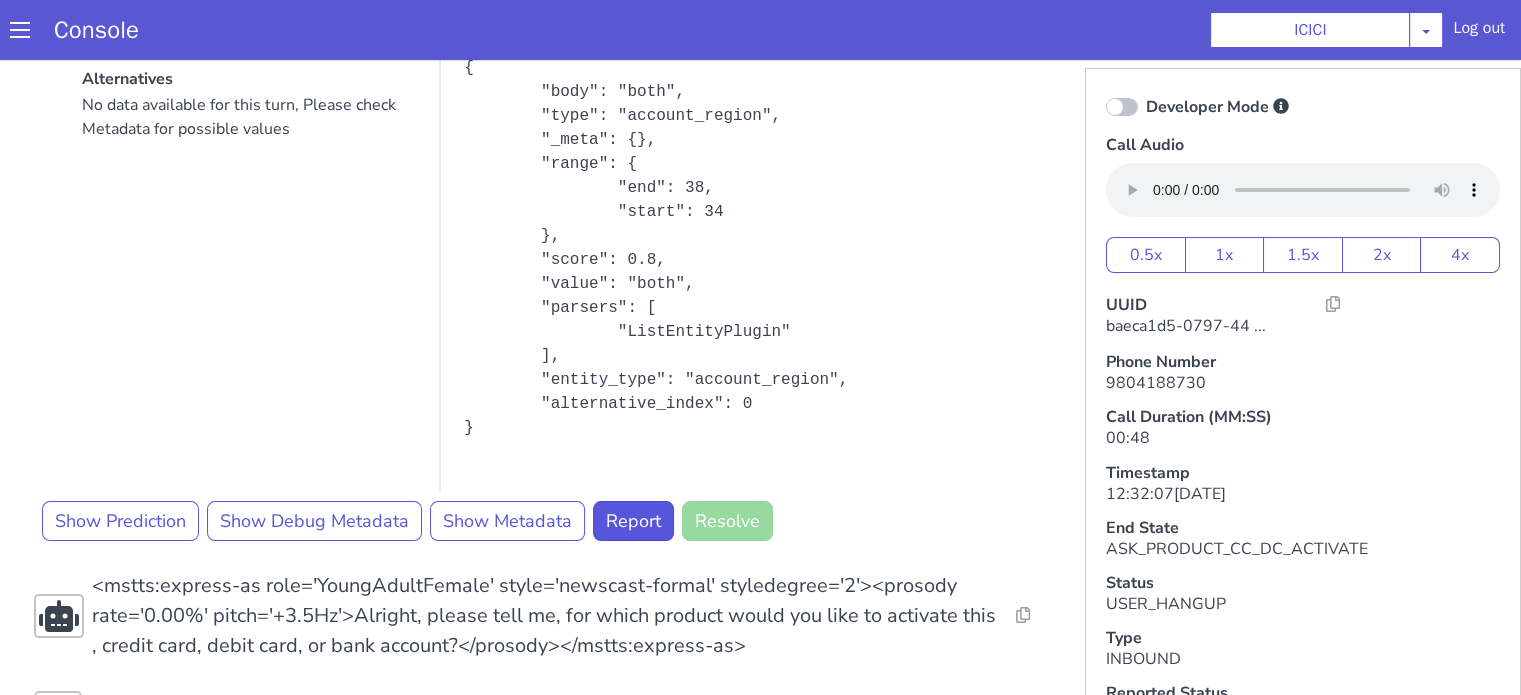 click at bounding box center [1122, 107] 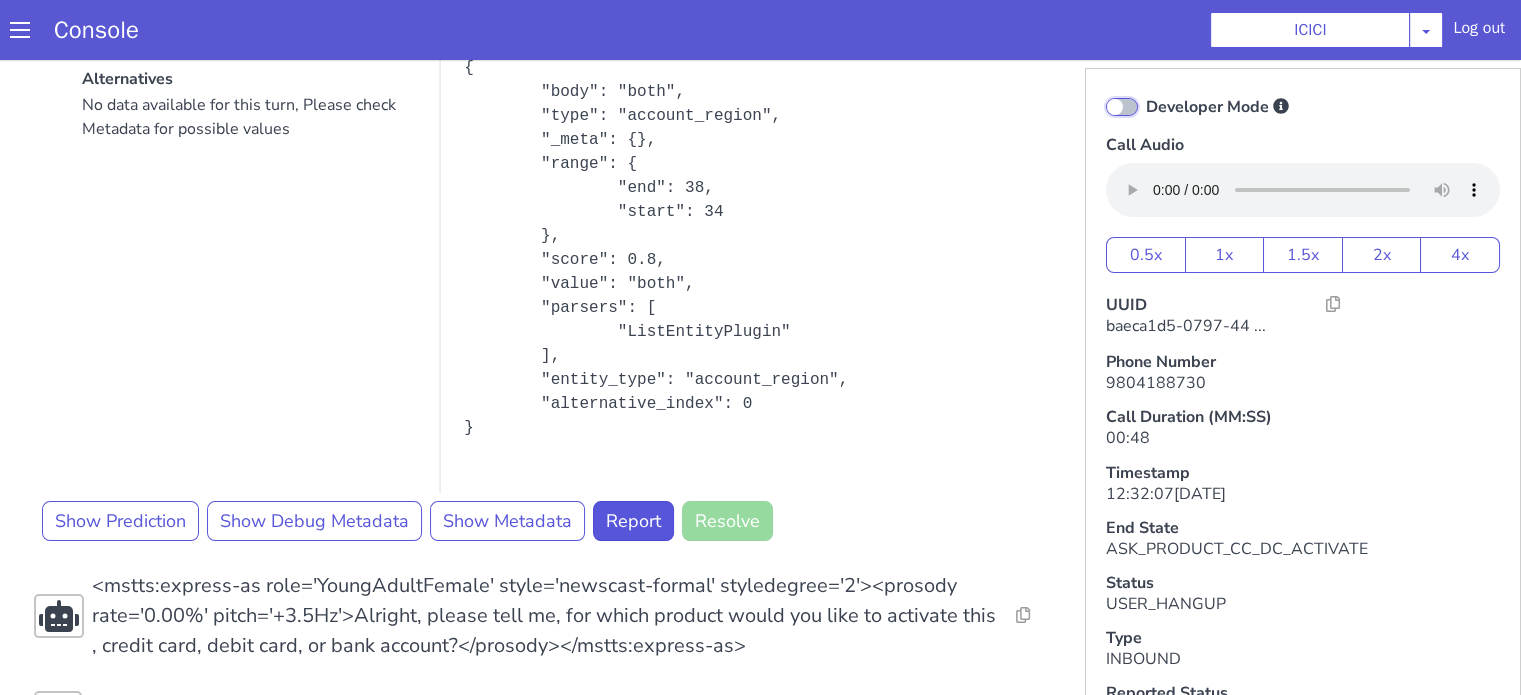 click on "Developer Mode" at bounding box center [1145, 94] 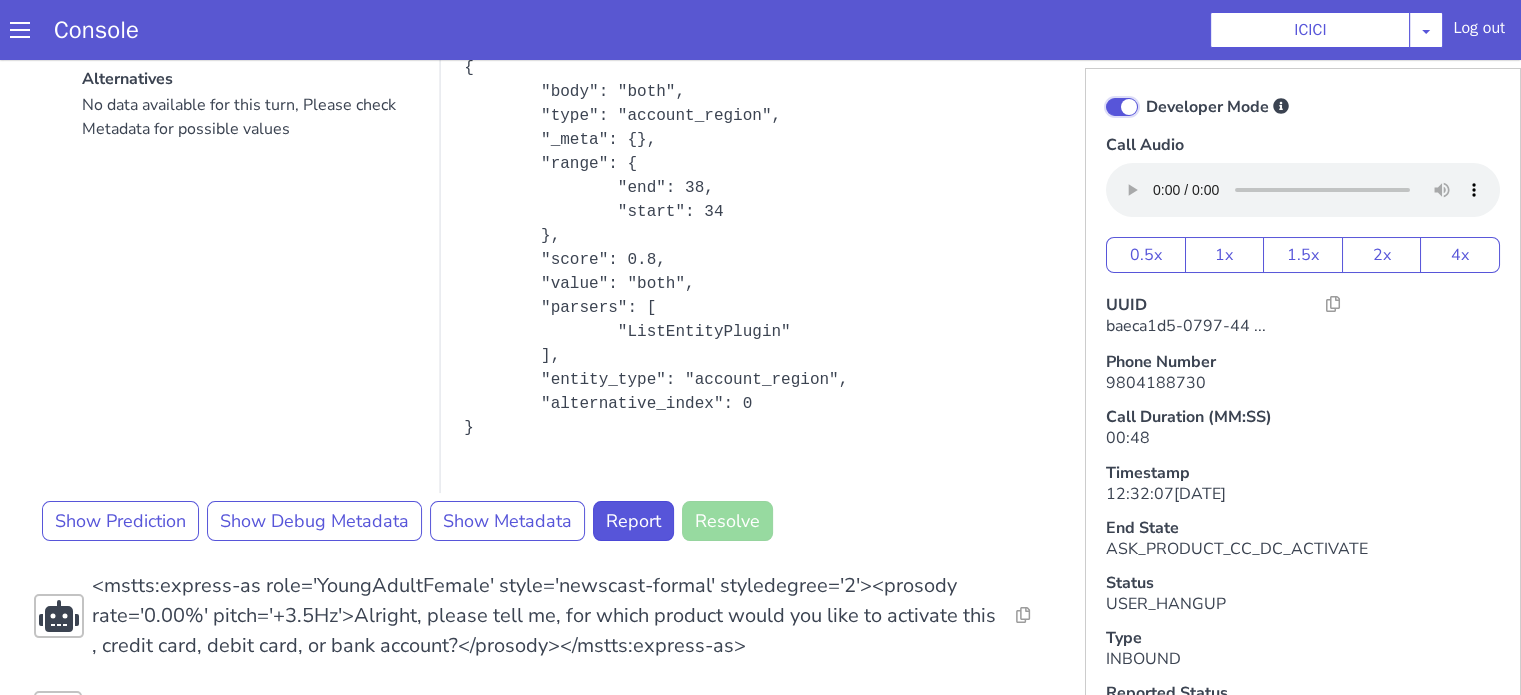 checkbox on "true" 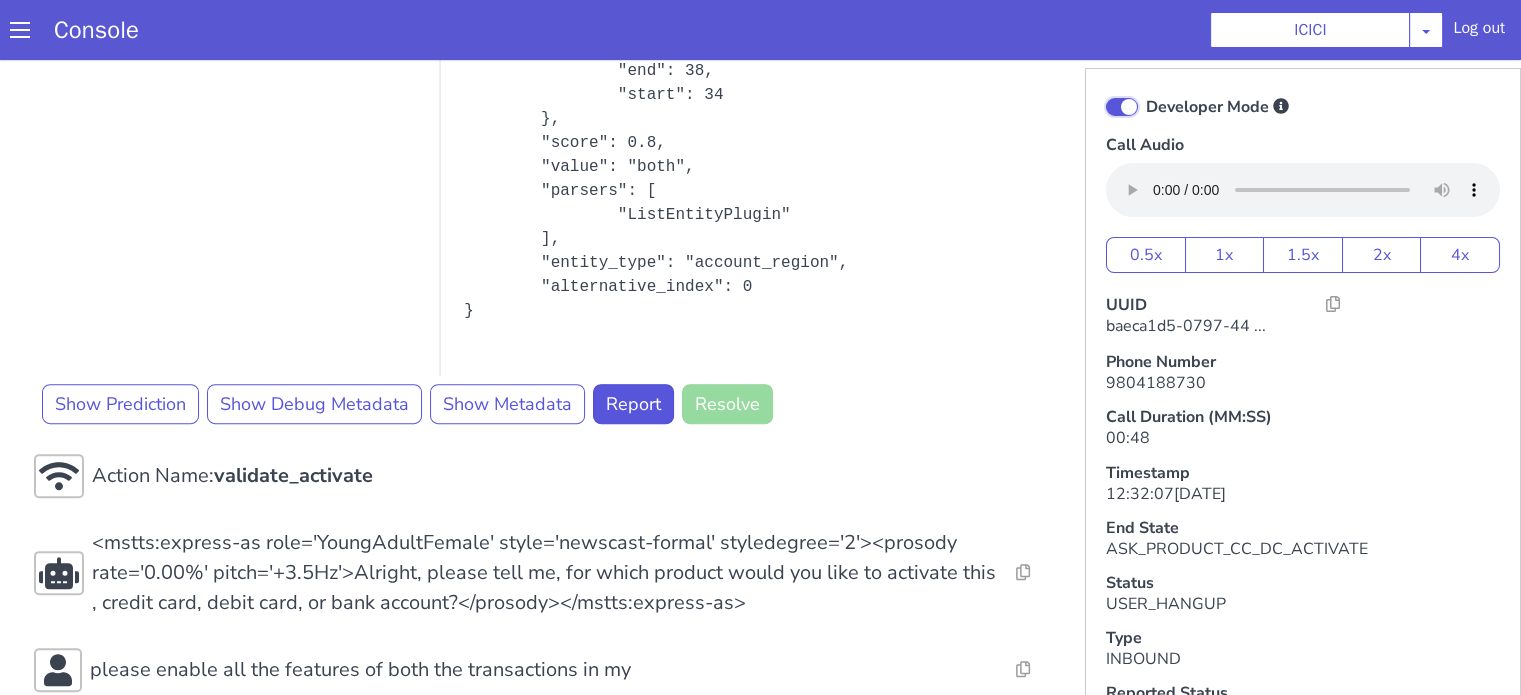 scroll, scrollTop: 720, scrollLeft: 0, axis: vertical 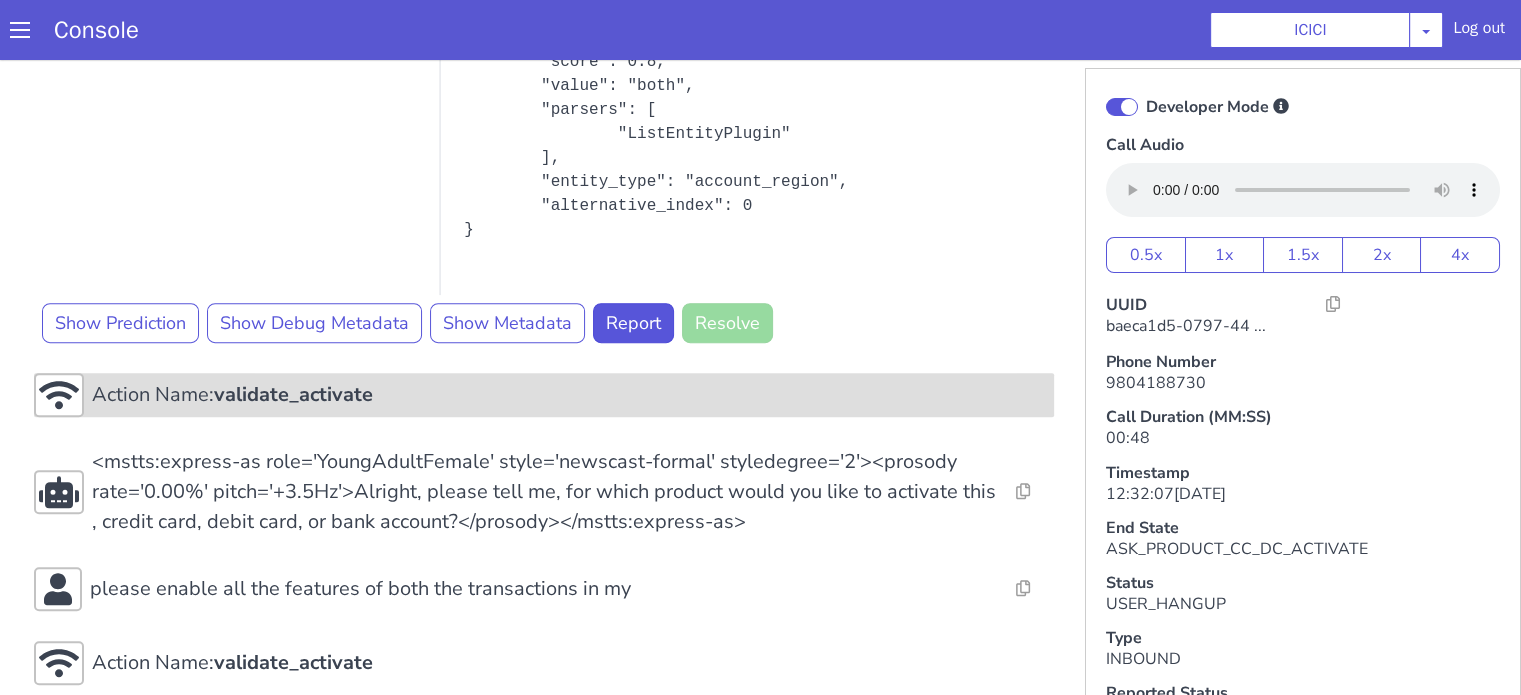 drag, startPoint x: 354, startPoint y: 403, endPoint x: 372, endPoint y: 400, distance: 18.248287 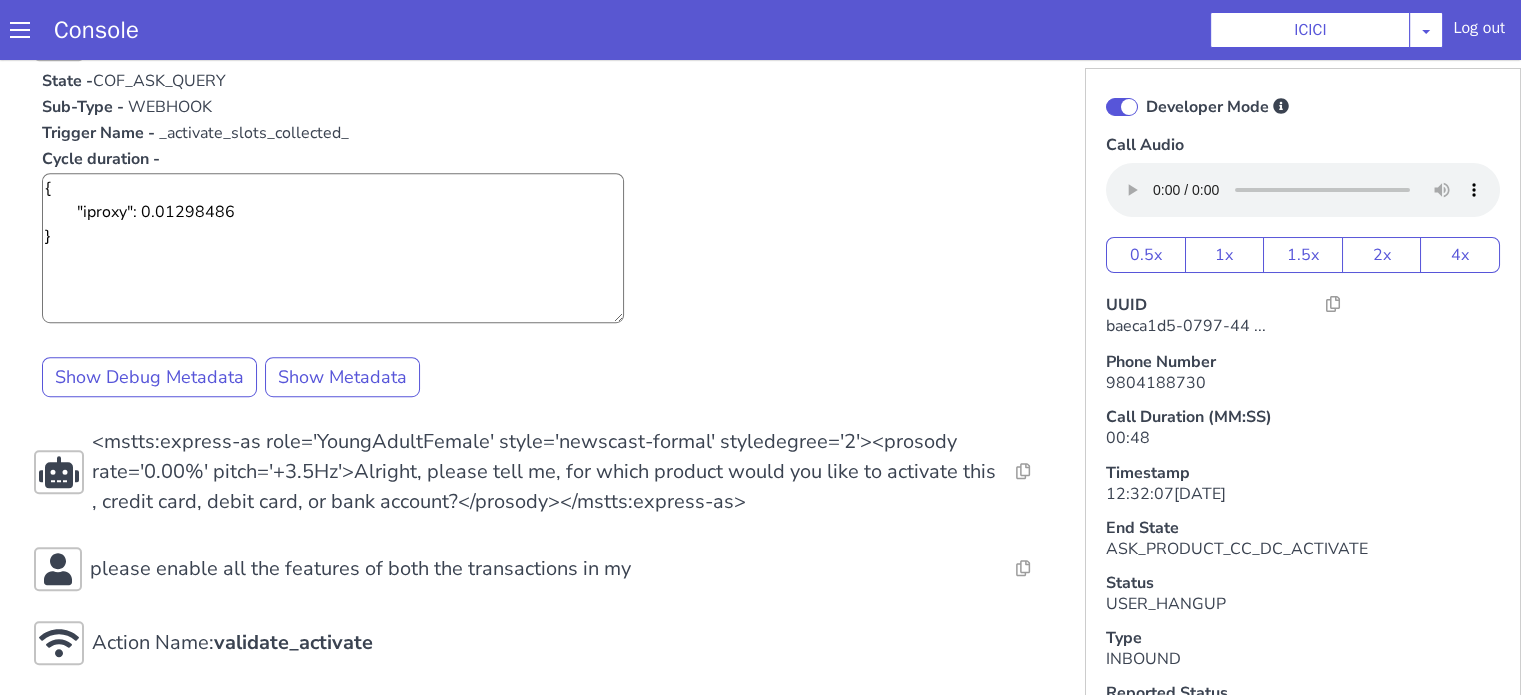 scroll, scrollTop: 1120, scrollLeft: 0, axis: vertical 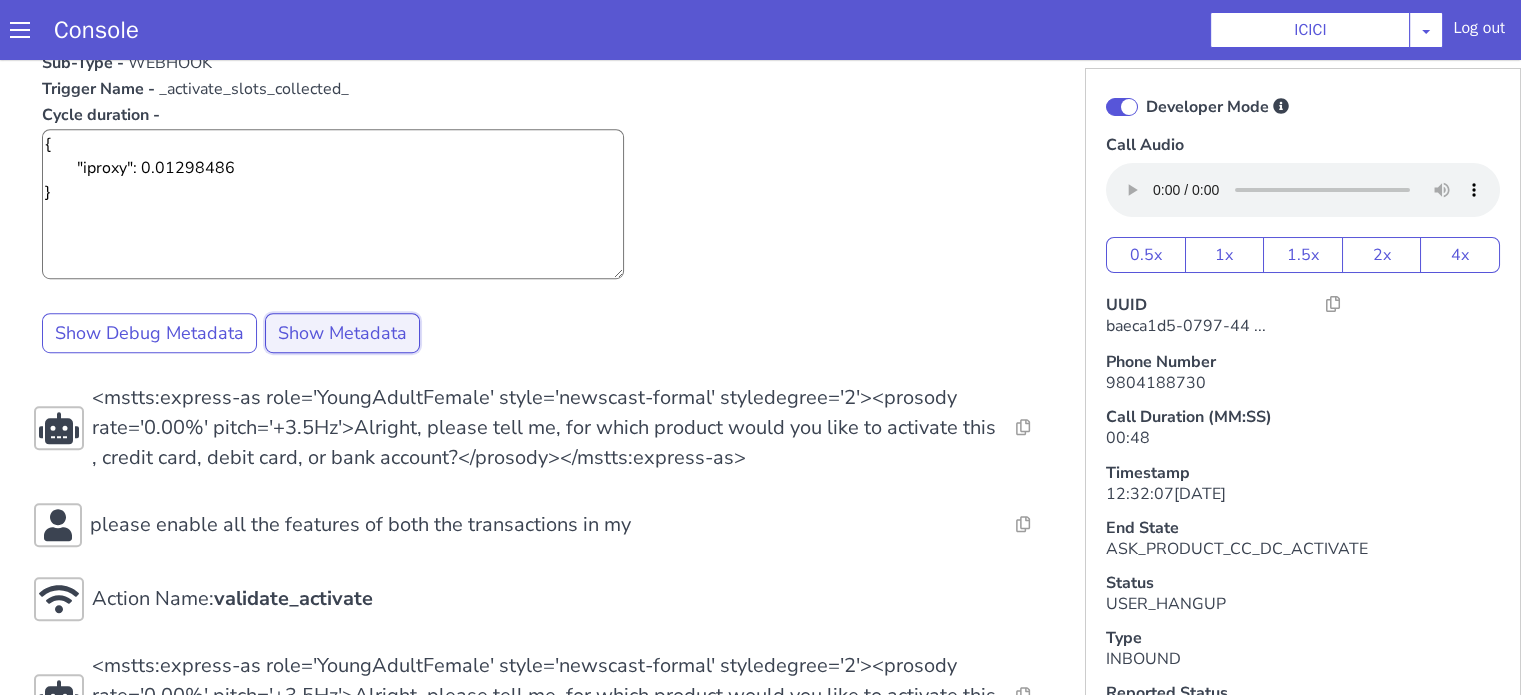 click on "Show Metadata" at bounding box center [342, 333] 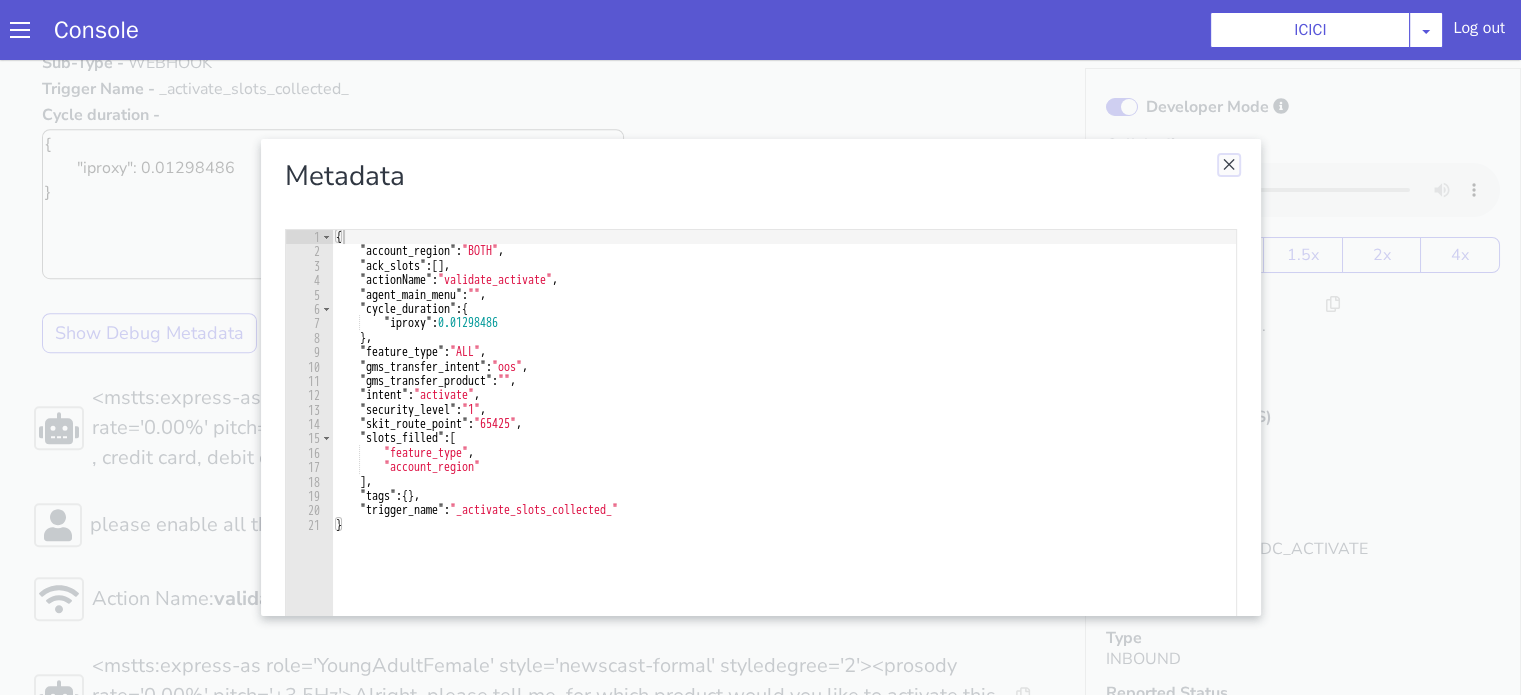 click at bounding box center (1229, 165) 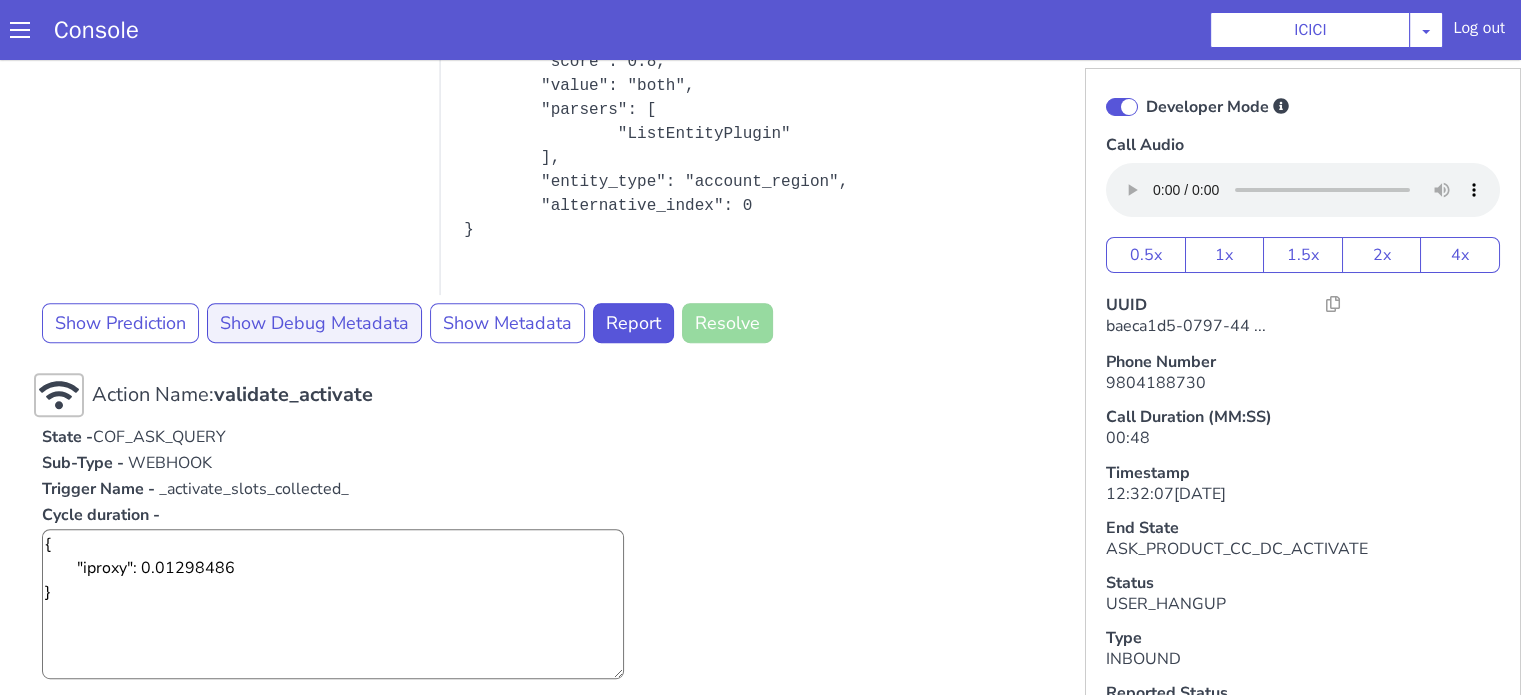 scroll, scrollTop: 420, scrollLeft: 0, axis: vertical 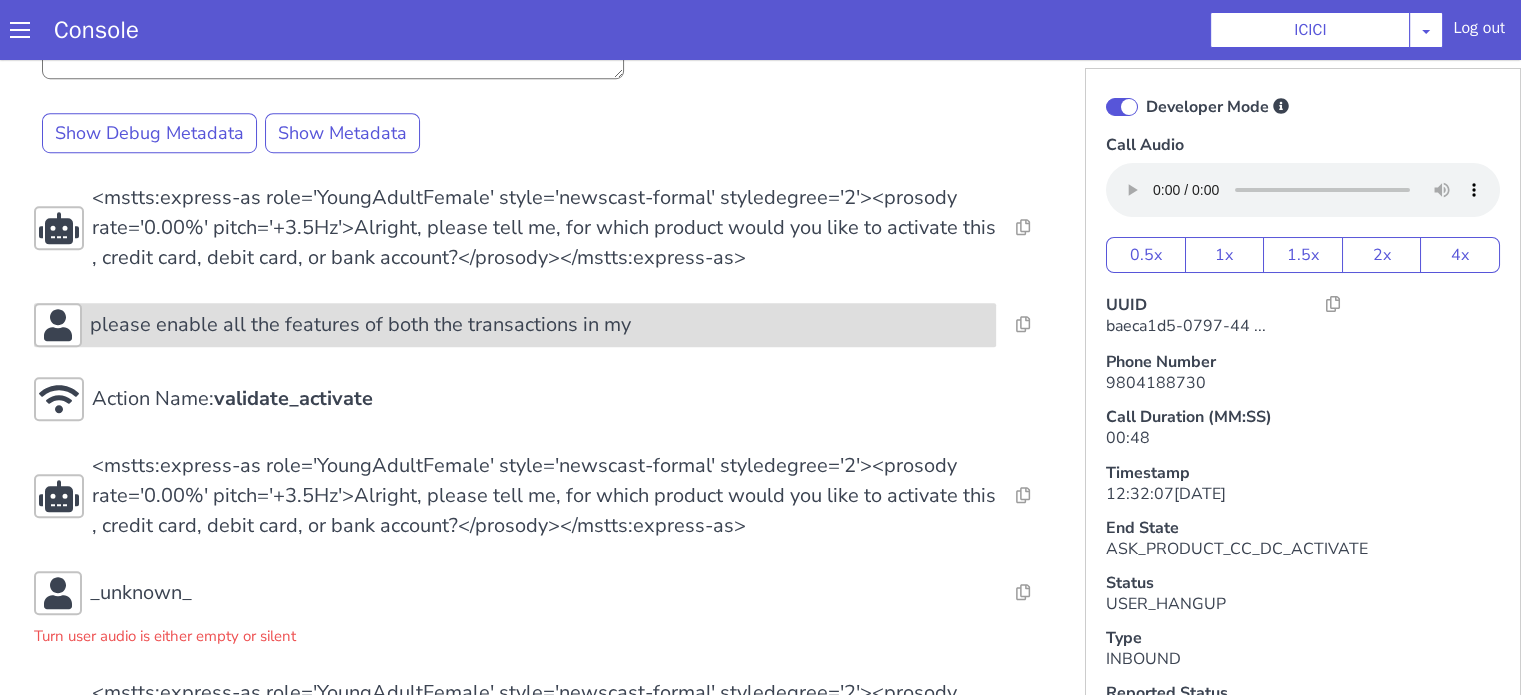 click on "please enable all the features of both the transactions in my" at bounding box center (360, 325) 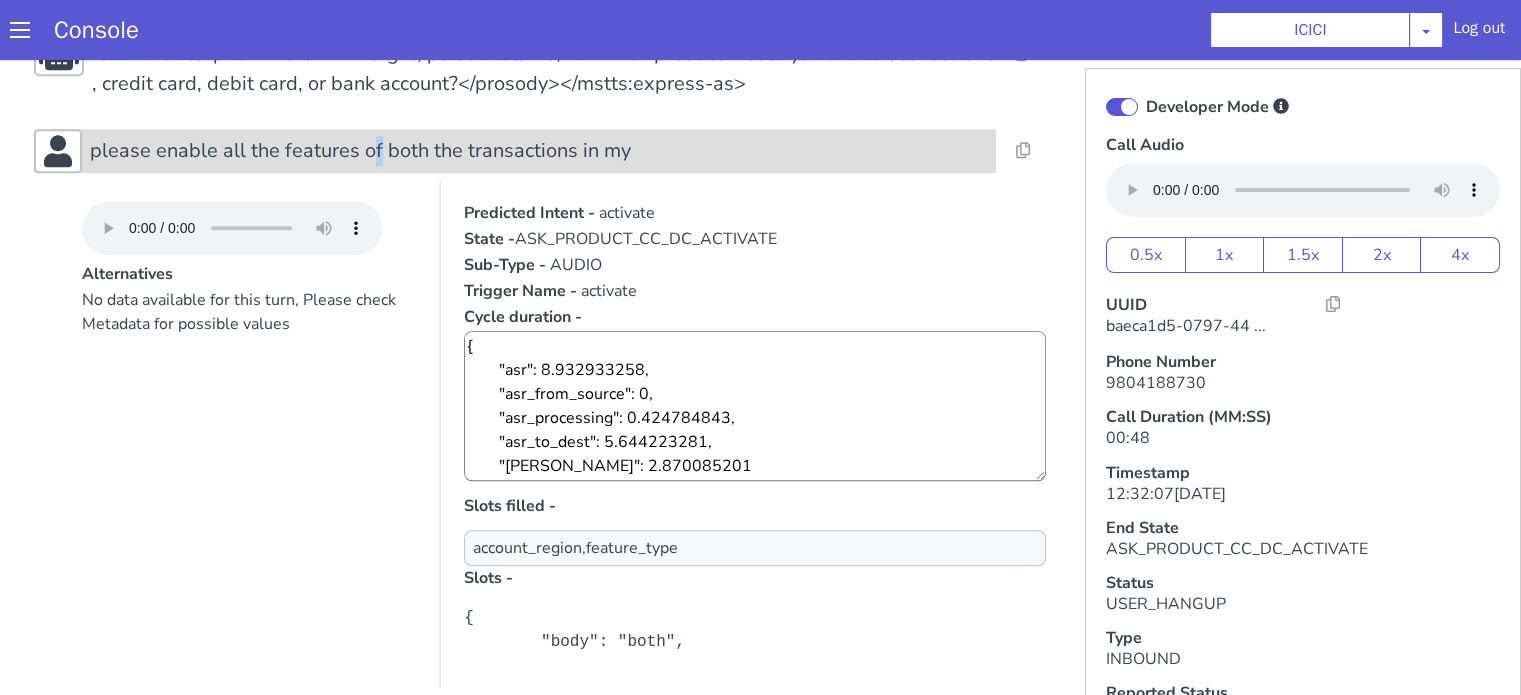 scroll, scrollTop: 1620, scrollLeft: 0, axis: vertical 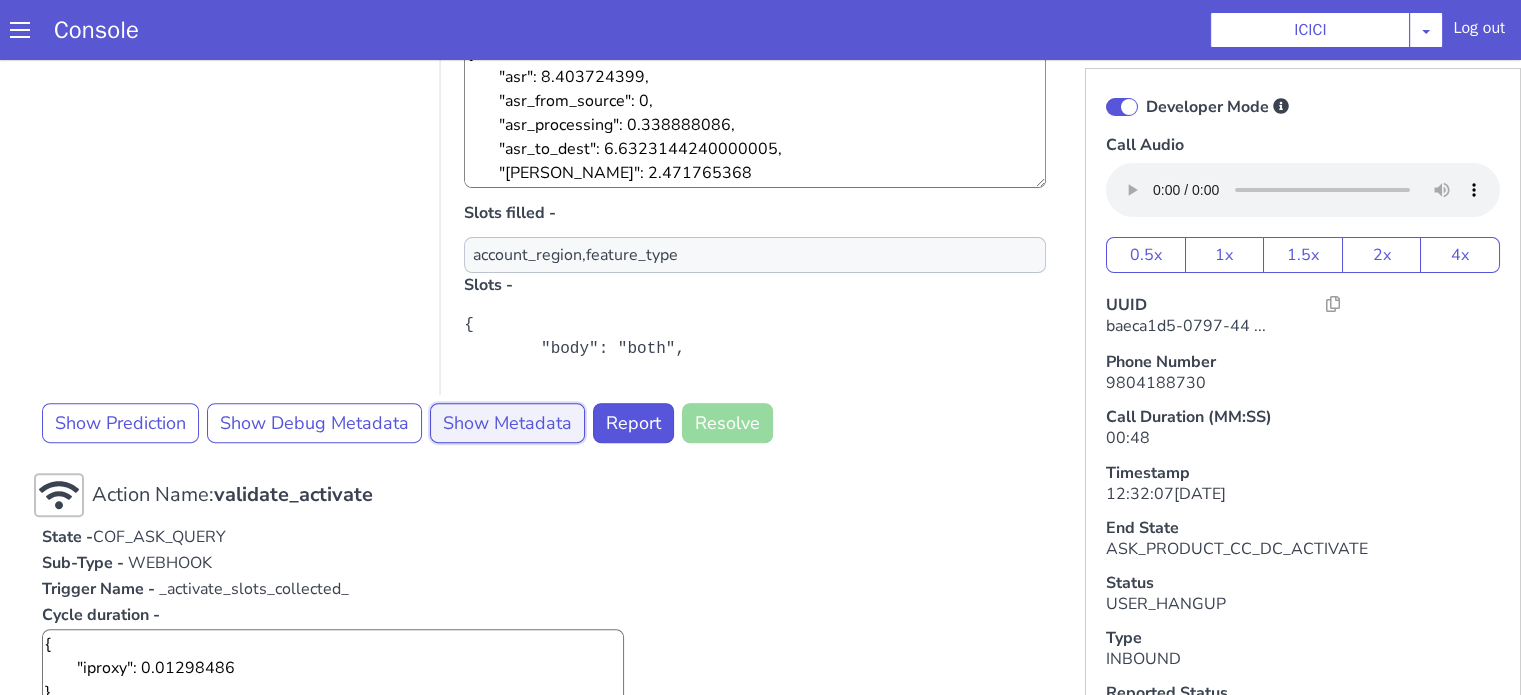 click on "Show Metadata" at bounding box center (507, 423) 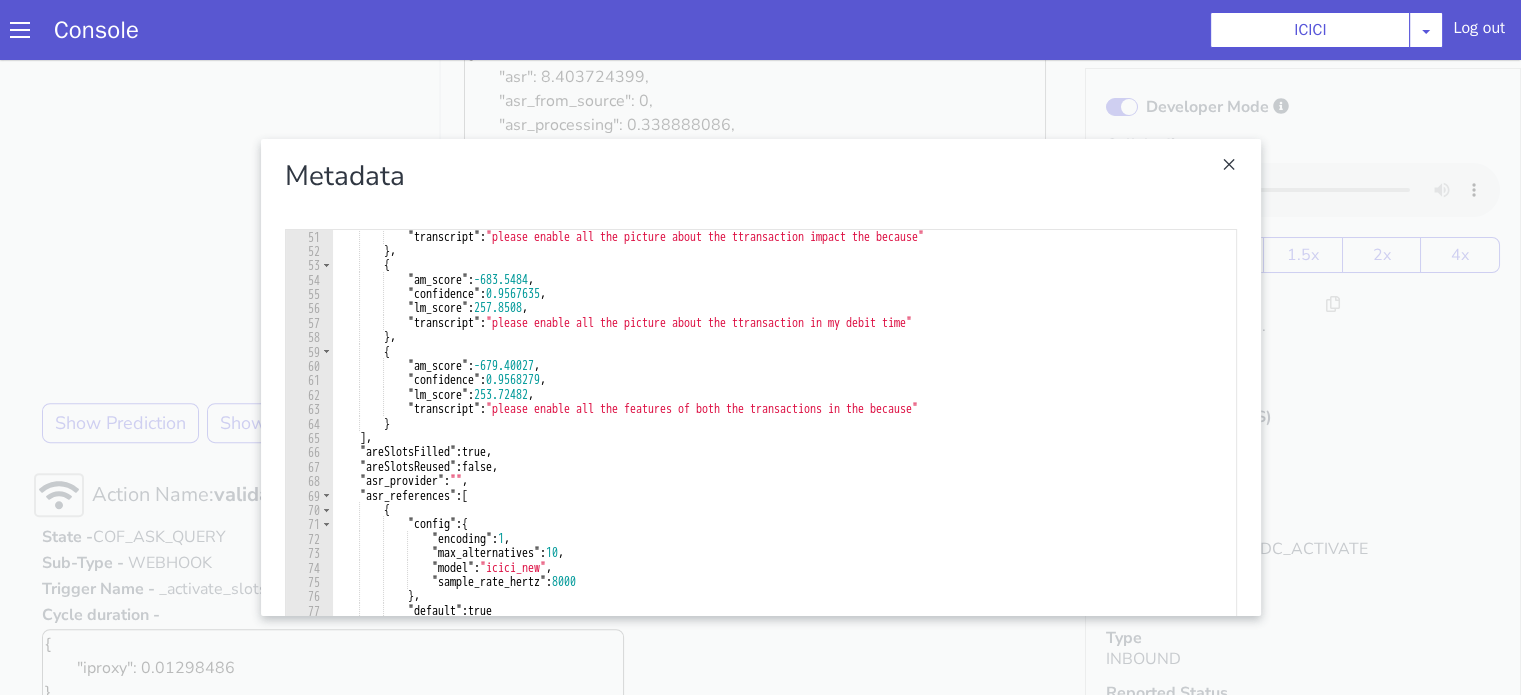 scroll, scrollTop: 720, scrollLeft: 0, axis: vertical 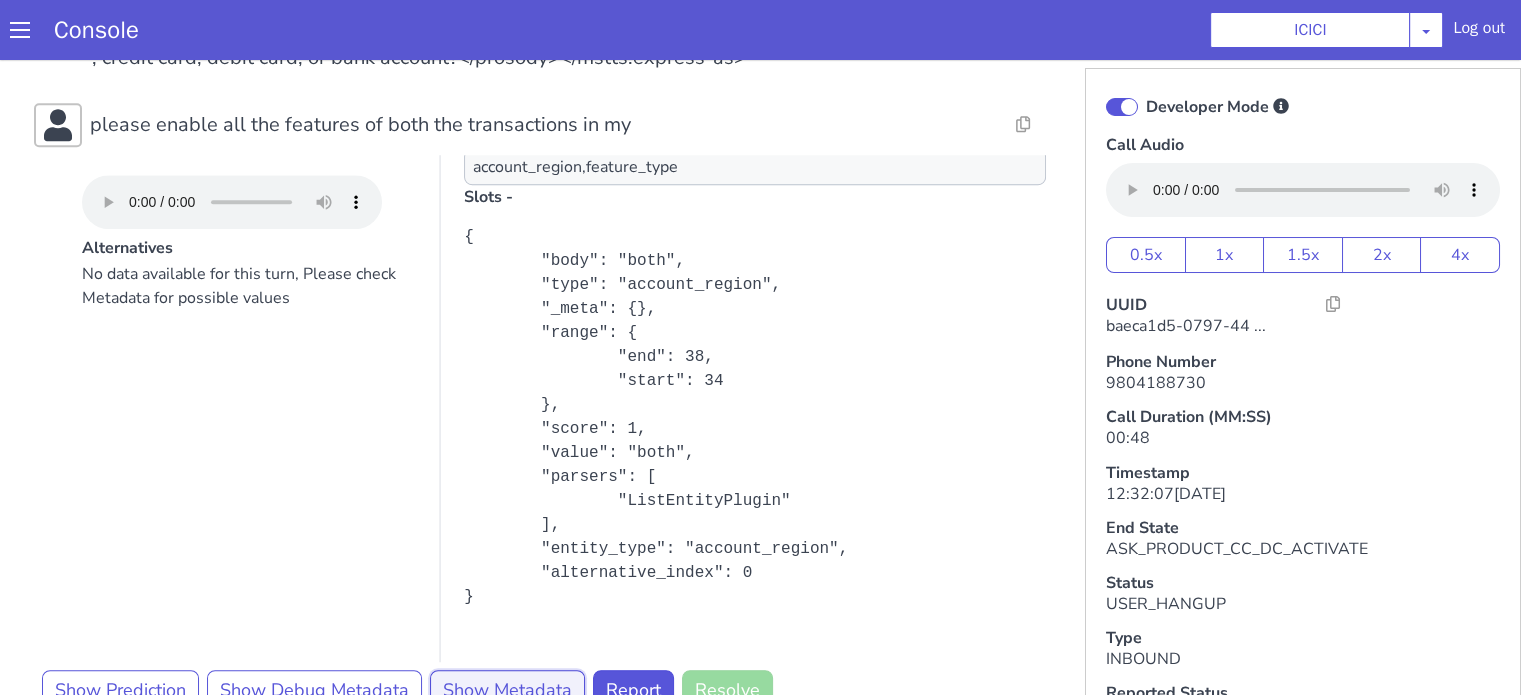 click on "Show Metadata" at bounding box center (507, 690) 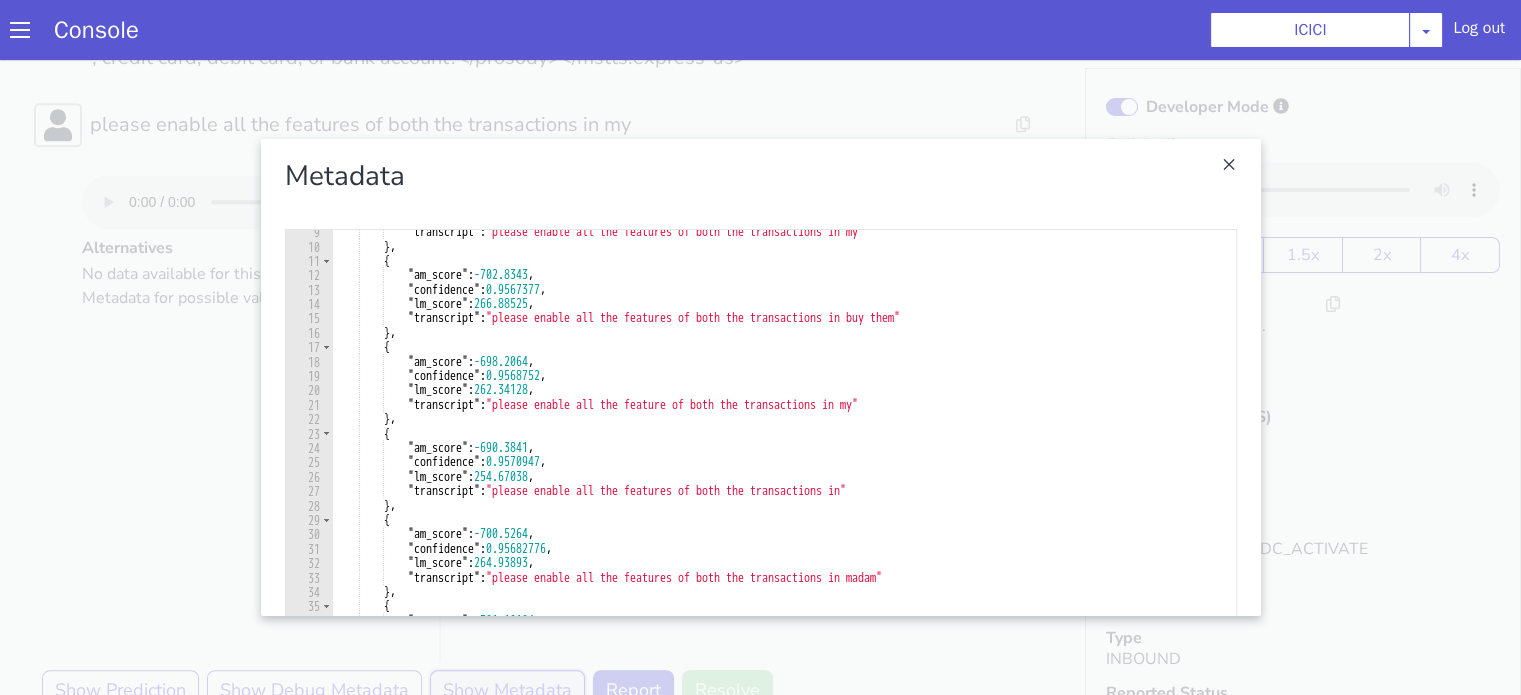 scroll, scrollTop: 0, scrollLeft: 0, axis: both 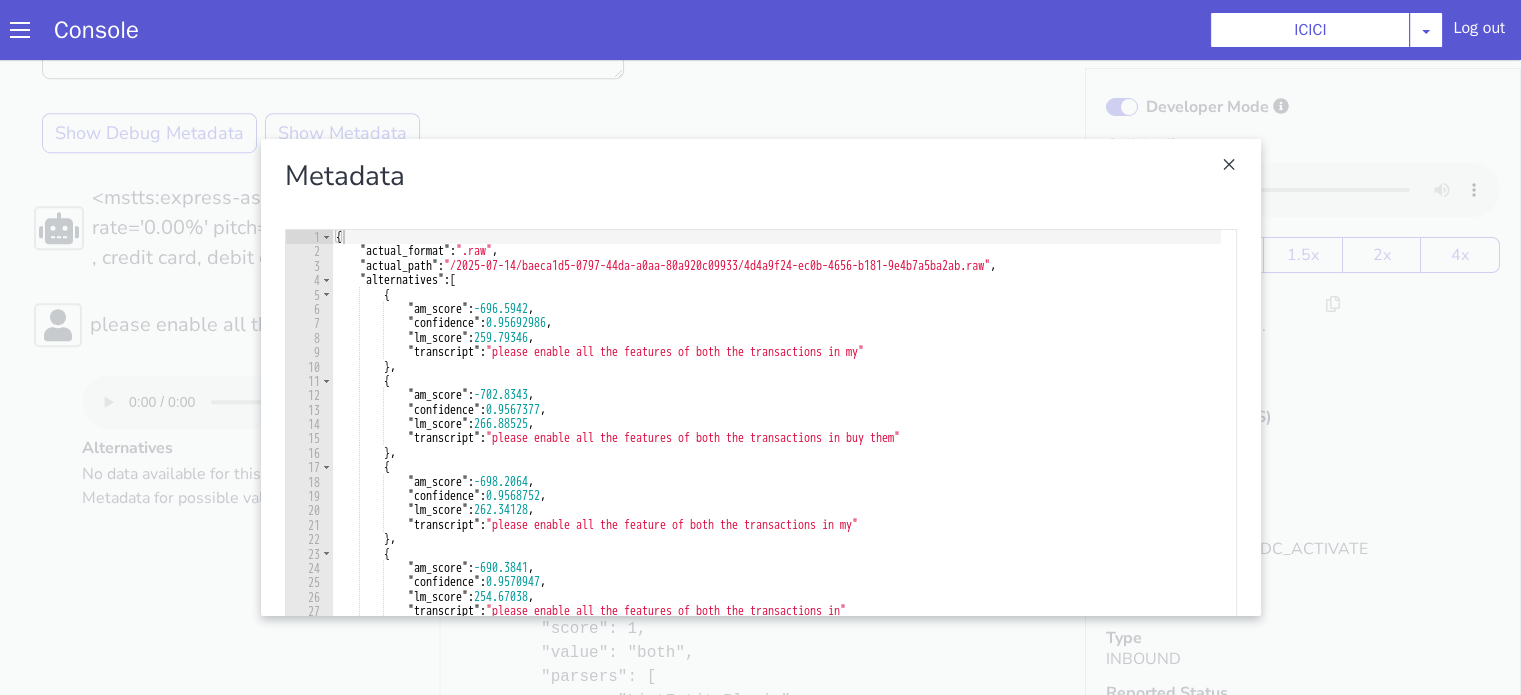 click at bounding box center (760, 377) 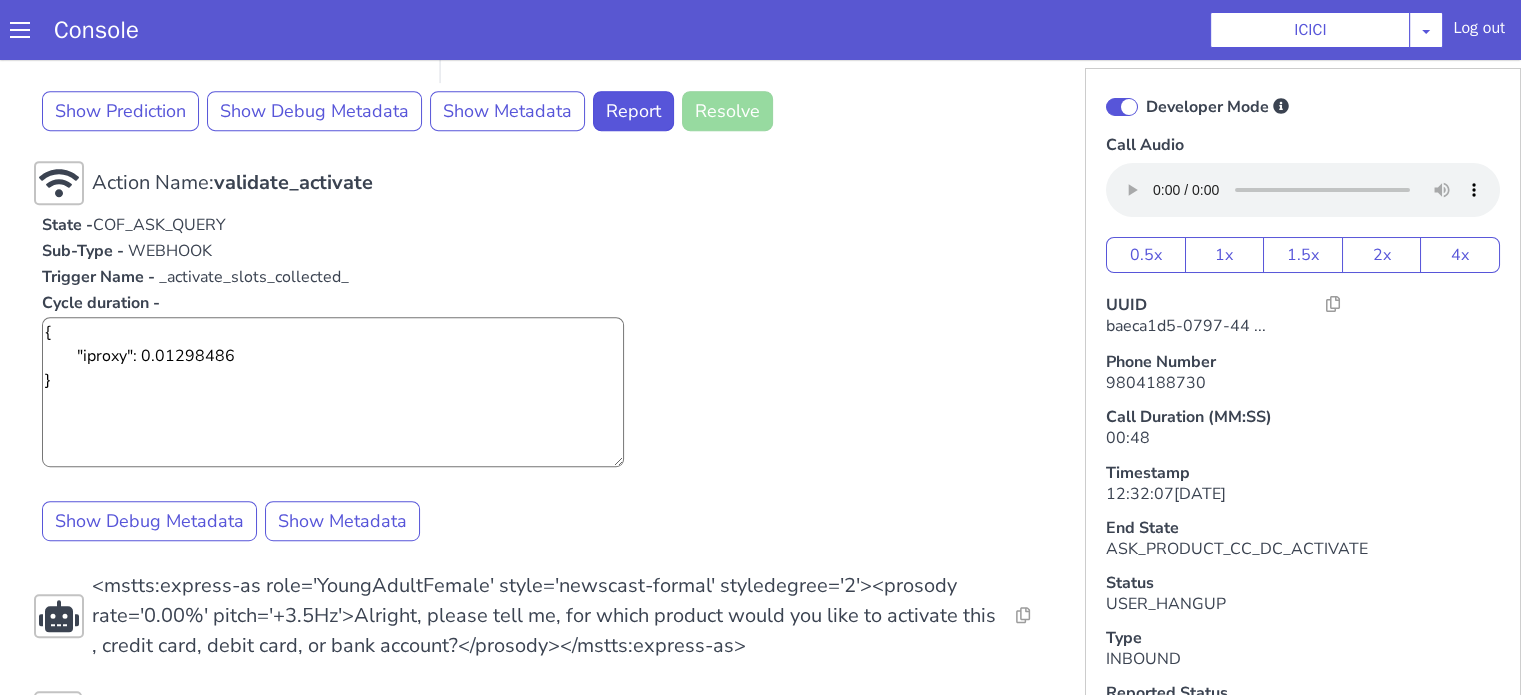 scroll, scrollTop: 820, scrollLeft: 0, axis: vertical 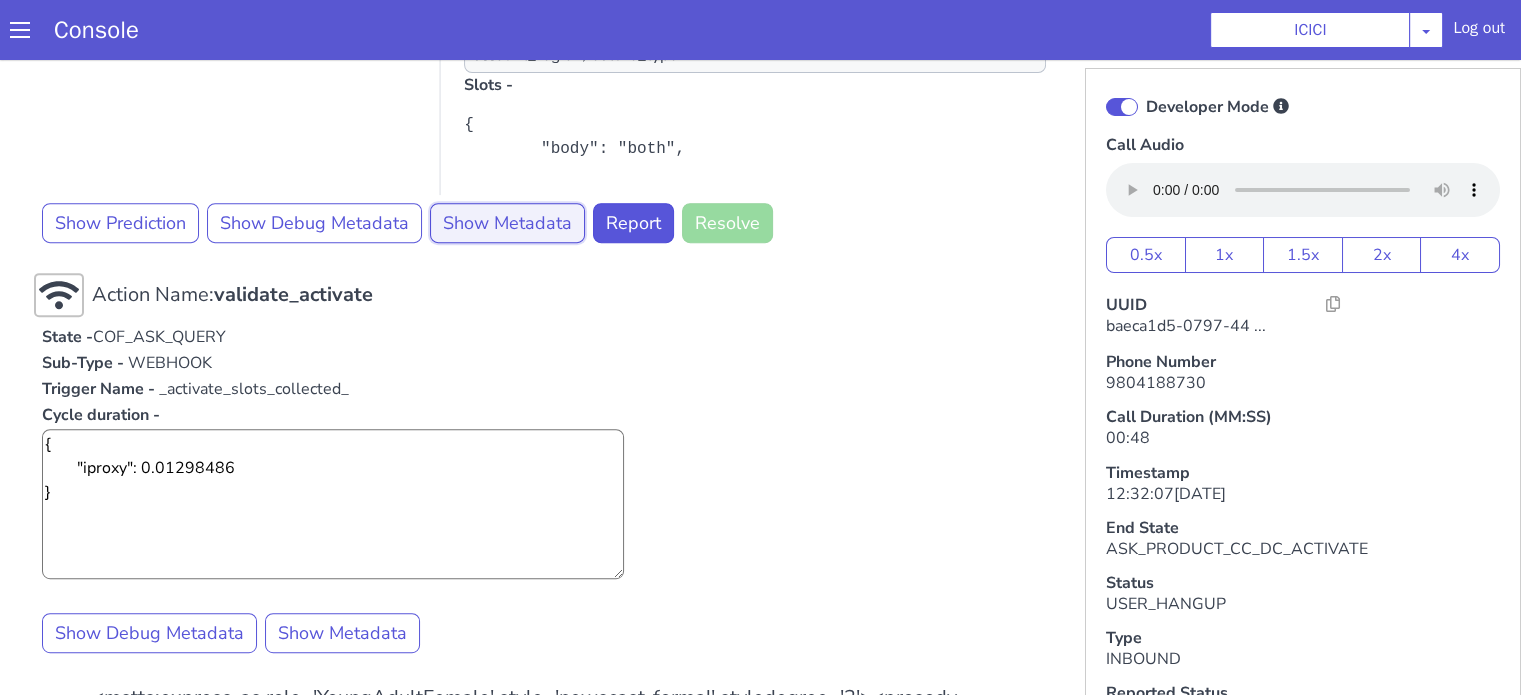 click on "Show Metadata" at bounding box center (507, 223) 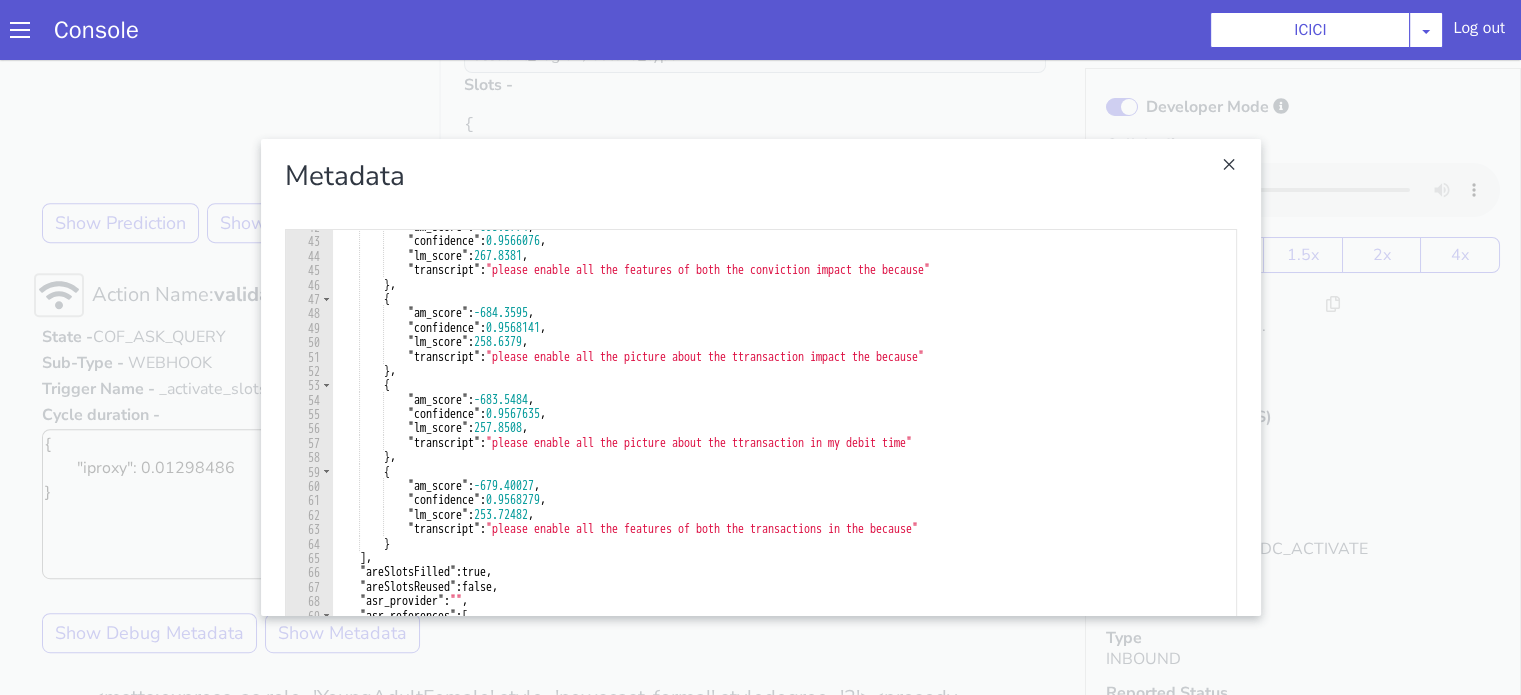 scroll, scrollTop: 780, scrollLeft: 0, axis: vertical 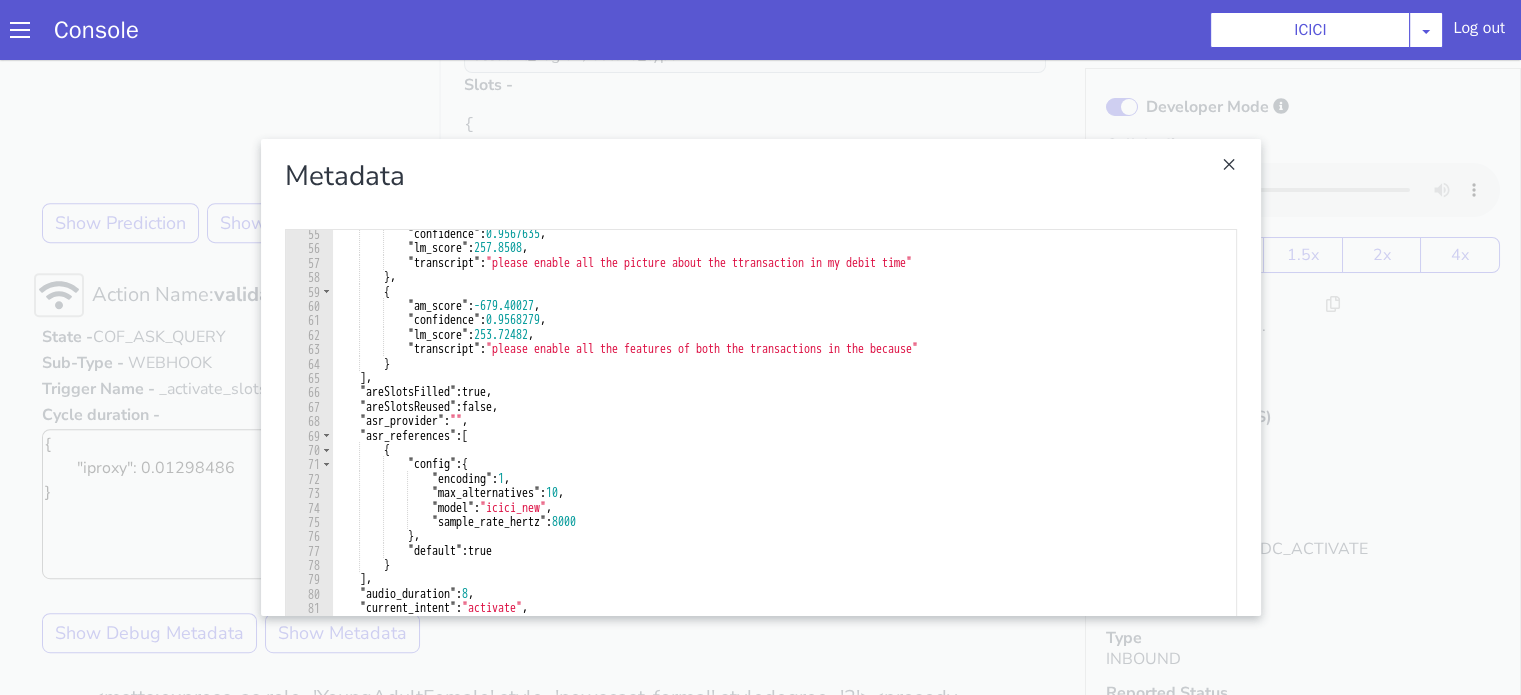 click at bounding box center (760, 377) 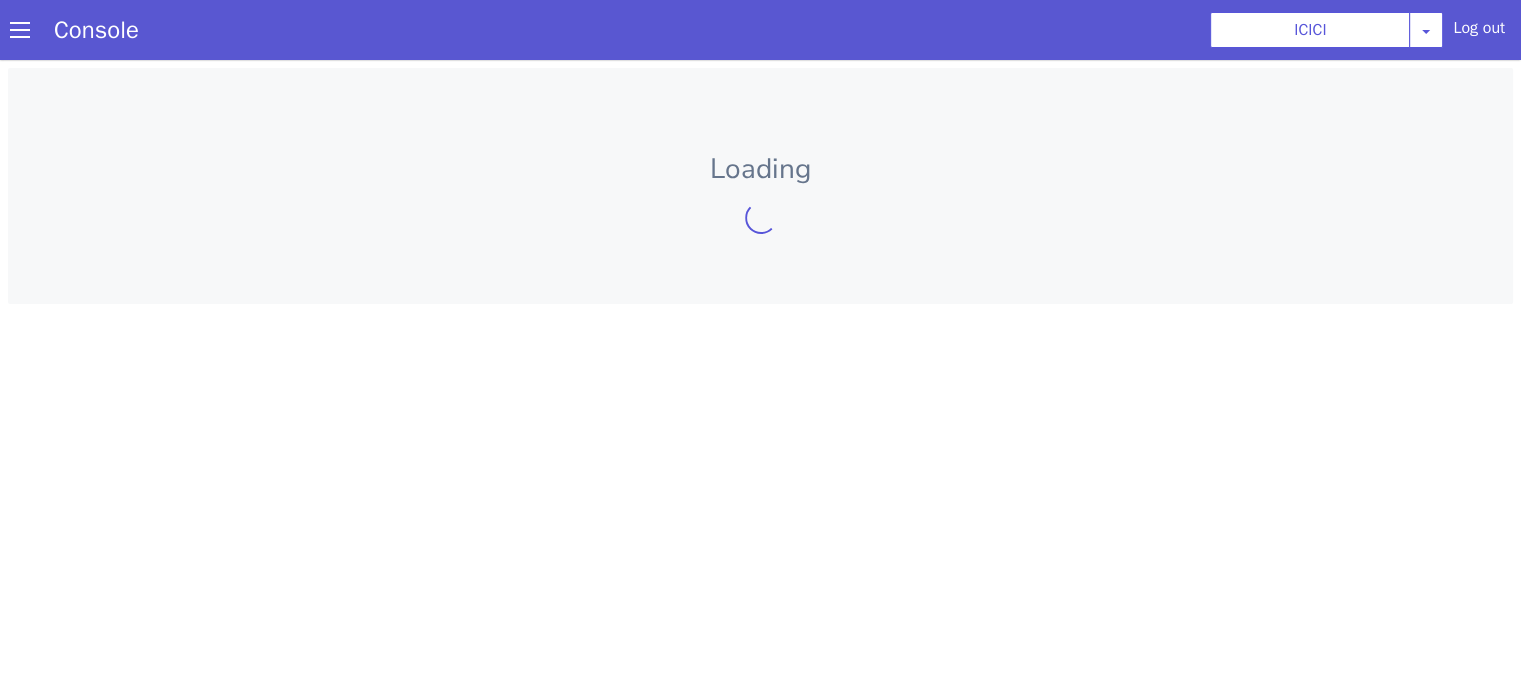 scroll, scrollTop: 0, scrollLeft: 0, axis: both 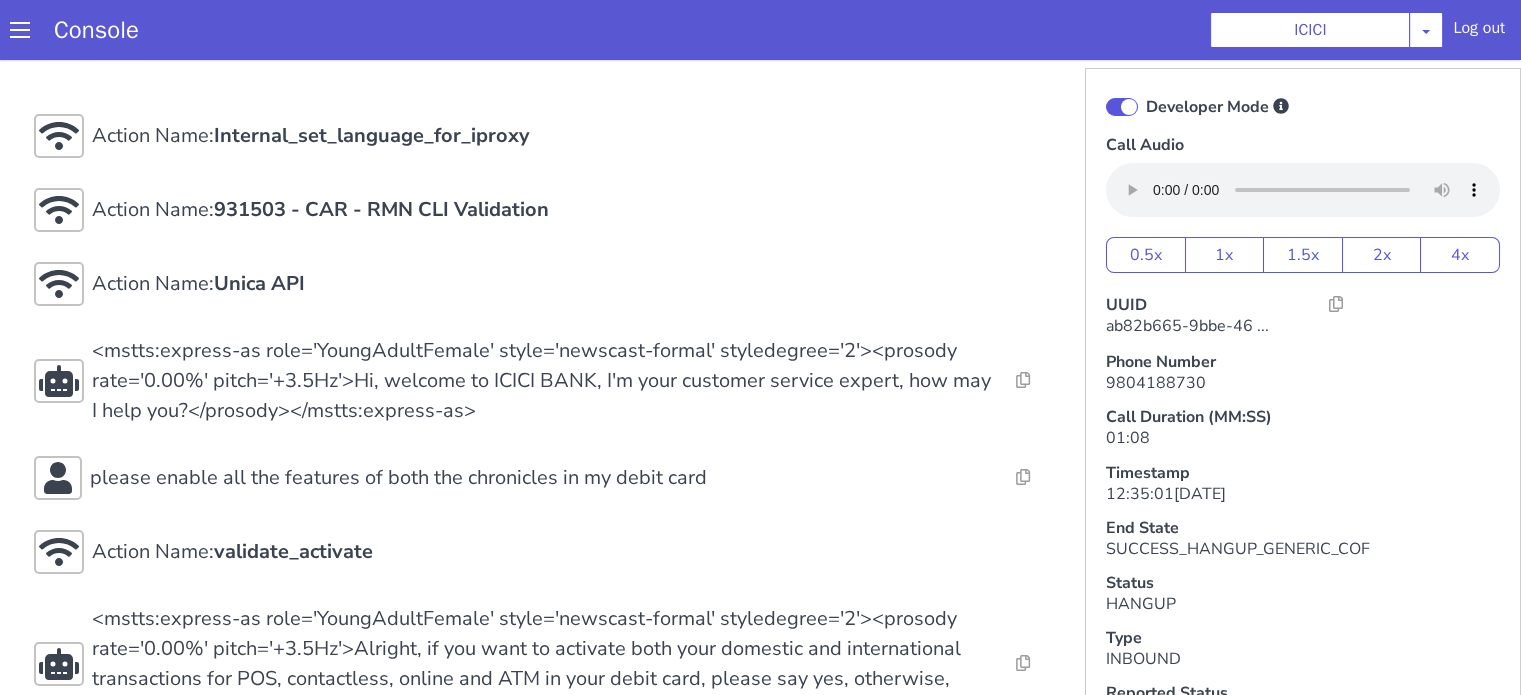 click at bounding box center [1122, 107] 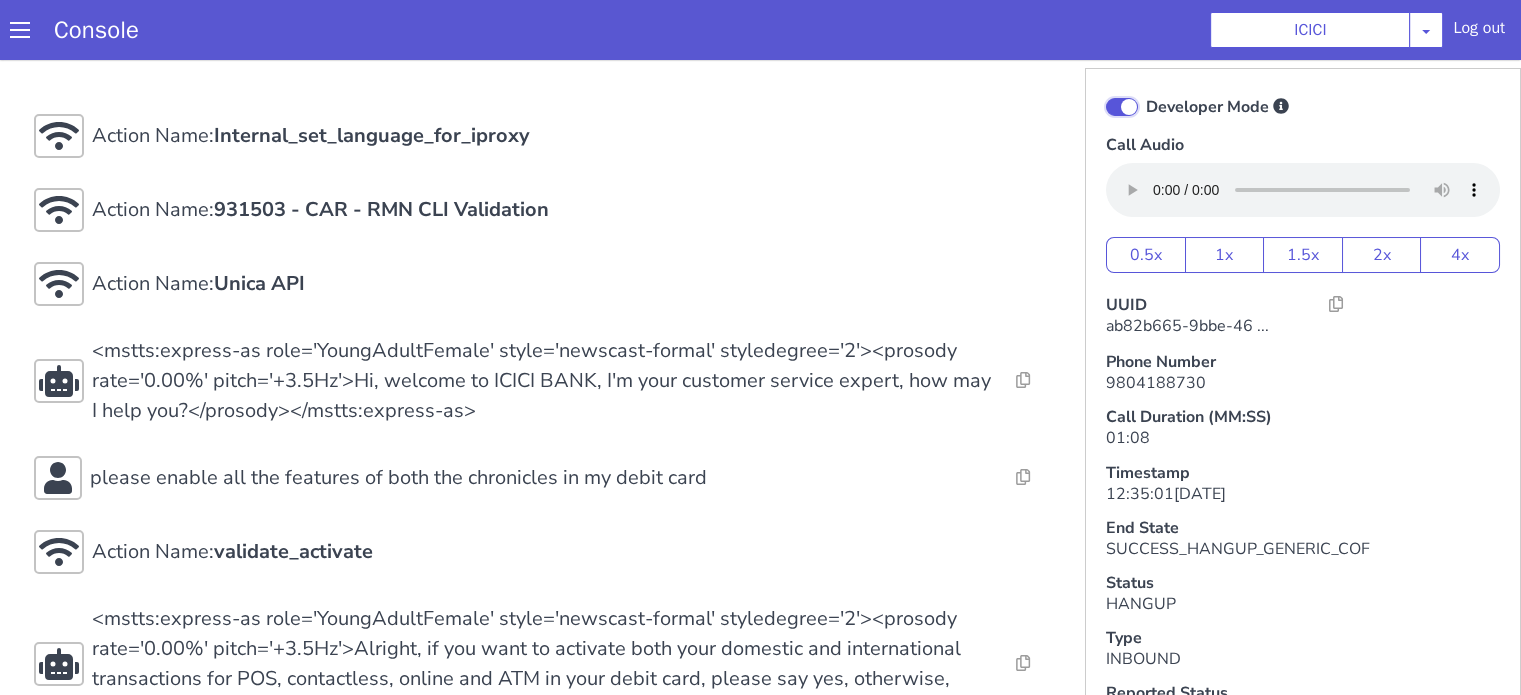 click on "Developer Mode" at bounding box center [1145, 94] 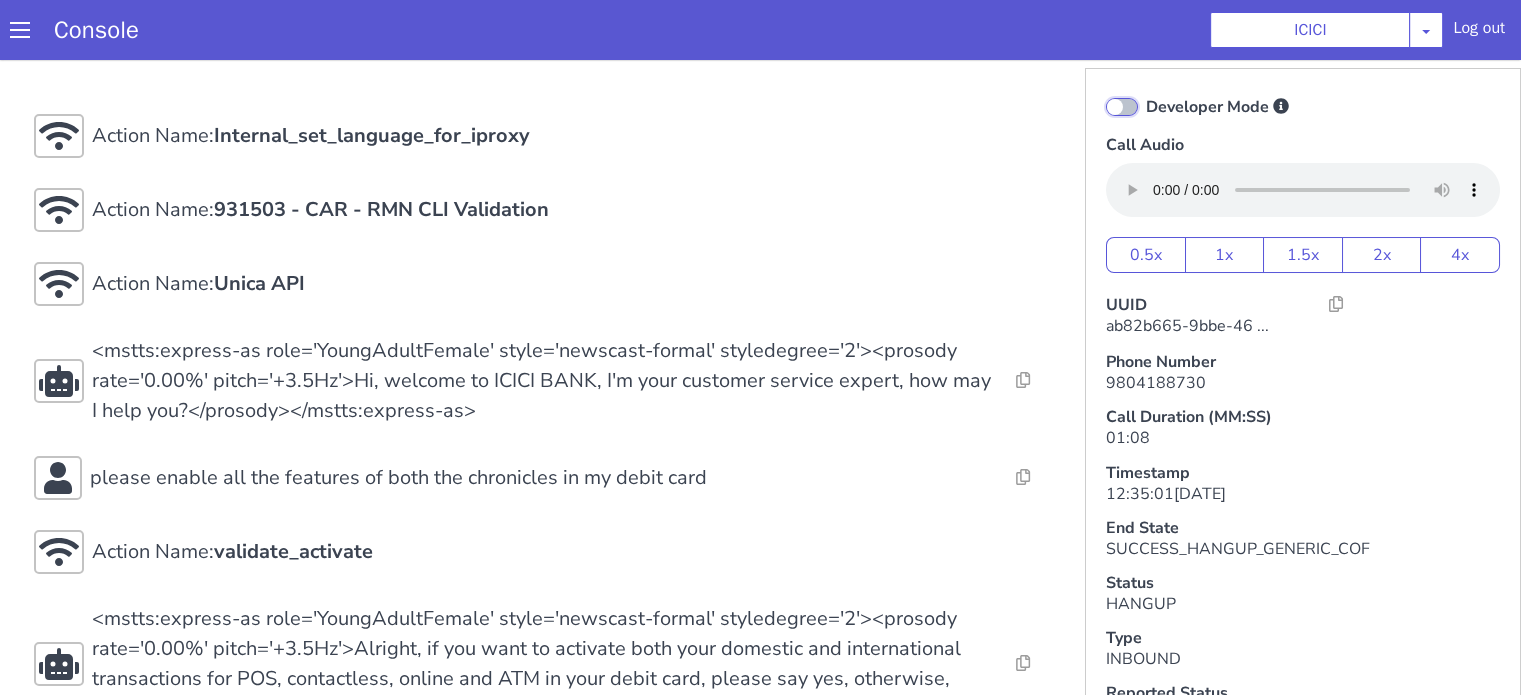 checkbox on "false" 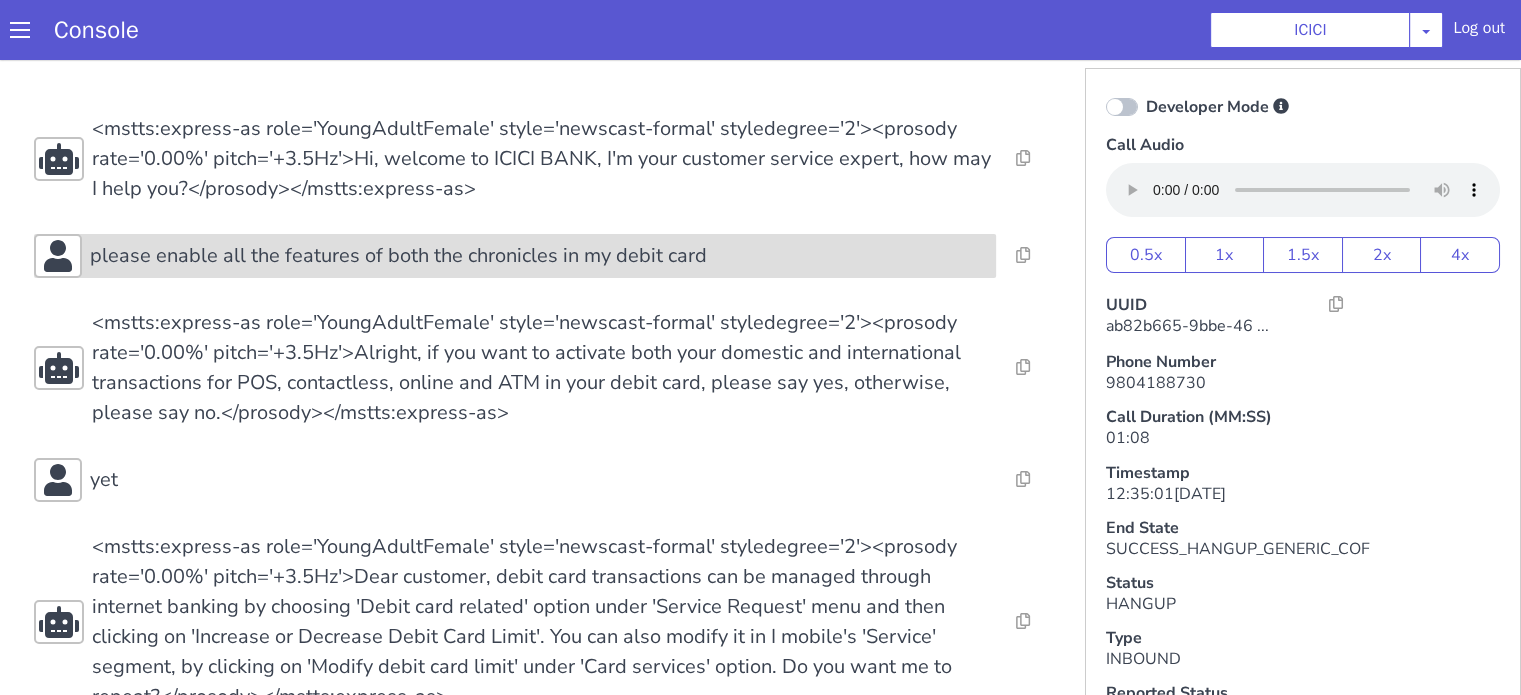 click on "please enable all the features of both the chronicles in my debit card" at bounding box center [515, 256] 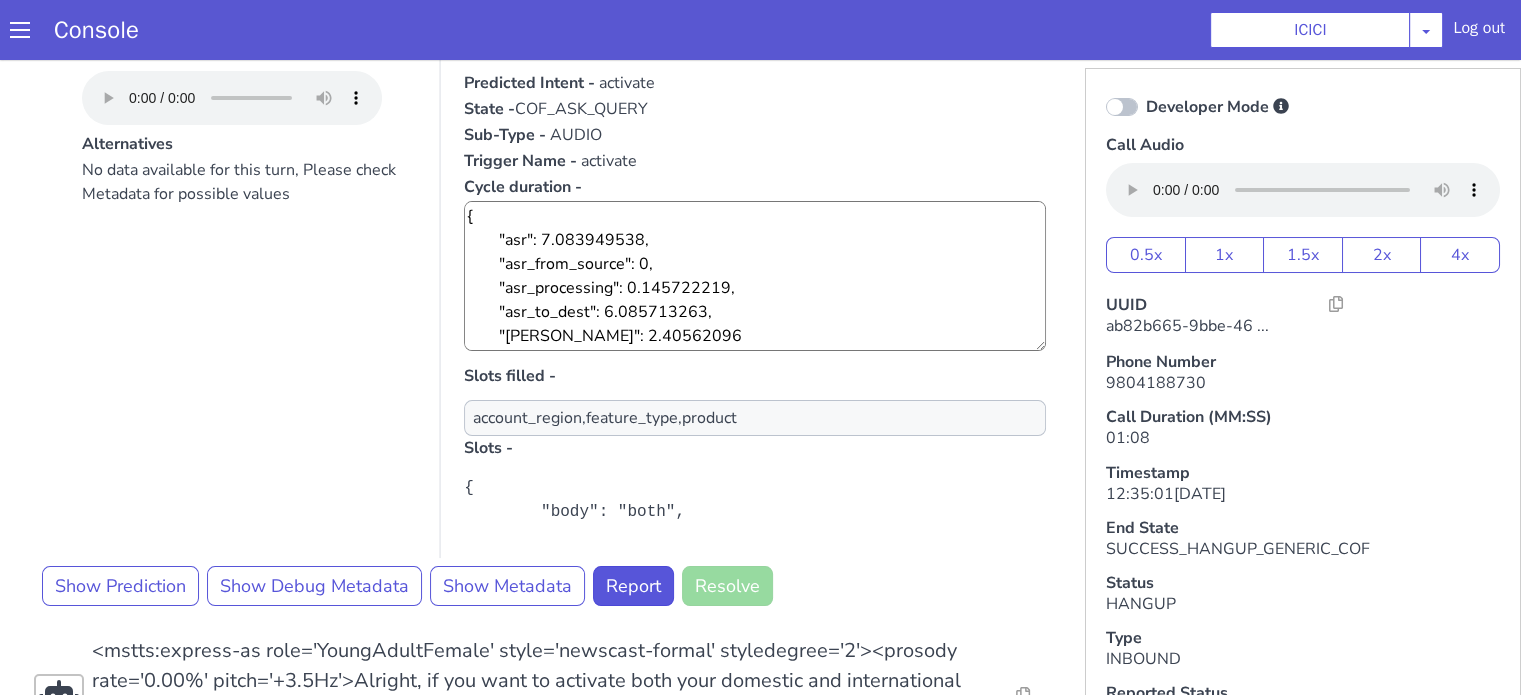 scroll, scrollTop: 300, scrollLeft: 0, axis: vertical 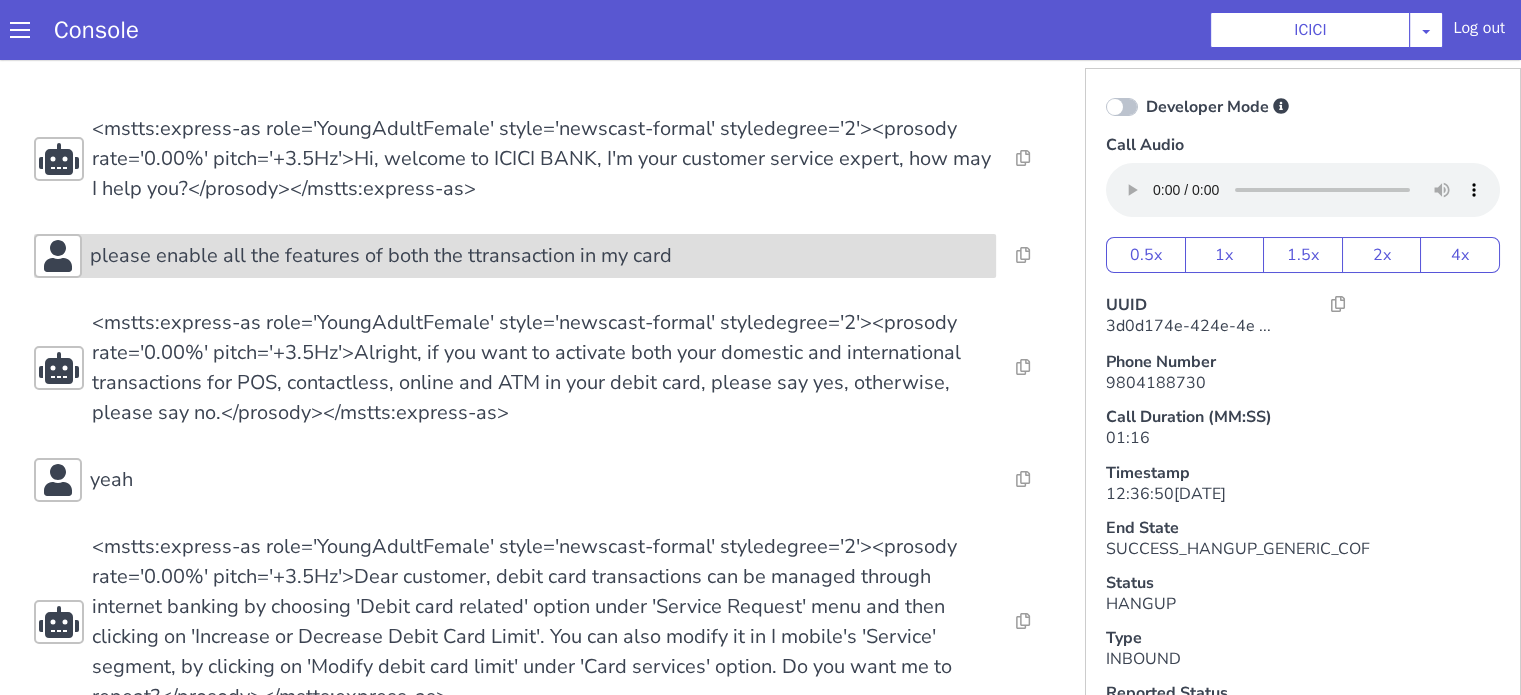 click on "please enable all the features of both the ttransaction in my card" at bounding box center (381, 256) 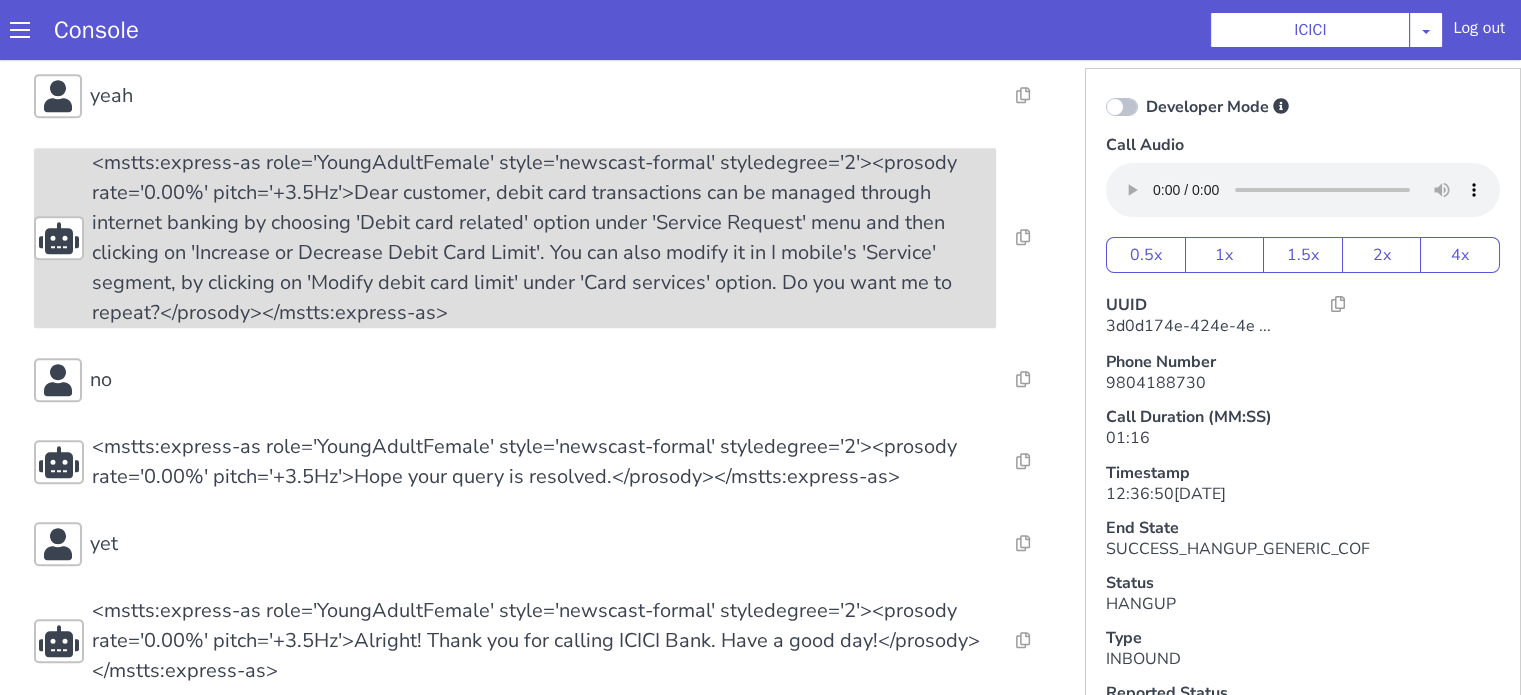 scroll, scrollTop: 972, scrollLeft: 0, axis: vertical 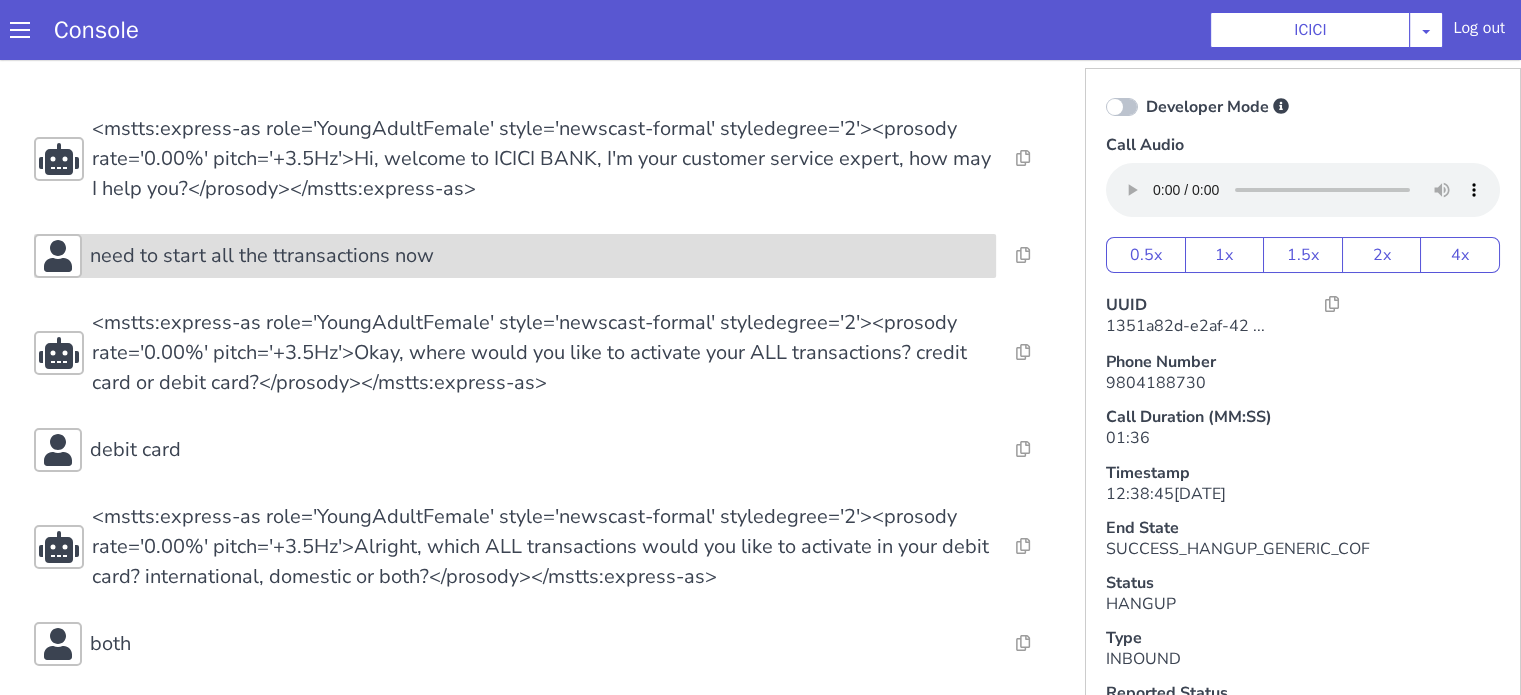 click on "need to start all the ttransactions now" at bounding box center (1498, 1203) 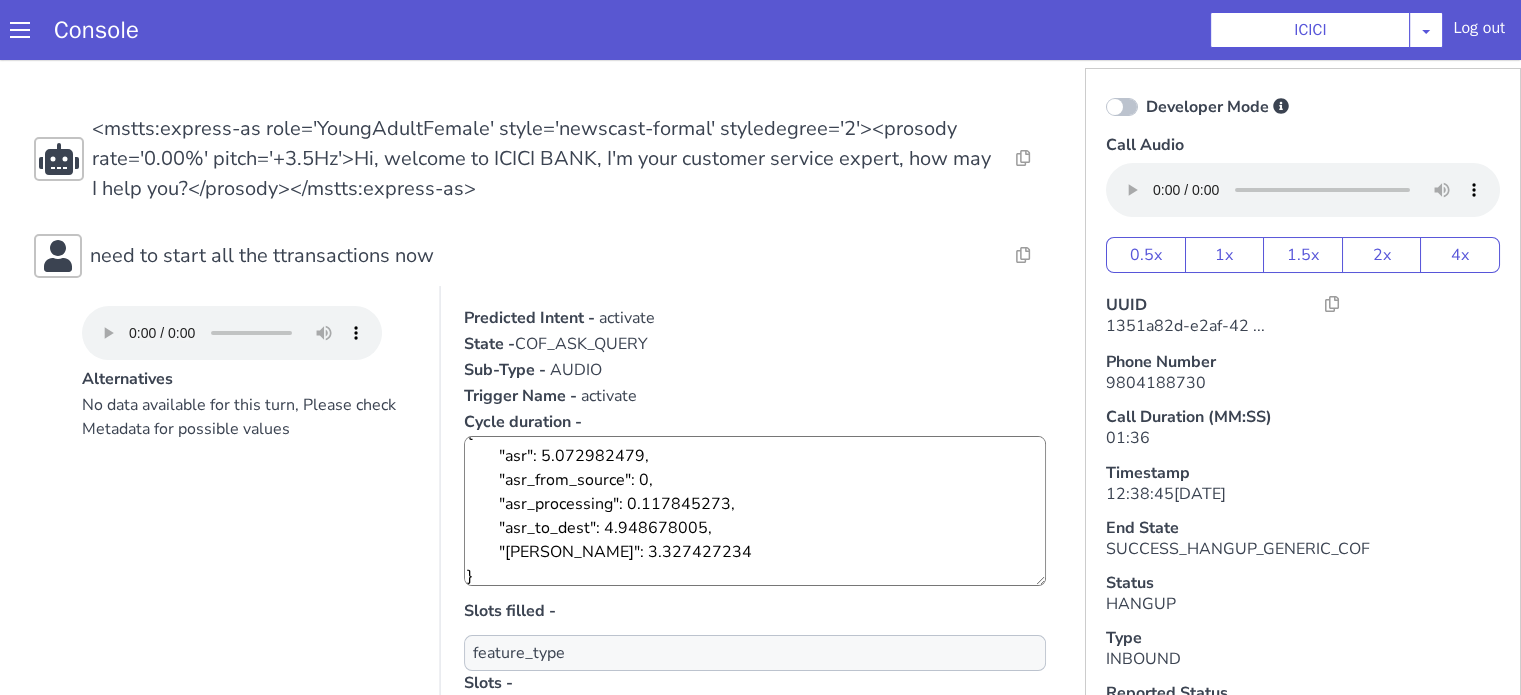 scroll, scrollTop: 24, scrollLeft: 0, axis: vertical 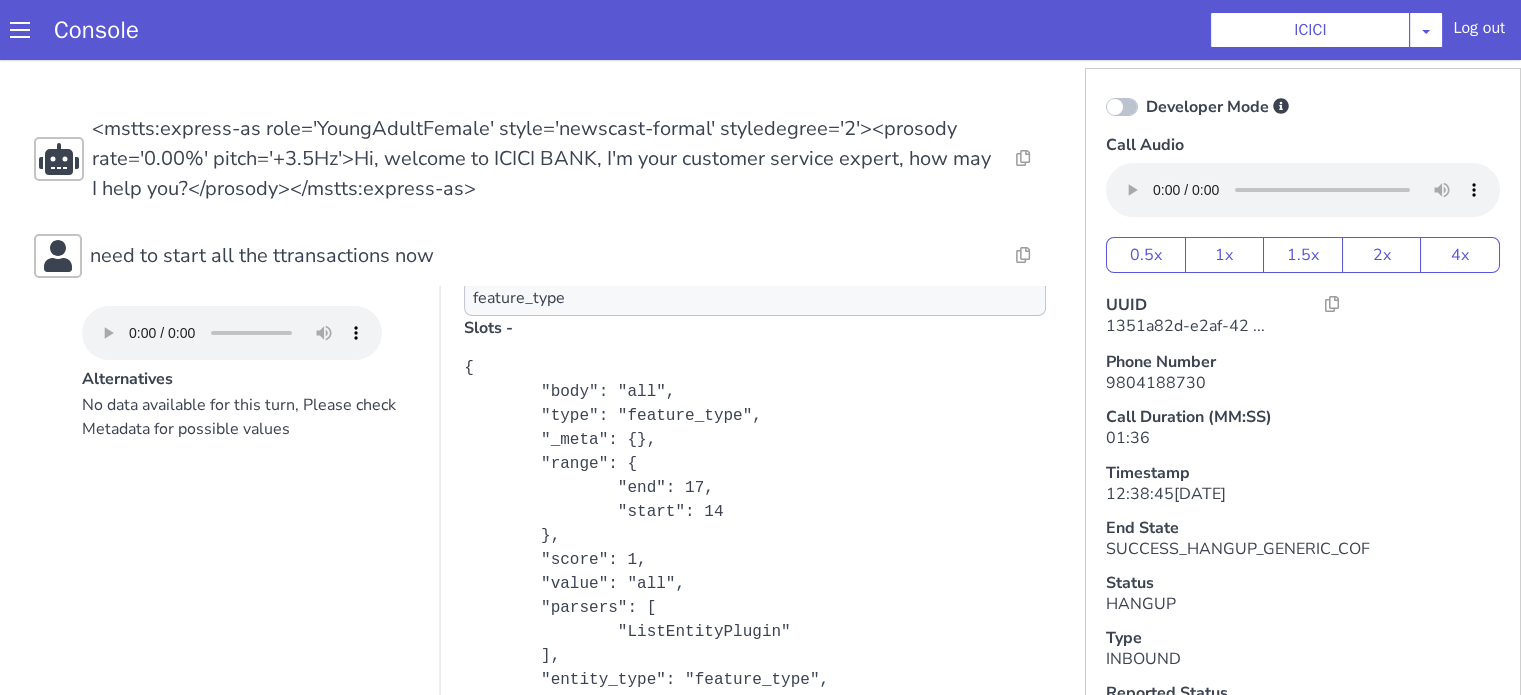 click on "Resolve  Intent Error  Entity Error  Transcription Error  Miscellaneous Submit Resolve  Intent Error  Entity Error  Transcription Error  Miscellaneous Submit Resolve  Intent Error  Entity Error  Transcription Error  Miscellaneous Submit <mstts:express-as role='YoungAdultFemale' style='newscast-formal' styledegree='2'><prosody rate='0.00%' pitch='+3.5Hz'>Hi, welcome to ICICI BANK, I'm your customer service expert, how may I help you?</prosody></mstts:express-as> Resolve  Intent Error  Entity Error  Transcription Error  Miscellaneous Submit need to start all the ttransactions now Alternatives No data available for this turn, Please check Metadata for possible values Predicted Intent -   activate State -  COF_ASK_QUERY Sub-Type -   AUDIO Trigger Name -   activate Cycle duration -  {
"asr": 5.072982479,
"asr_from_source": 0,
"asr_processing": 0.117845273,
"asr_to_dest": 4.948678005,
"[PERSON_NAME]": 3.327427234
} Slots filled - feature_type Slots -   Show Prediction Show Debug Metadata Show Metadata Report Resolve" at bounding box center [2021, 1739] 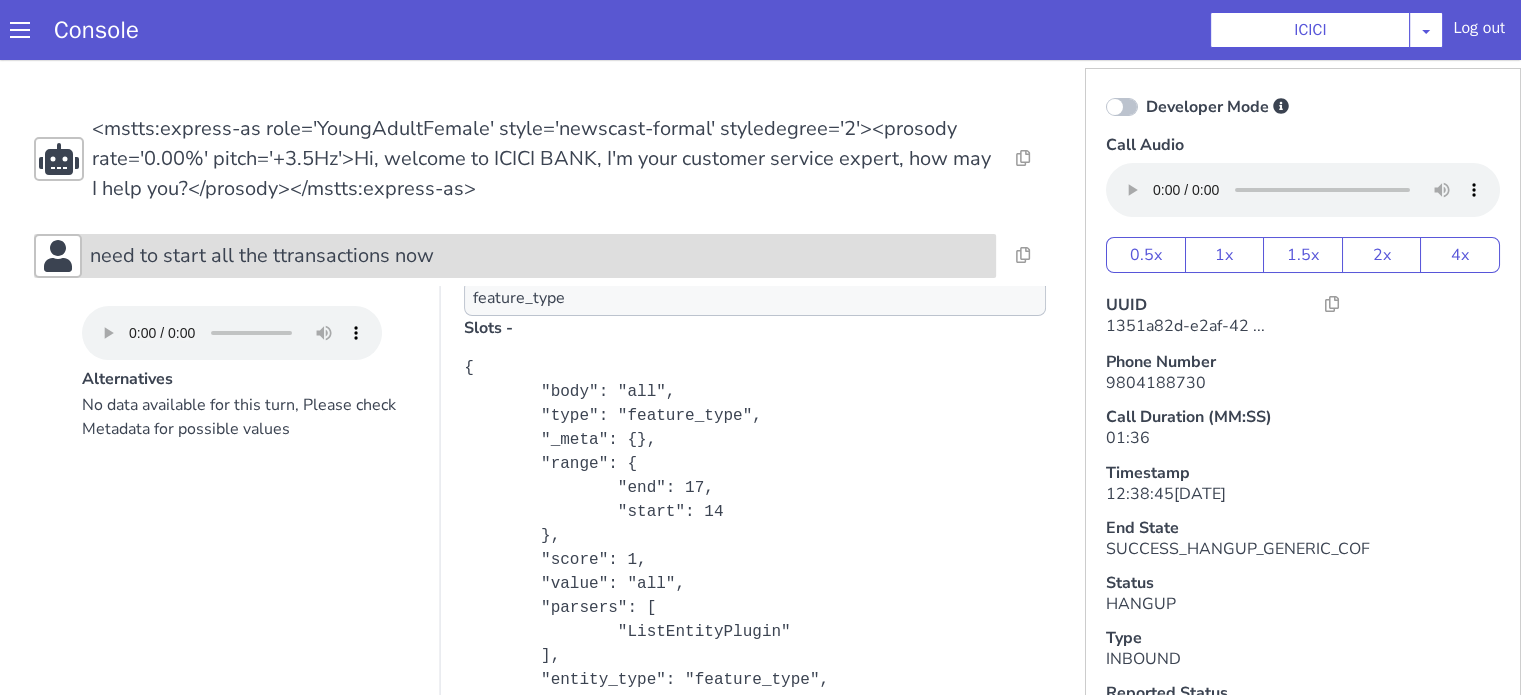 click on "need to start all the ttransactions now" at bounding box center (1474, -132) 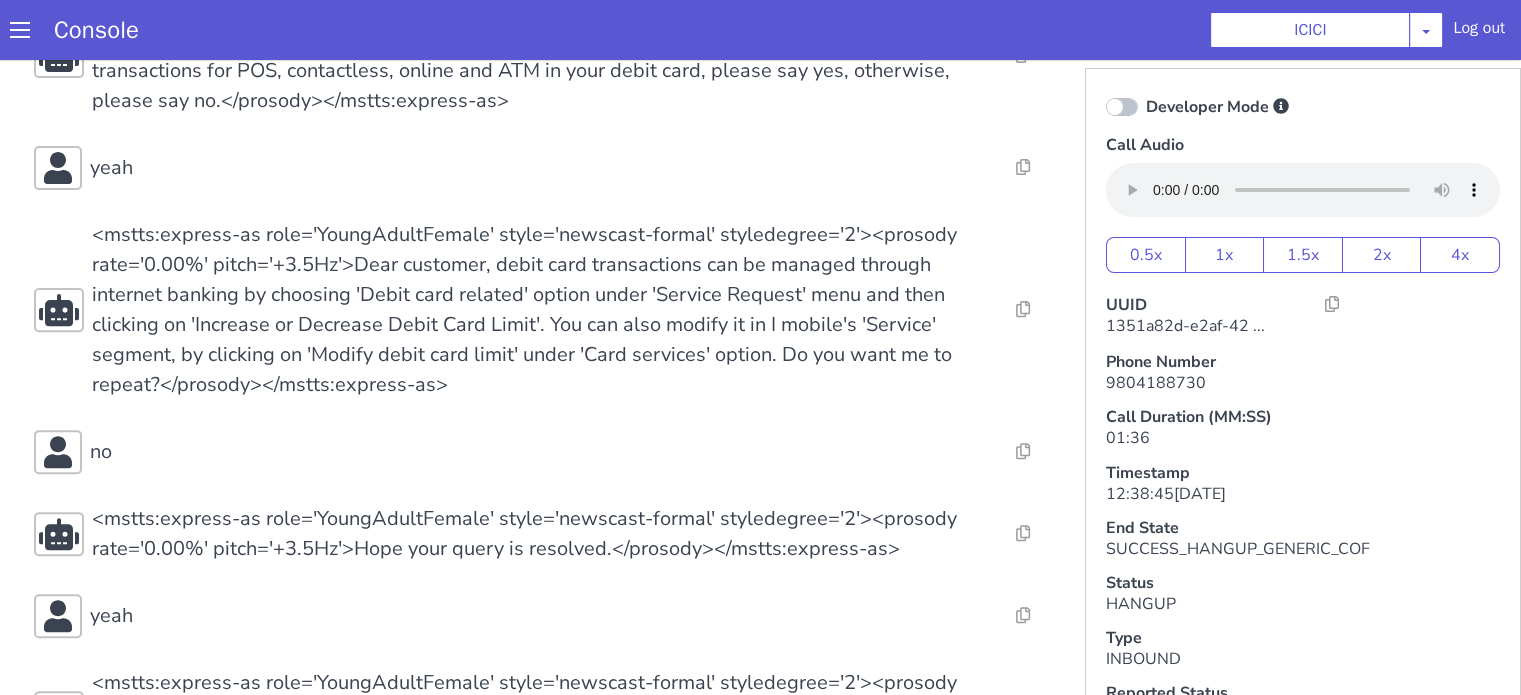 scroll, scrollTop: 796, scrollLeft: 0, axis: vertical 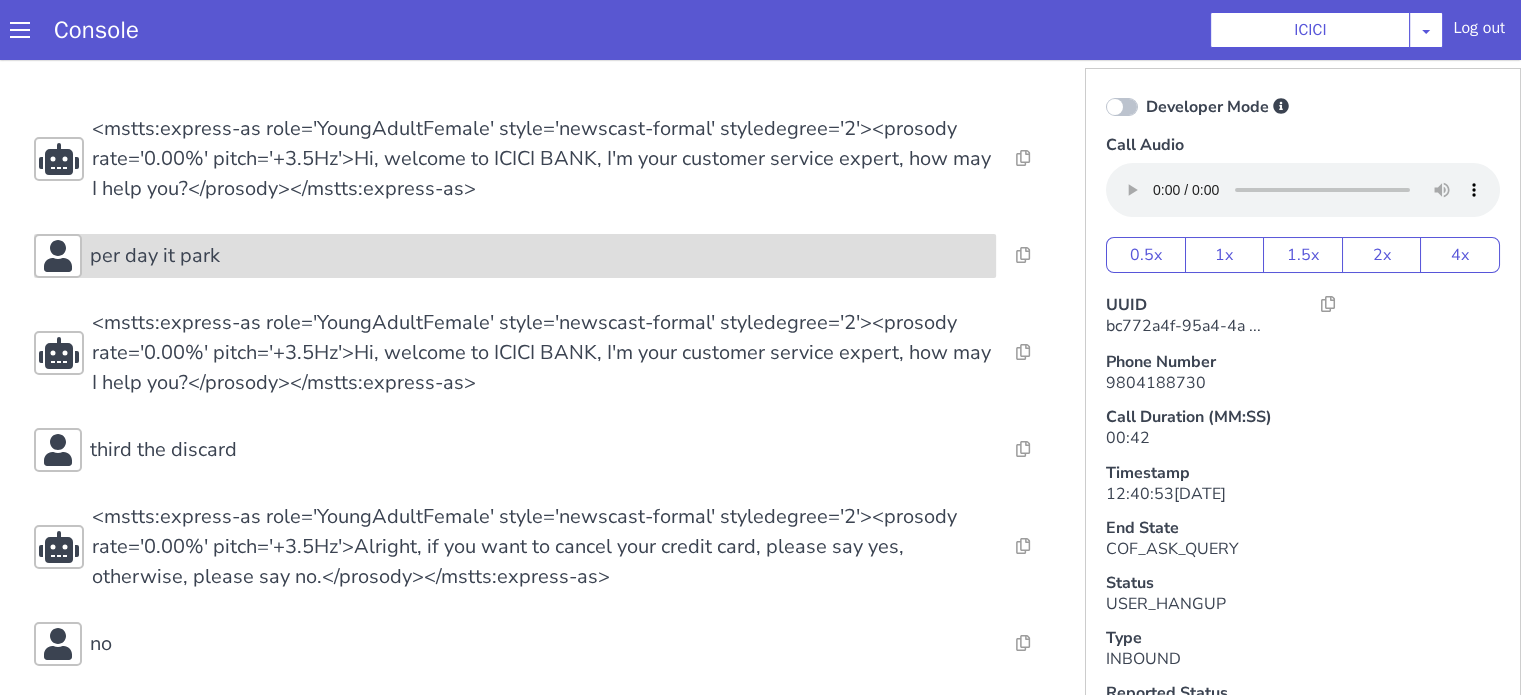 click on "per day it park" at bounding box center (1819, 1147) 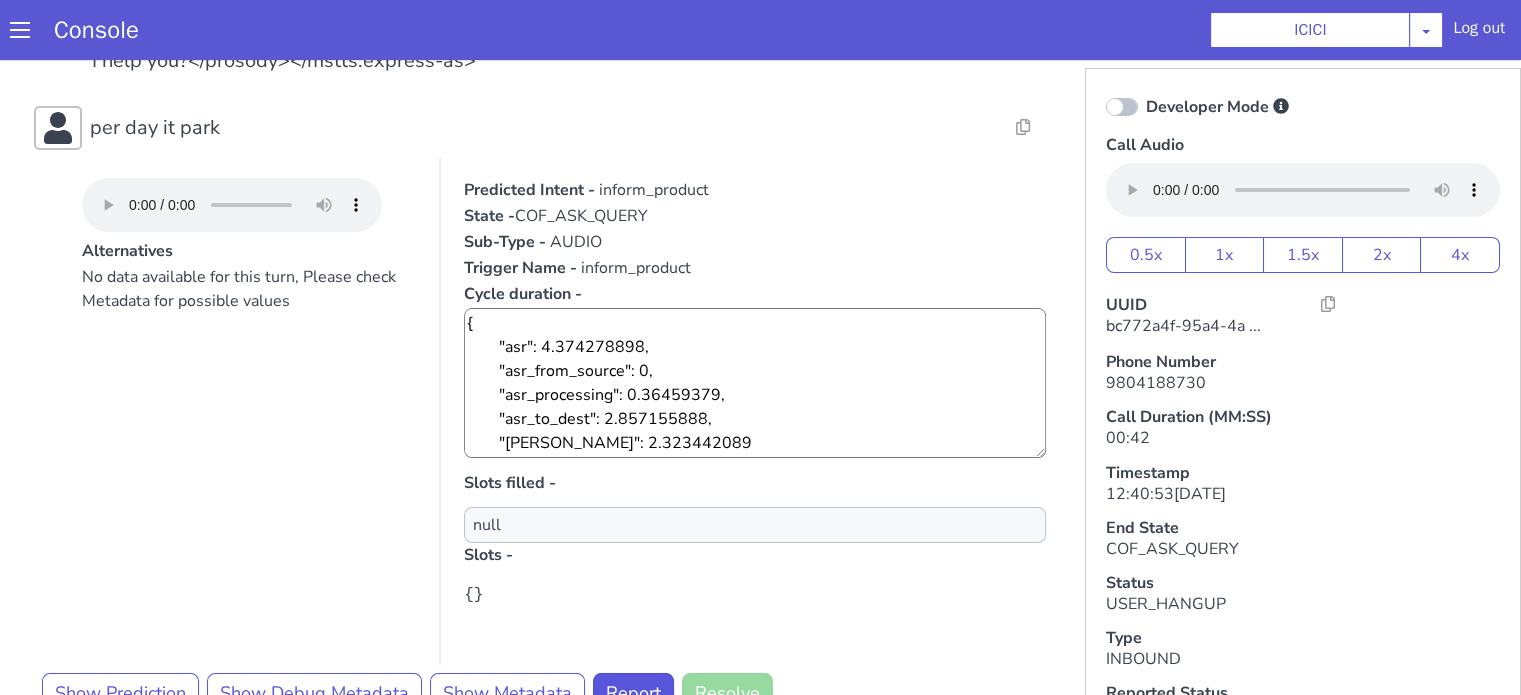 scroll, scrollTop: 300, scrollLeft: 0, axis: vertical 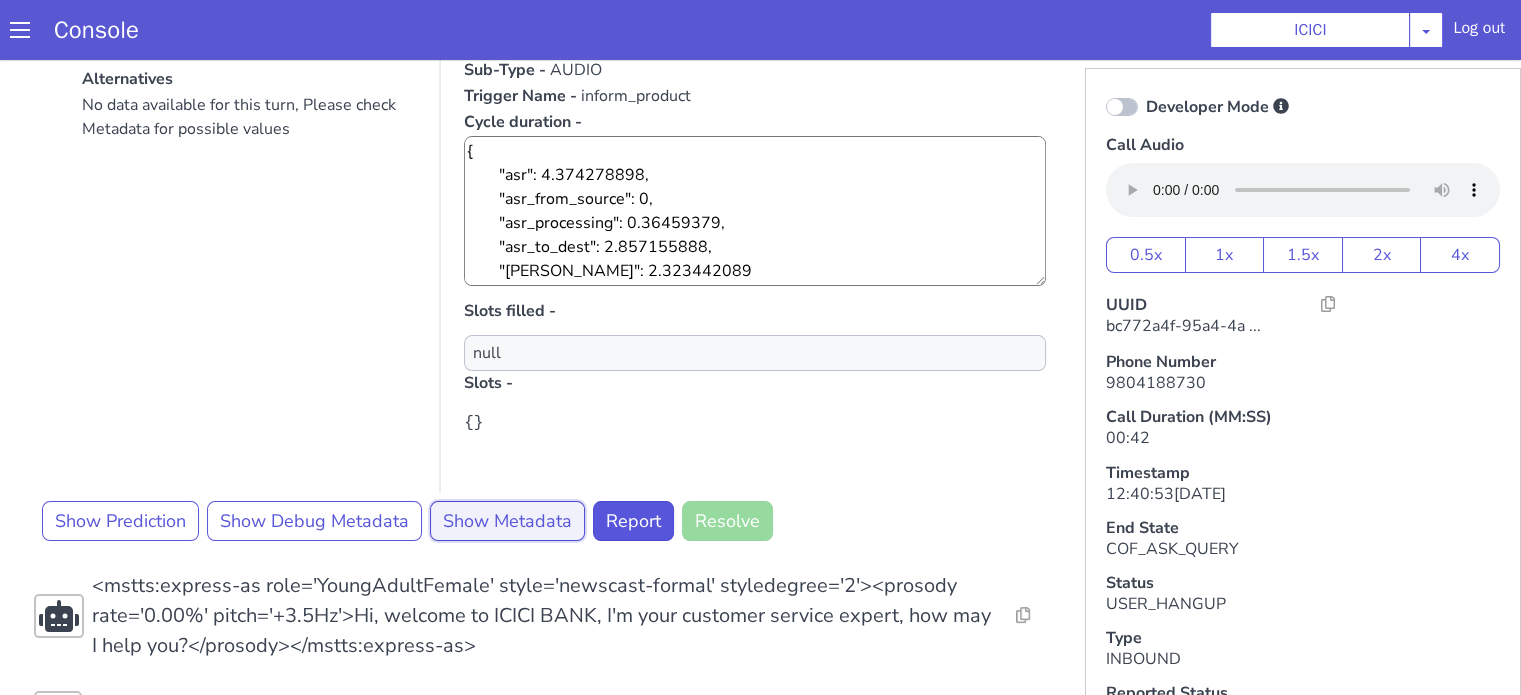click on "Show Metadata" at bounding box center (1042, 1589) 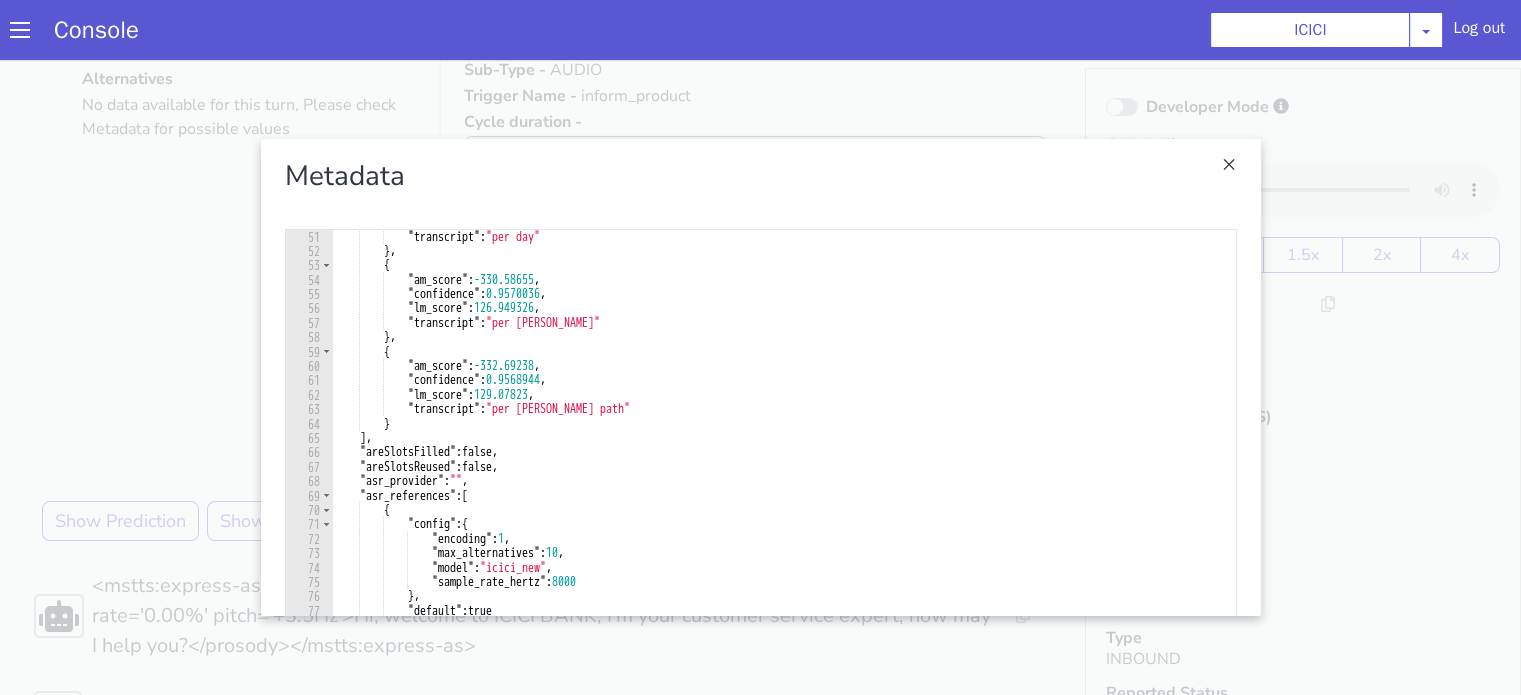scroll, scrollTop: 780, scrollLeft: 0, axis: vertical 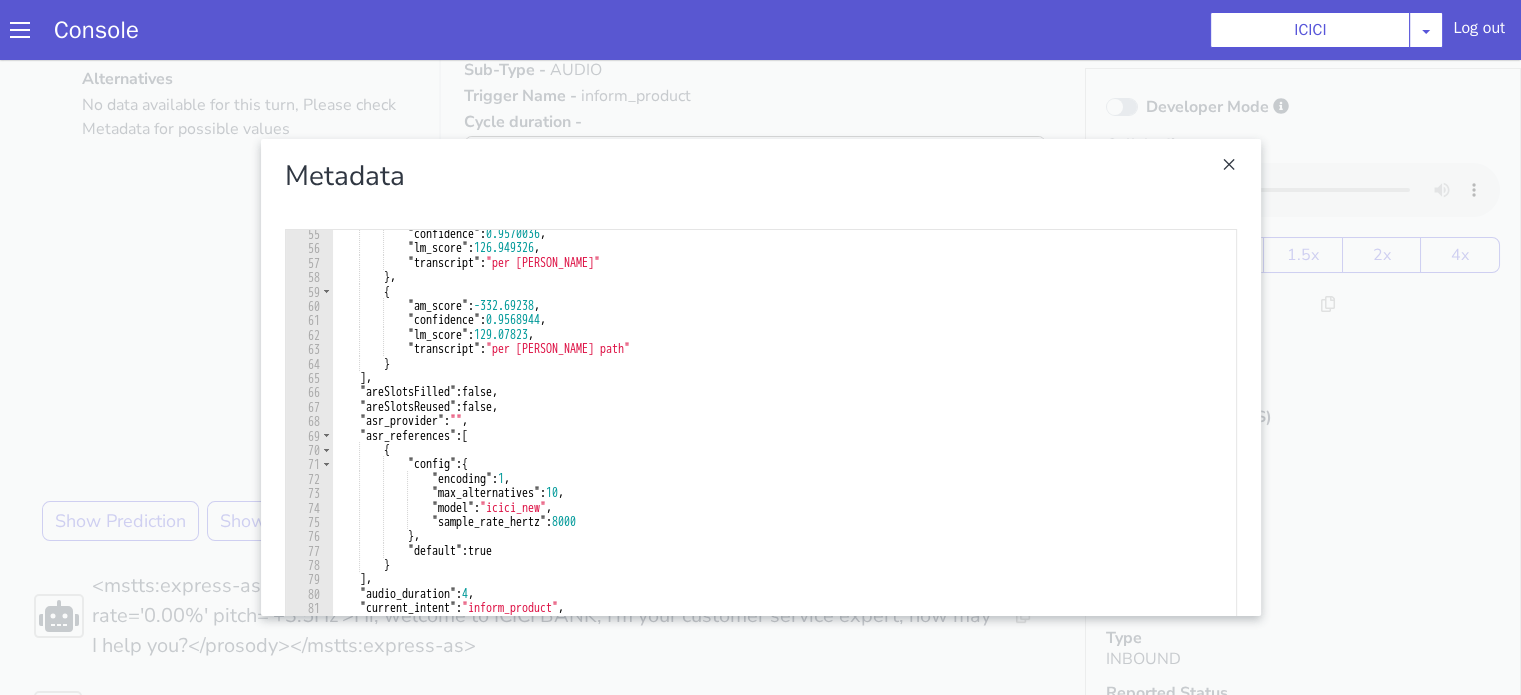 click at bounding box center [711, 729] 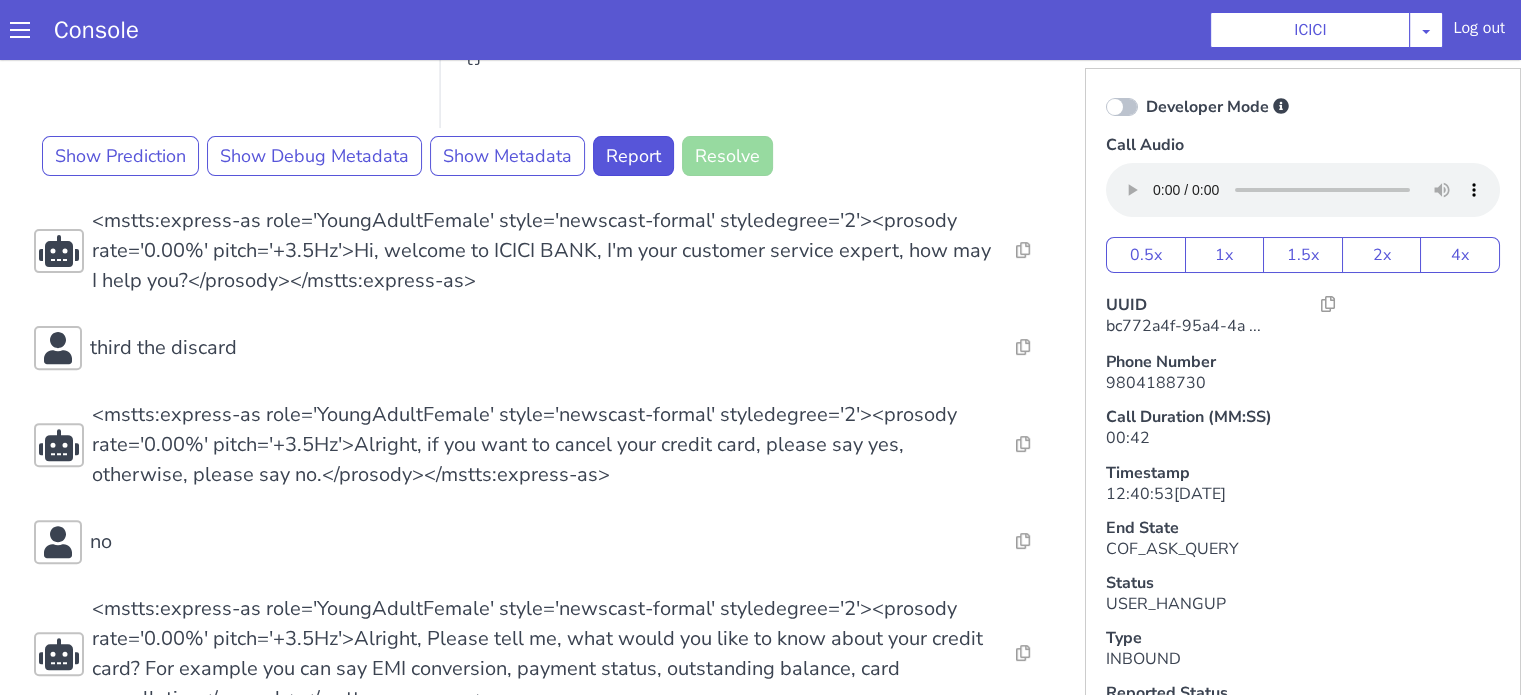scroll, scrollTop: 700, scrollLeft: 0, axis: vertical 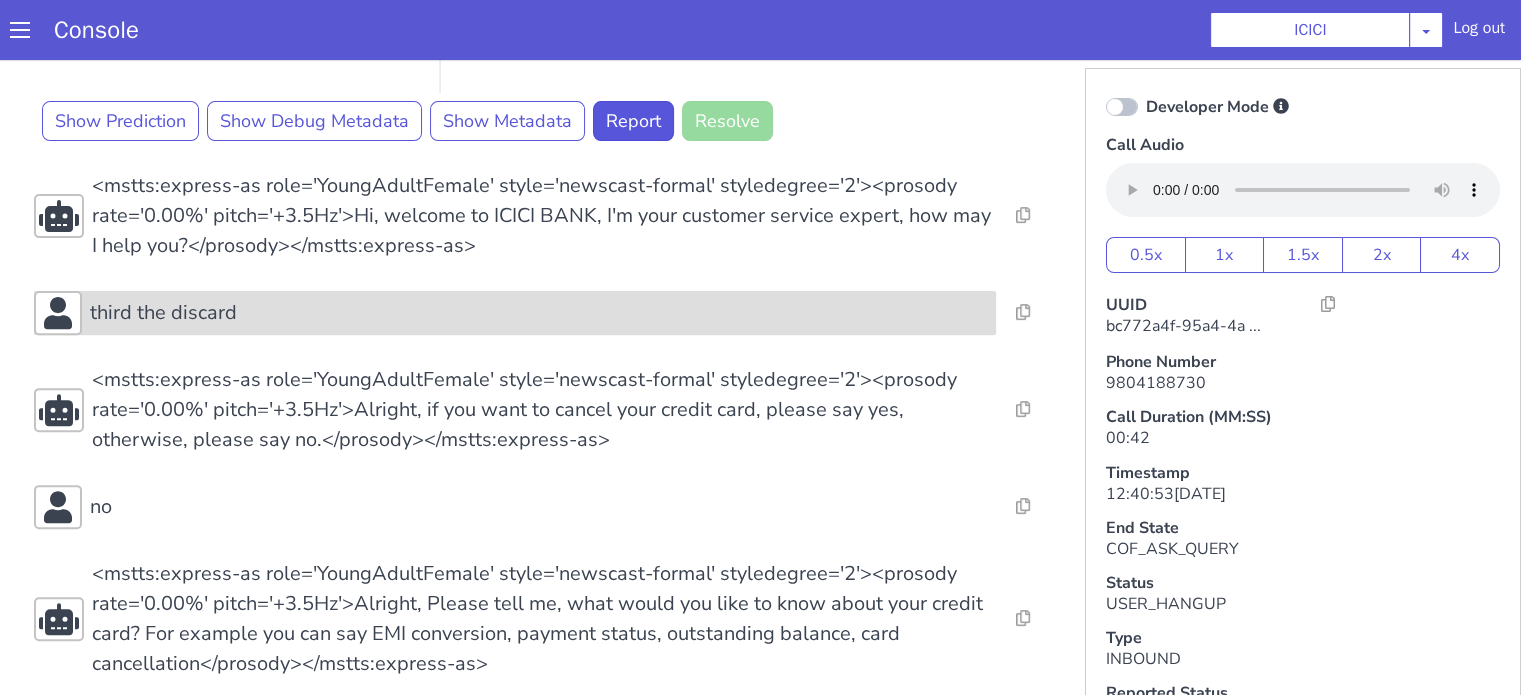 click on "third the discard" at bounding box center (1175, 1407) 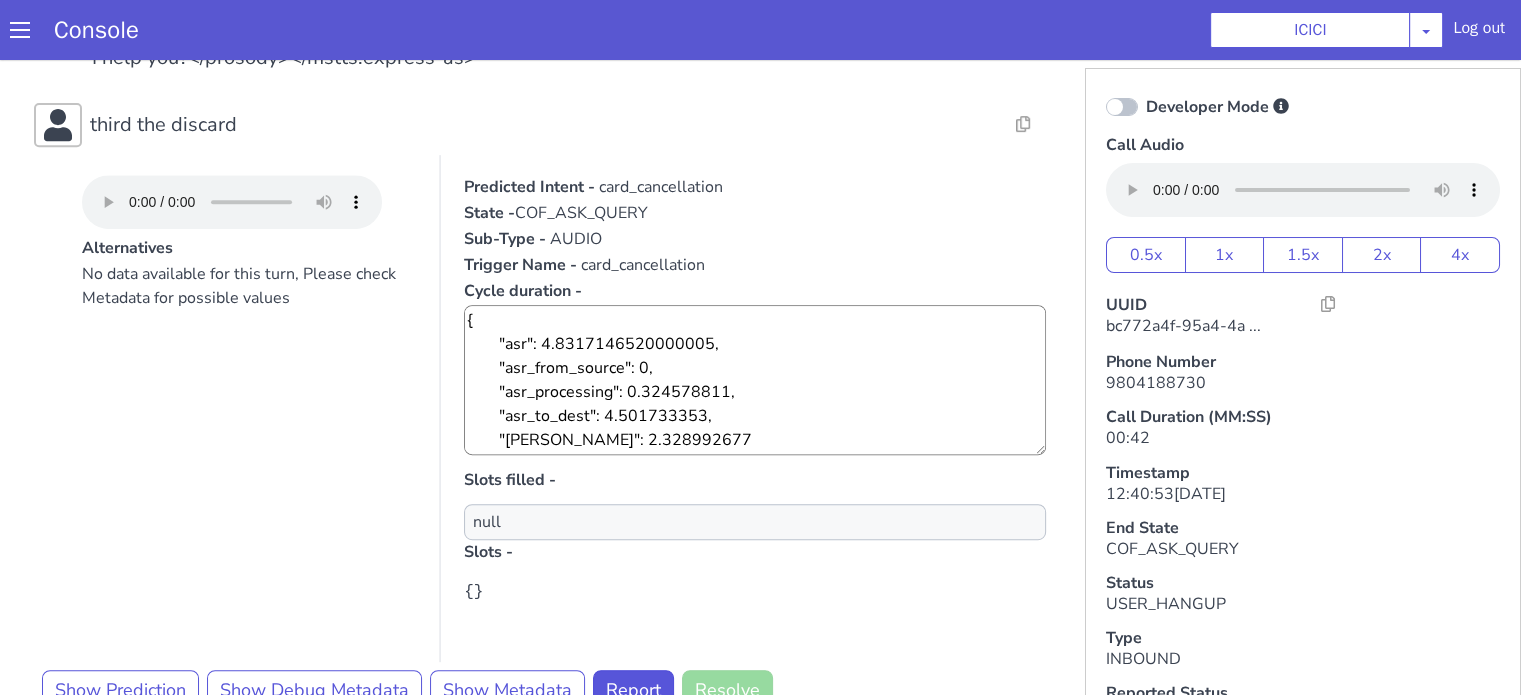 scroll, scrollTop: 1000, scrollLeft: 0, axis: vertical 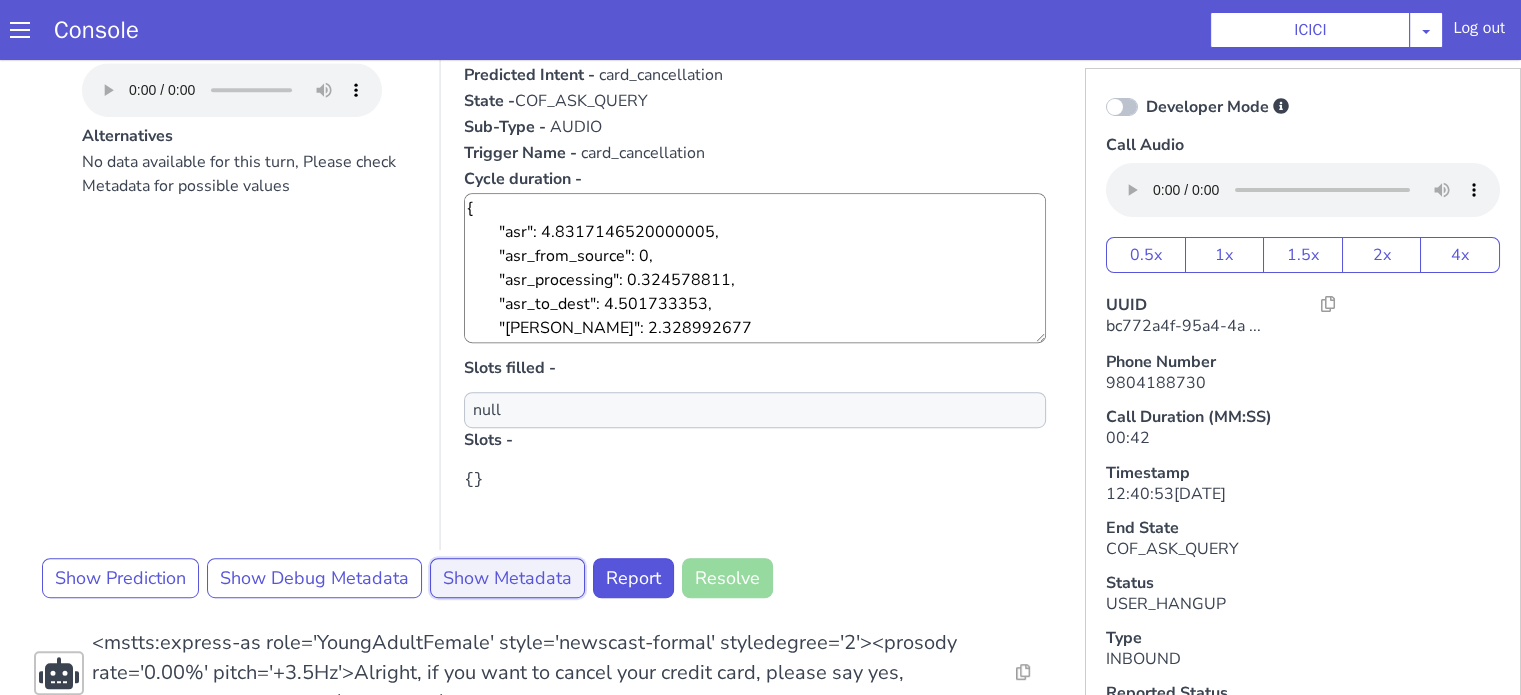 click on "Show Metadata" at bounding box center [1933, 1332] 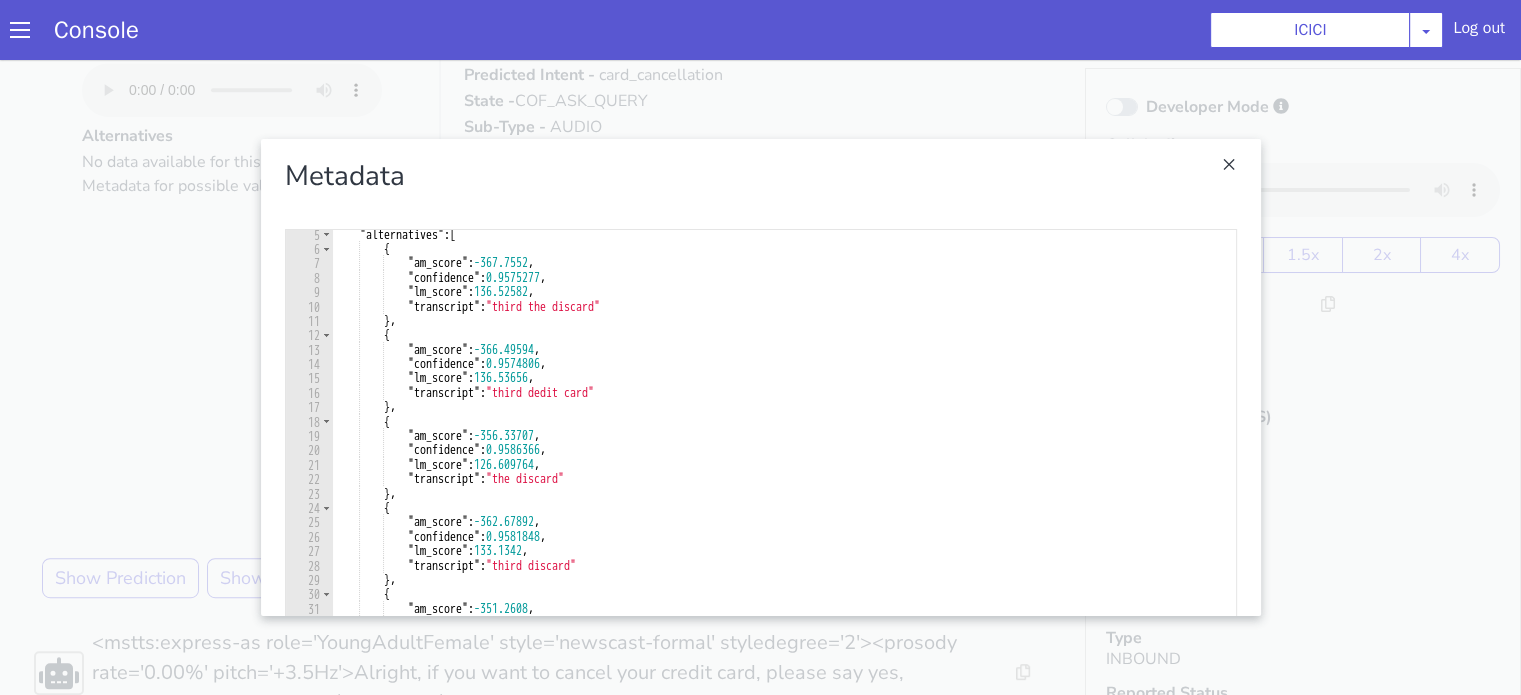 scroll, scrollTop: 0, scrollLeft: 0, axis: both 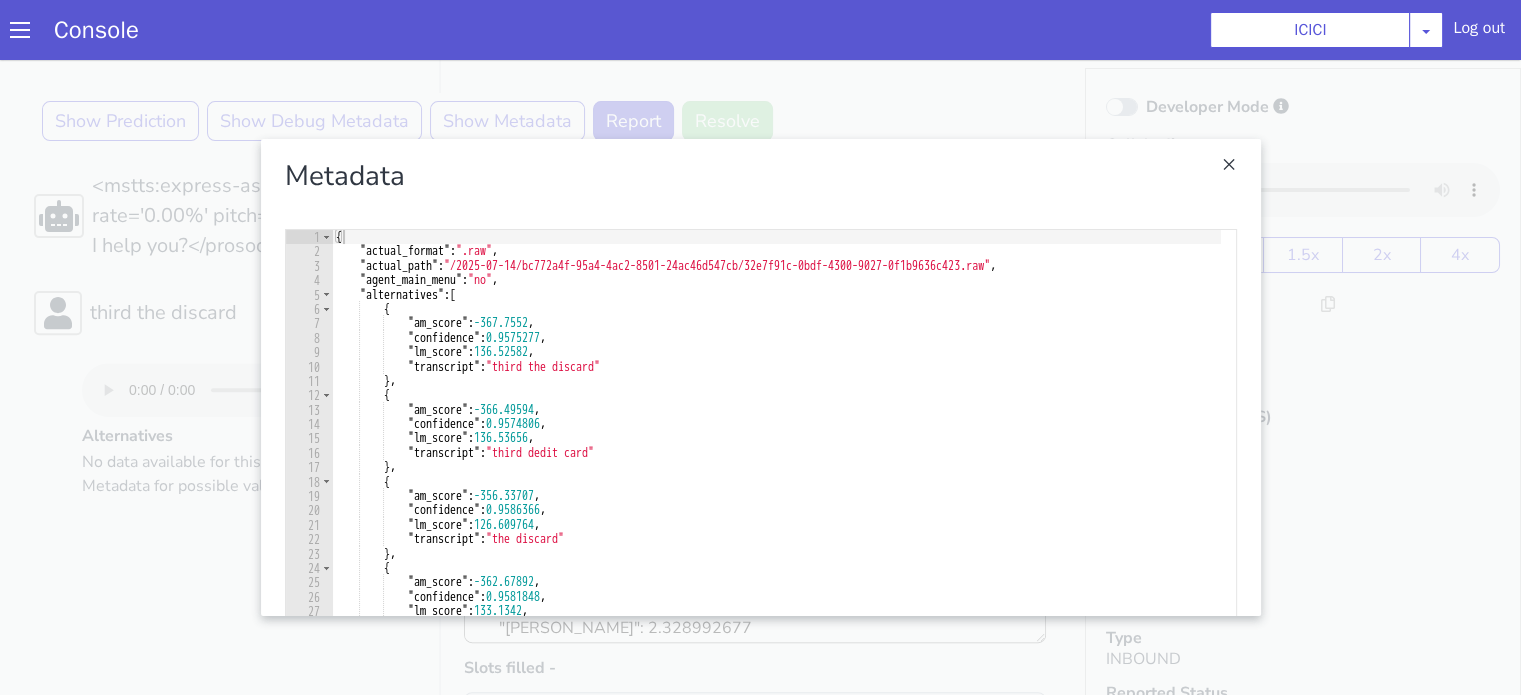 click at bounding box center [757, 386] 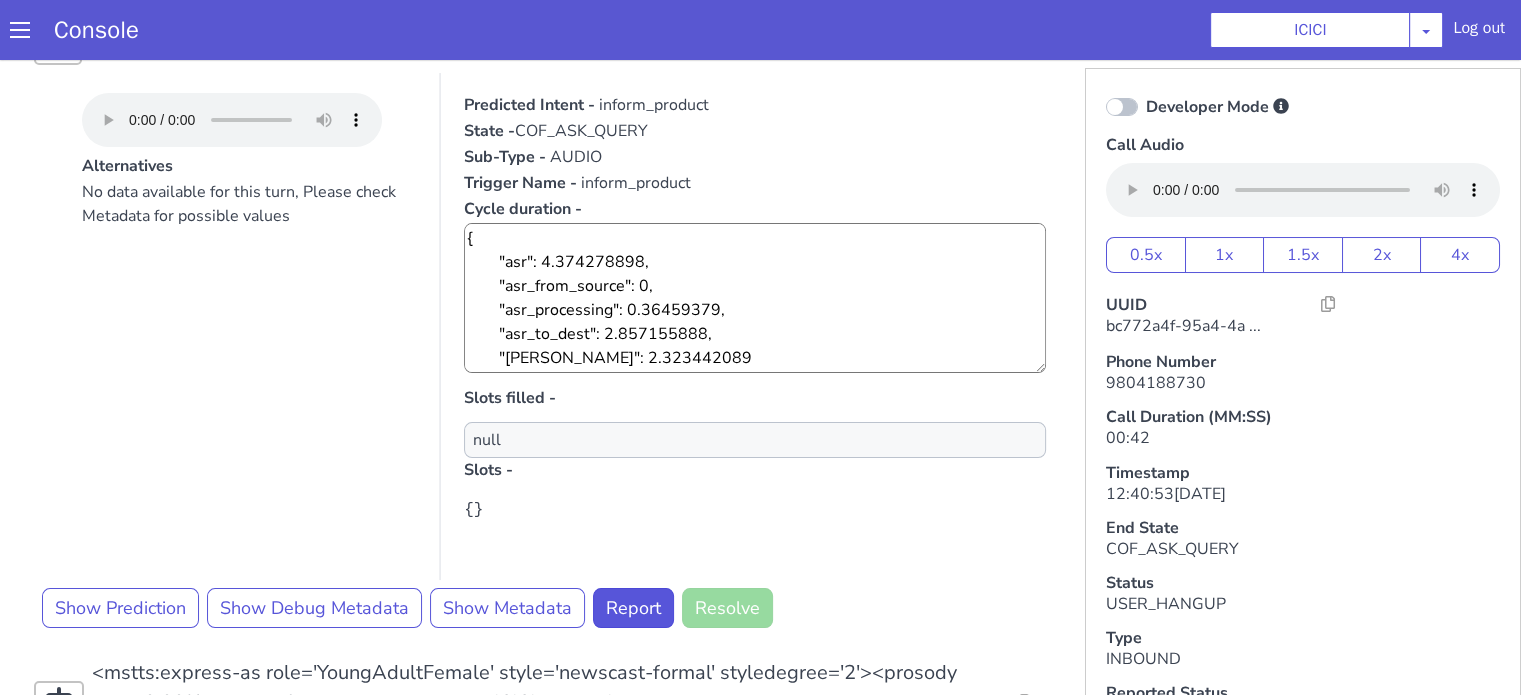 scroll, scrollTop: 100, scrollLeft: 0, axis: vertical 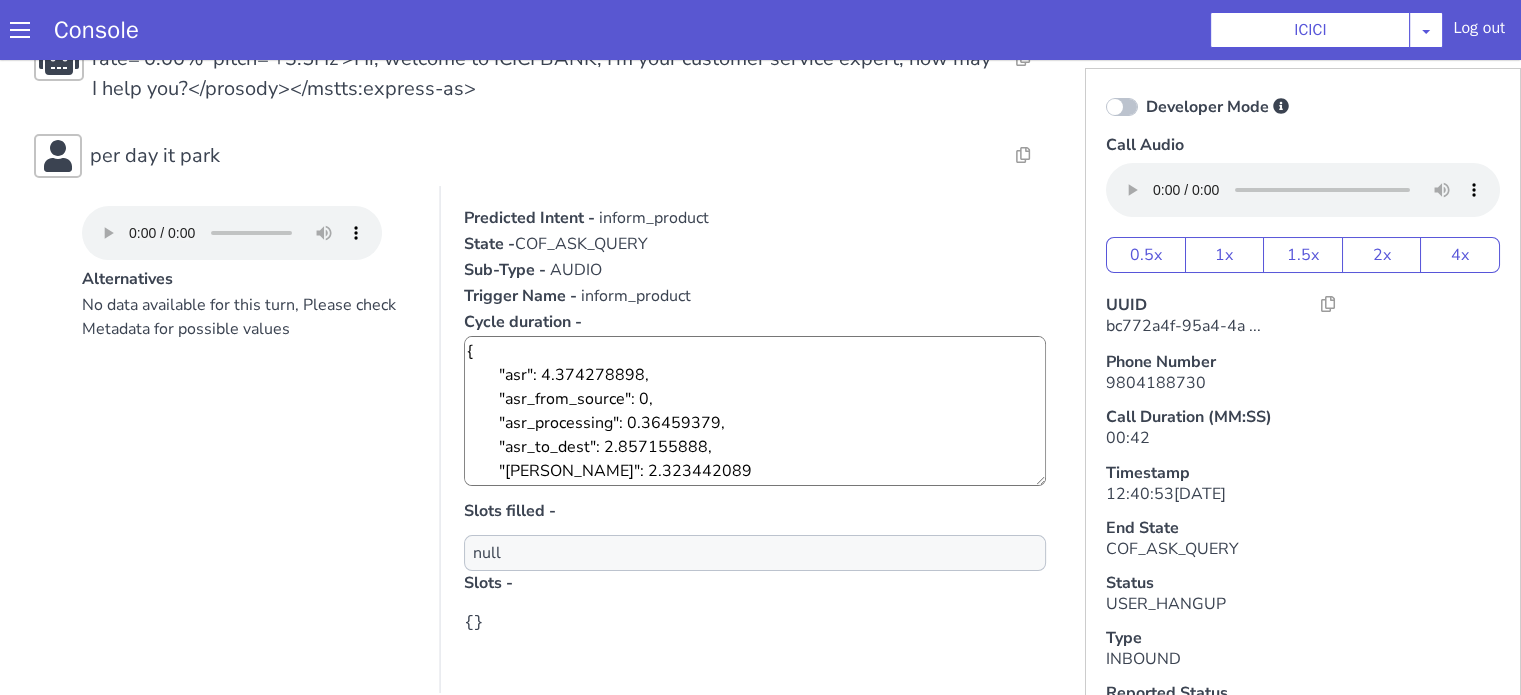 click on "No data available for this turn, Please check Metadata for possible values" at bounding box center (976, 1593) 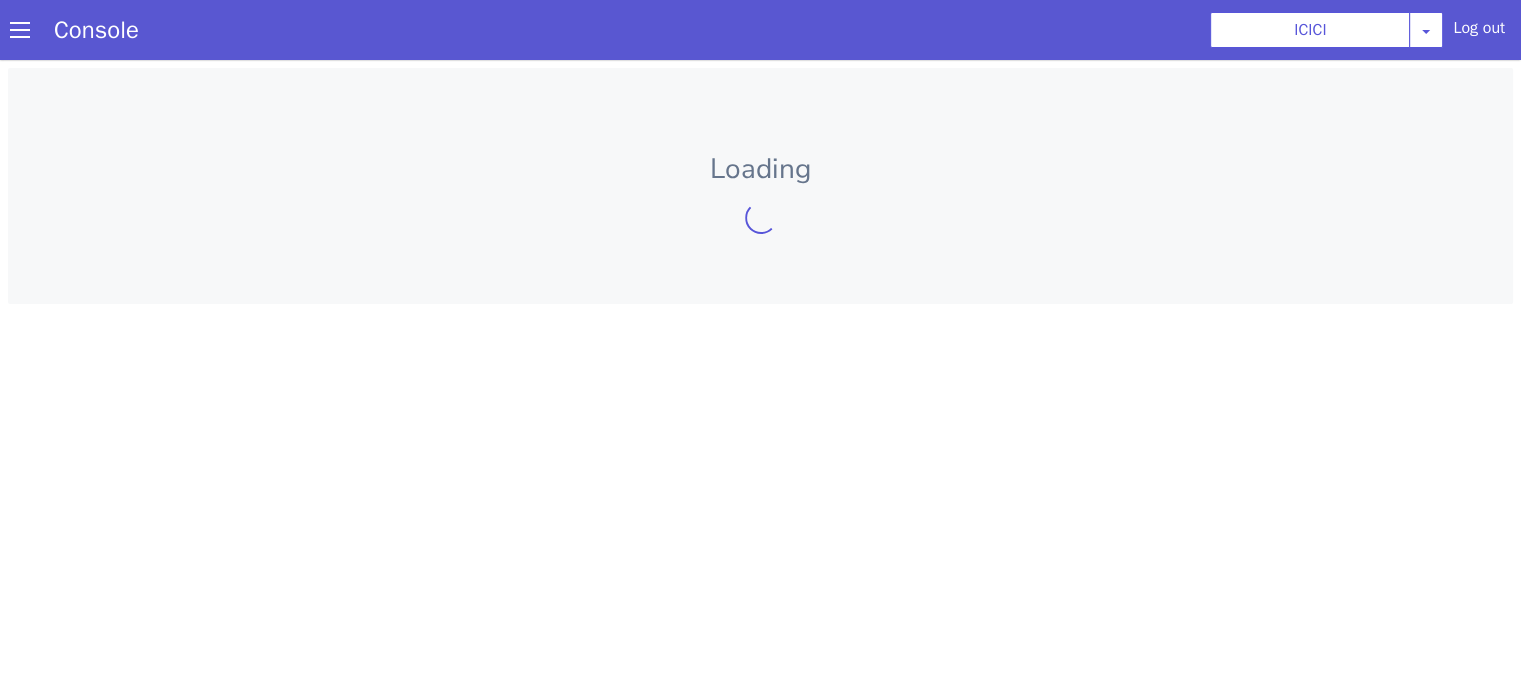 scroll, scrollTop: 0, scrollLeft: 0, axis: both 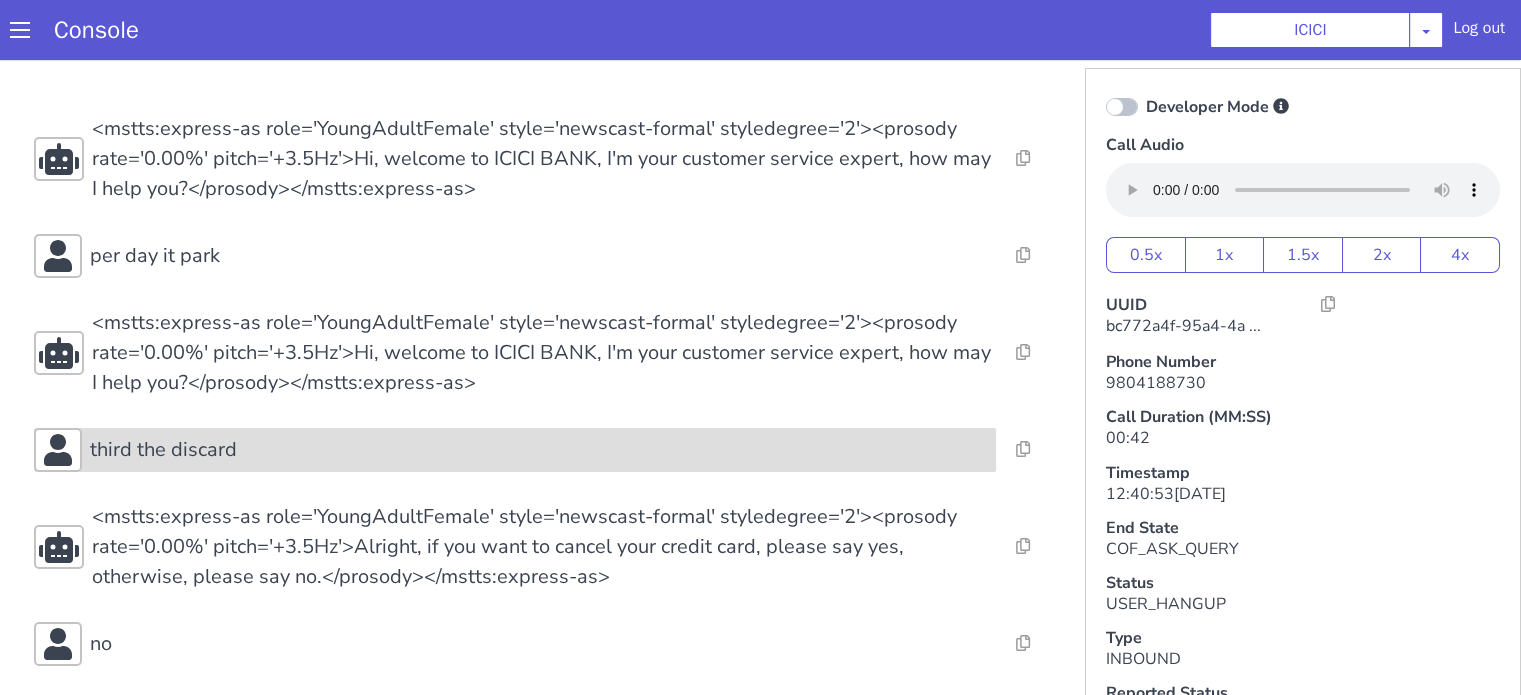 click on "third the discard" at bounding box center [515, 450] 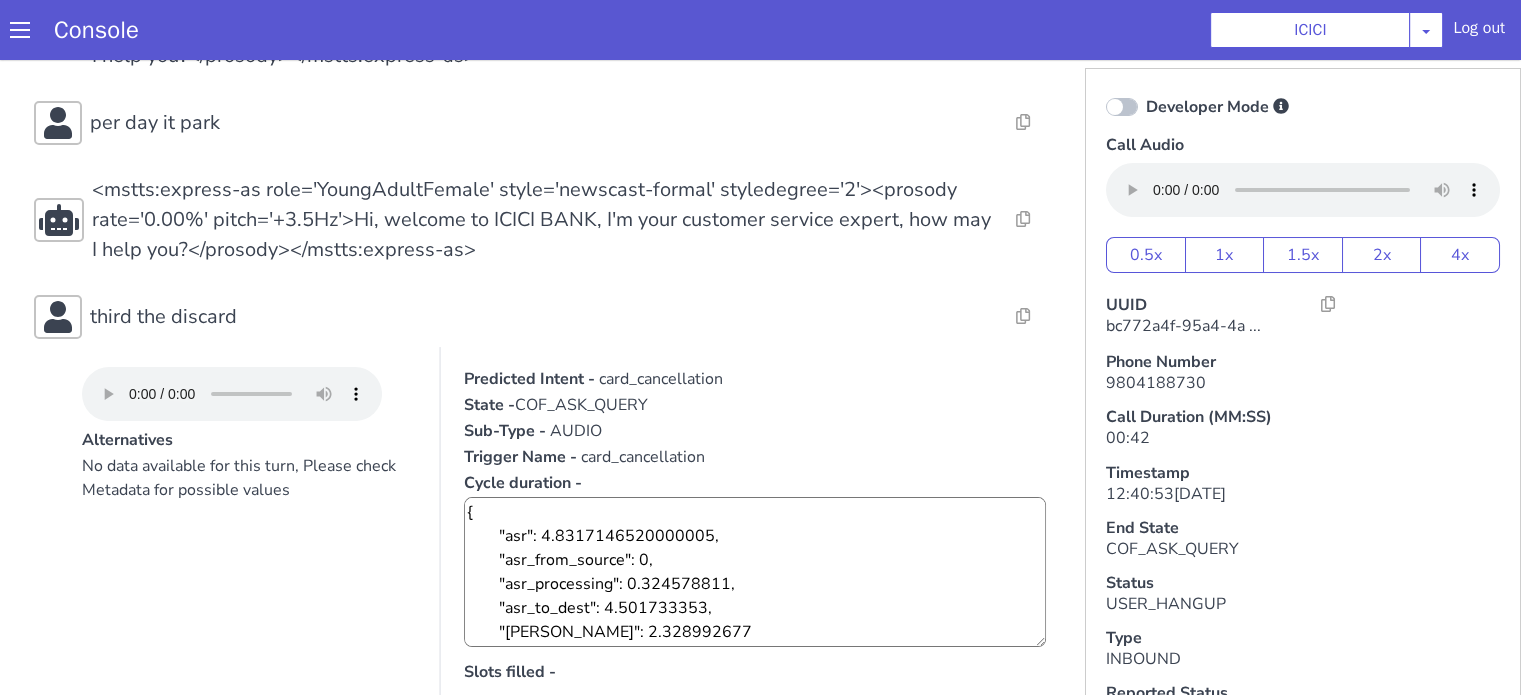 scroll, scrollTop: 200, scrollLeft: 0, axis: vertical 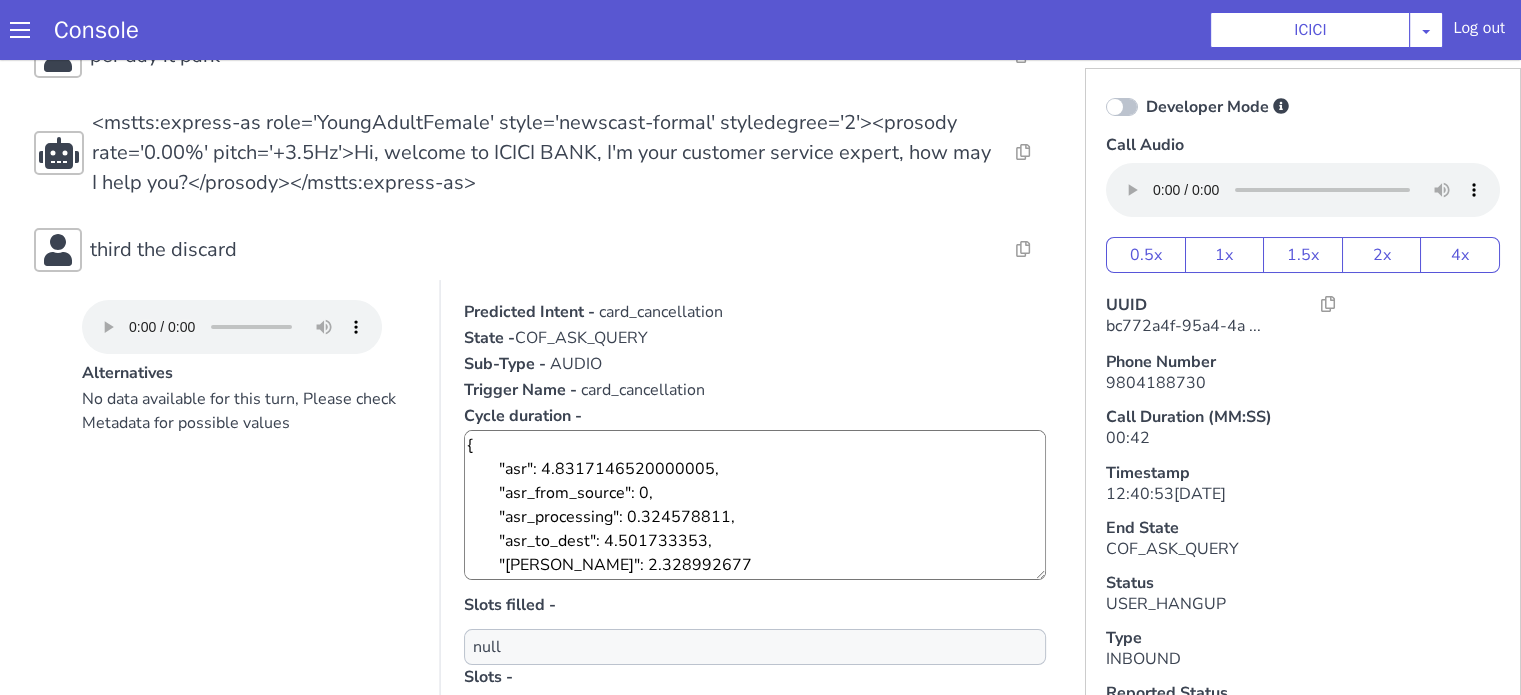 click on "card_cancellation" at bounding box center (661, 312) 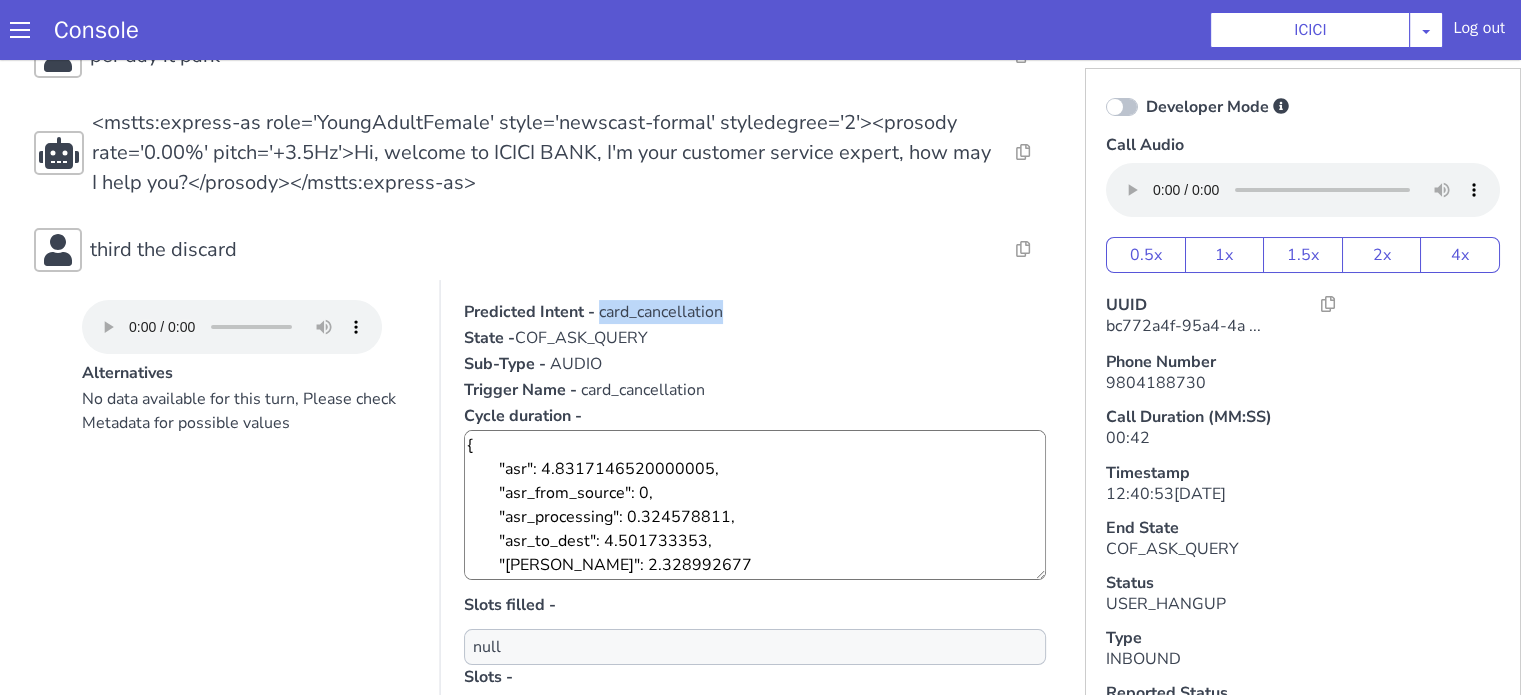 click on "card_cancellation" at bounding box center [661, 312] 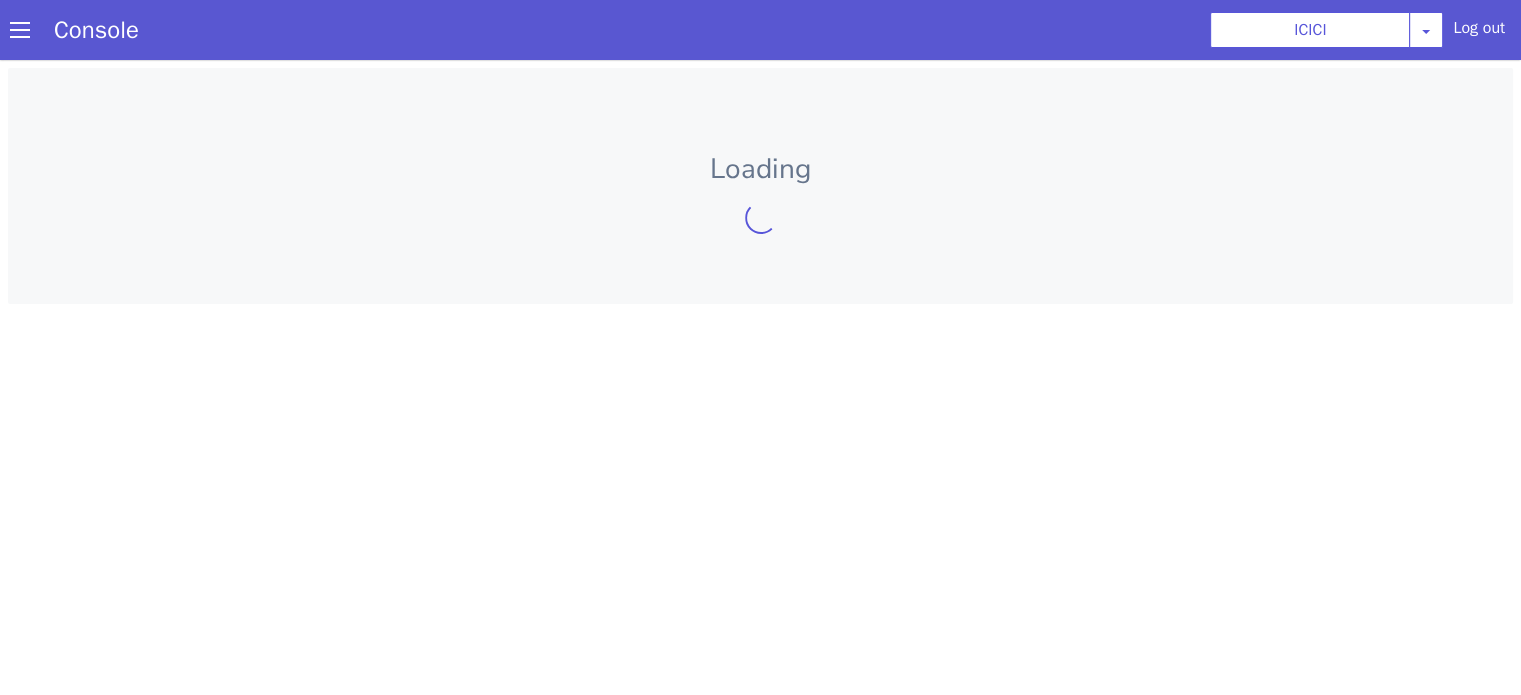 scroll, scrollTop: 0, scrollLeft: 0, axis: both 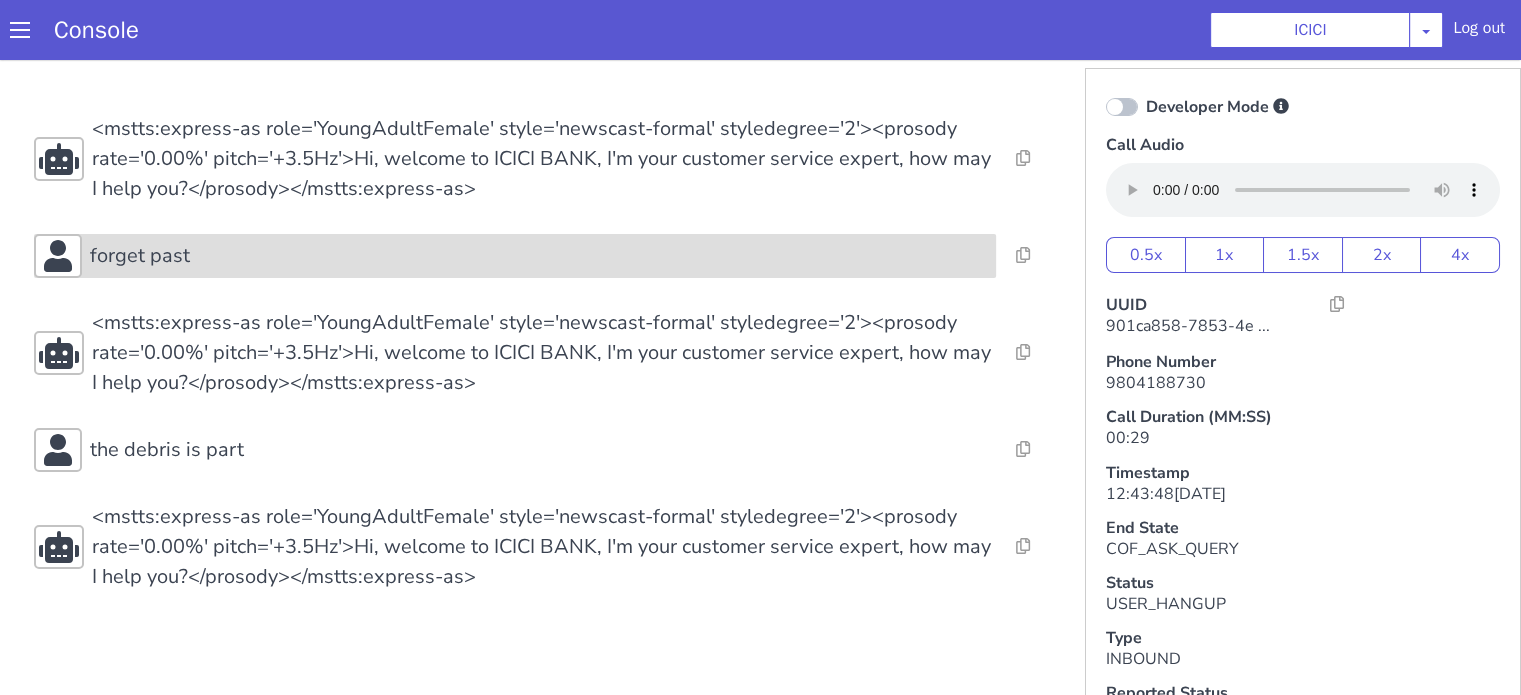 click on "forget past" at bounding box center [539, 256] 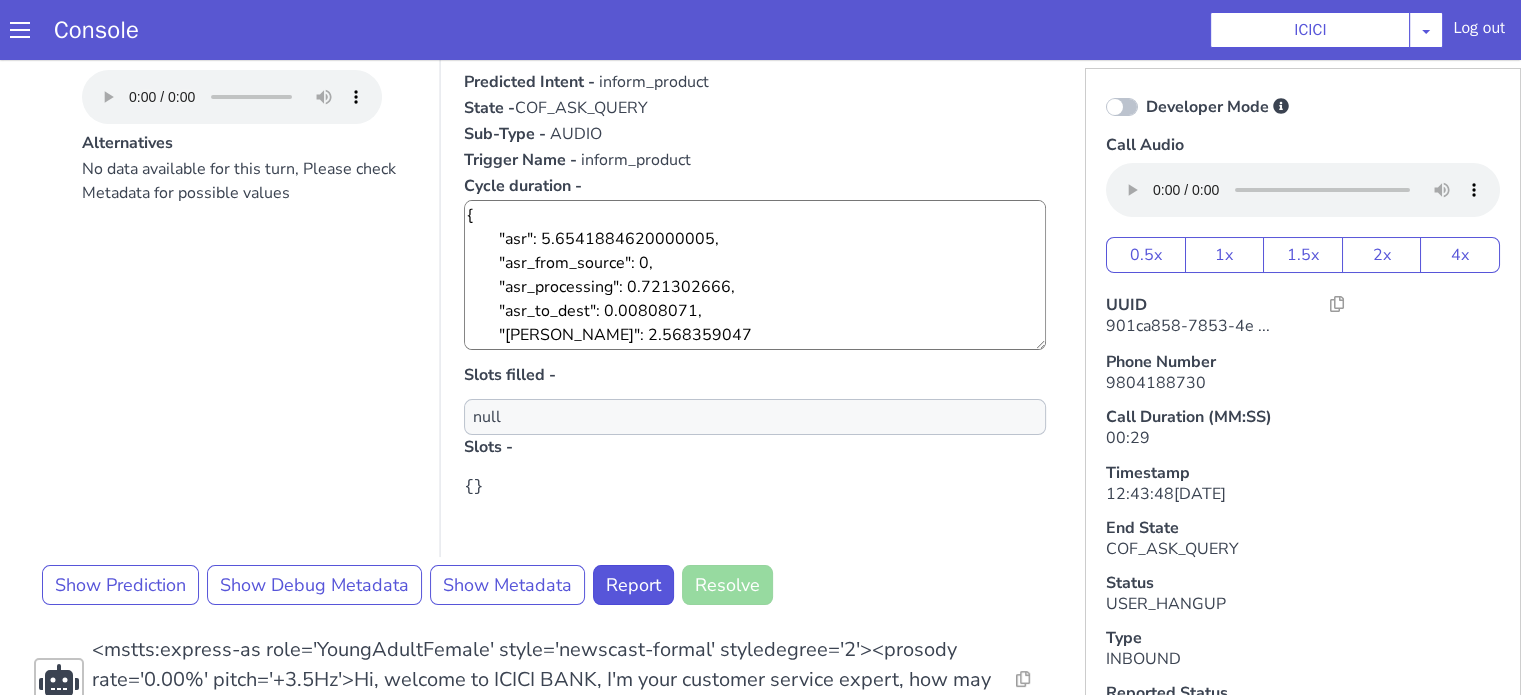 scroll, scrollTop: 300, scrollLeft: 0, axis: vertical 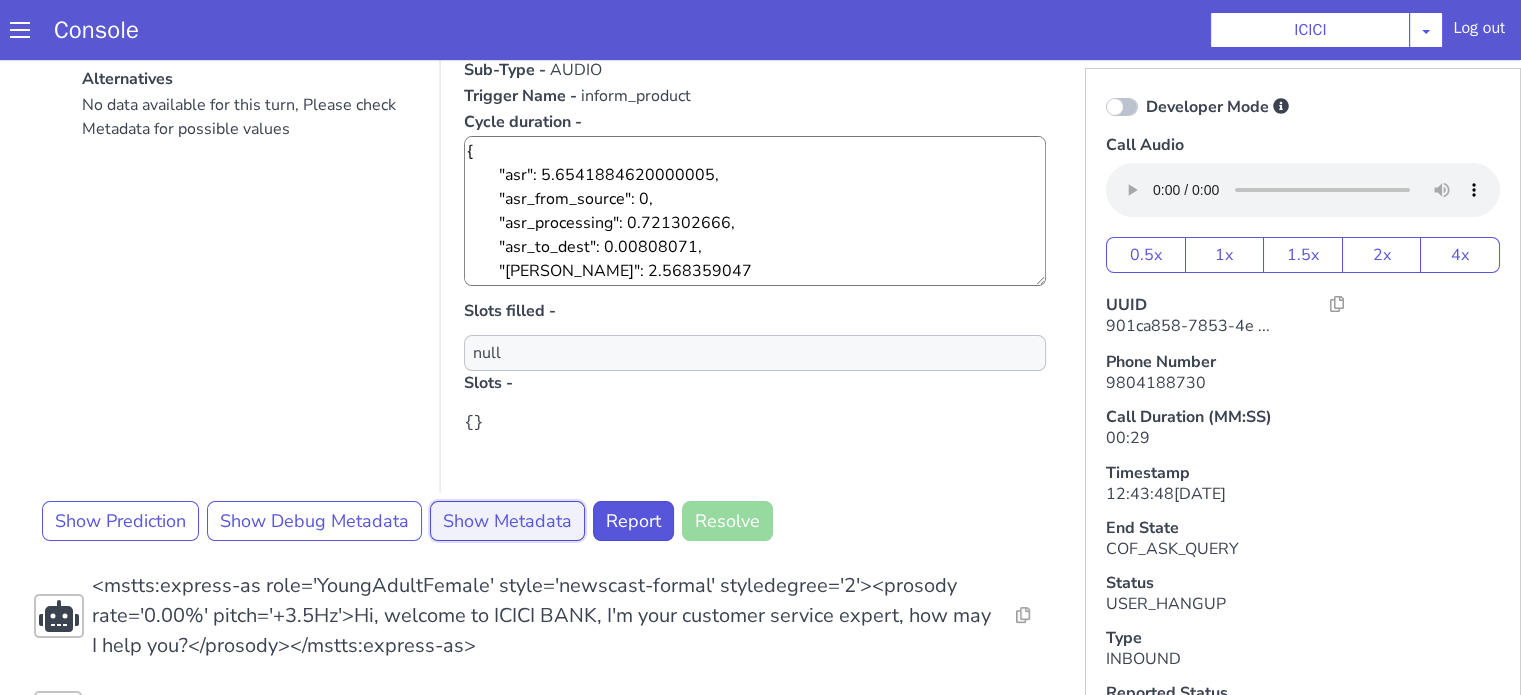 drag, startPoint x: 539, startPoint y: 500, endPoint x: 529, endPoint y: 499, distance: 10.049875 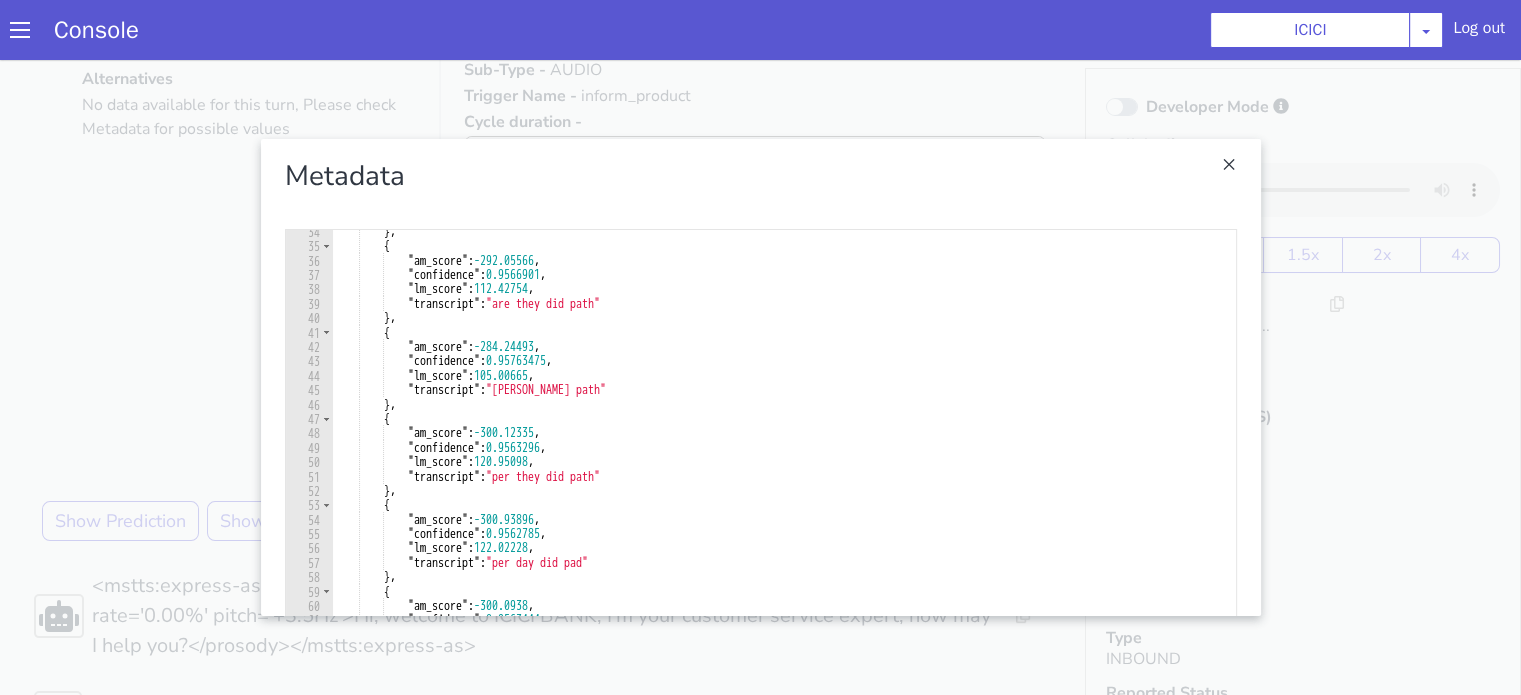 scroll, scrollTop: 480, scrollLeft: 0, axis: vertical 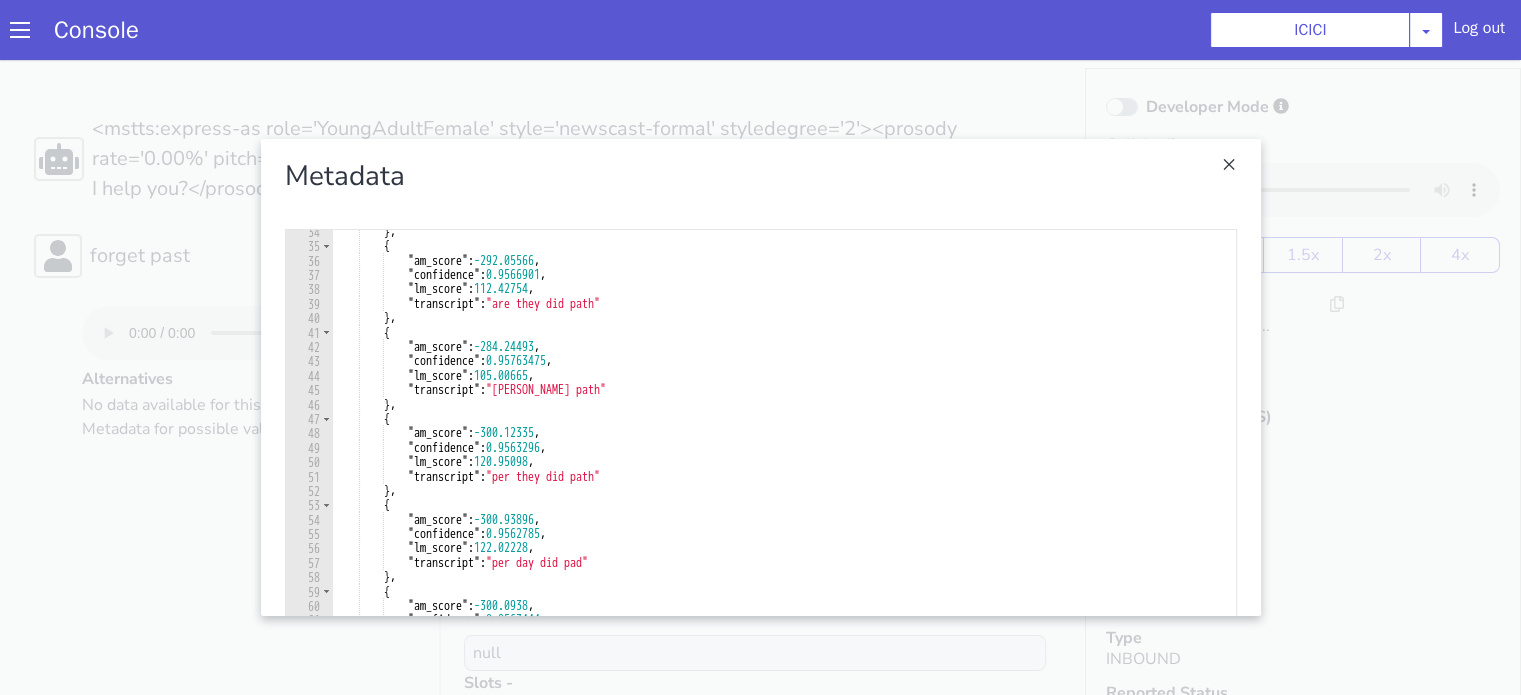 click at bounding box center [760, 377] 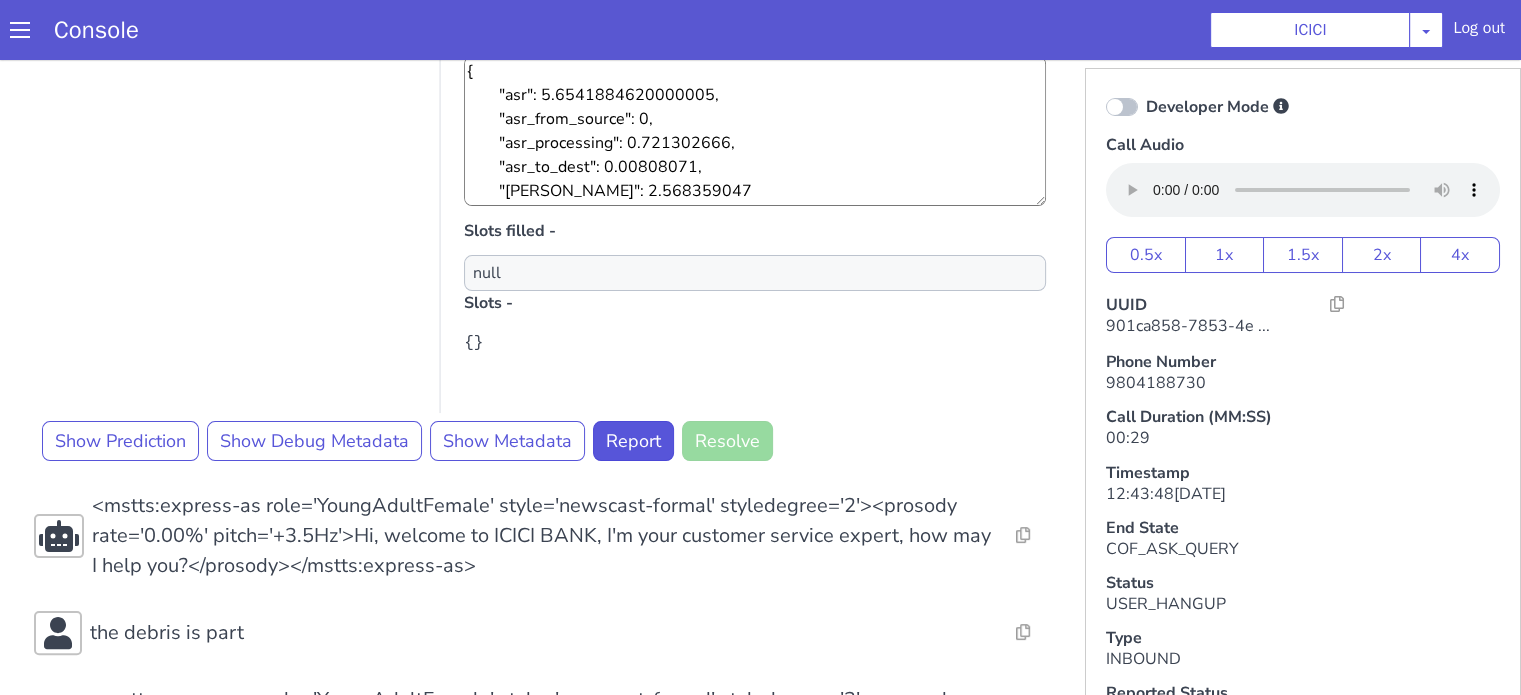 scroll, scrollTop: 400, scrollLeft: 0, axis: vertical 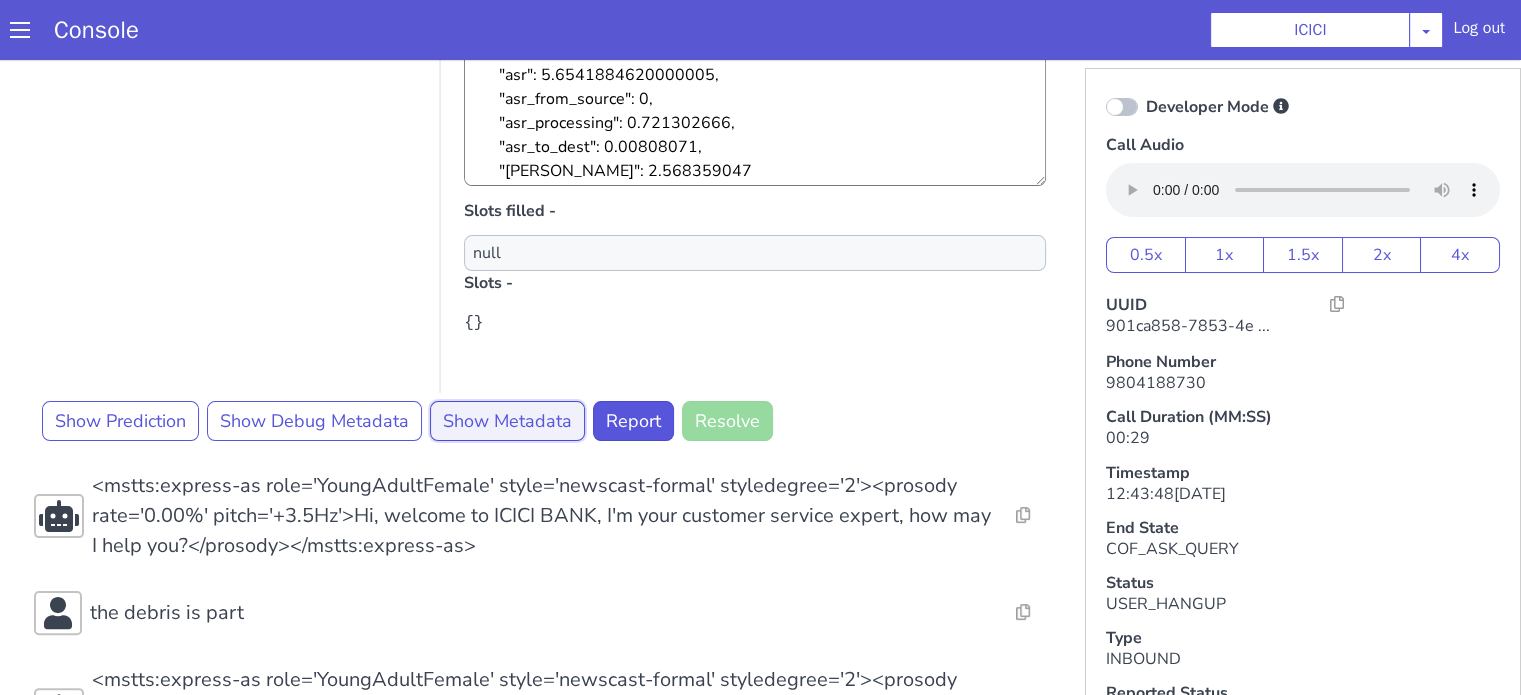 click on "Show Metadata" at bounding box center (507, 421) 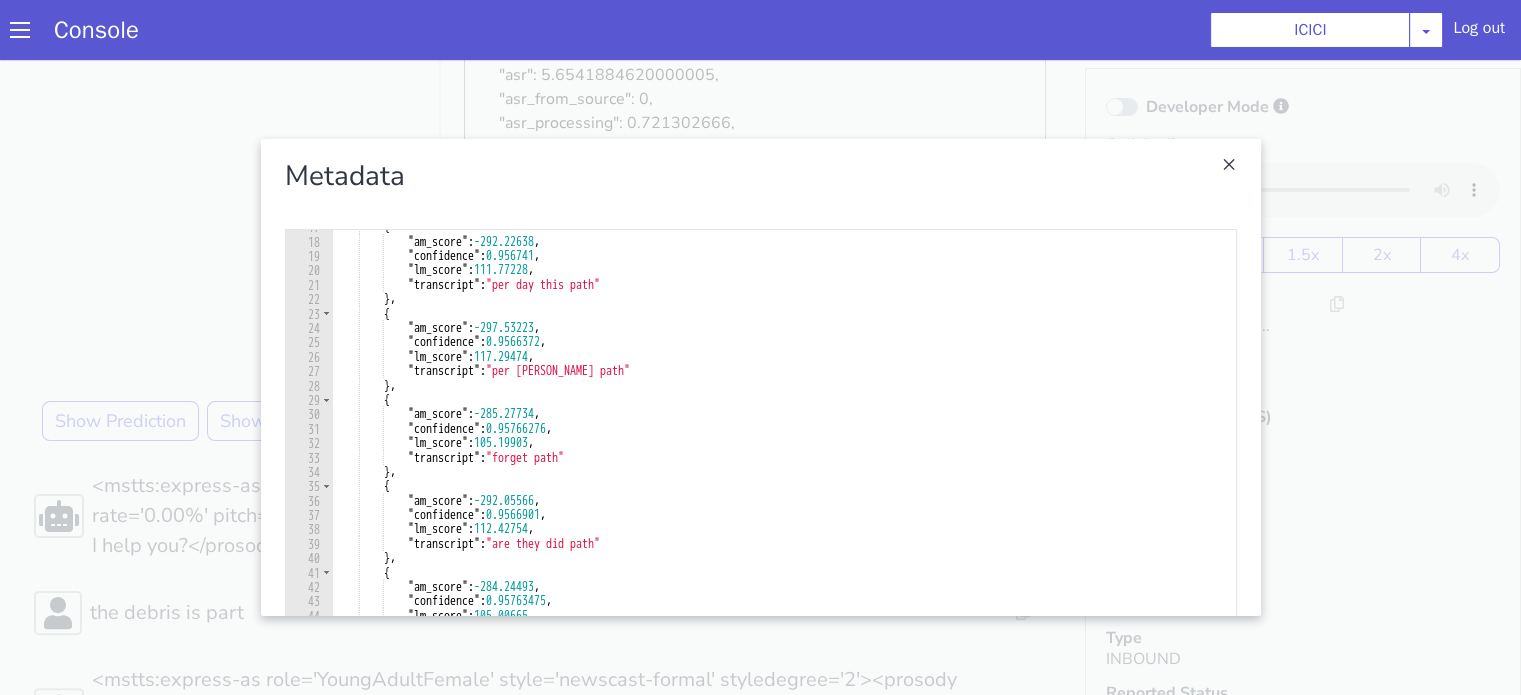 scroll, scrollTop: 240, scrollLeft: 0, axis: vertical 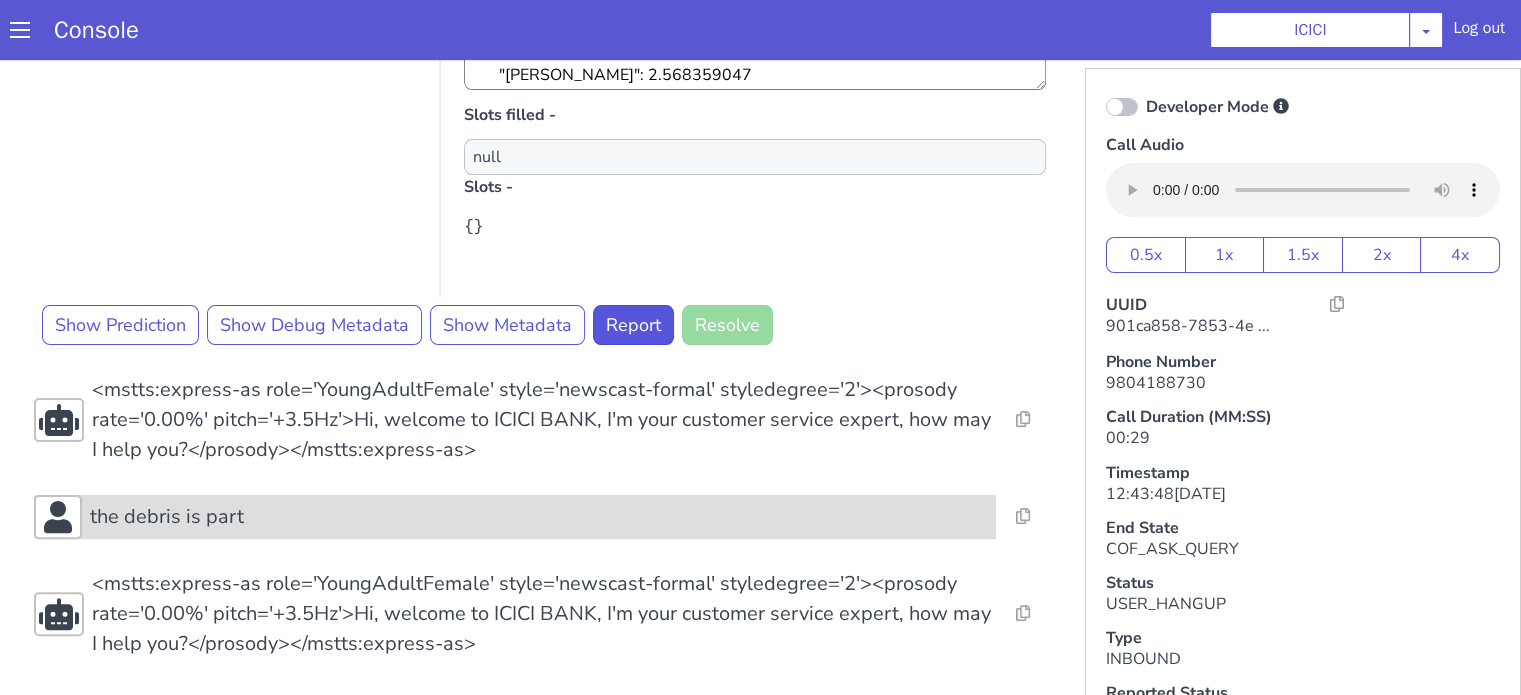 drag, startPoint x: 213, startPoint y: 526, endPoint x: 211, endPoint y: 516, distance: 10.198039 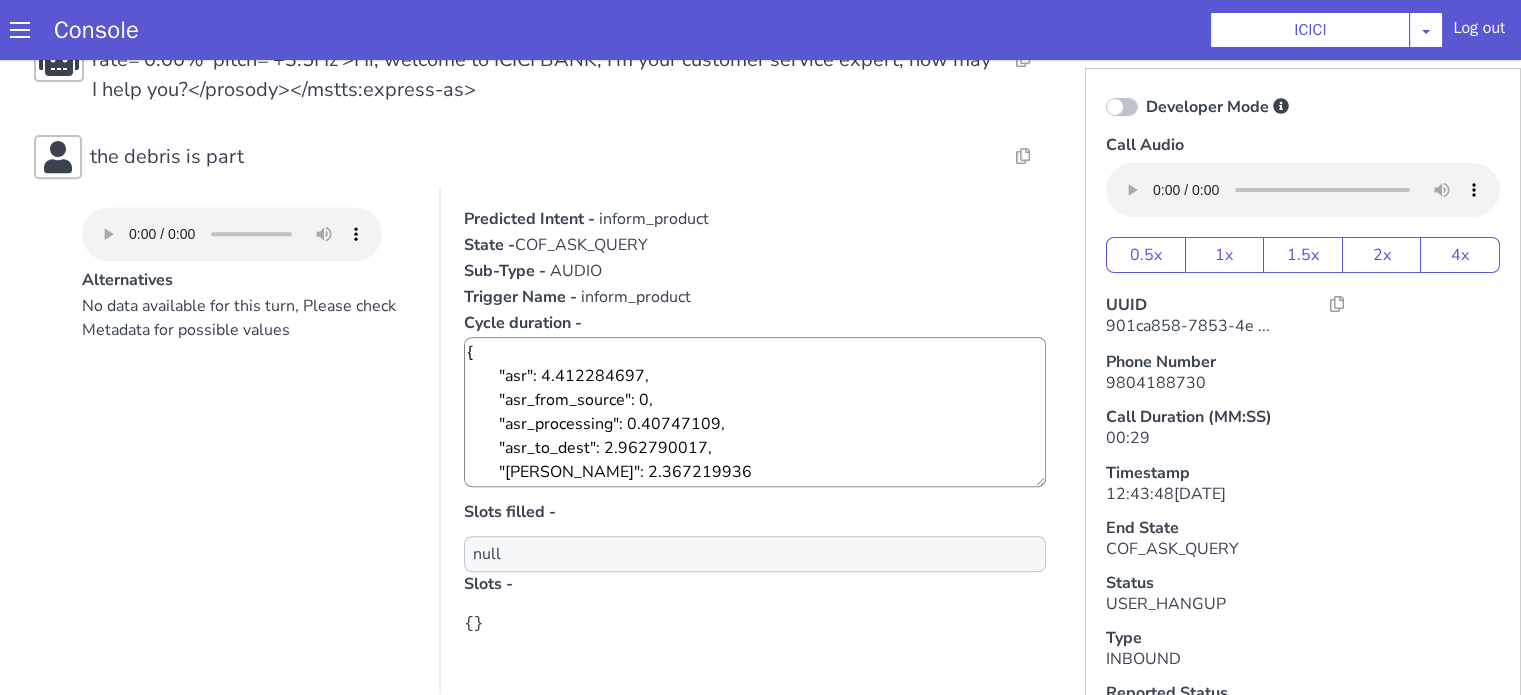 scroll, scrollTop: 896, scrollLeft: 0, axis: vertical 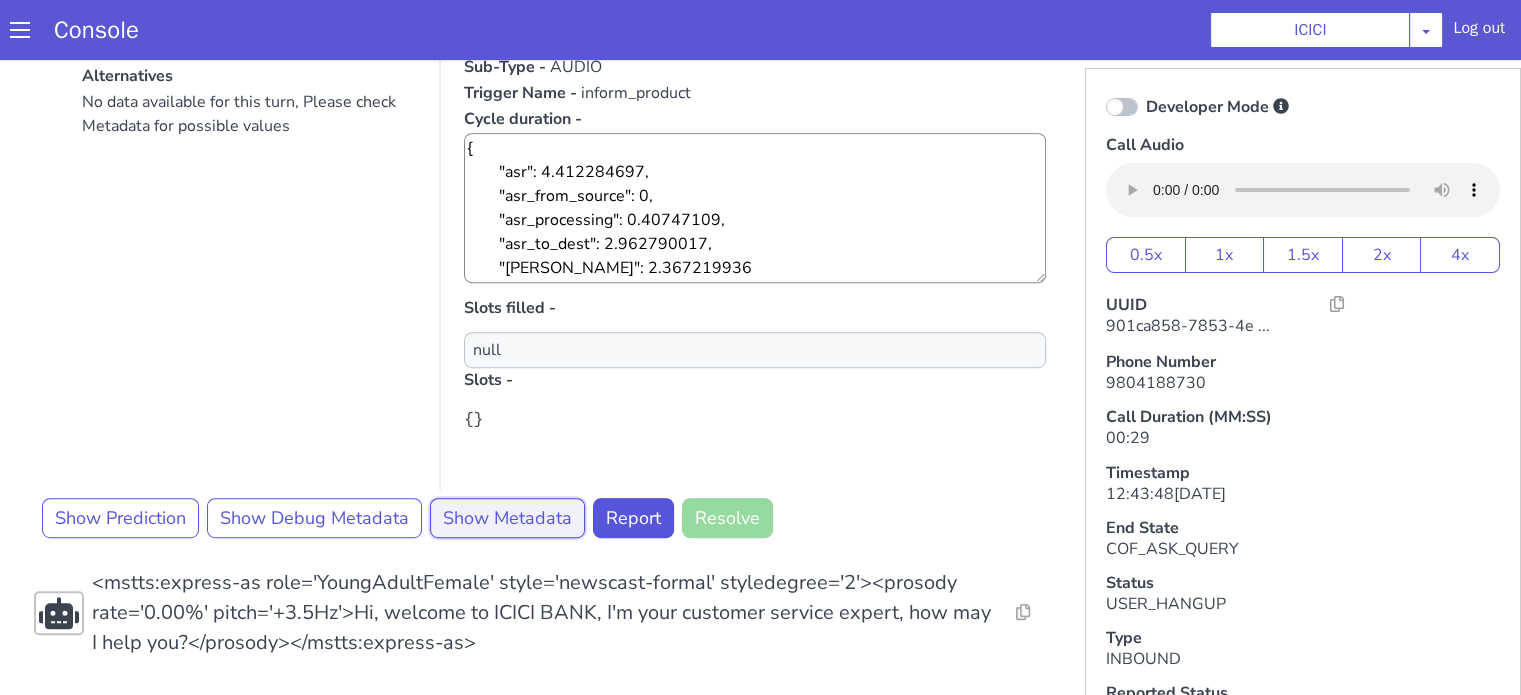 drag, startPoint x: 501, startPoint y: 534, endPoint x: 497, endPoint y: 524, distance: 10.770329 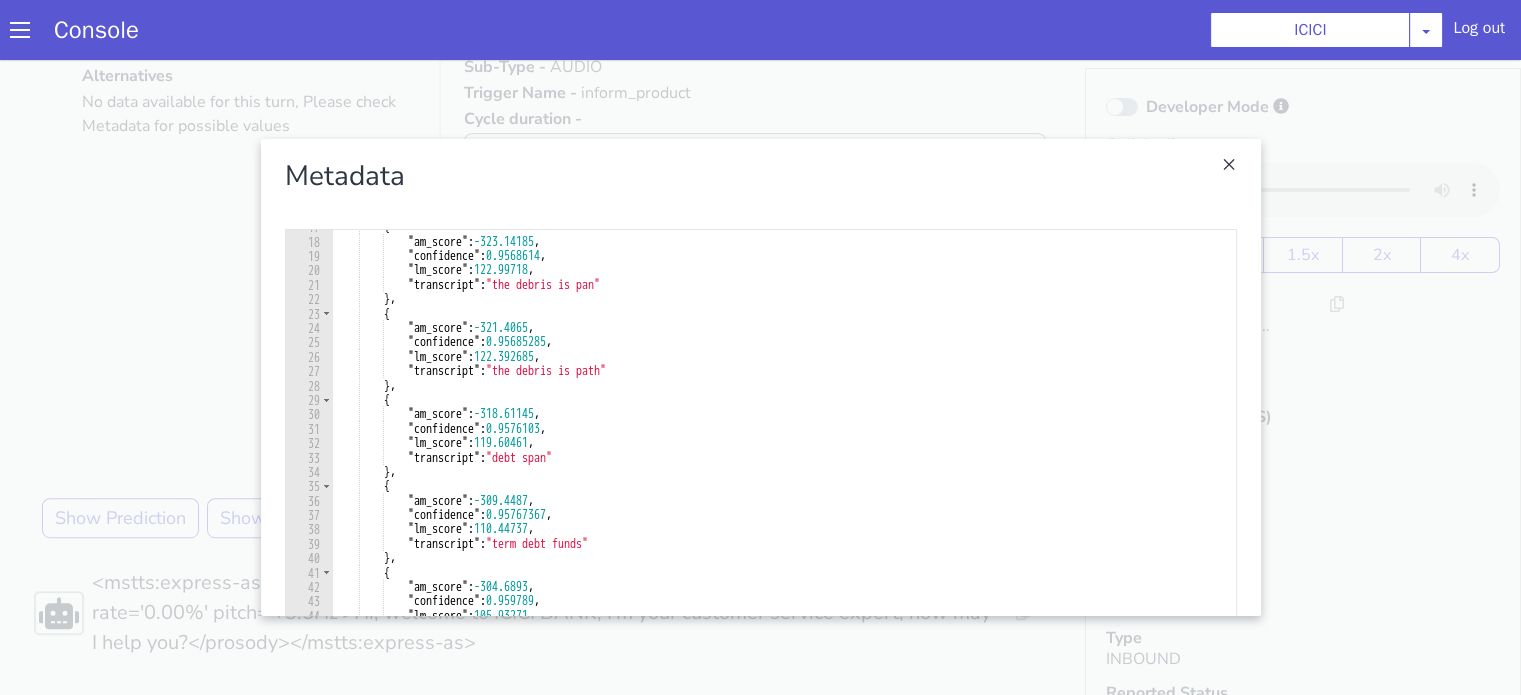 scroll, scrollTop: 120, scrollLeft: 0, axis: vertical 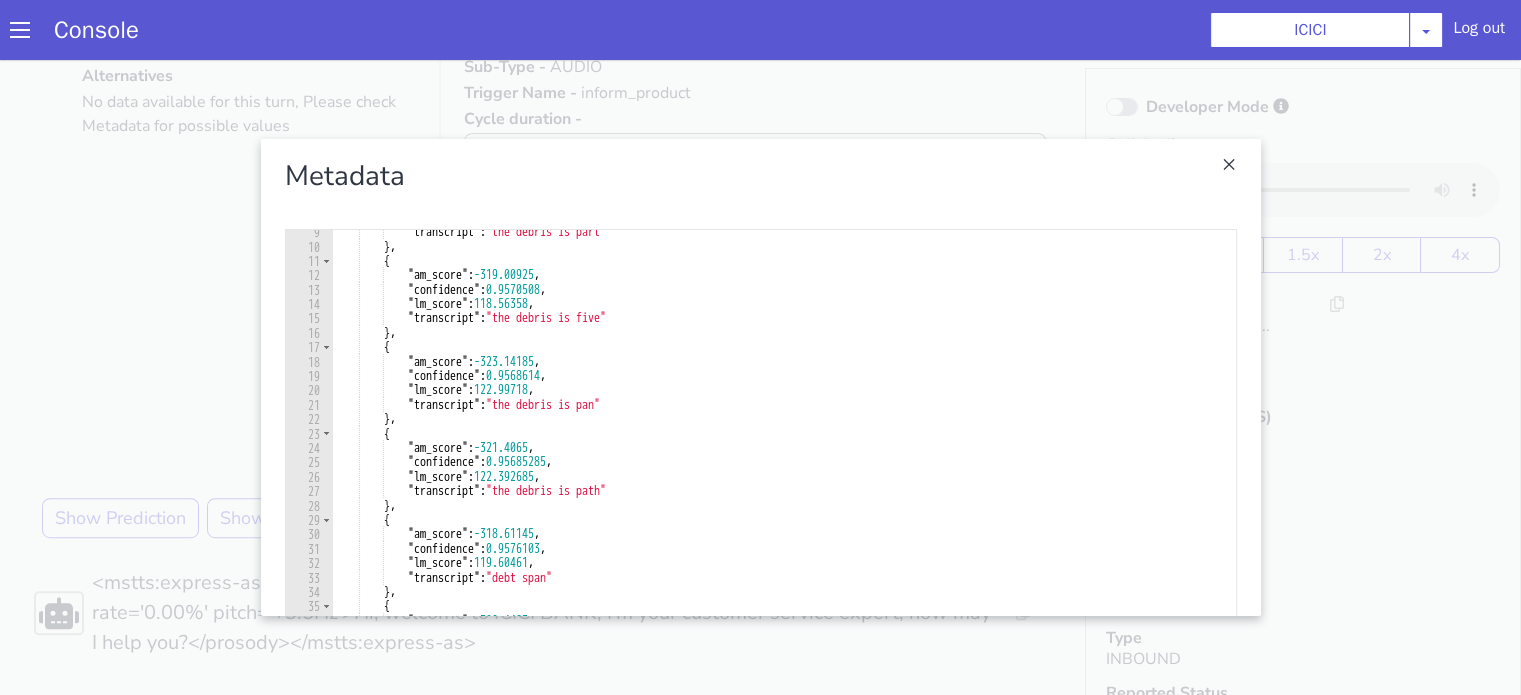 click at bounding box center [760, 377] 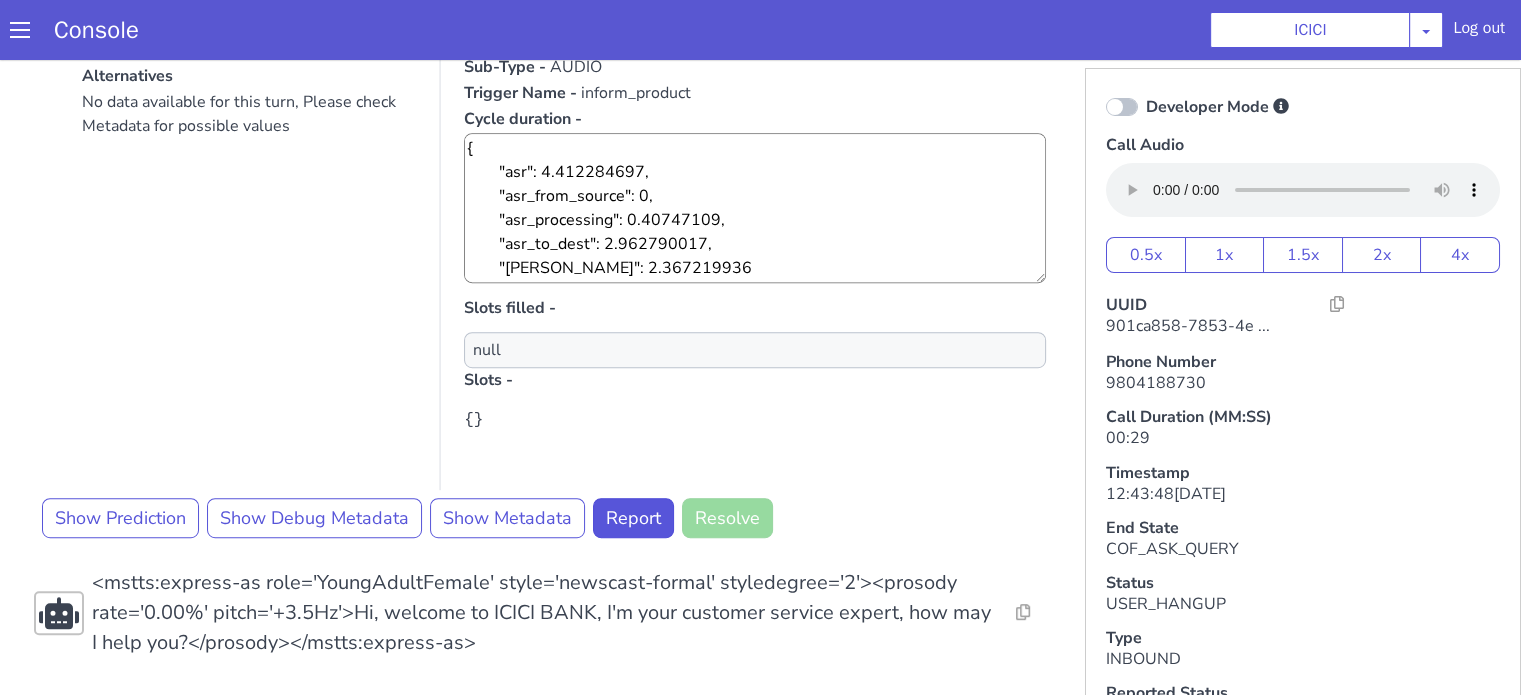 scroll, scrollTop: 860, scrollLeft: 0, axis: vertical 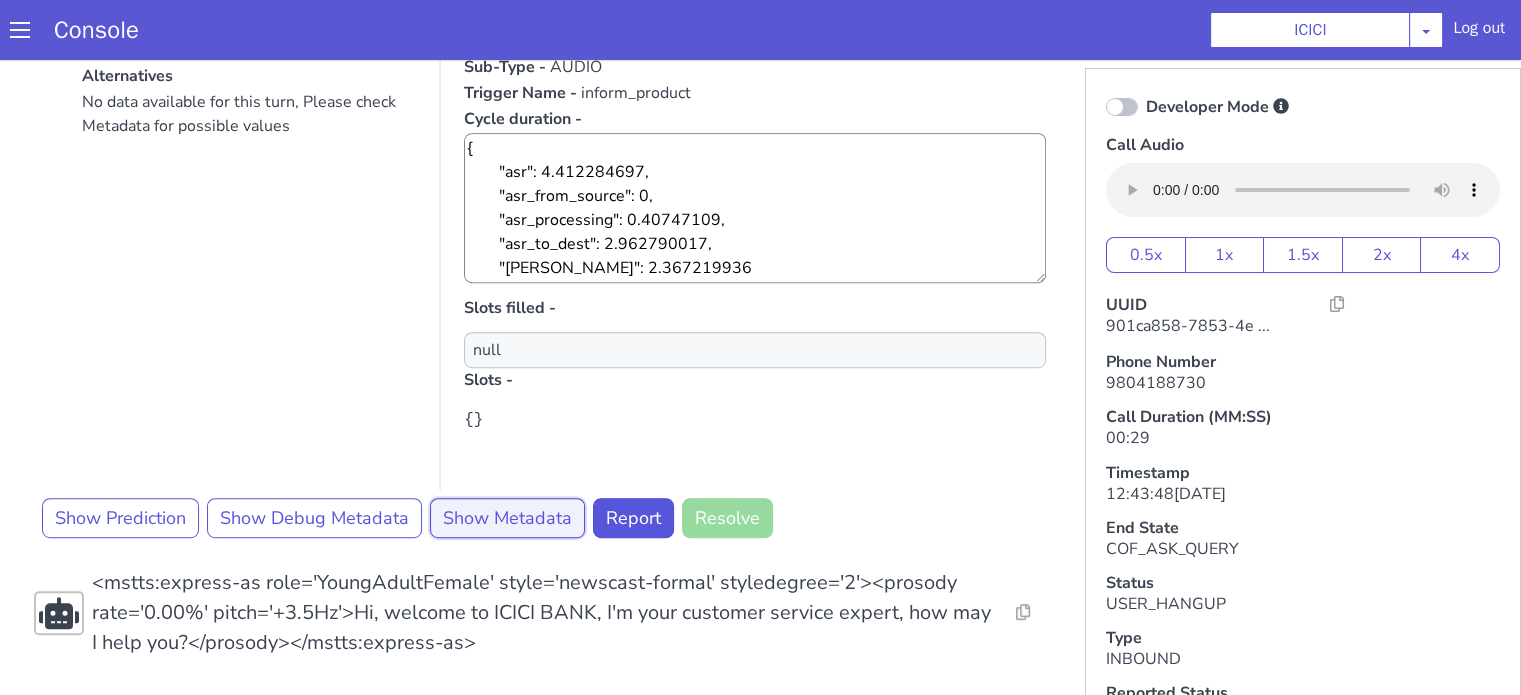 click on "Show Metadata" at bounding box center [507, 518] 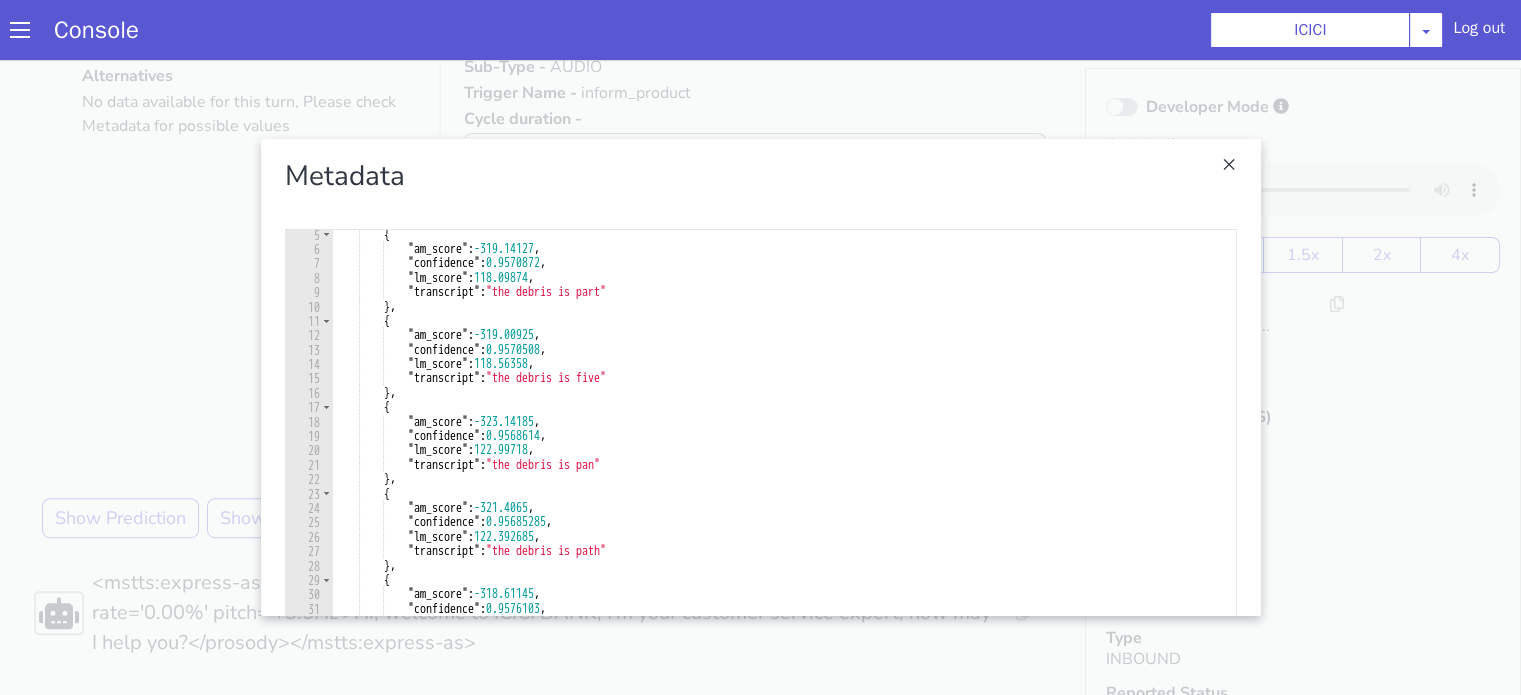 scroll, scrollTop: 0, scrollLeft: 0, axis: both 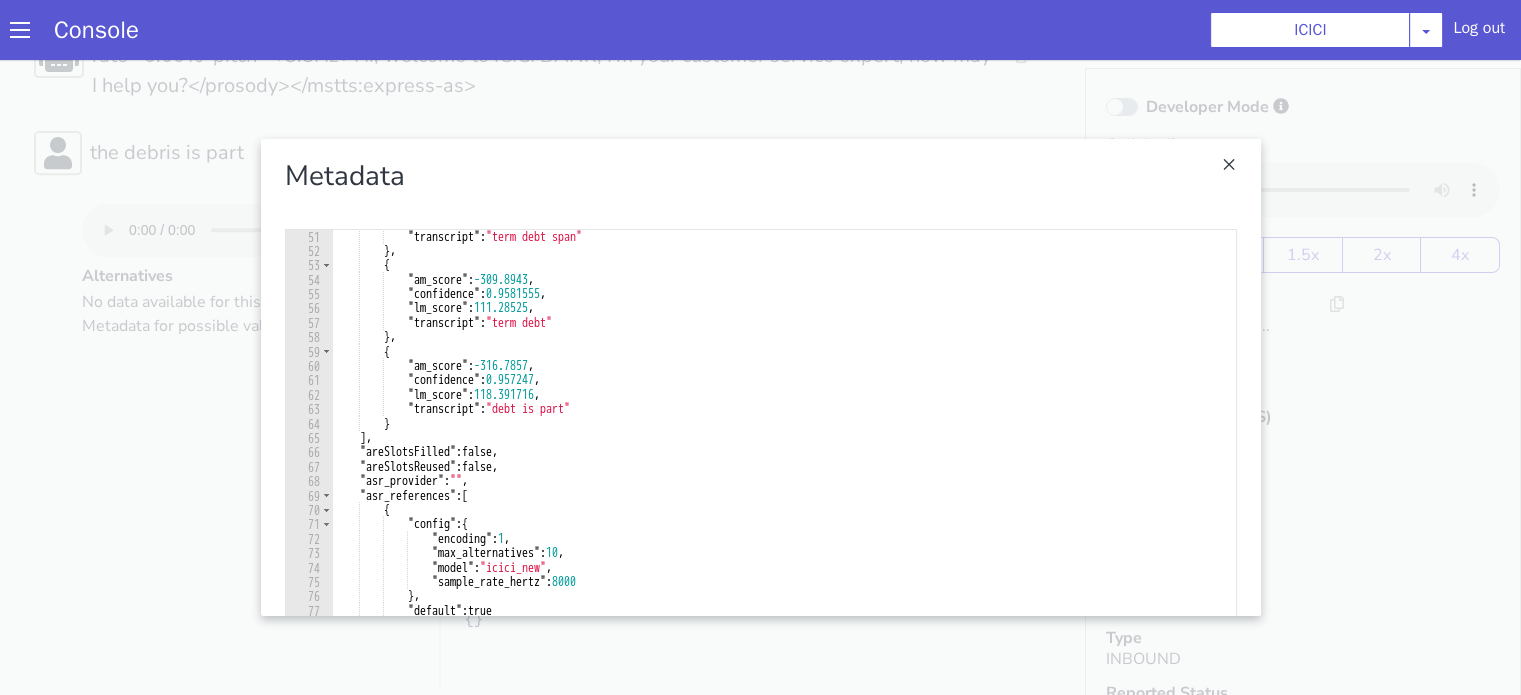 click at bounding box center (760, 377) 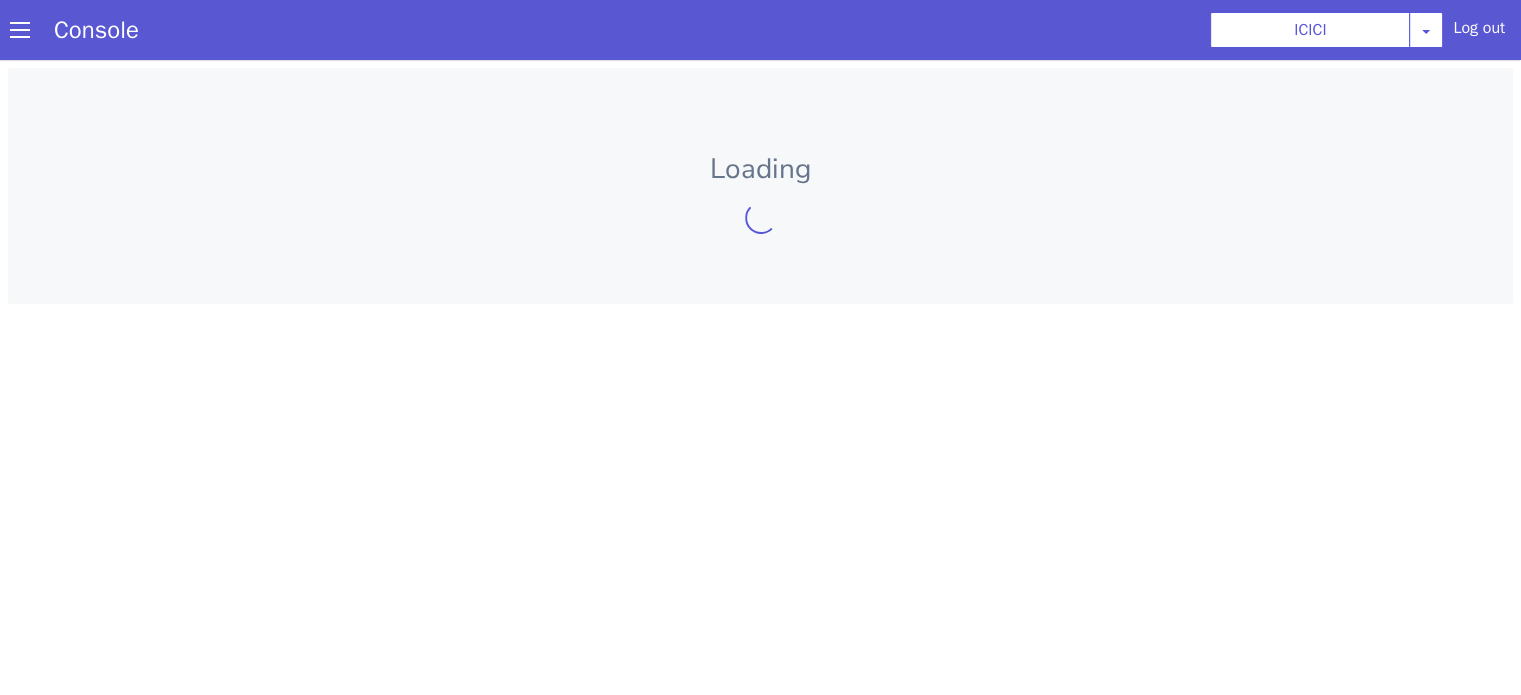 scroll, scrollTop: 0, scrollLeft: 0, axis: both 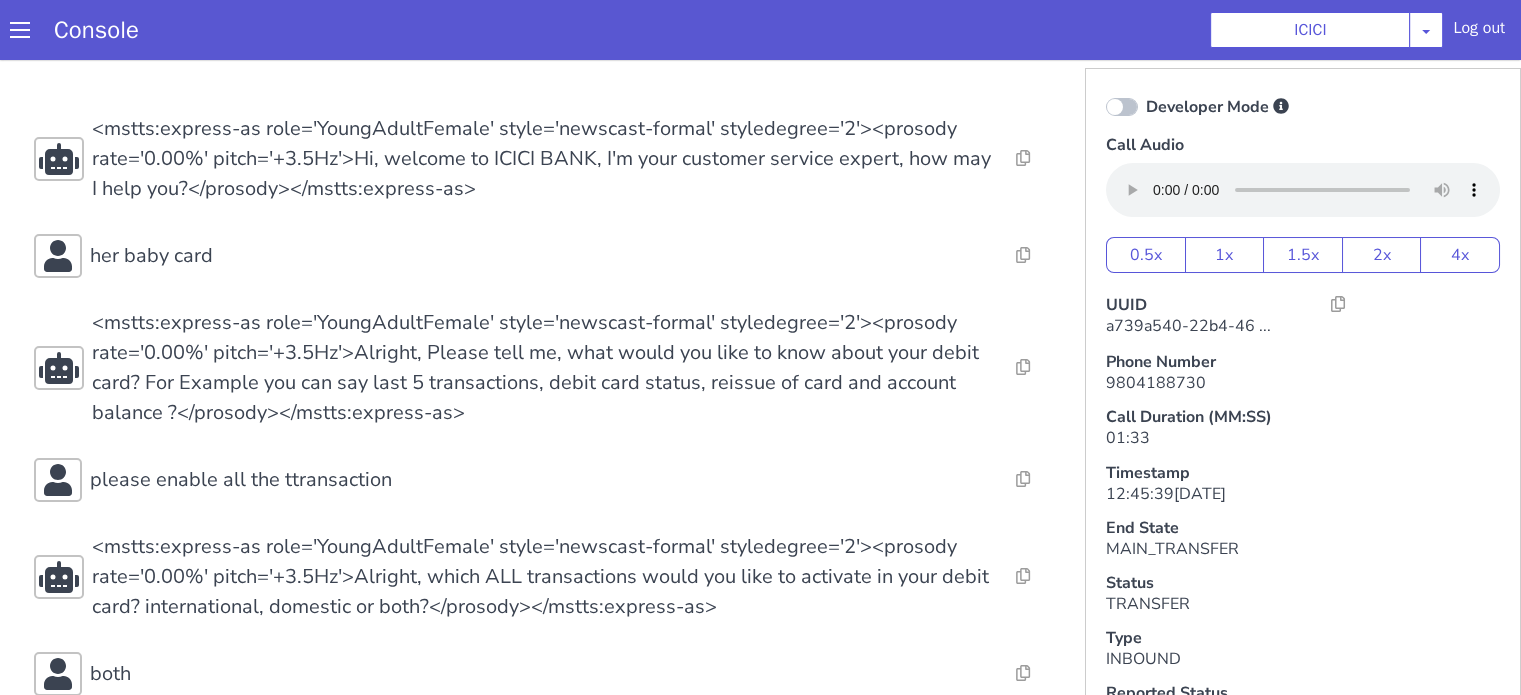 click on "her baby card" at bounding box center (544, 256) 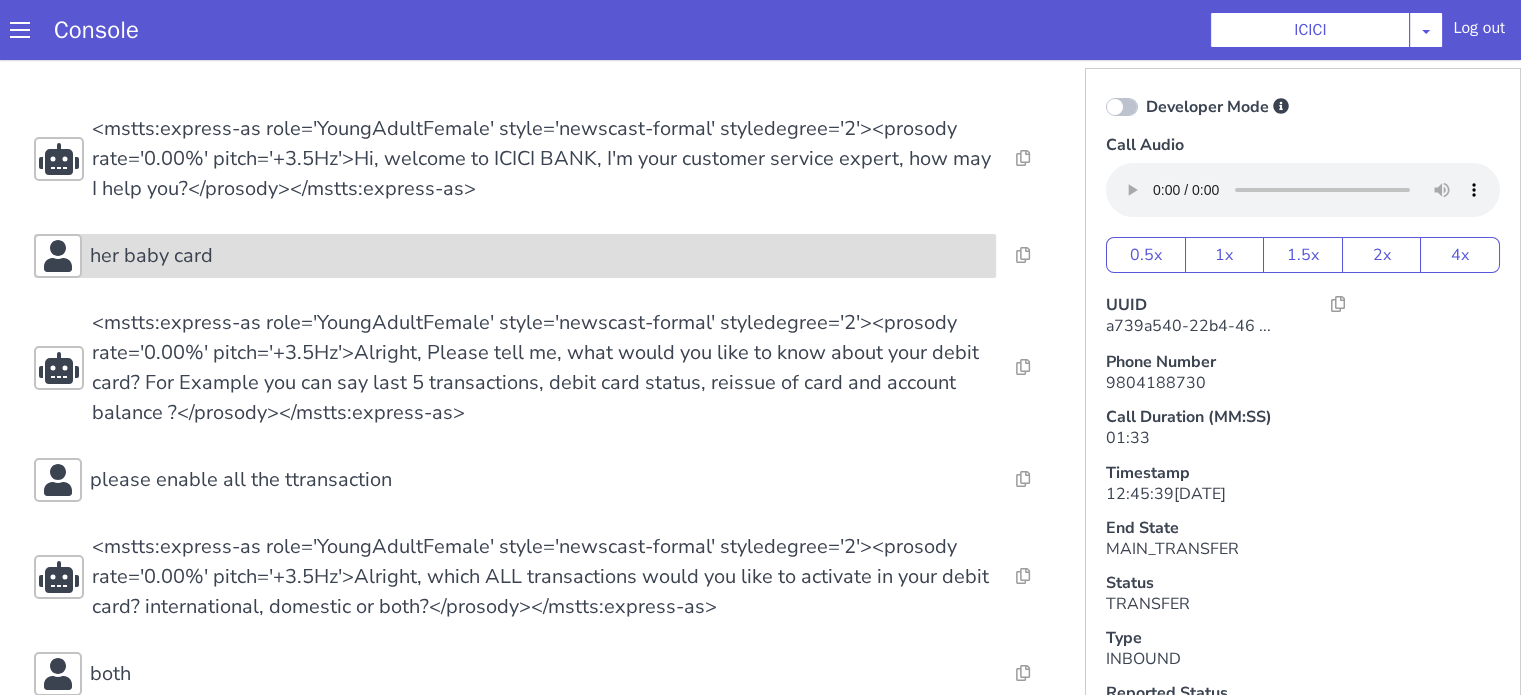 click on "her baby card" at bounding box center [539, 256] 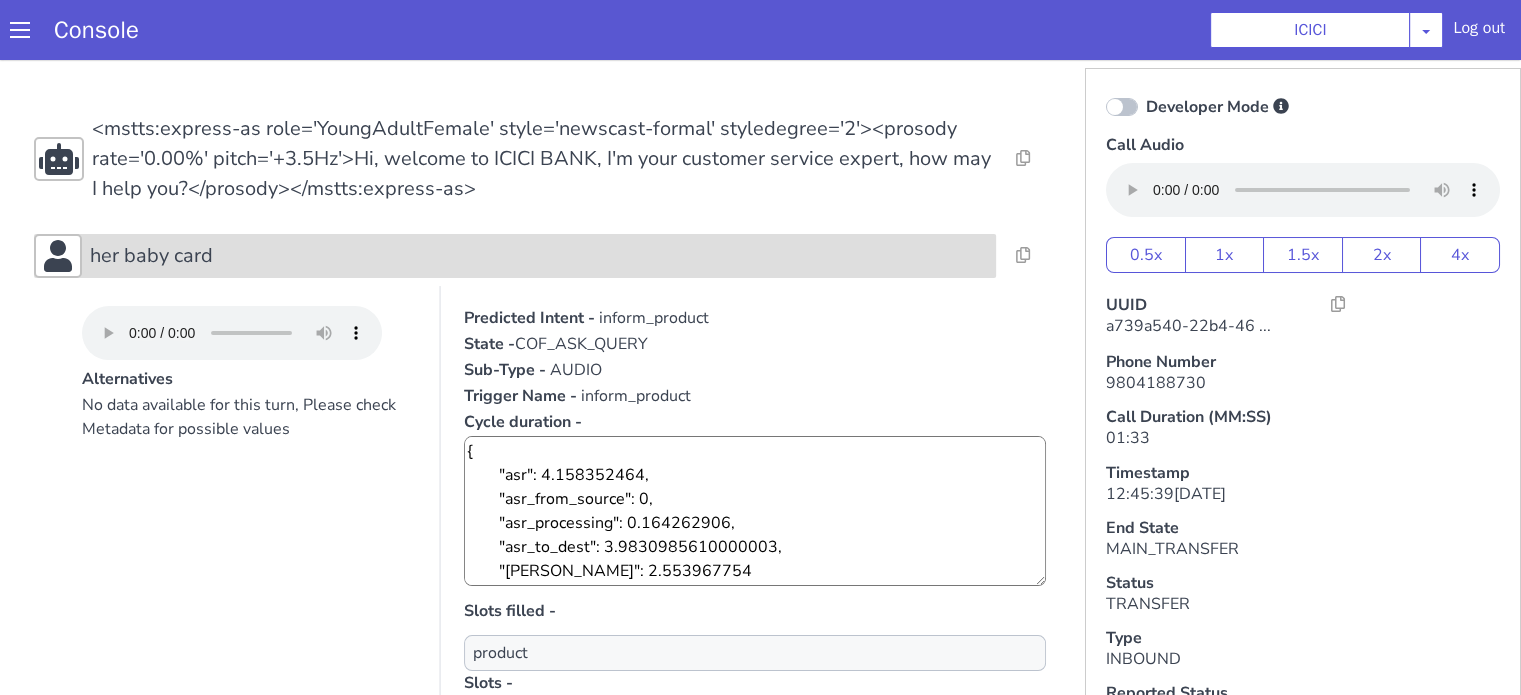 click on "her baby card" at bounding box center [539, 256] 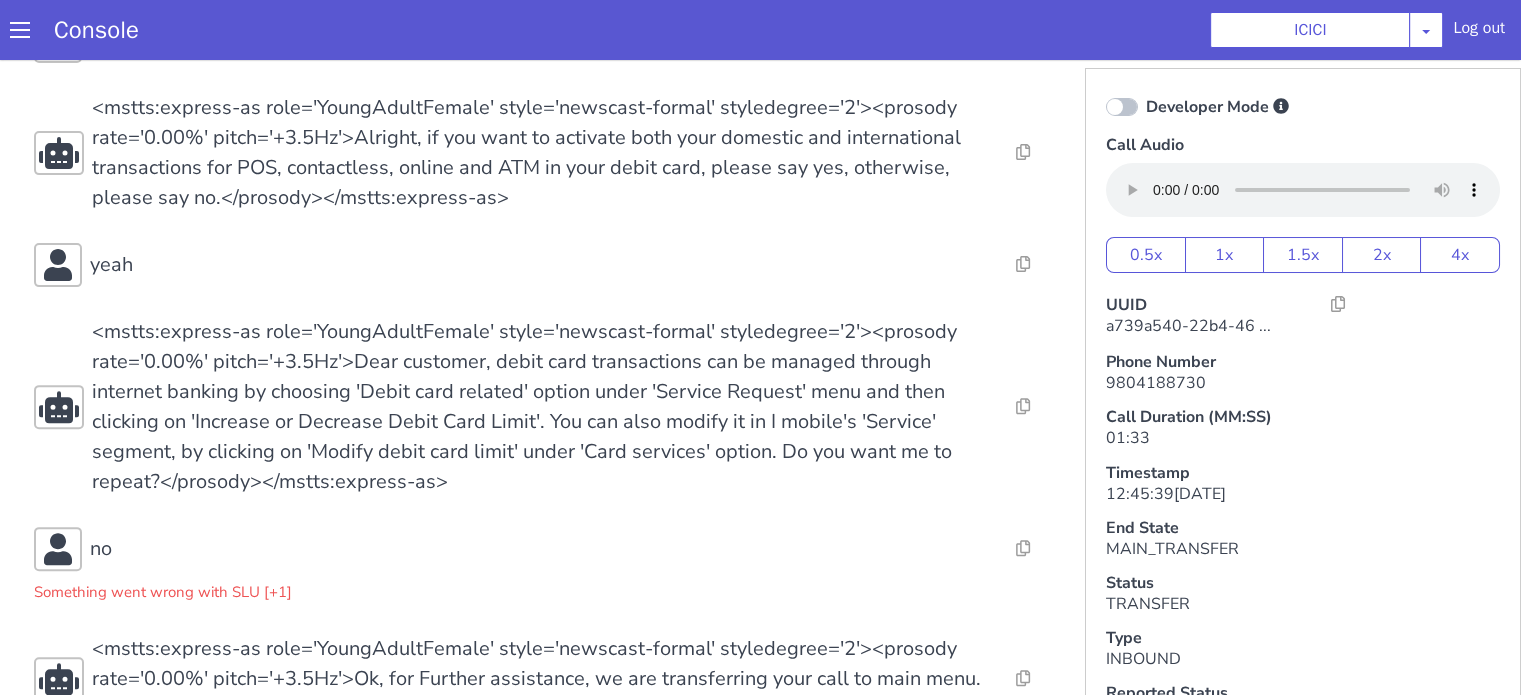 scroll, scrollTop: 695, scrollLeft: 0, axis: vertical 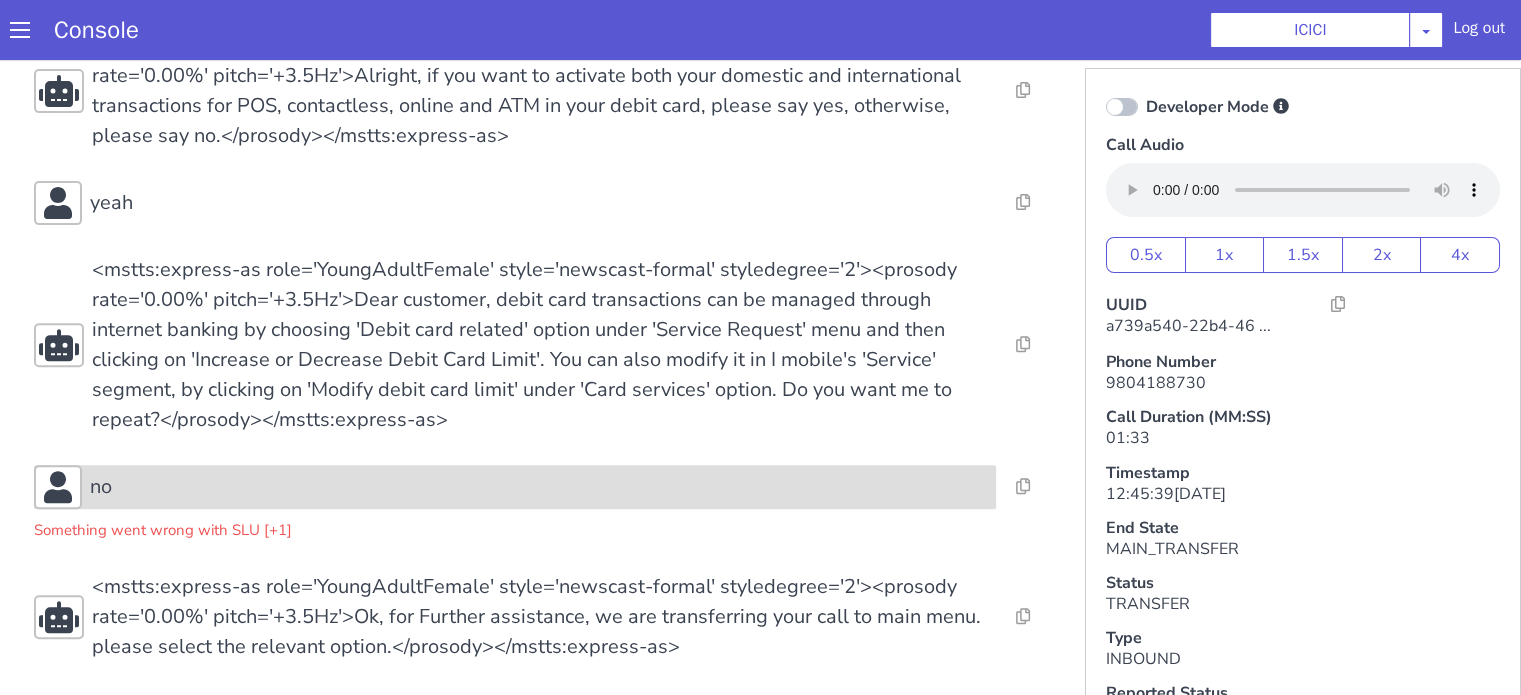 click on "no" at bounding box center [539, 487] 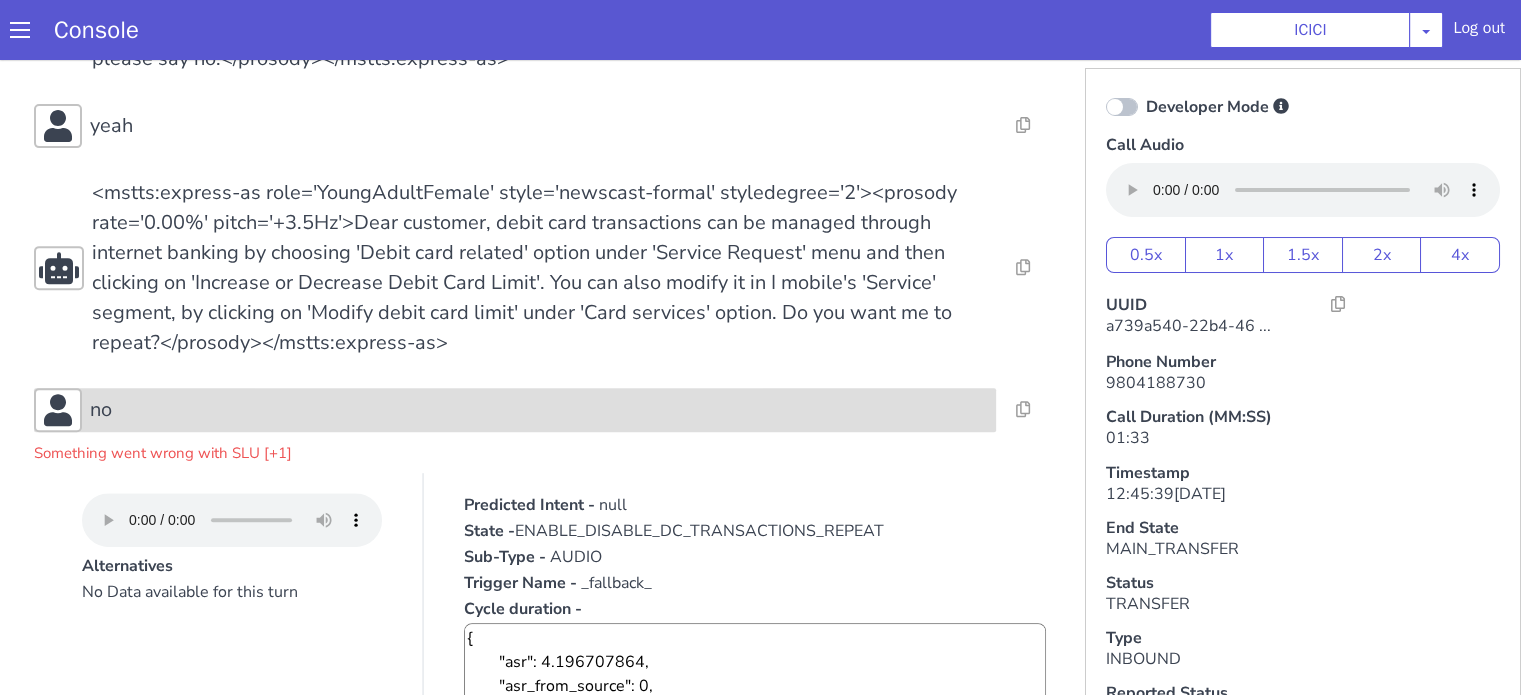 scroll, scrollTop: 795, scrollLeft: 0, axis: vertical 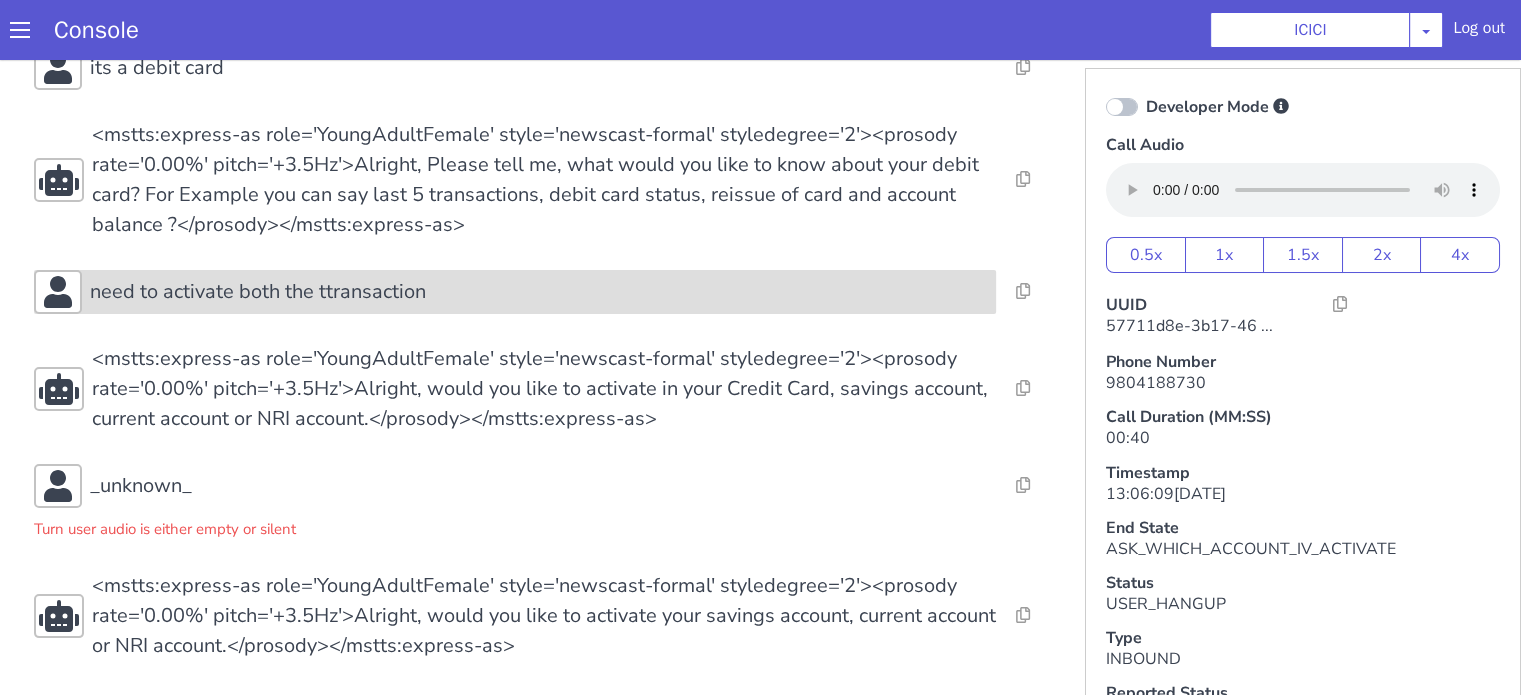 click on "need to activate both the ttransaction" at bounding box center [258, 292] 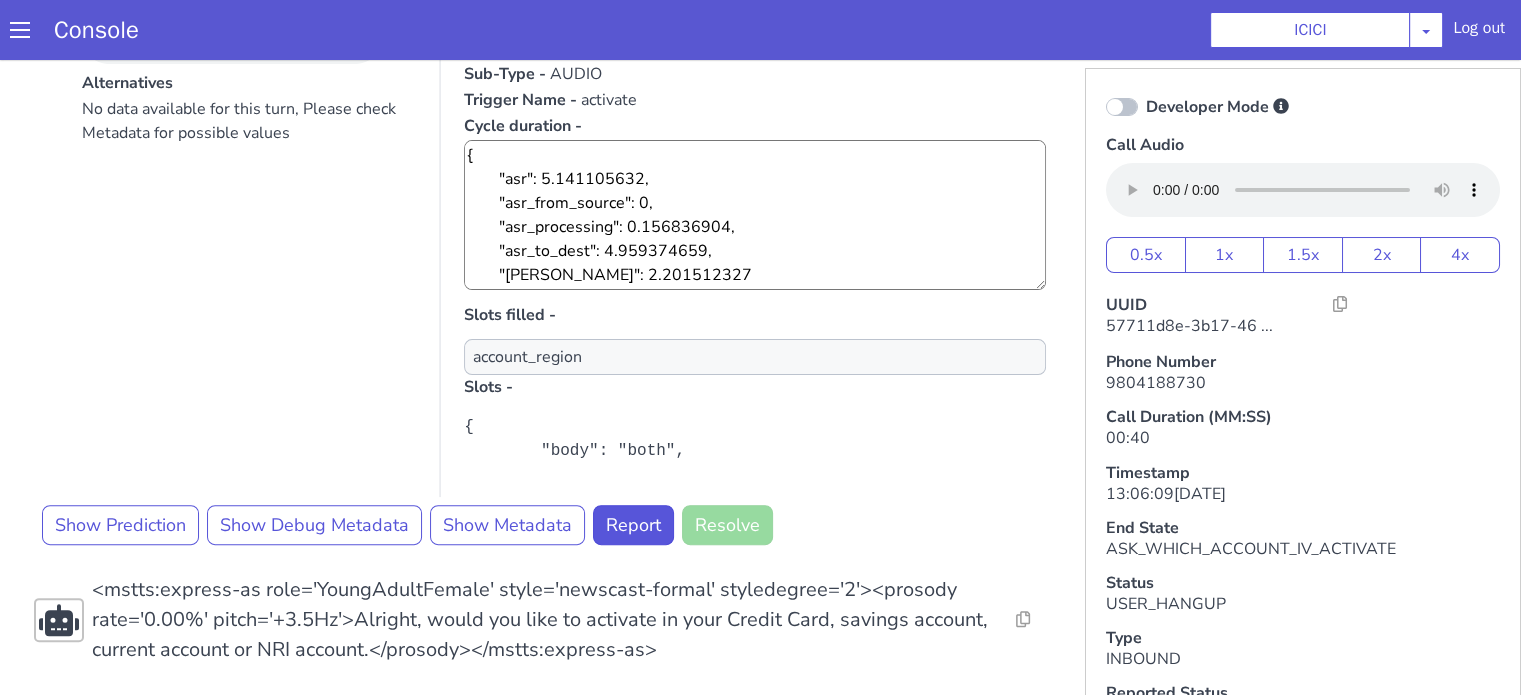 scroll, scrollTop: 588, scrollLeft: 0, axis: vertical 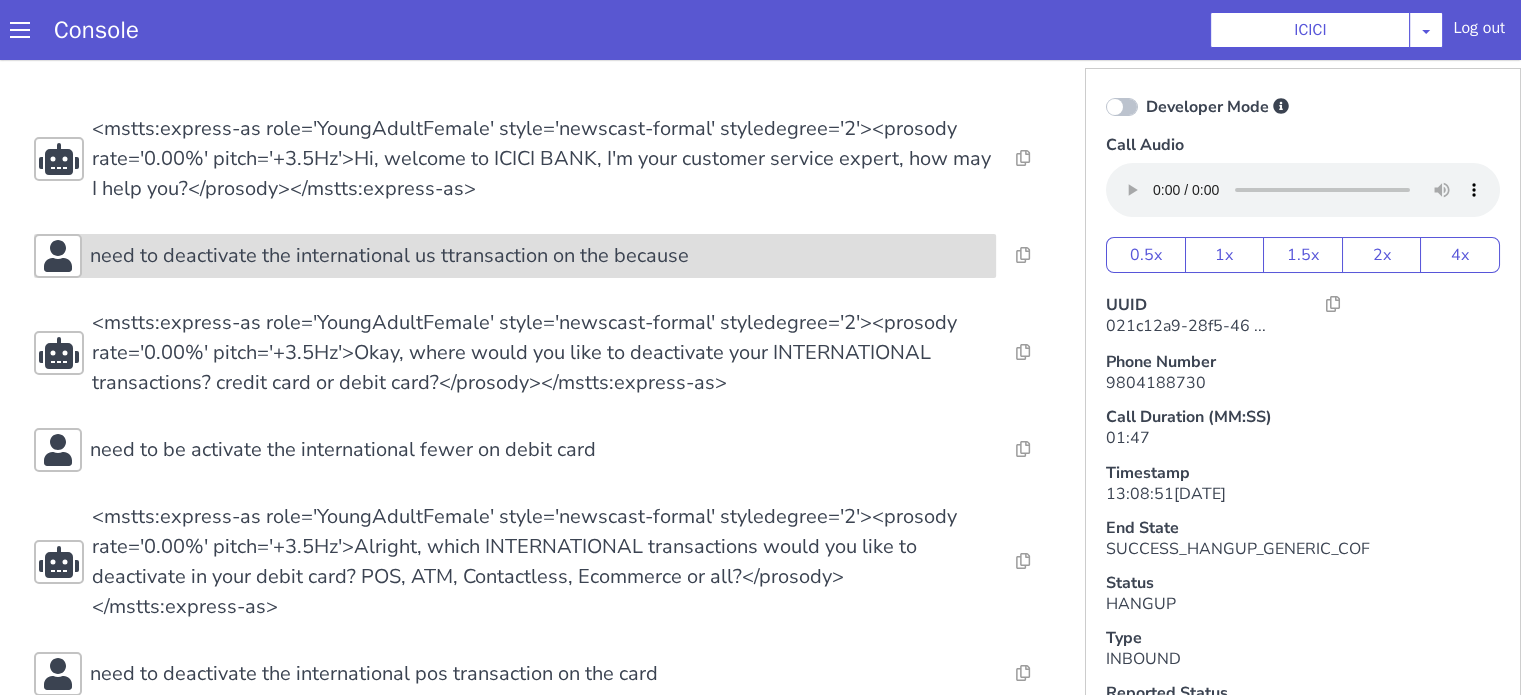 click on "need to deactivate the international us ttransaction on the because" at bounding box center [389, 256] 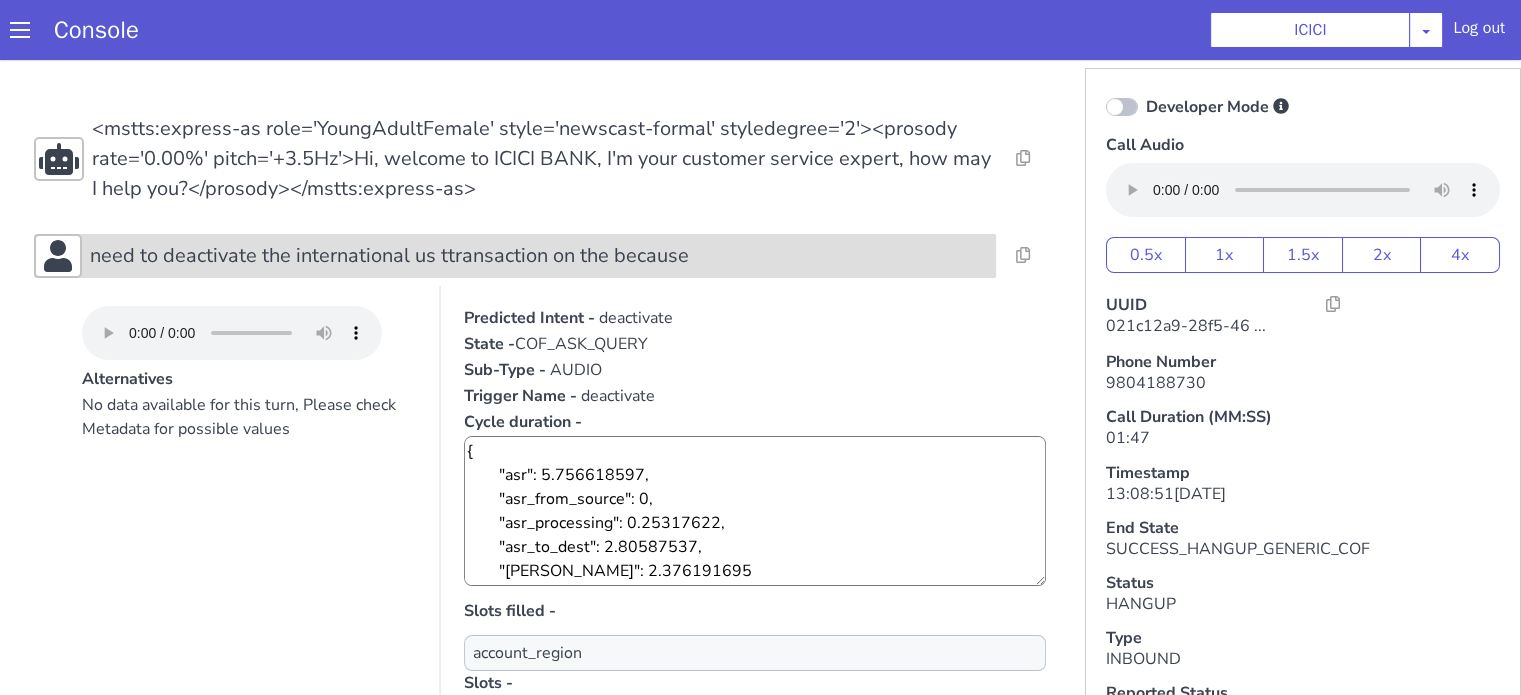 click on "need to deactivate the international us ttransaction on the because" at bounding box center (389, 256) 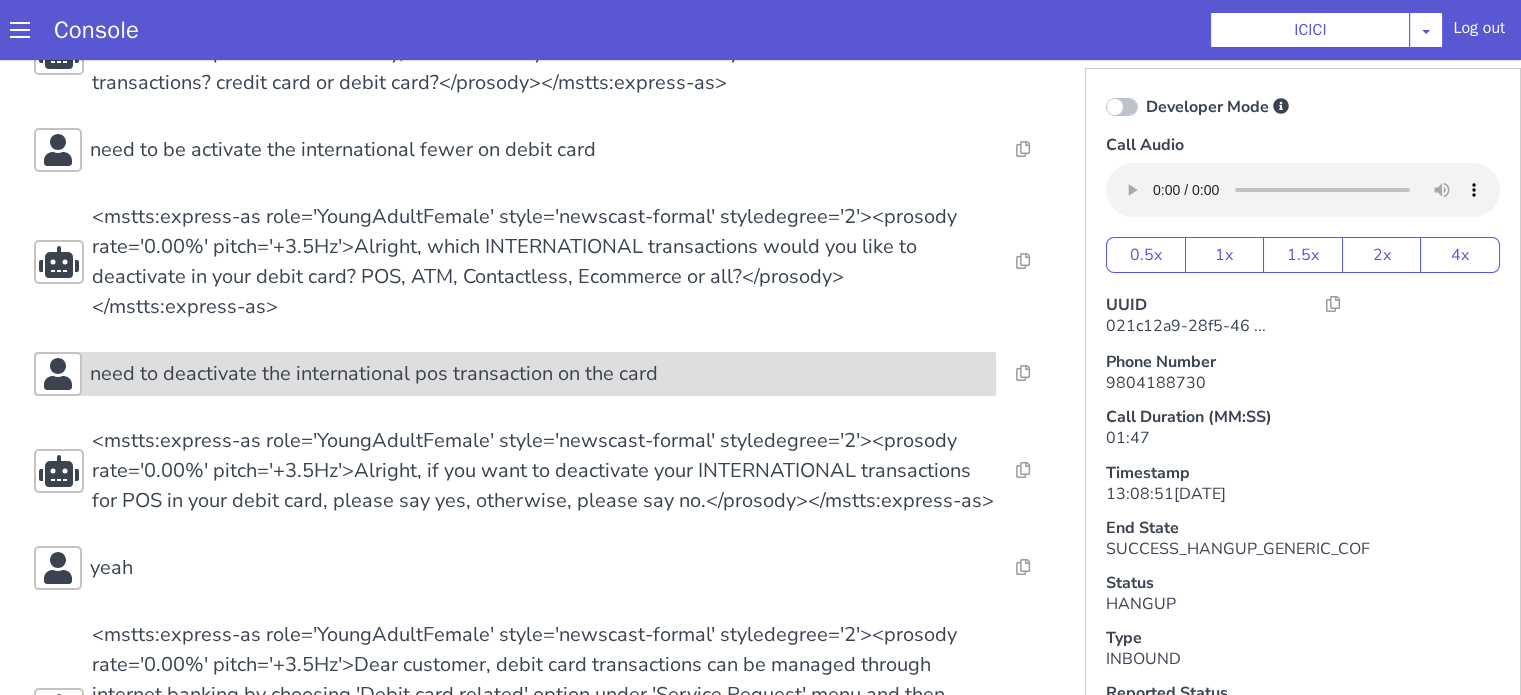 click on "need to deactivate the international pos transaction on the card" at bounding box center [515, 374] 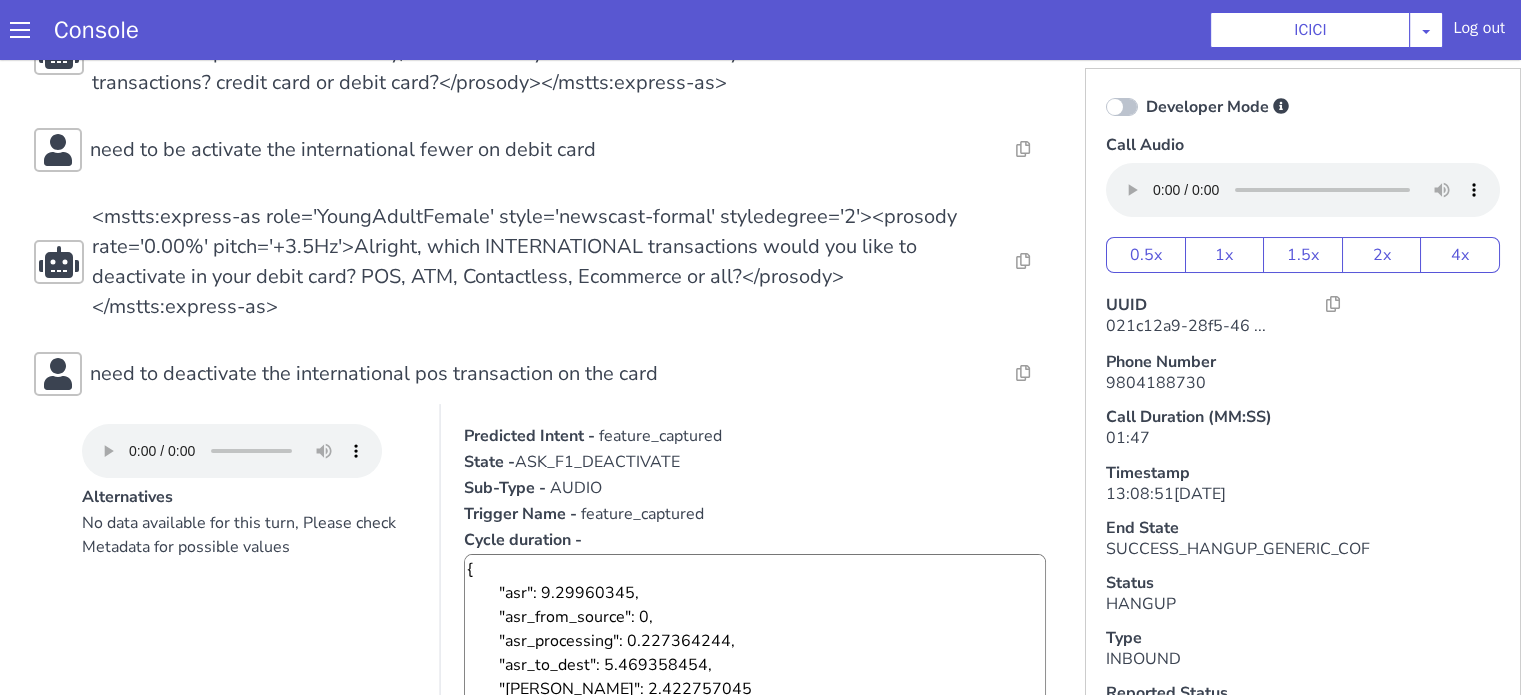 scroll, scrollTop: 700, scrollLeft: 0, axis: vertical 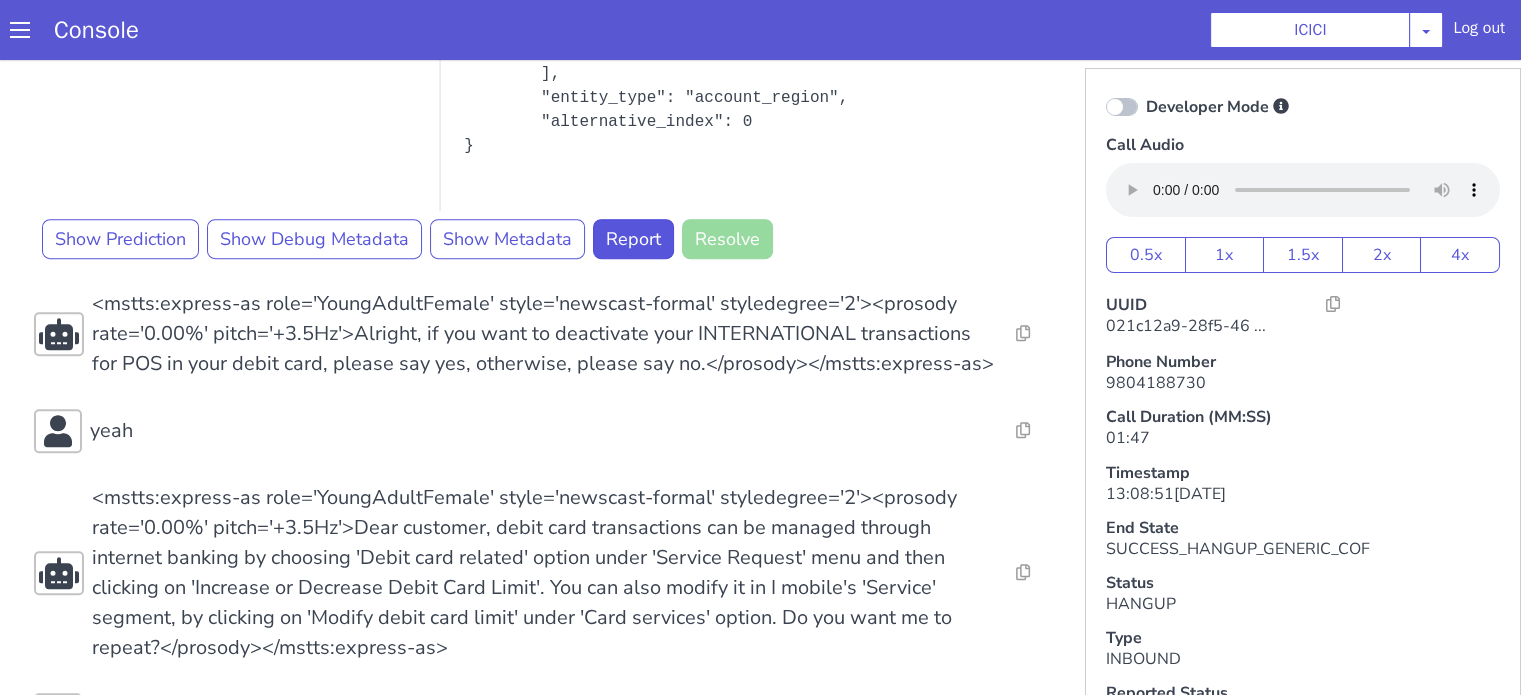 click on "Developer Mode" at bounding box center (1303, 107) 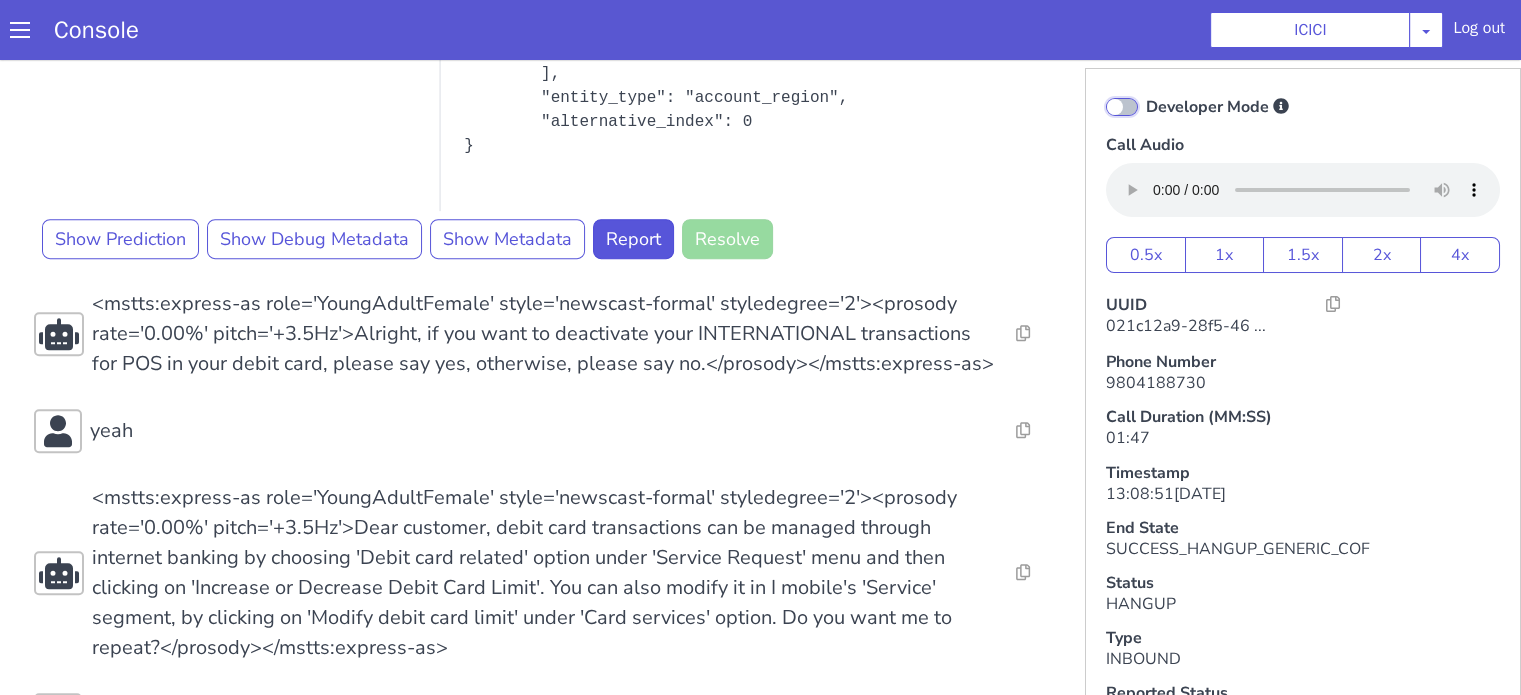 click on "Developer Mode" at bounding box center [1145, 94] 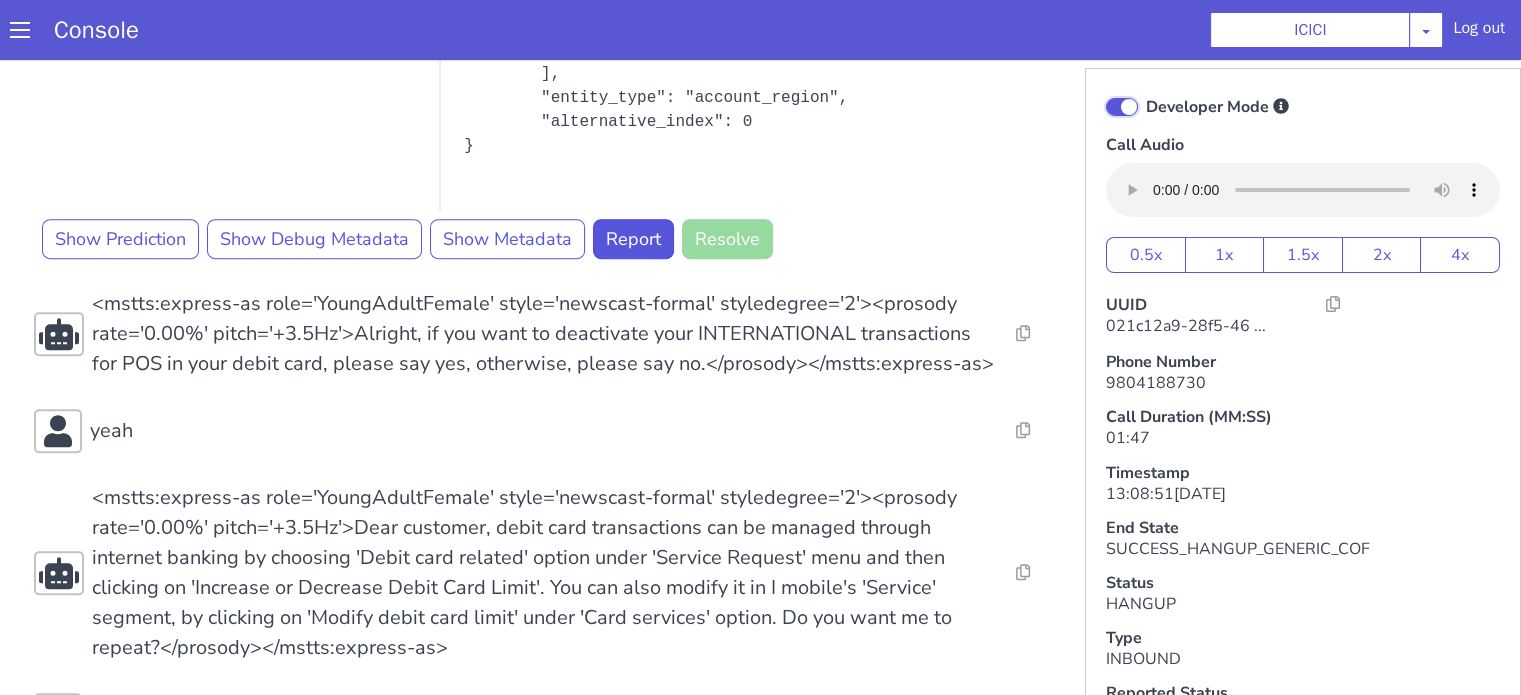 checkbox on "true" 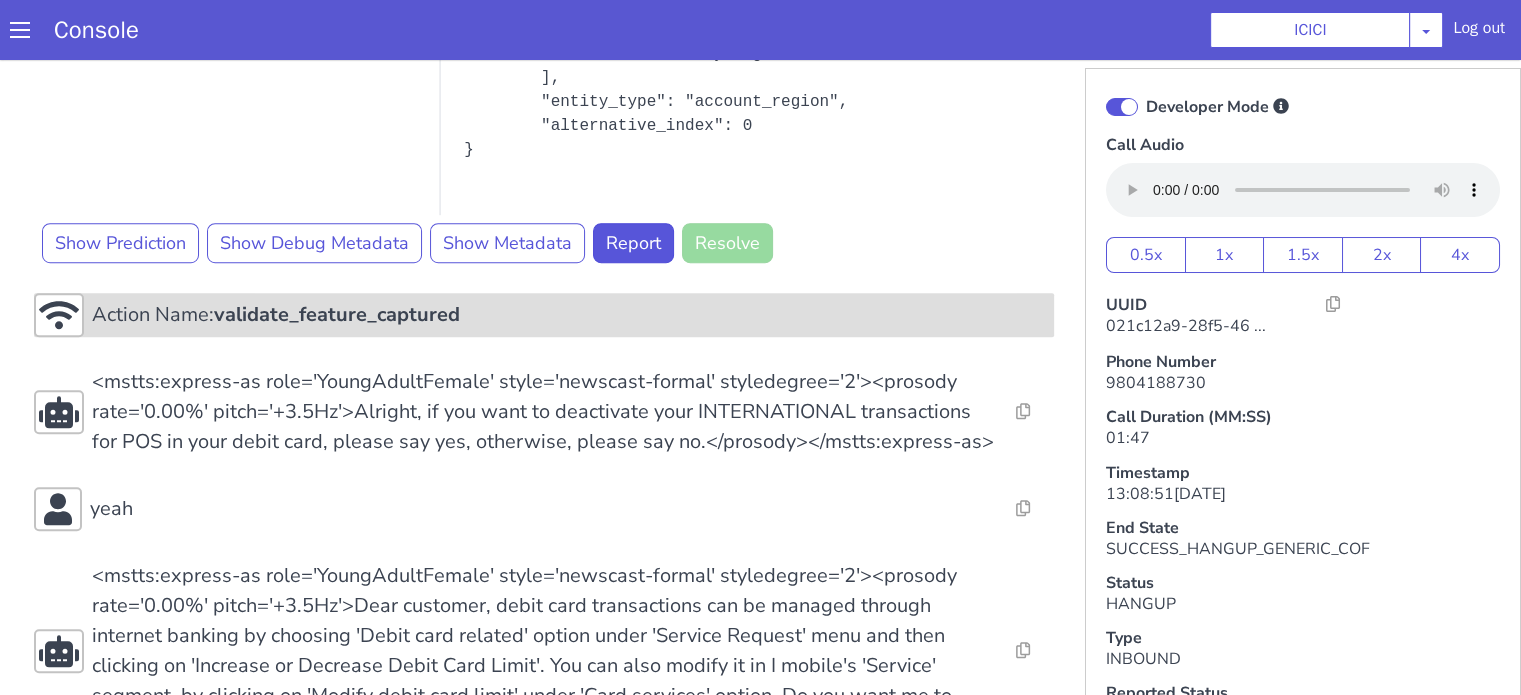 click on "validate_feature_captured" at bounding box center [337, 314] 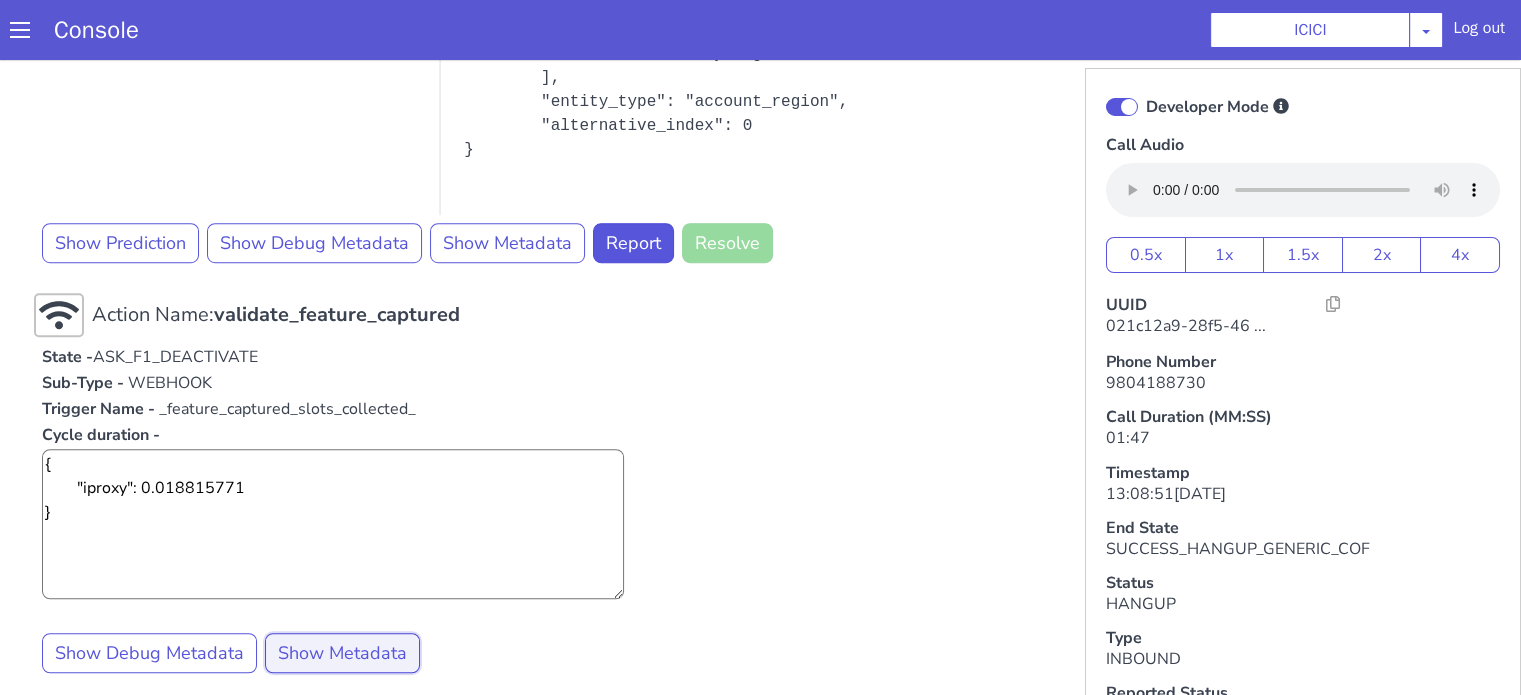 click on "Show Metadata" at bounding box center (342, 653) 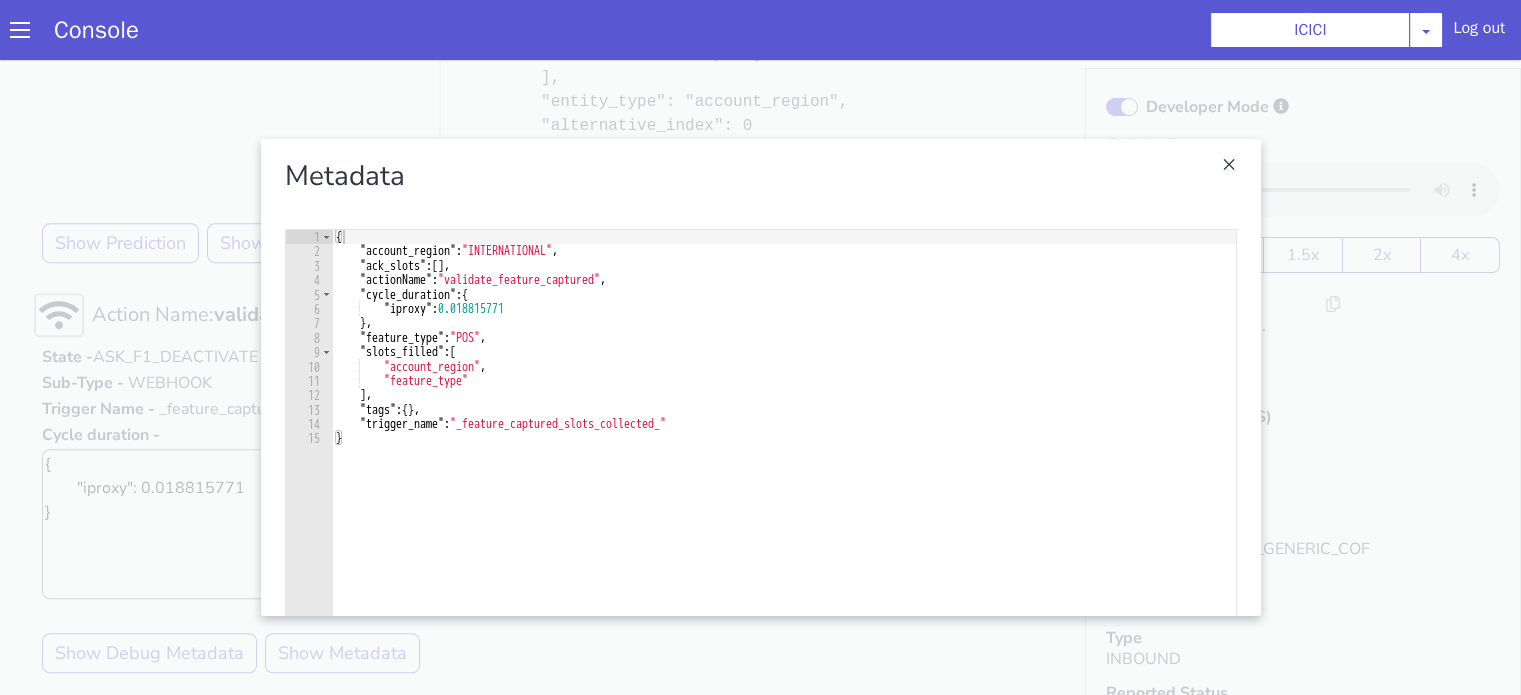 click at bounding box center (760, 377) 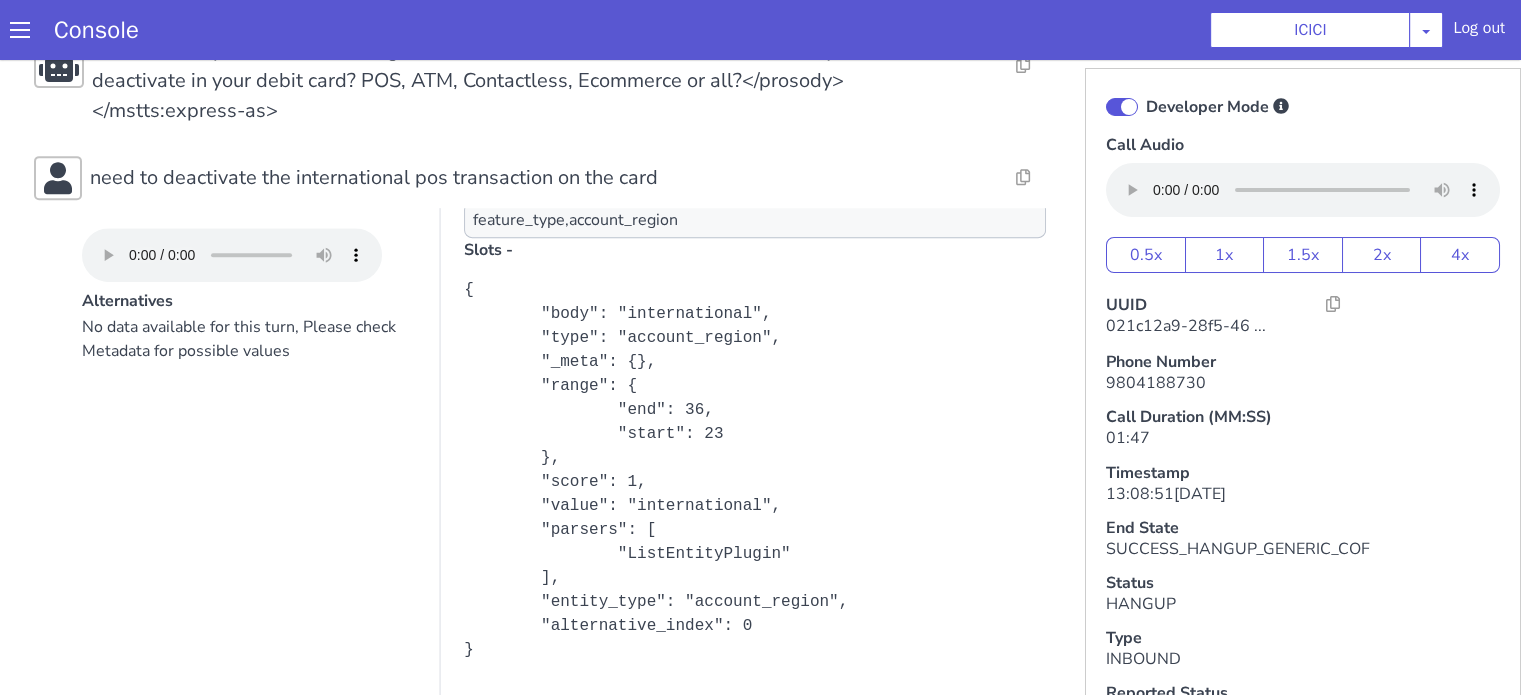scroll, scrollTop: 566, scrollLeft: 0, axis: vertical 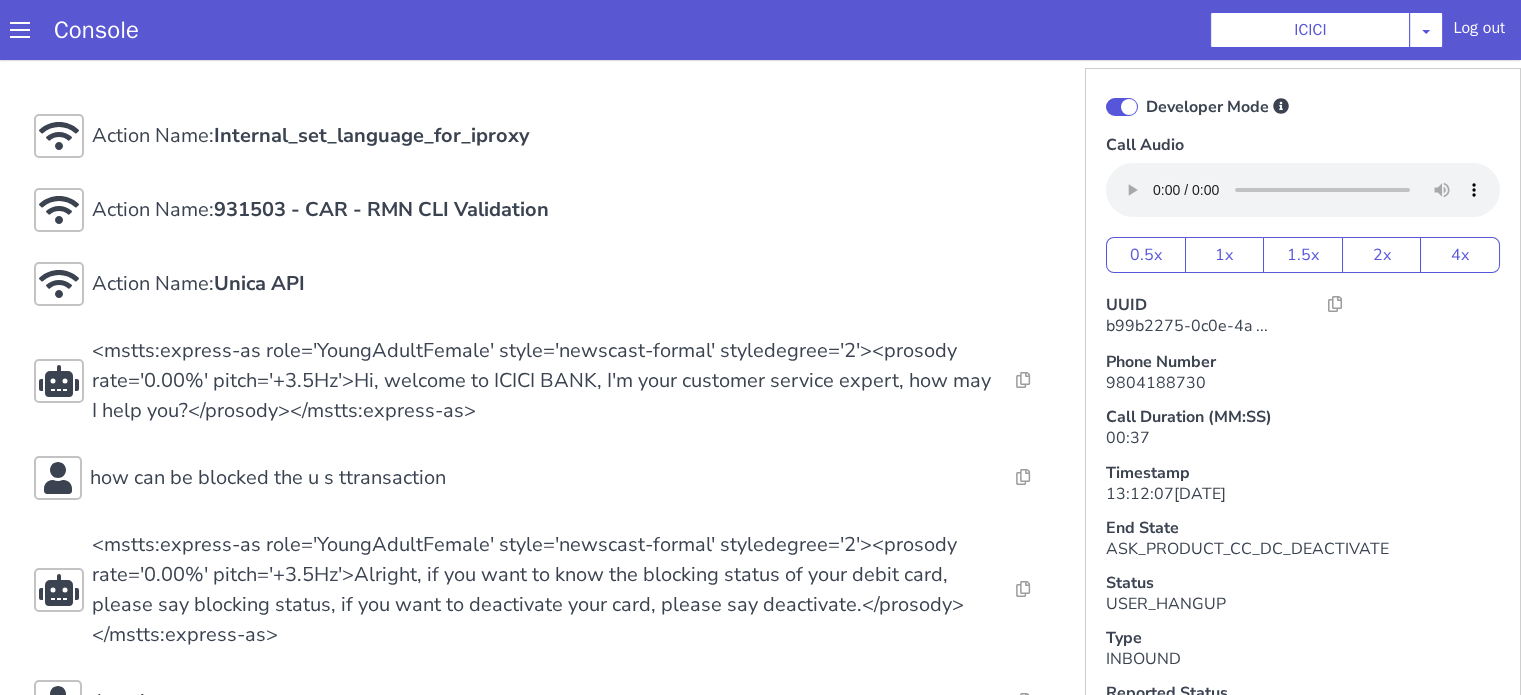 click at bounding box center (1122, 107) 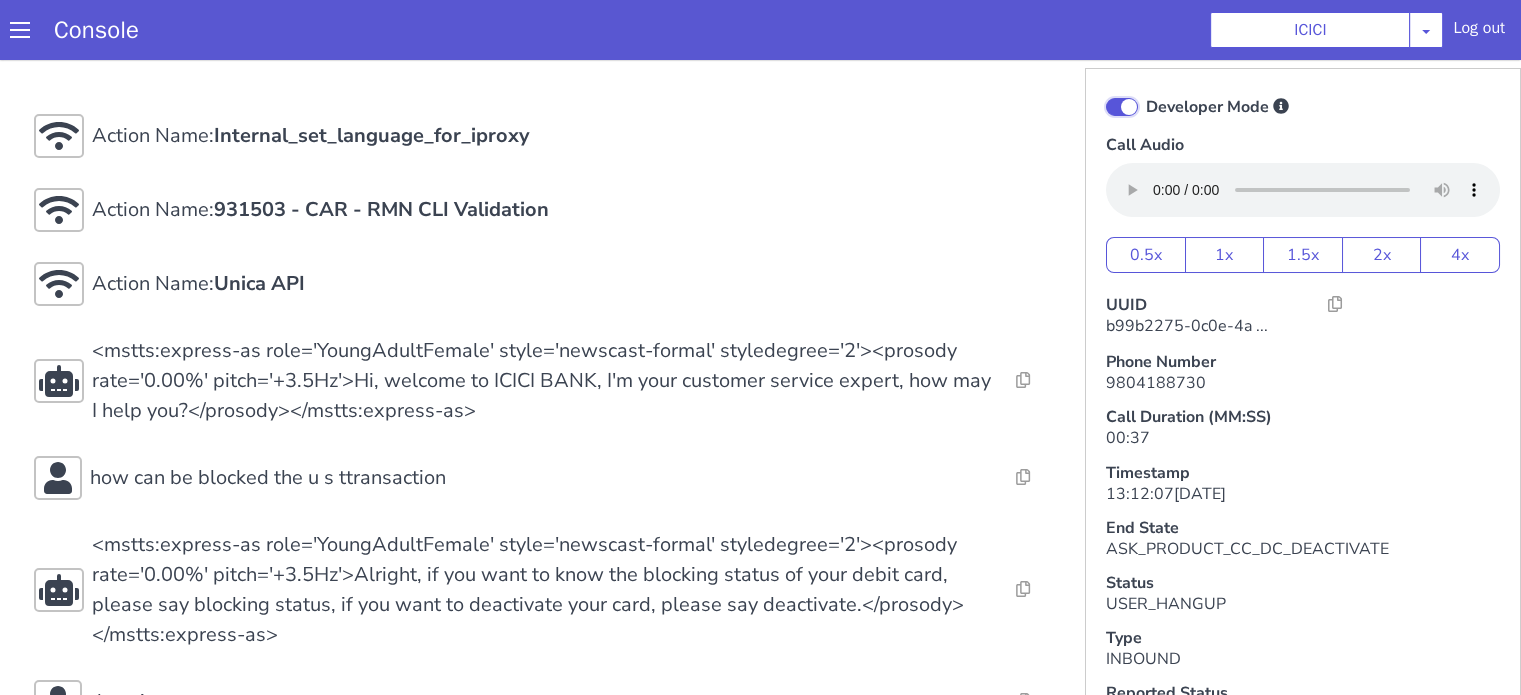 click on "Developer Mode" at bounding box center [1145, 94] 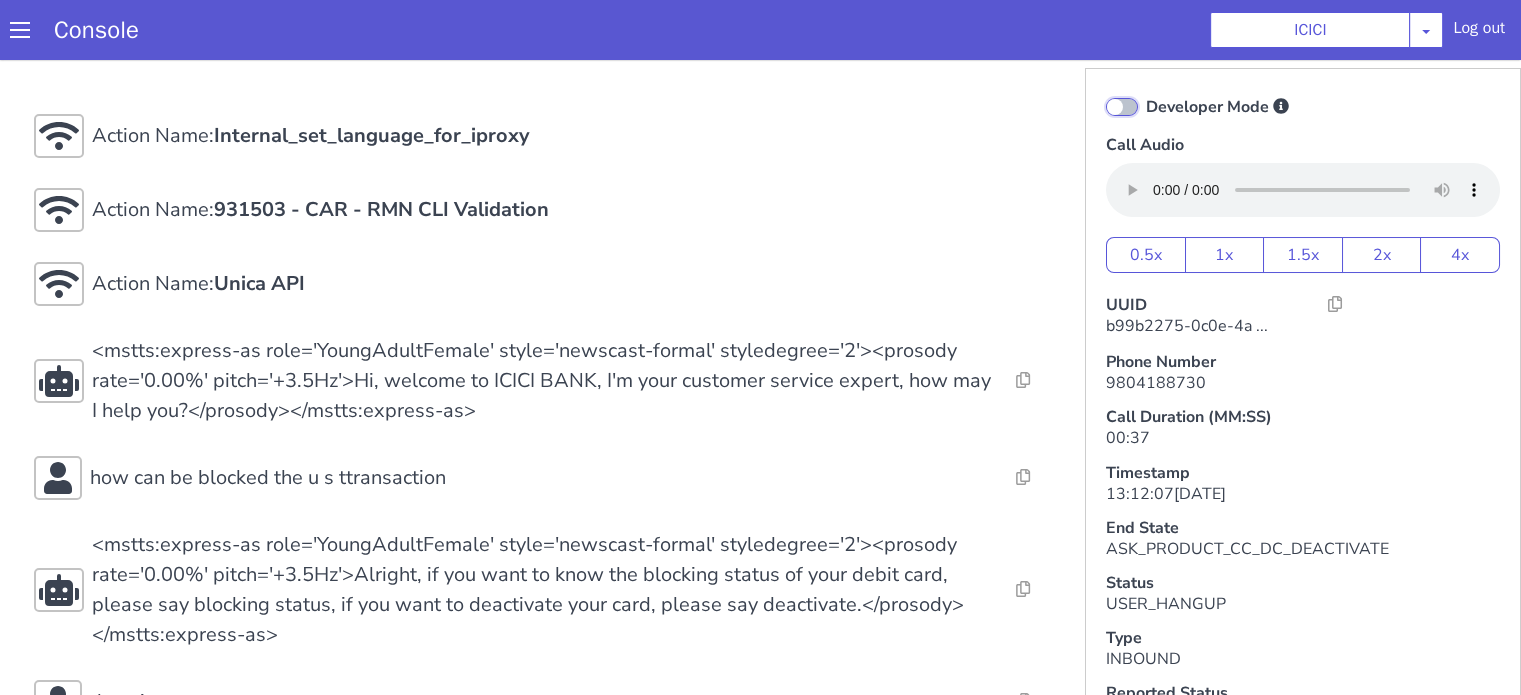 checkbox on "false" 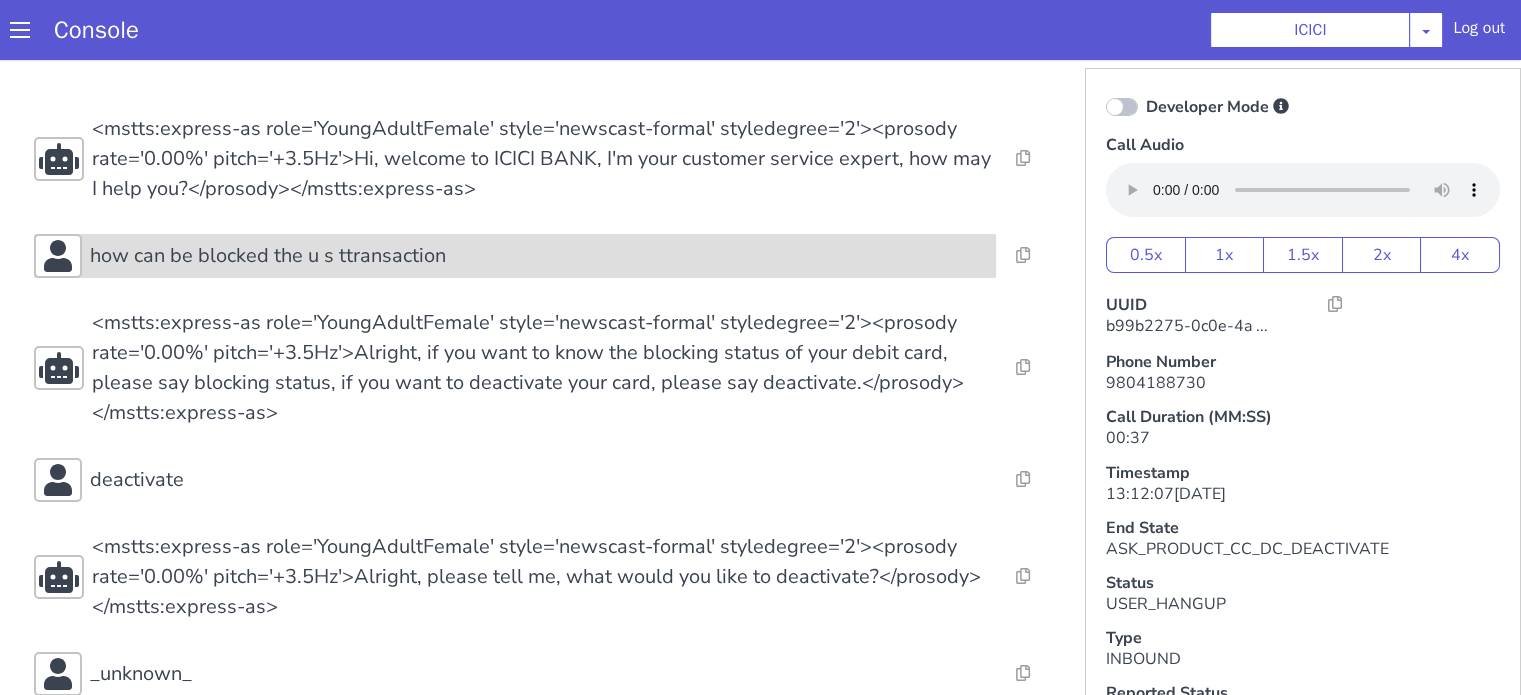 click on "how can be blocked the u s ttransaction" at bounding box center (268, 256) 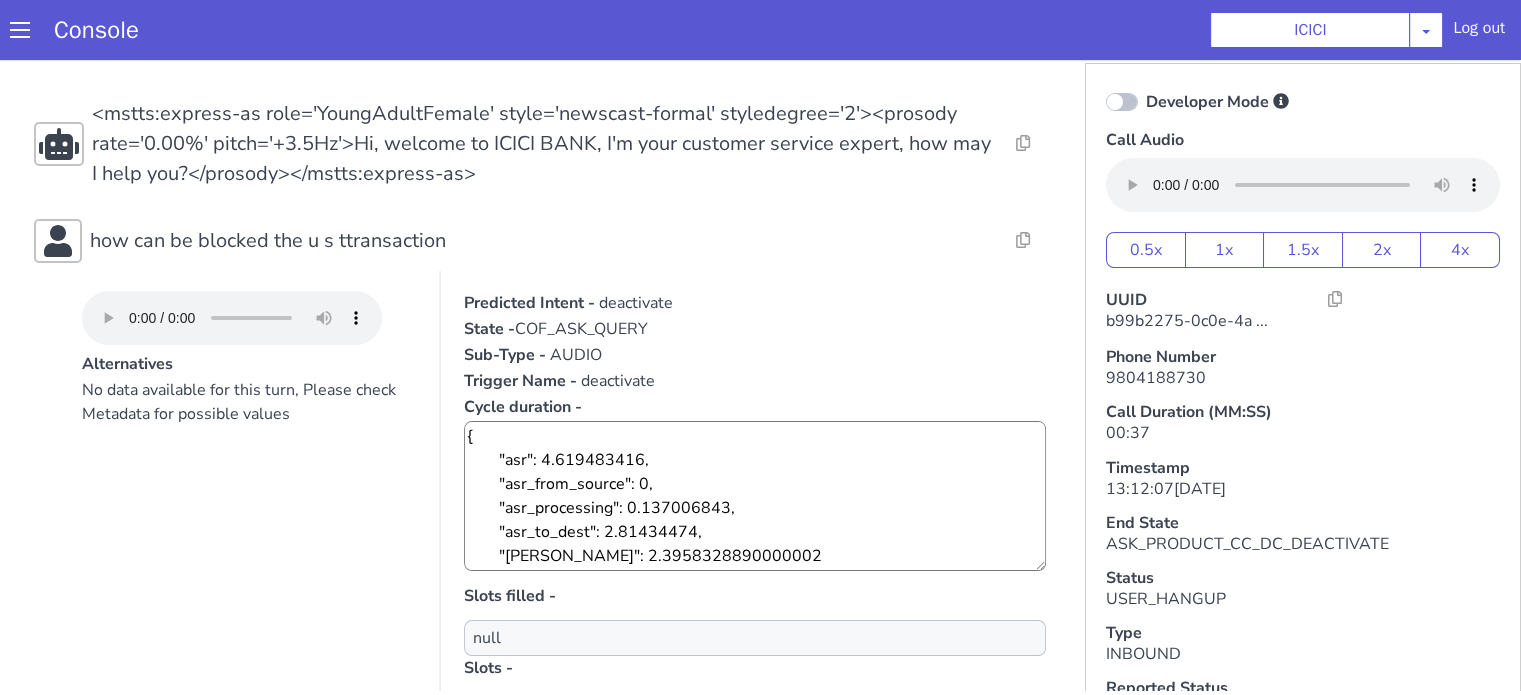scroll, scrollTop: 0, scrollLeft: 0, axis: both 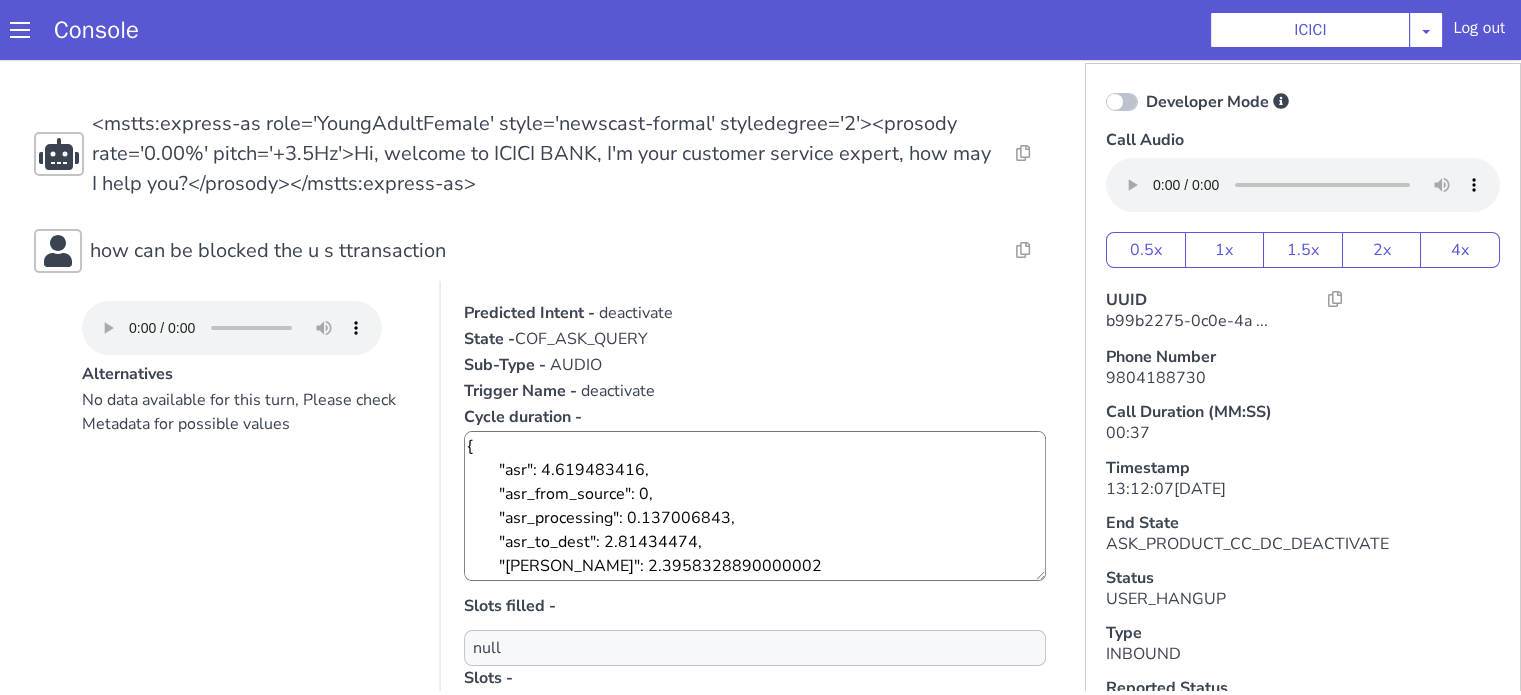click on "No data available for this turn, Please check Metadata for possible values" at bounding box center [249, 588] 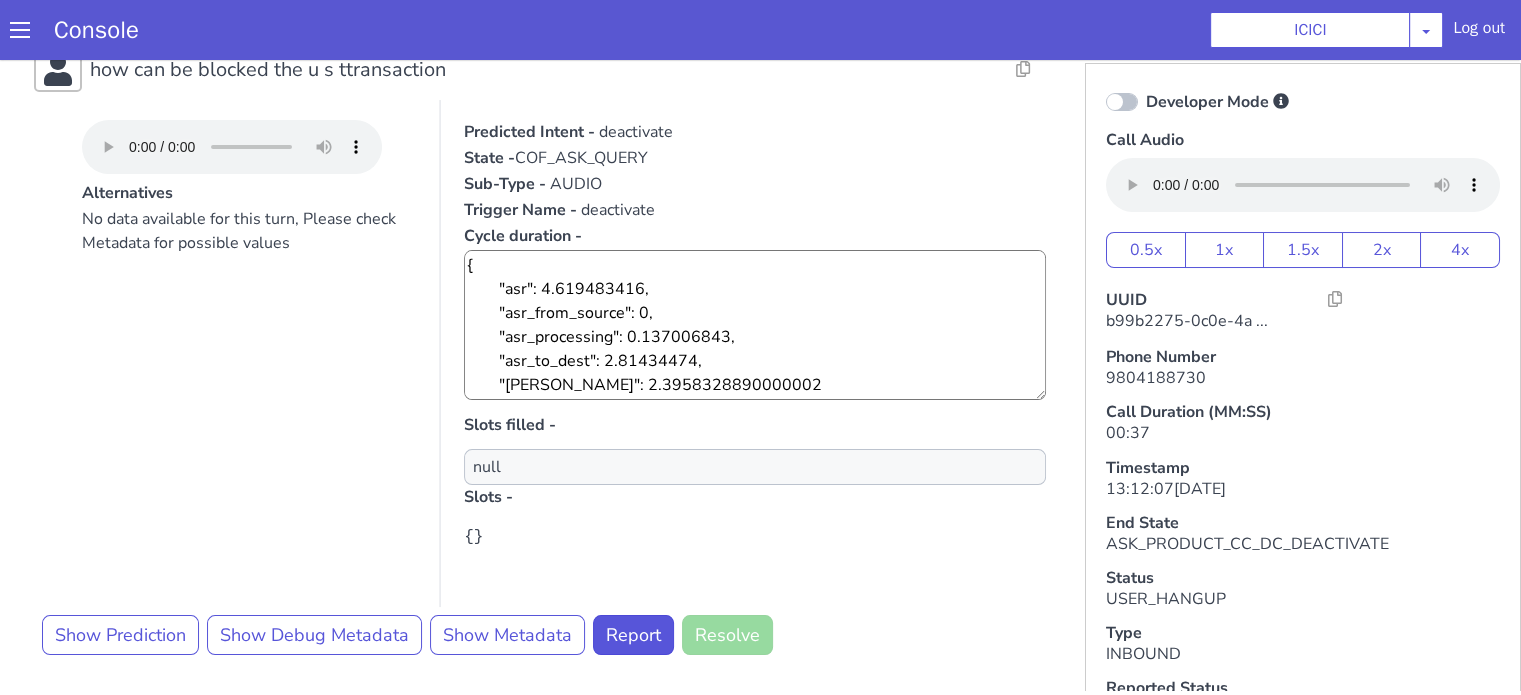 scroll, scrollTop: 300, scrollLeft: 0, axis: vertical 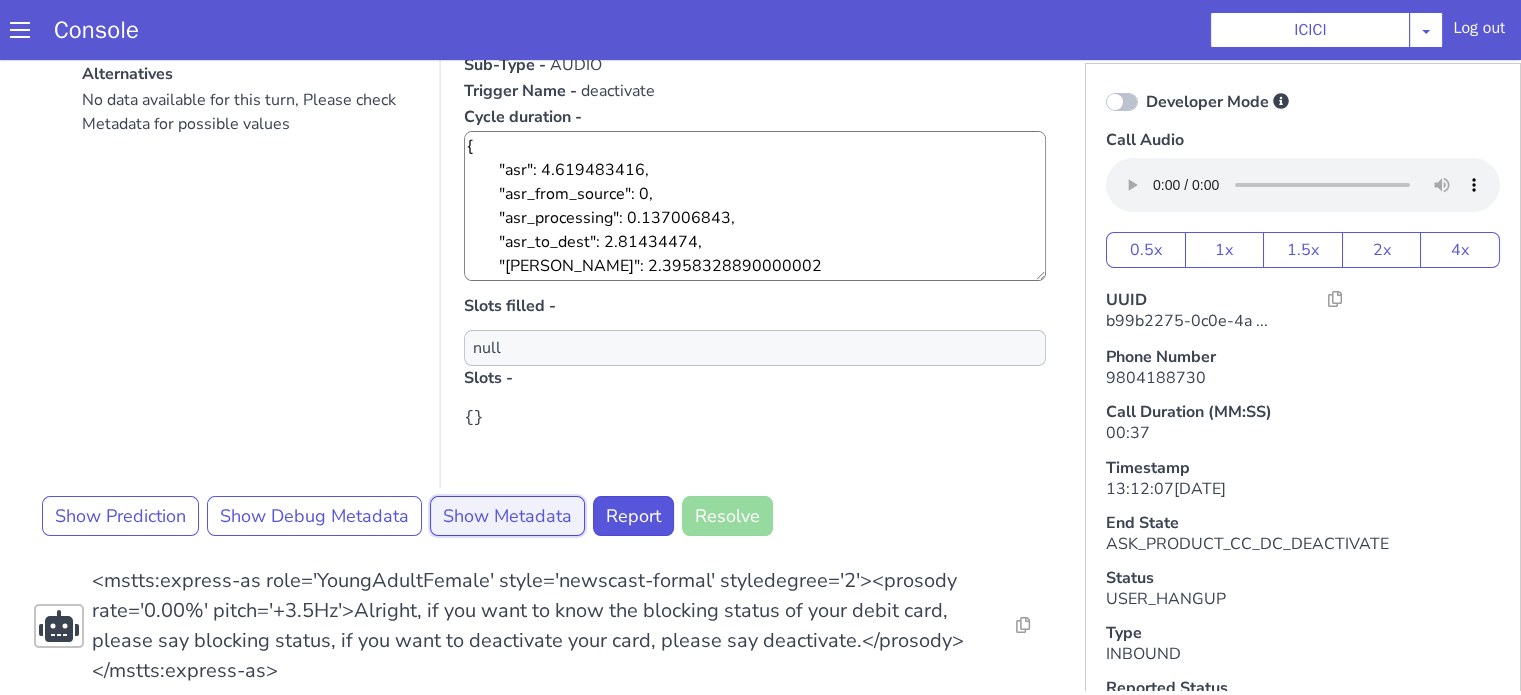 click on "Show Metadata" at bounding box center [507, 516] 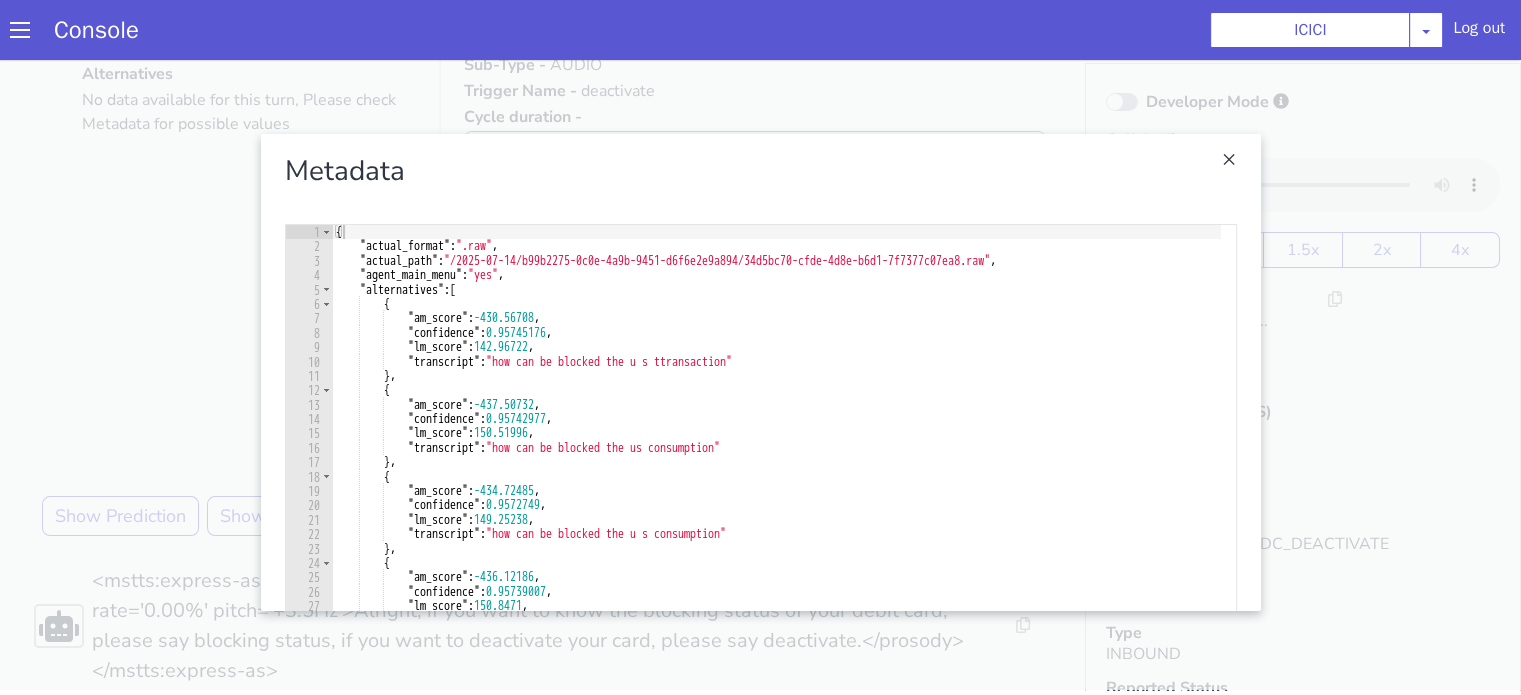 scroll, scrollTop: 0, scrollLeft: 0, axis: both 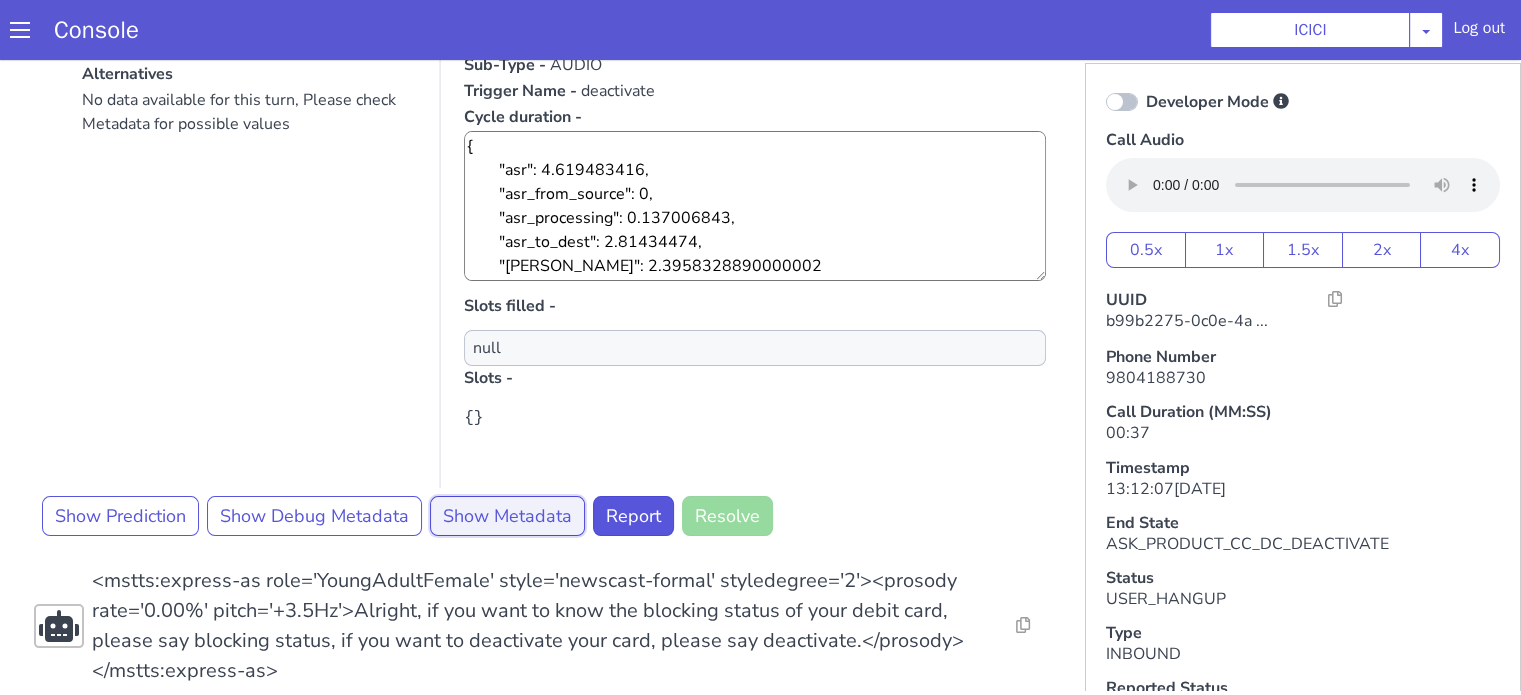 click on "Show Metadata" at bounding box center (507, 516) 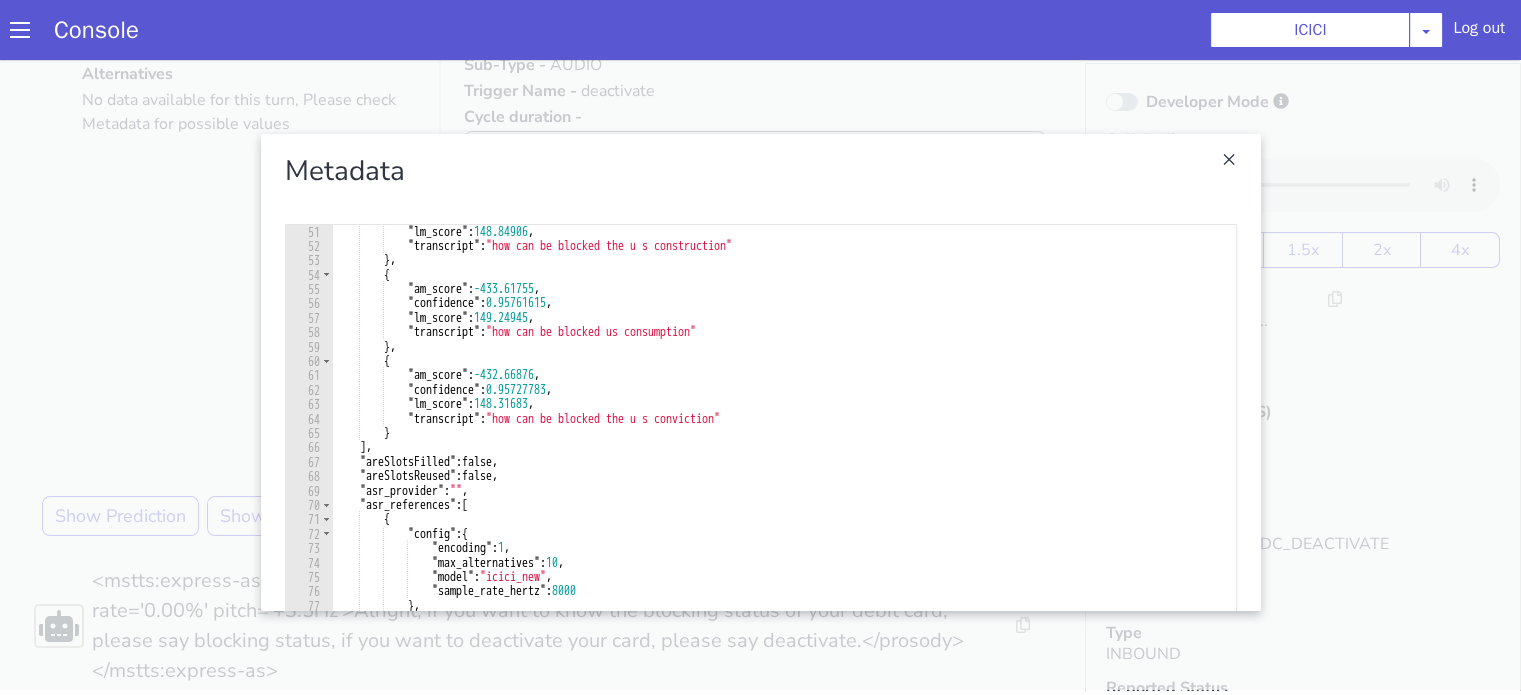 scroll, scrollTop: 720, scrollLeft: 0, axis: vertical 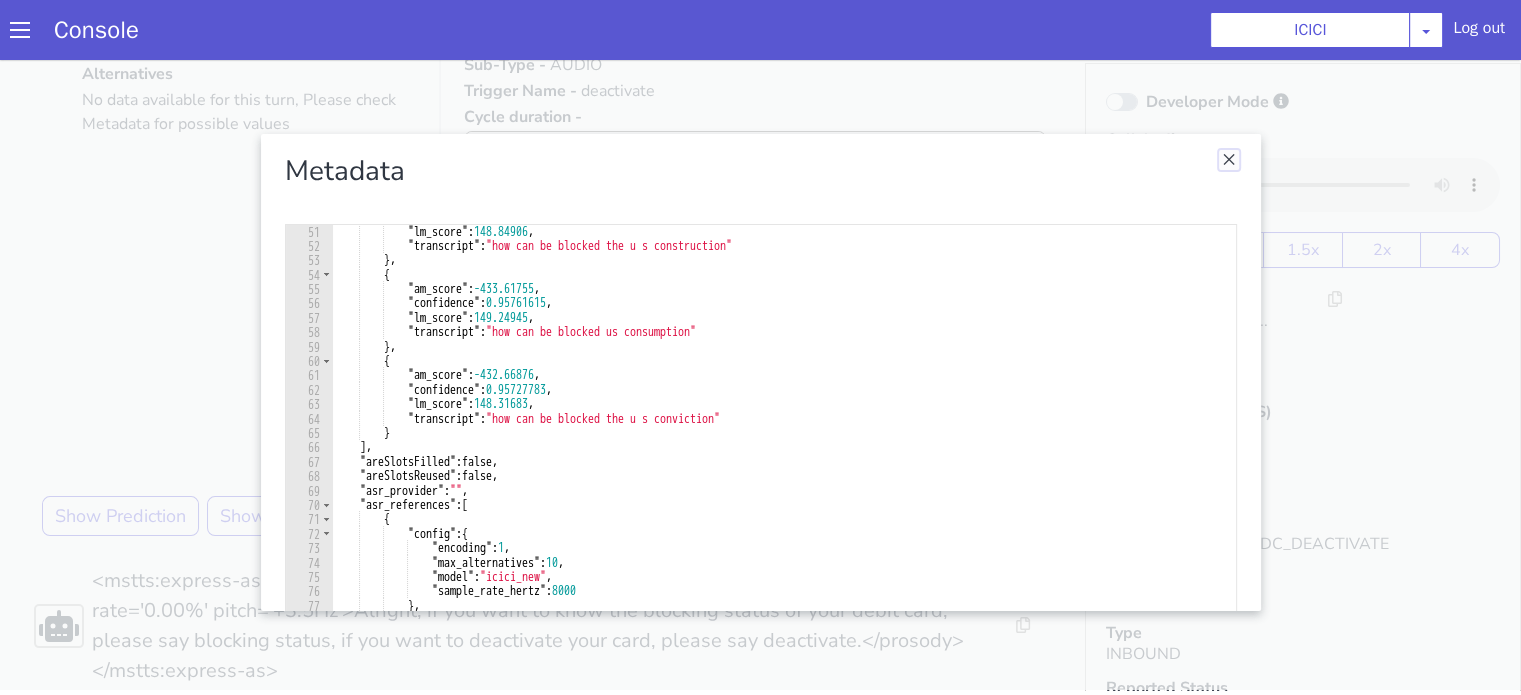 click at bounding box center (1229, 160) 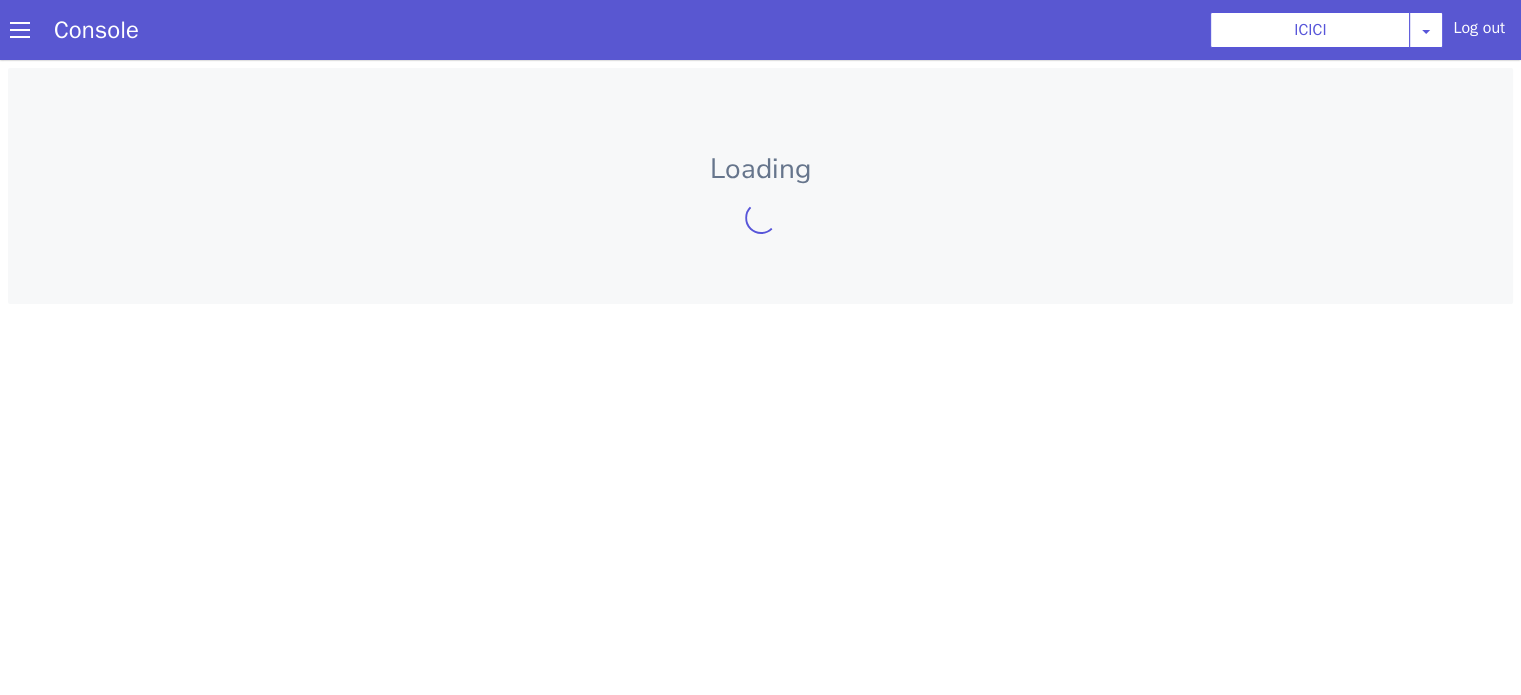 scroll, scrollTop: 0, scrollLeft: 0, axis: both 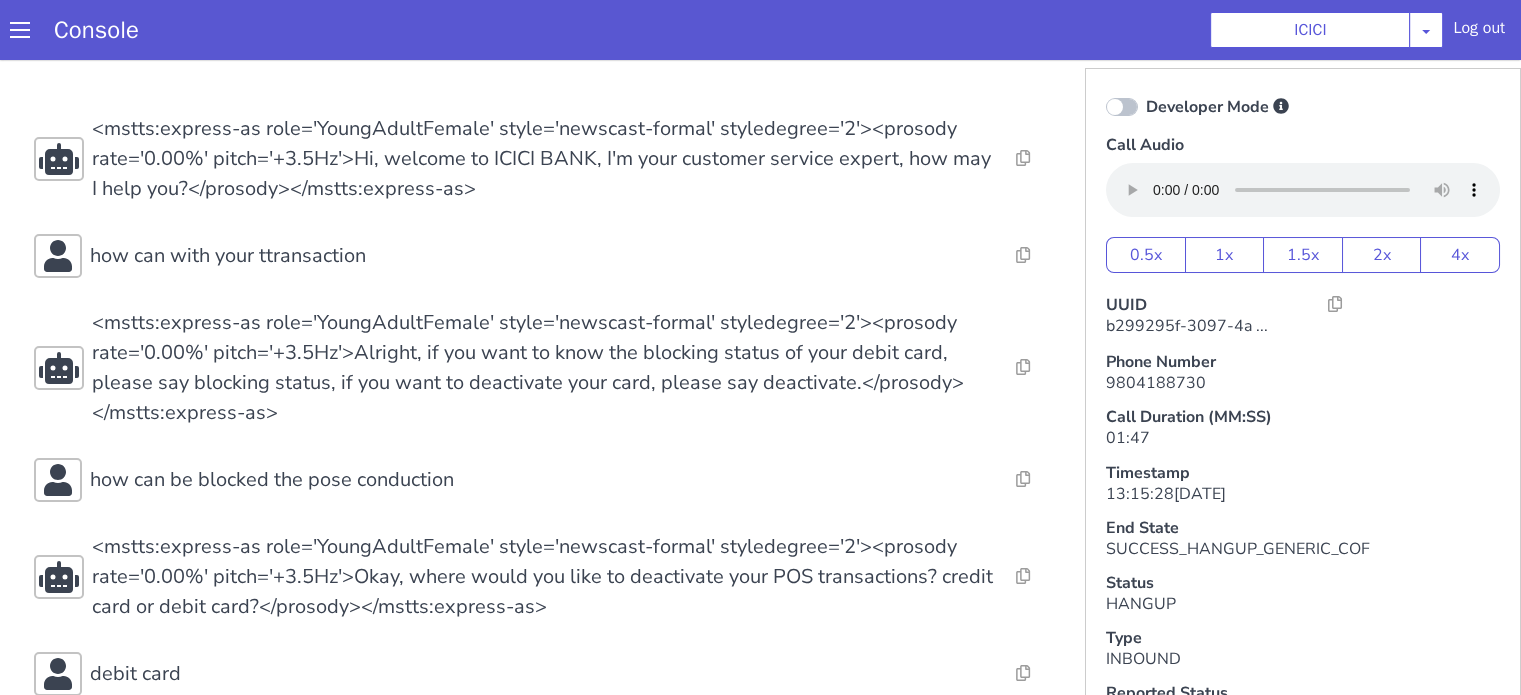 click on "Console ICICI [PERSON_NAME] Airtel DTH Pilot Airtel POC [PERSON_NAME] Blue NT Aliceblue American Finance - US Apollo Apollo 24*7 Application - Collections Auto NPS feedback Avaya Devconnect Axis Axis AMC Axis Outbound BAGIC BALIC BALIC Old 2 Bajaj Autofinance Bajaj Fin Banking Demo Barbeque Nation Buy Now Pay Later Cars24 Cashe Central Bank of [GEOGRAPHIC_DATA] [PERSON_NAME] Cholamandalam Finance Consumer Durables Coverfox Covid19 Helpline Credgenics CreditMate DPDzero DUMMY Data collection Demo - Collections Dish TV ERCM Emeritus Eureka Forbes - LQ FFAM360 - US Familiarity Farming_Axis Finaccel Flipkart Flow Templates Fusion Microfinance Giorgos_TestBot Great Learning Grievance Bot HDB Finance HDFC HDFC Ergo HDFC Freedom CC HDFC Life Demo HDFC Securities Hathway Internet Hathway V2 Home Credit IBM IBM Banking Demo ICICI ICICI Bank Outbound ICICI [DEMOGRAPHIC_DATA] Persistency ICICI Prudential ICICI securities ICICI_lombard IDFC First Bank IFFCO Tokio Insurance Iffco [GEOGRAPHIC_DATA] [GEOGRAPHIC_DATA] Indigo IndusInd - Settlement IndusInd CC Insurance [PERSON_NAME]" at bounding box center [760, 30] 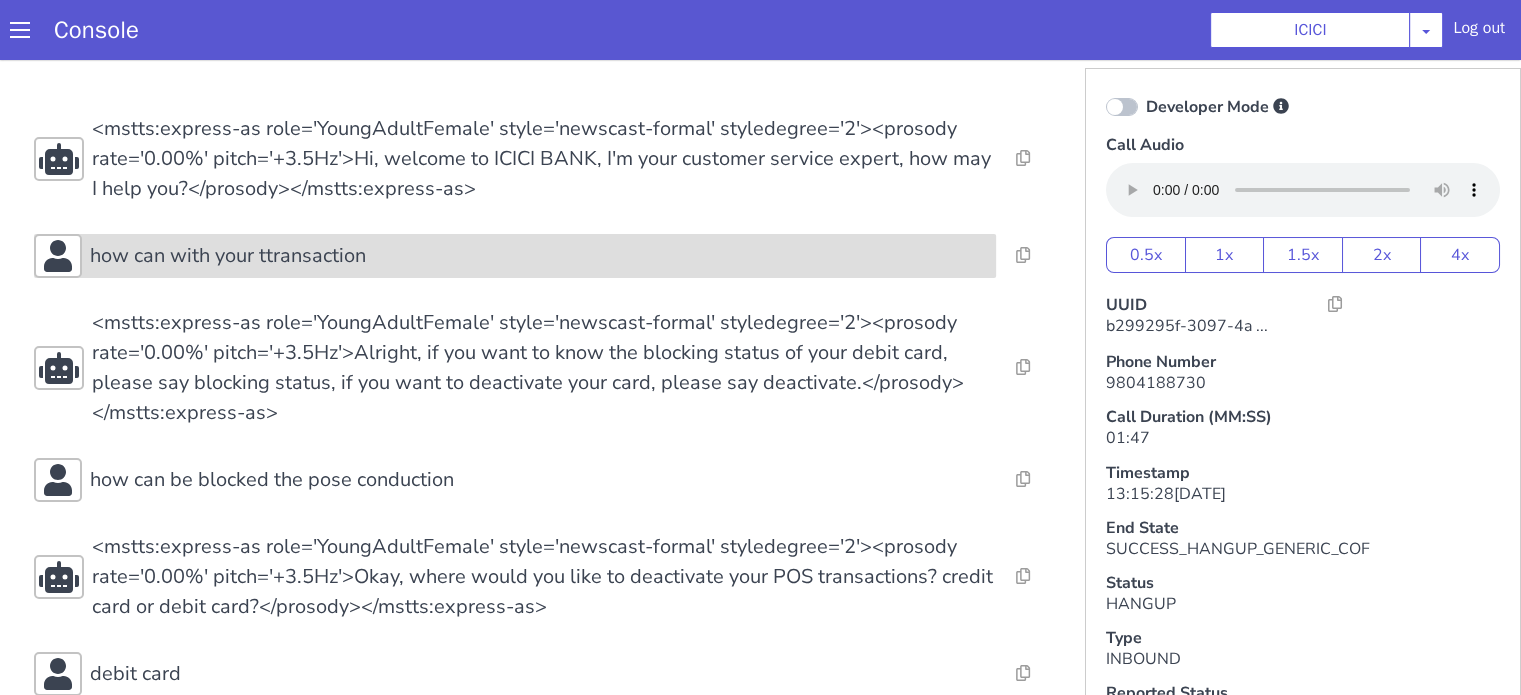 click on "how can with your ttransaction" at bounding box center [539, 256] 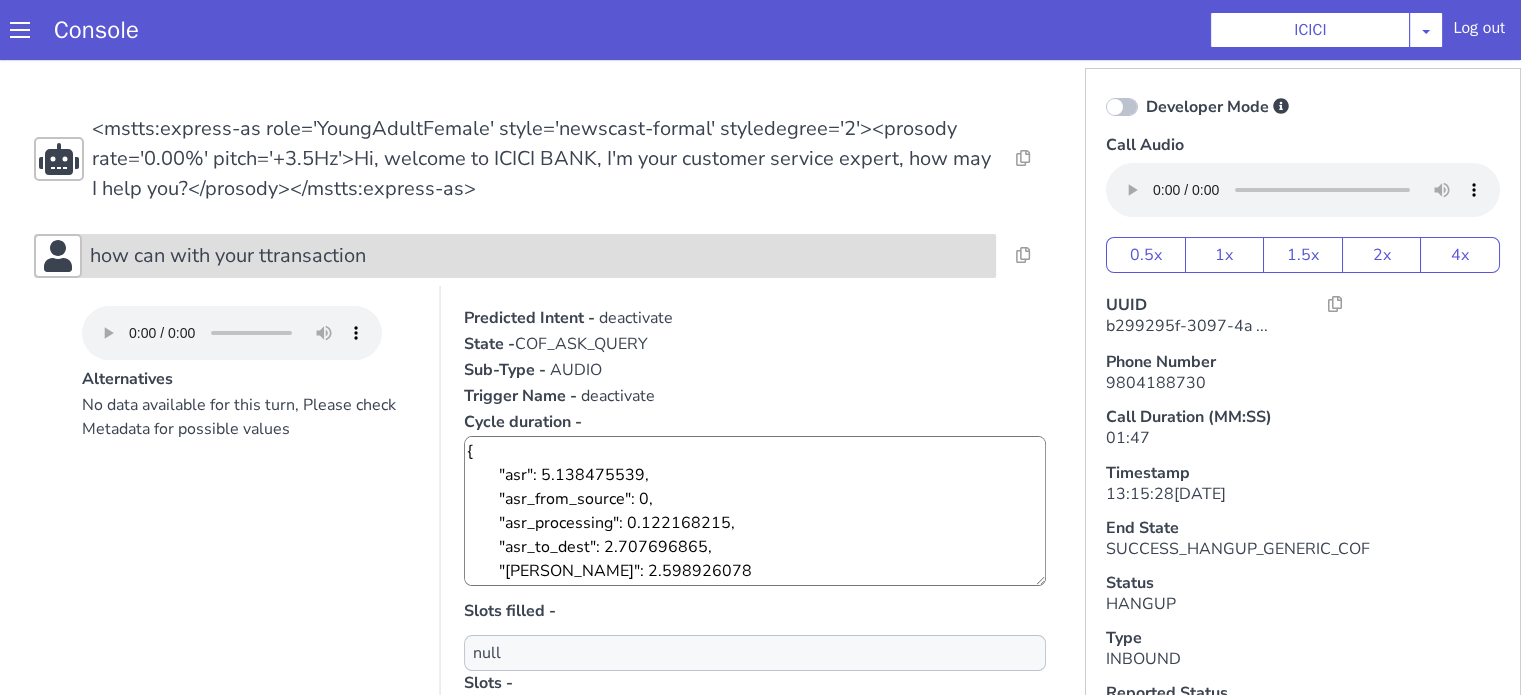 click on "how can with your ttransaction" at bounding box center (539, 256) 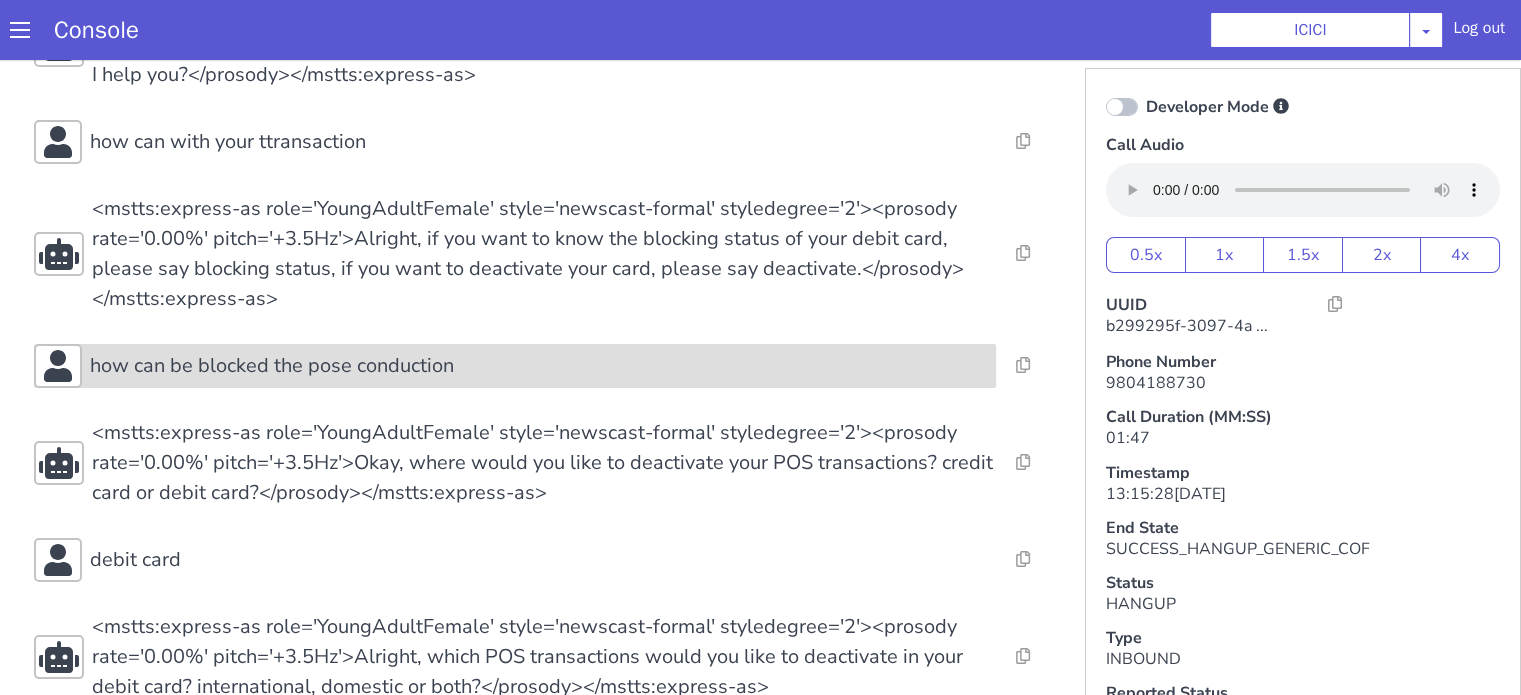 scroll, scrollTop: 200, scrollLeft: 0, axis: vertical 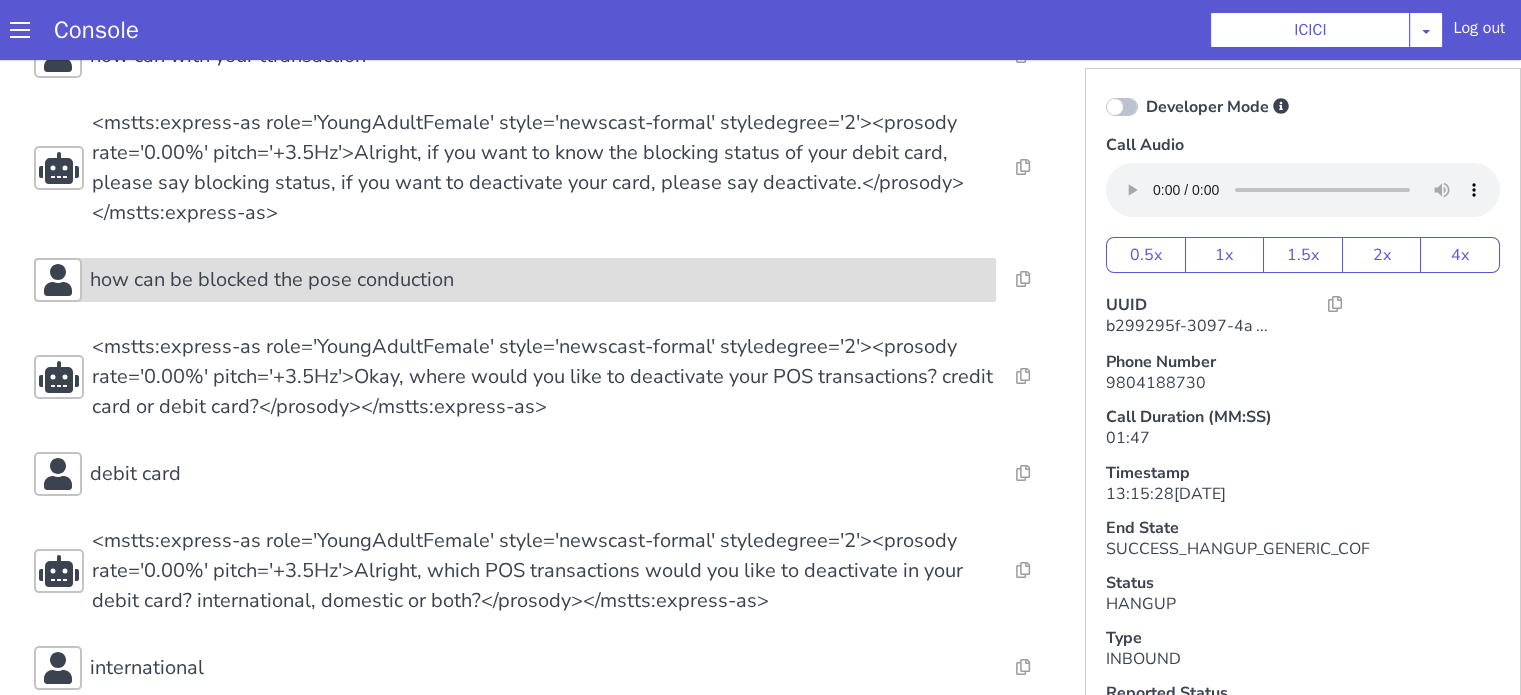 click on "how can be blocked the pose conduction" at bounding box center (272, 280) 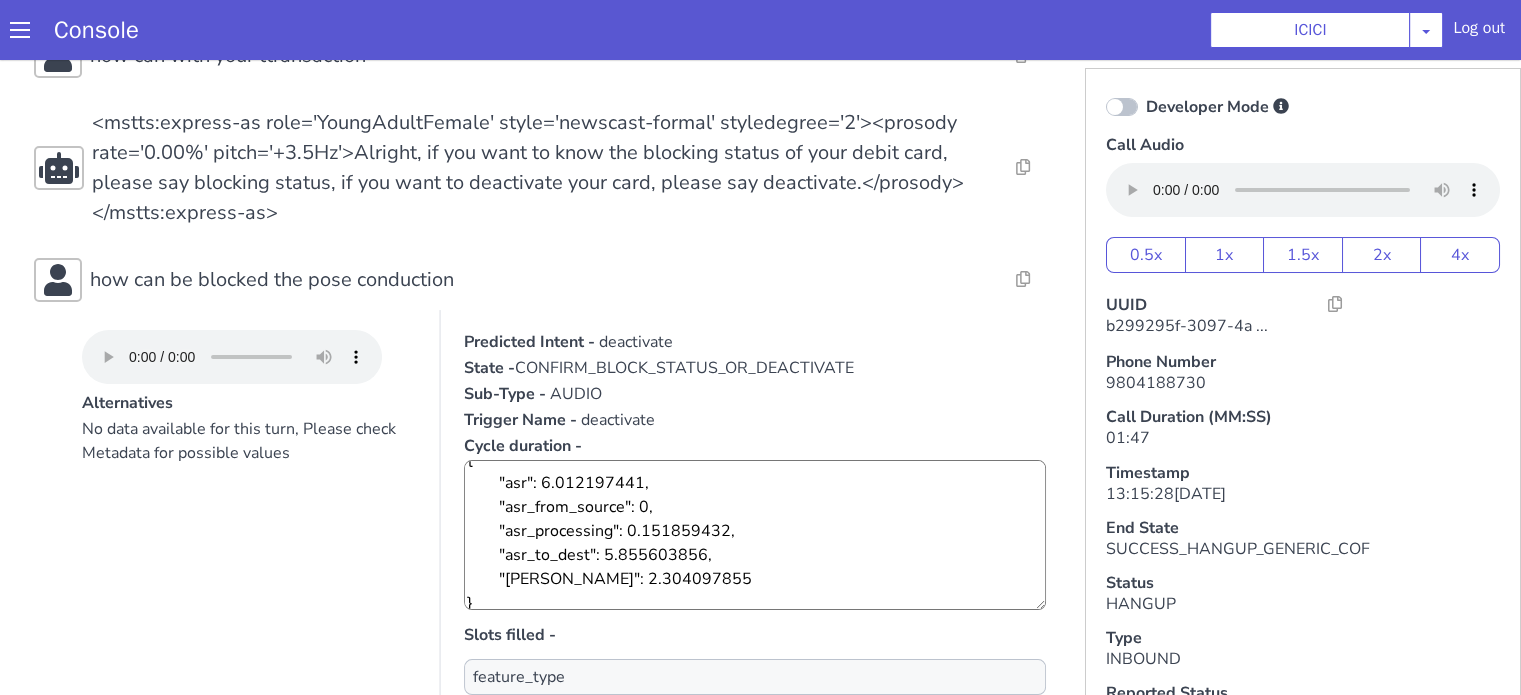 scroll, scrollTop: 24, scrollLeft: 0, axis: vertical 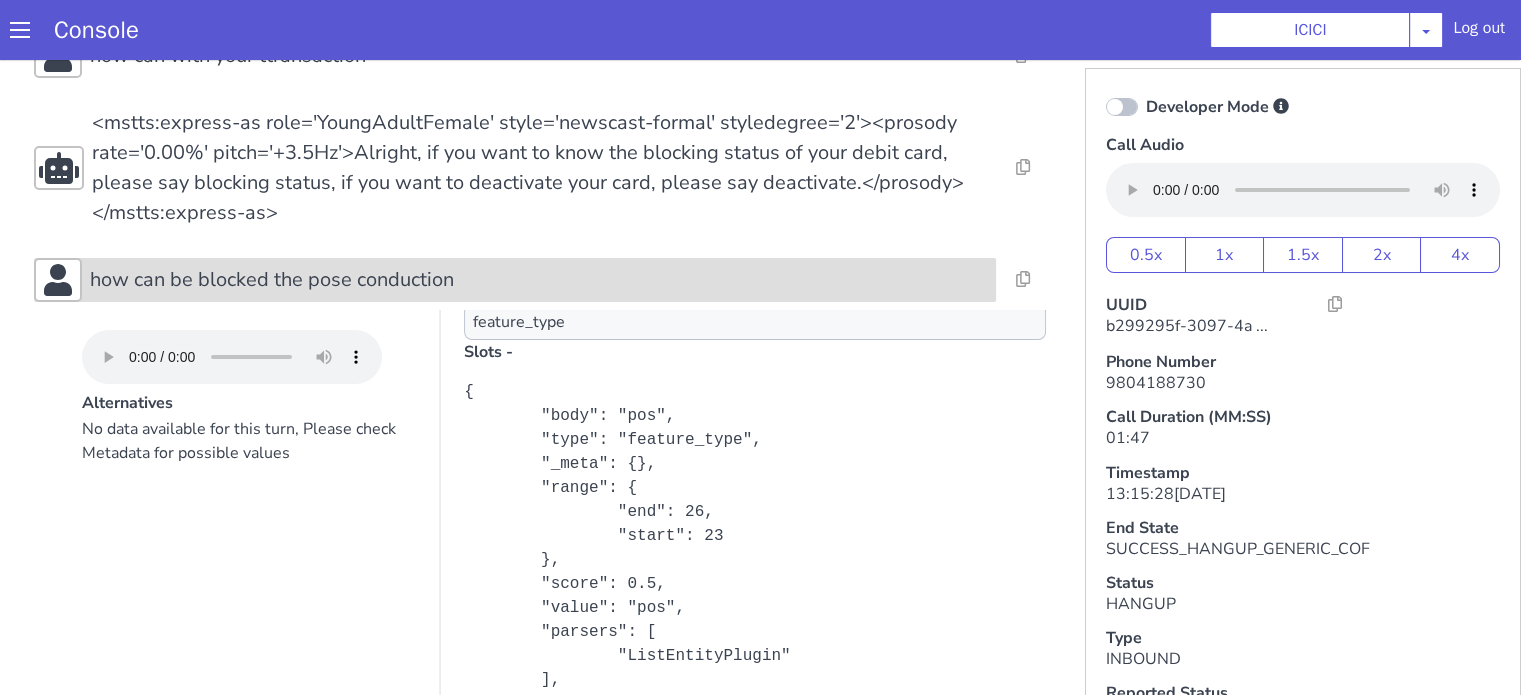 click on "how can be blocked the pose conduction" at bounding box center [272, 280] 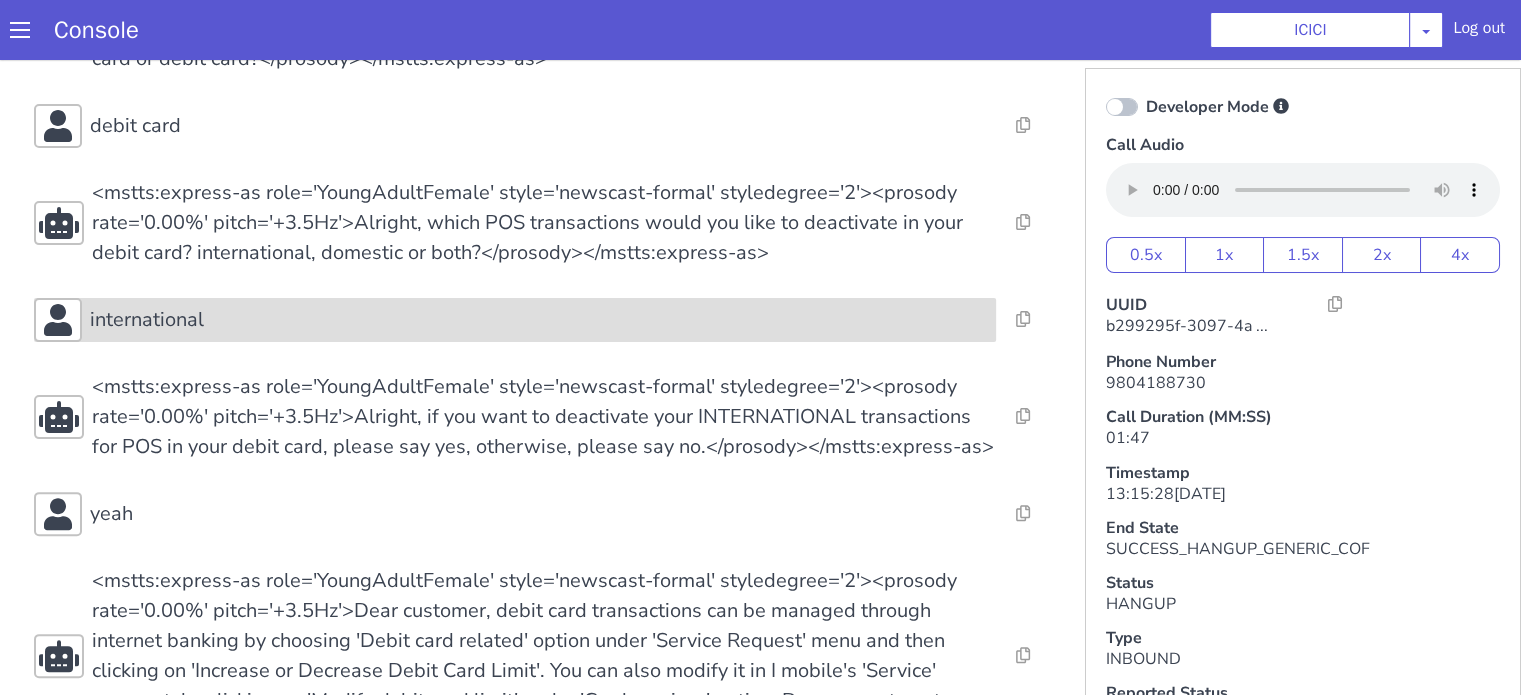 scroll, scrollTop: 500, scrollLeft: 0, axis: vertical 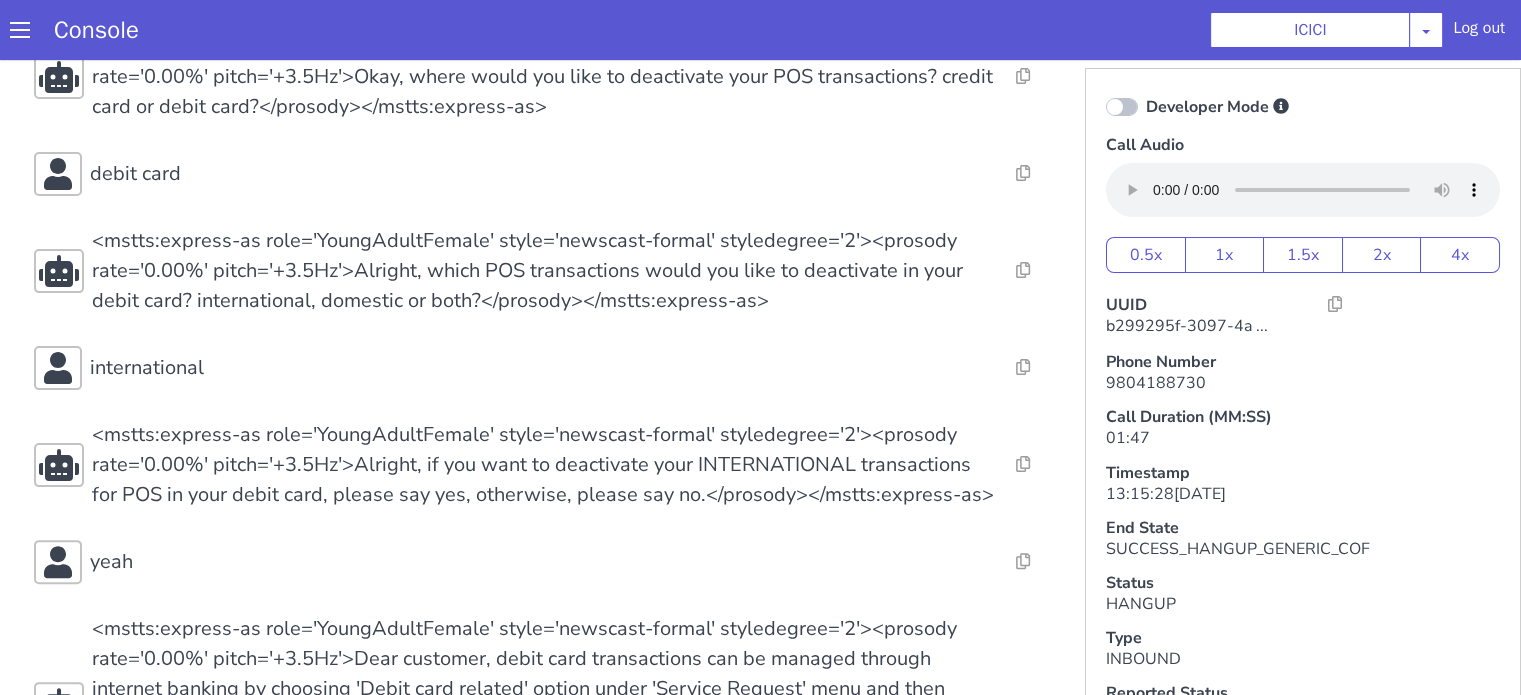 click on "Resolve  Intent Error  Entity Error  Transcription Error  Miscellaneous Submit Resolve  Intent Error  Entity Error  Transcription Error  Miscellaneous Submit Resolve  Intent Error  Entity Error  Transcription Error  Miscellaneous Submit <mstts:express-as role='YoungAdultFemale' style='newscast-formal' styledegree='2'><prosody rate='0.00%' pitch='+3.5Hz'>Hi, welcome to ICICI BANK, I'm your customer service expert, how may I help you?</prosody></mstts:express-as> Resolve  Intent Error  Entity Error  Transcription Error  Miscellaneous Submit how can with your ttransaction Resolve  Intent Error  Entity Error  Transcription Error  Miscellaneous Submit <mstts:express-as role='YoungAdultFemale' style='newscast-formal' styledegree='2'><prosody rate='0.00%' pitch='+3.5Hz'>Alright, if you want to know the blocking status of your debit card, please say blocking status, if you want to deactivate your card, please say deactivate.</prosody></mstts:express-as> Resolve  Intent Error  Entity Error  Transcription Error Submit" at bounding box center [544, 383] 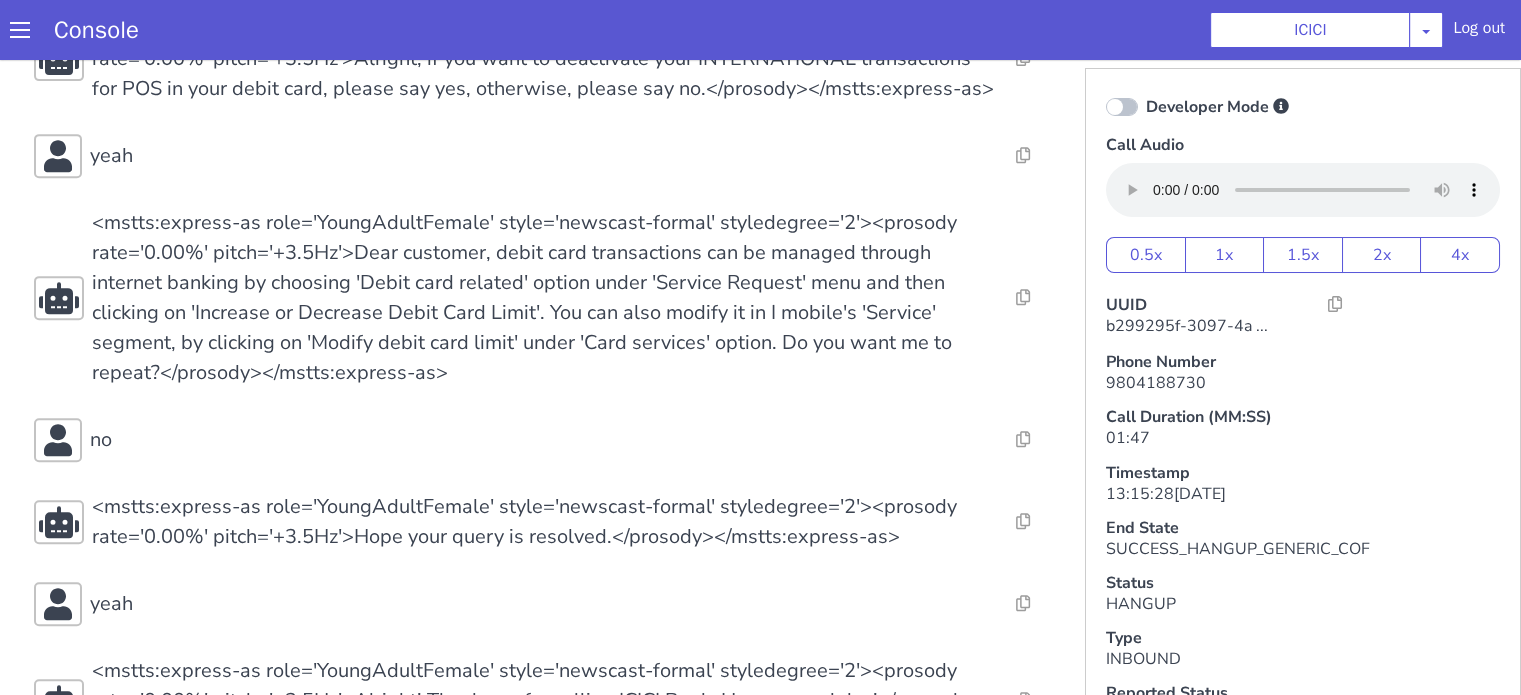 scroll, scrollTop: 989, scrollLeft: 0, axis: vertical 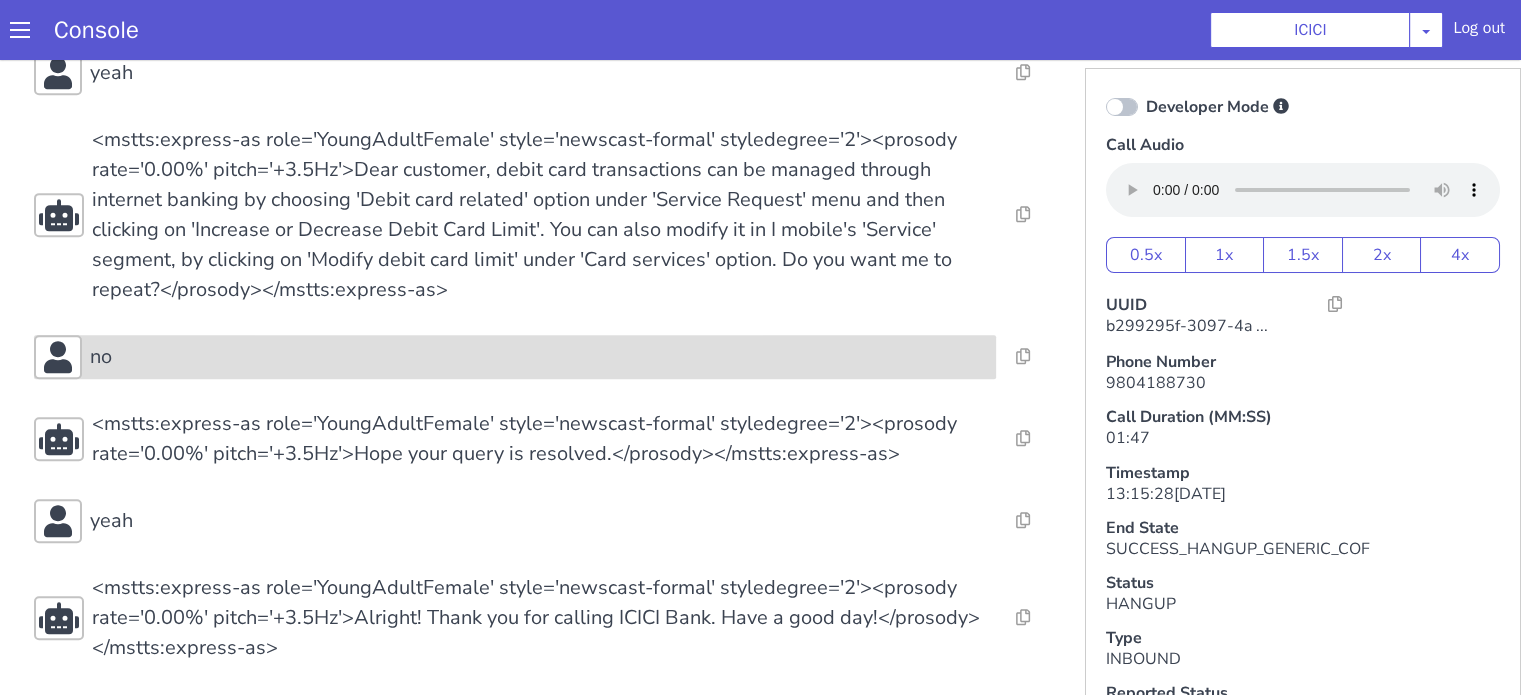 click on "no" at bounding box center [539, 357] 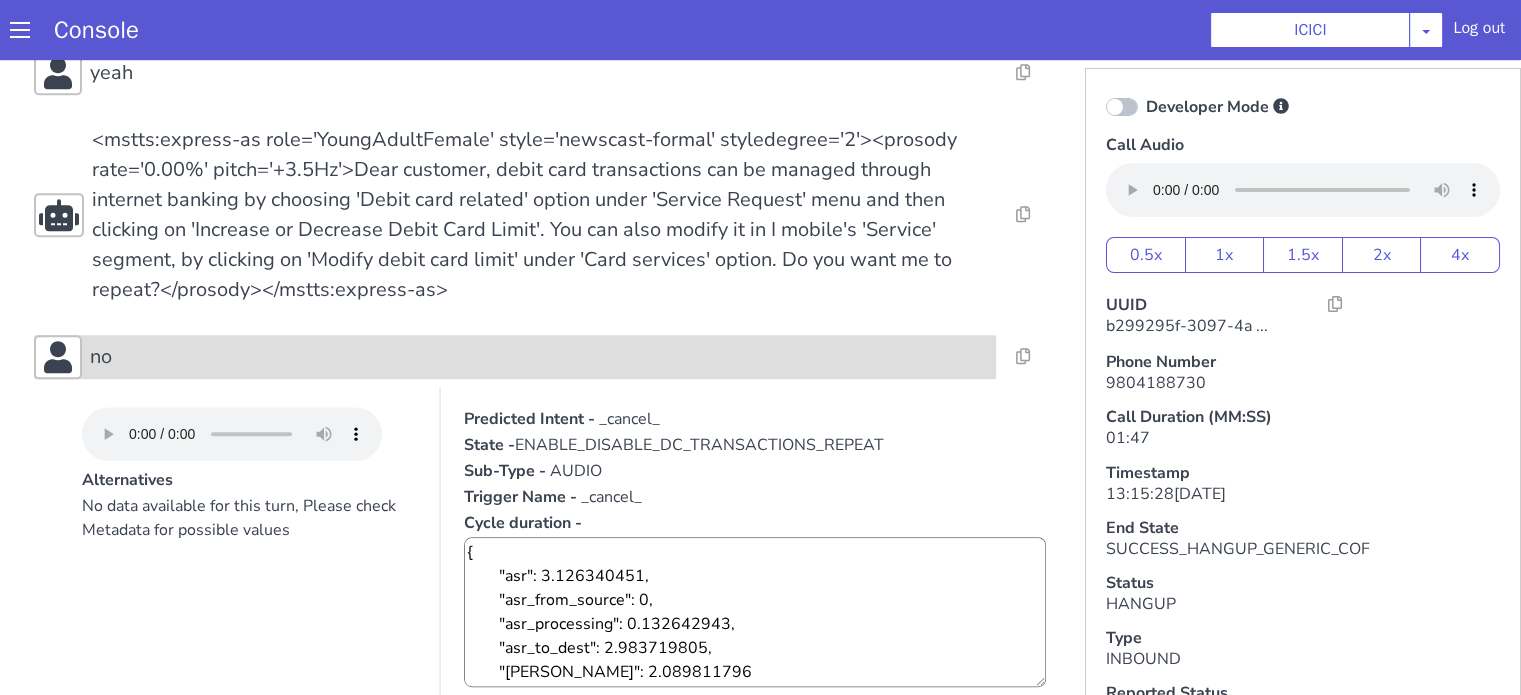 click on "no" at bounding box center [539, 357] 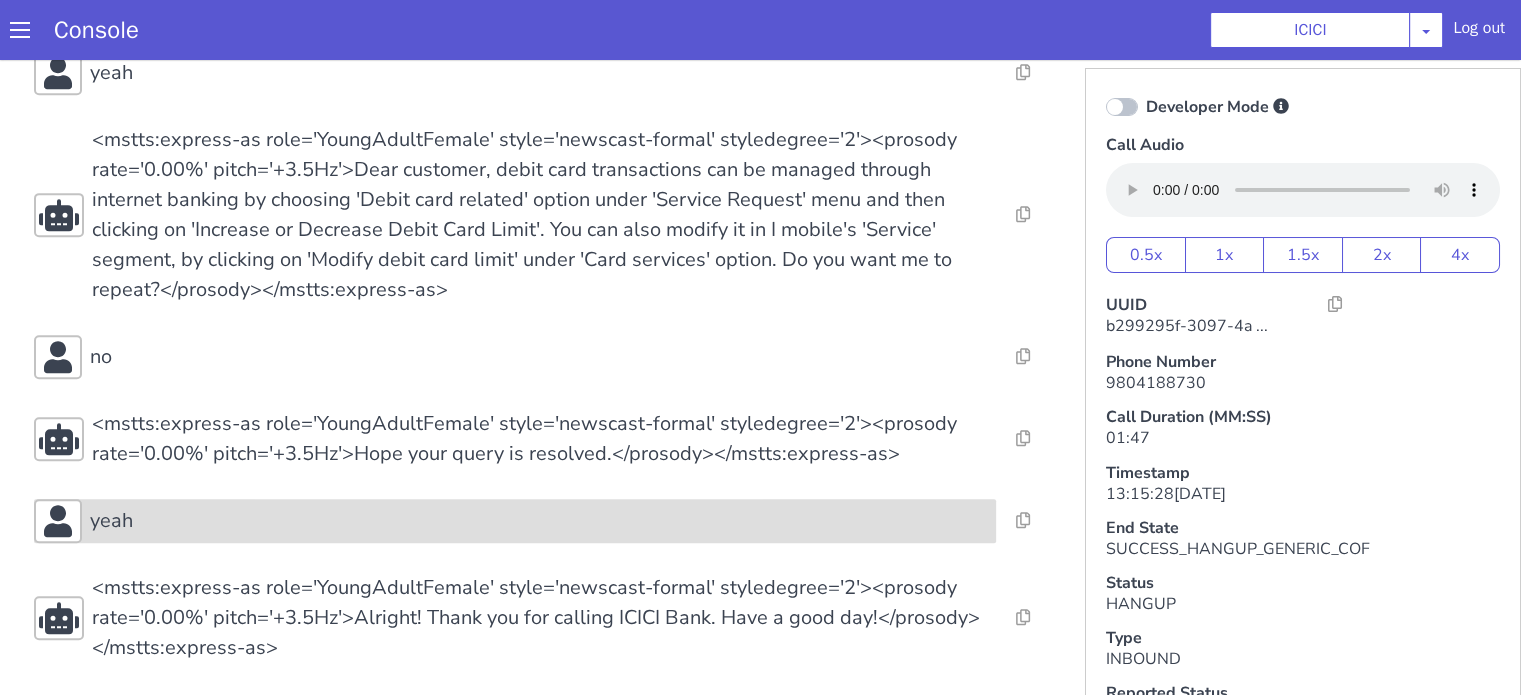 click on "yeah" at bounding box center [539, 521] 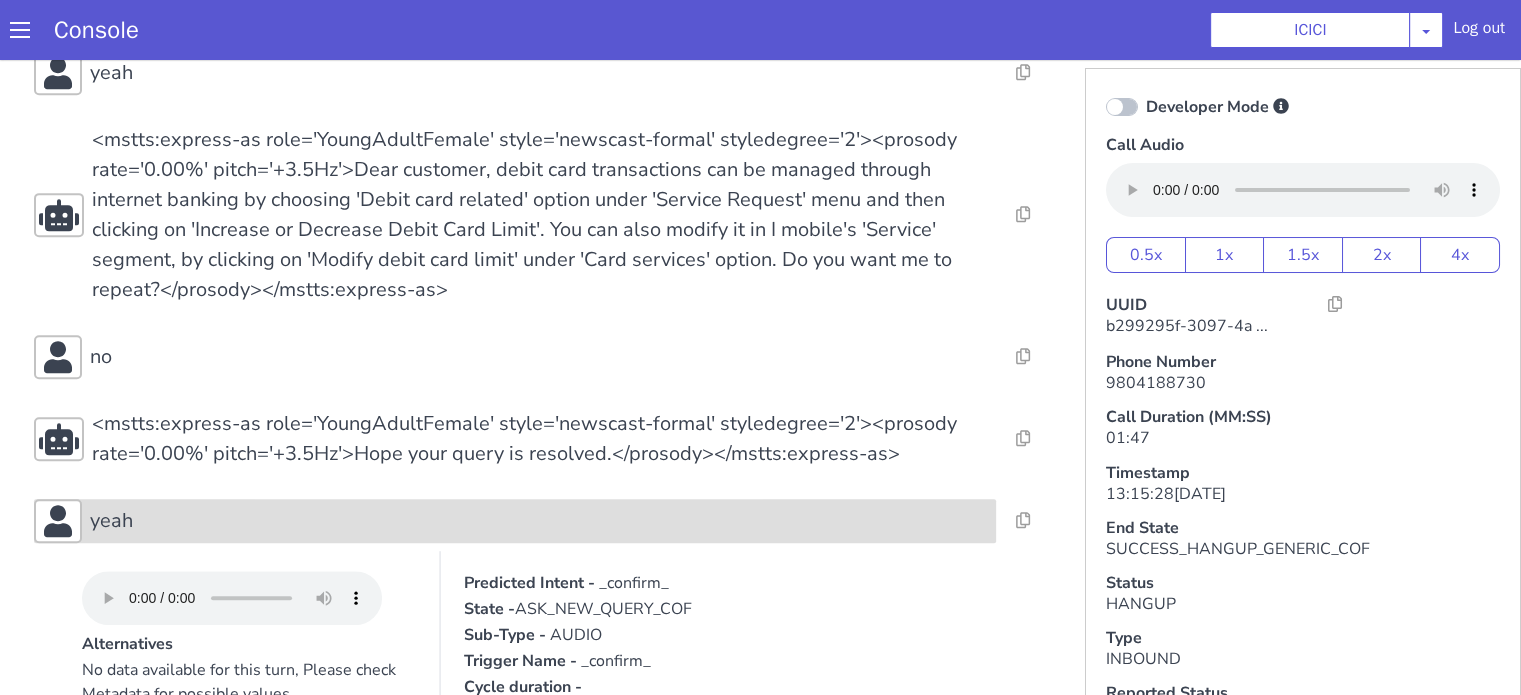 click on "yeah" at bounding box center (539, 521) 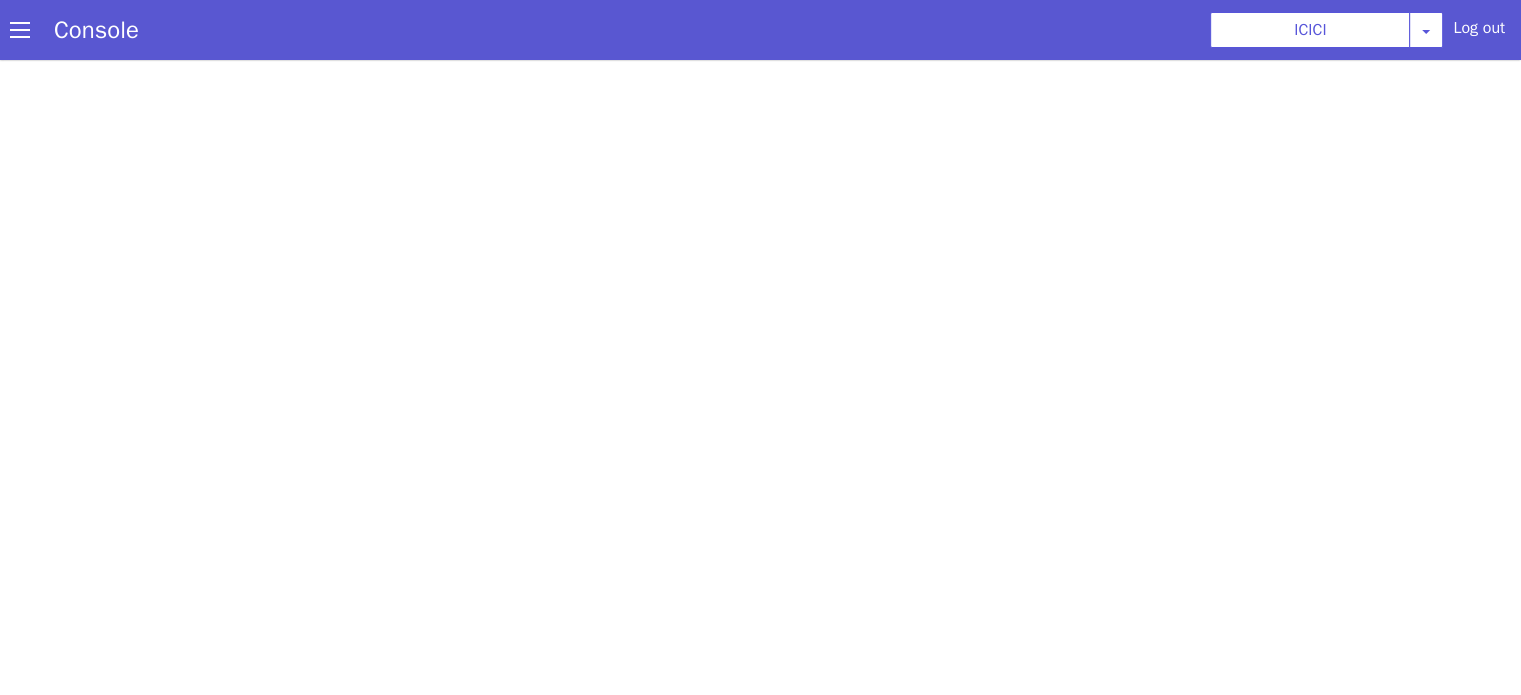 scroll, scrollTop: 0, scrollLeft: 0, axis: both 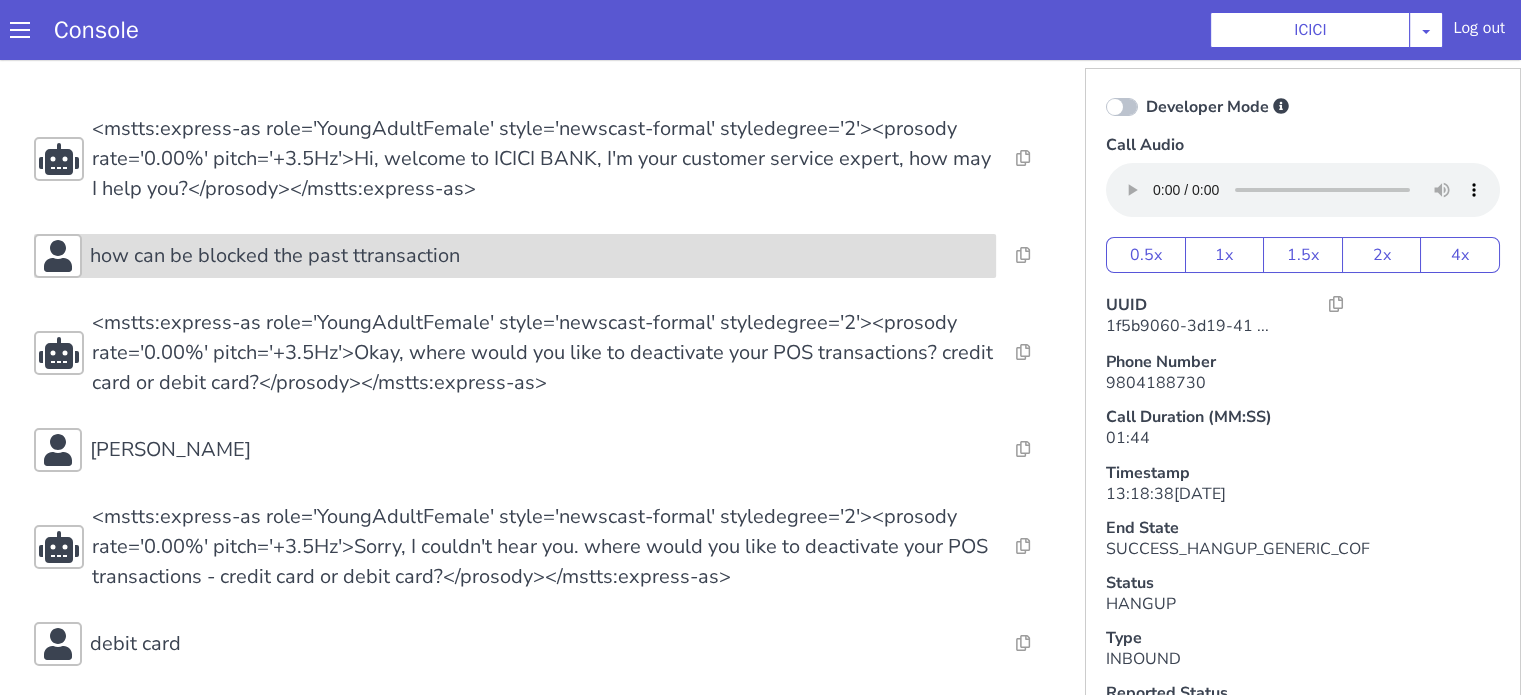 click on "how can be blocked the past ttransaction" at bounding box center [539, 256] 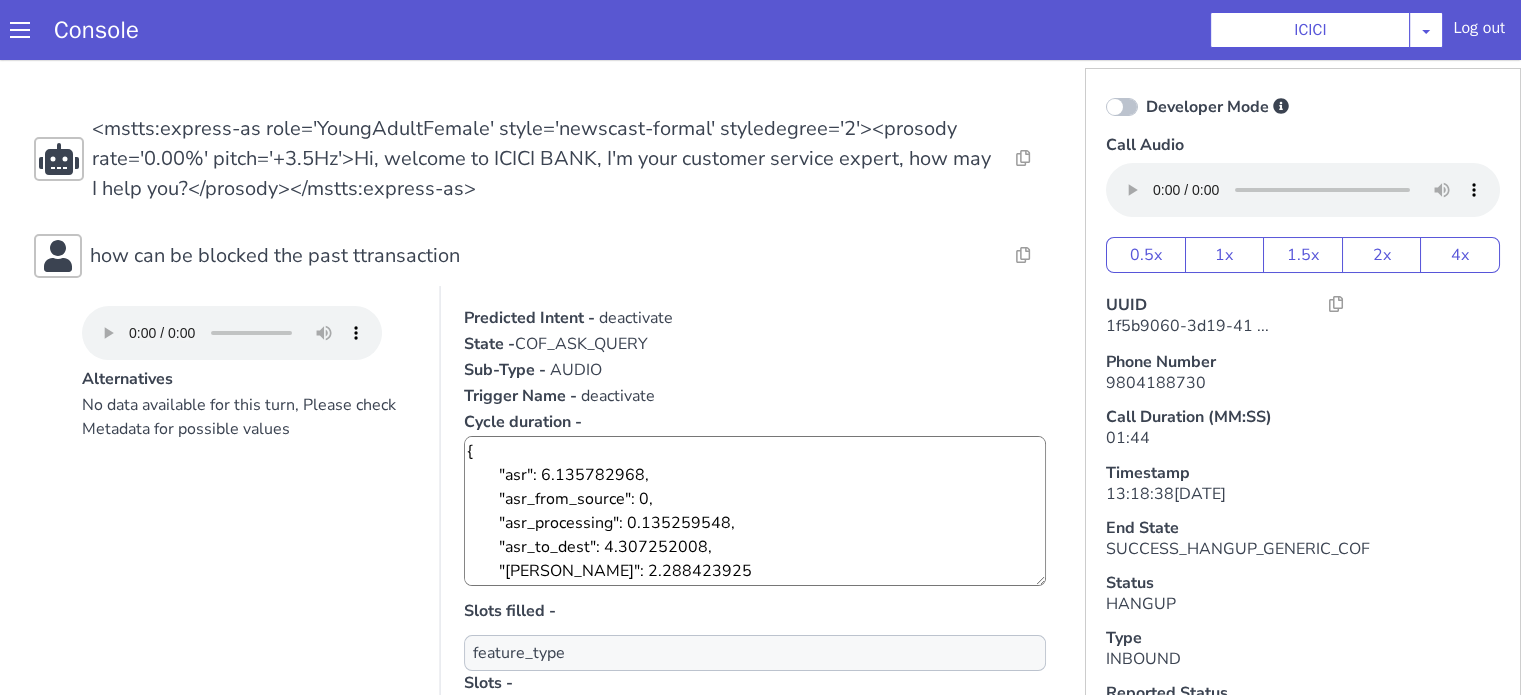 click on "Resolve  Intent Error  Entity Error  Transcription Error  Miscellaneous Submit Resolve  Intent Error  Entity Error  Transcription Error  Miscellaneous Submit Resolve  Intent Error  Entity Error  Transcription Error  Miscellaneous Submit <mstts:express-as role='YoungAdultFemale' style='newscast-formal' styledegree='2'><prosody rate='0.00%' pitch='+3.5Hz'>Hi, welcome to ICICI BANK, I'm your customer service expert, how may I help you?</prosody></mstts:express-as> Resolve  Intent Error  Entity Error  Transcription Error  Miscellaneous Submit how can be blocked the past ttransaction Alternatives No data available for this turn, Please check Metadata for possible values Predicted Intent -   deactivate State -  COF_ASK_QUERY Sub-Type -   AUDIO Trigger Name -   deactivate Cycle duration -  {
"asr": 6.135782968,
"asr_from_source": 0,
"asr_processing": 0.135259548,
"asr_to_dest": 4.307252008,
"plute": 2.288423925
} Slots filled - feature_type Slots -   Show Prediction Show Debug Metadata Show Metadata Report yeah" at bounding box center (544, 1149) 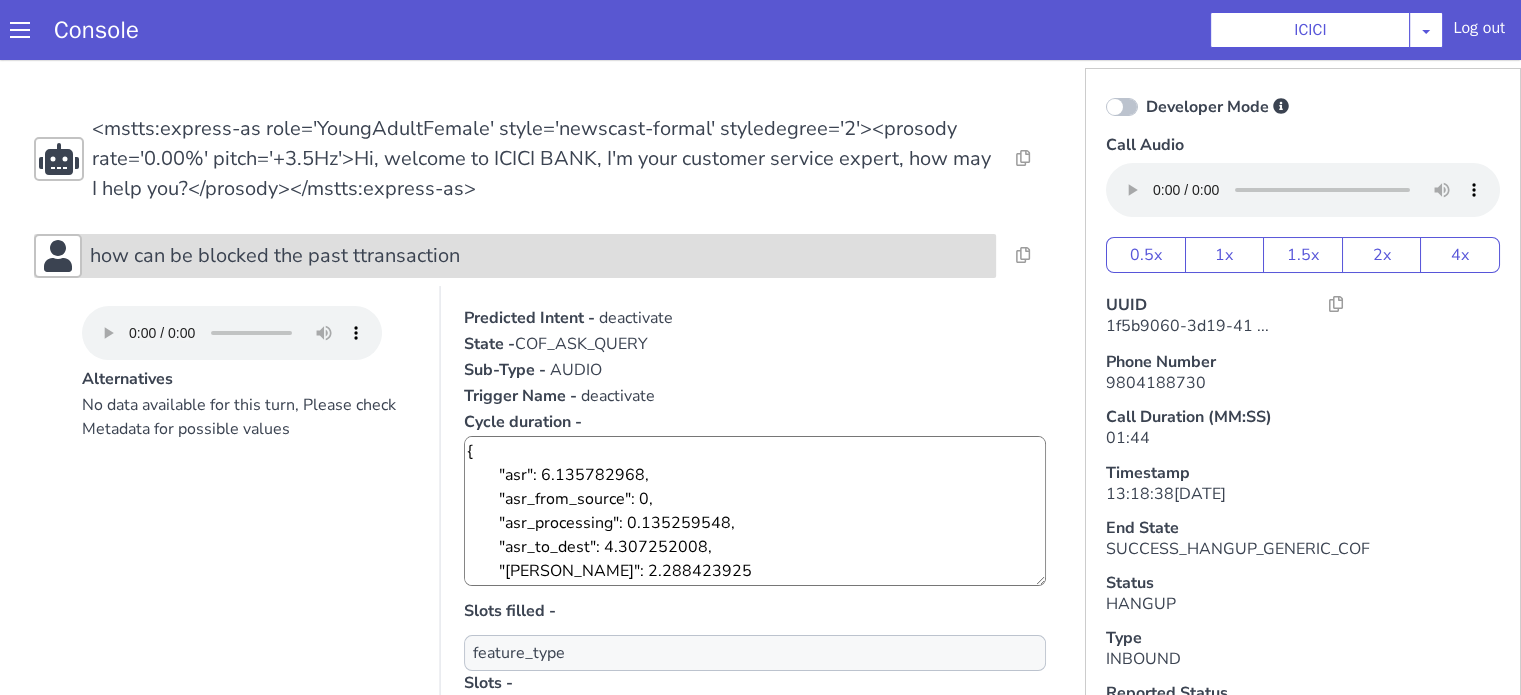 click on "how can be blocked the past ttransaction" at bounding box center [275, 256] 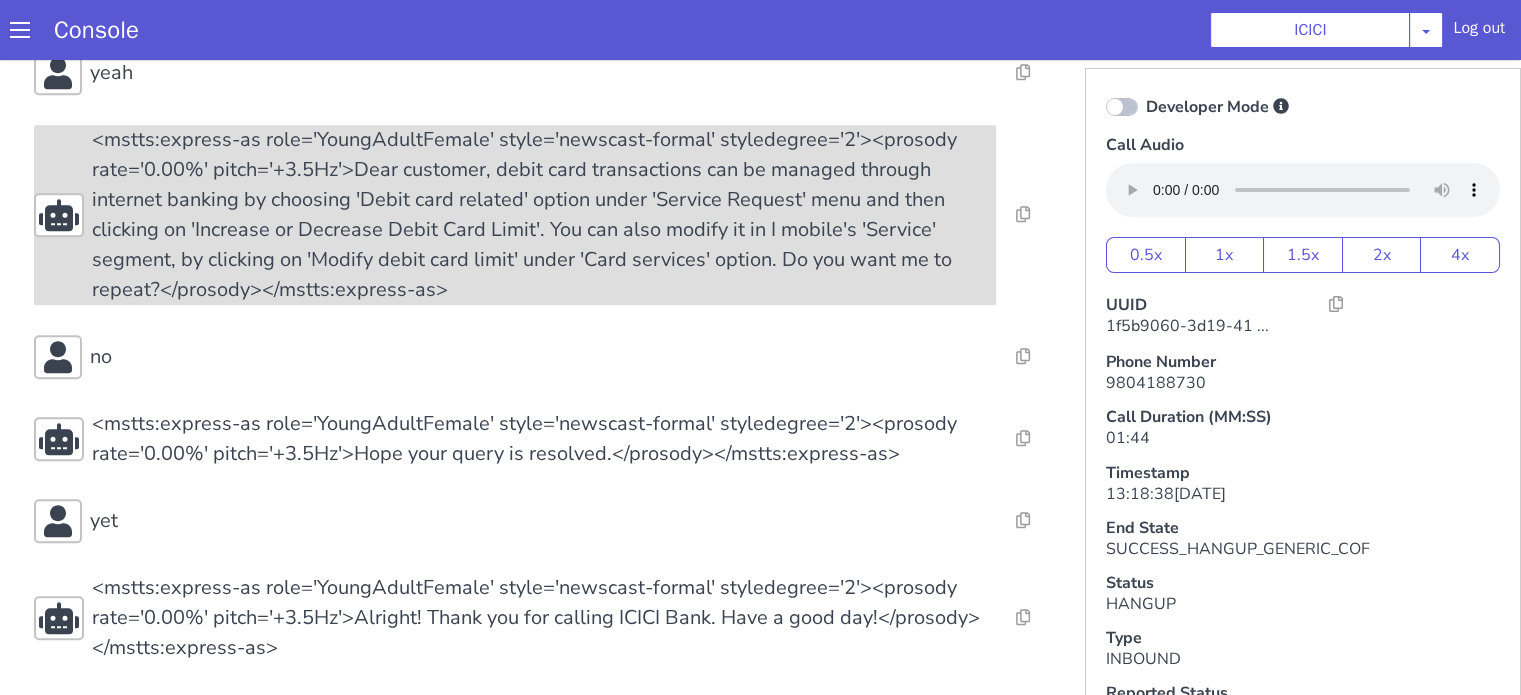 scroll, scrollTop: 759, scrollLeft: 0, axis: vertical 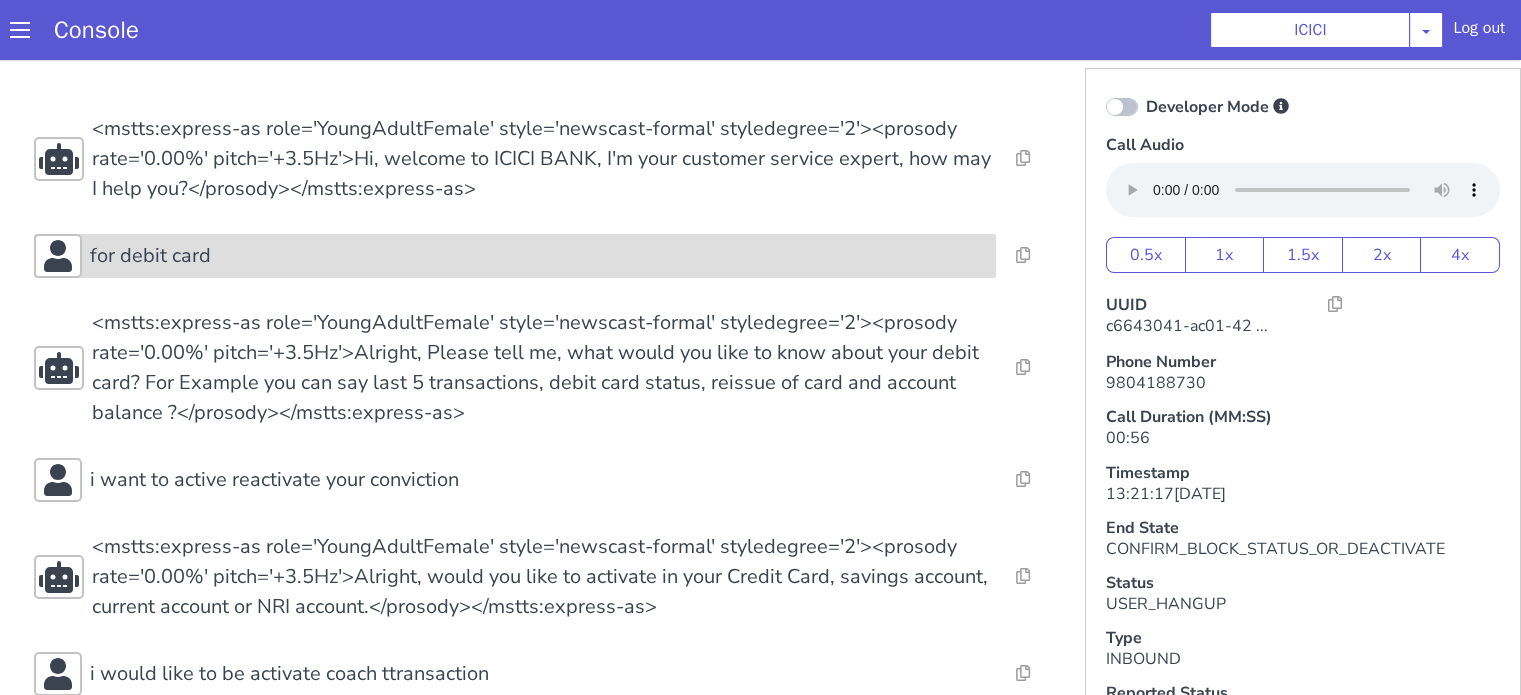 click on "for debit card" at bounding box center (539, 256) 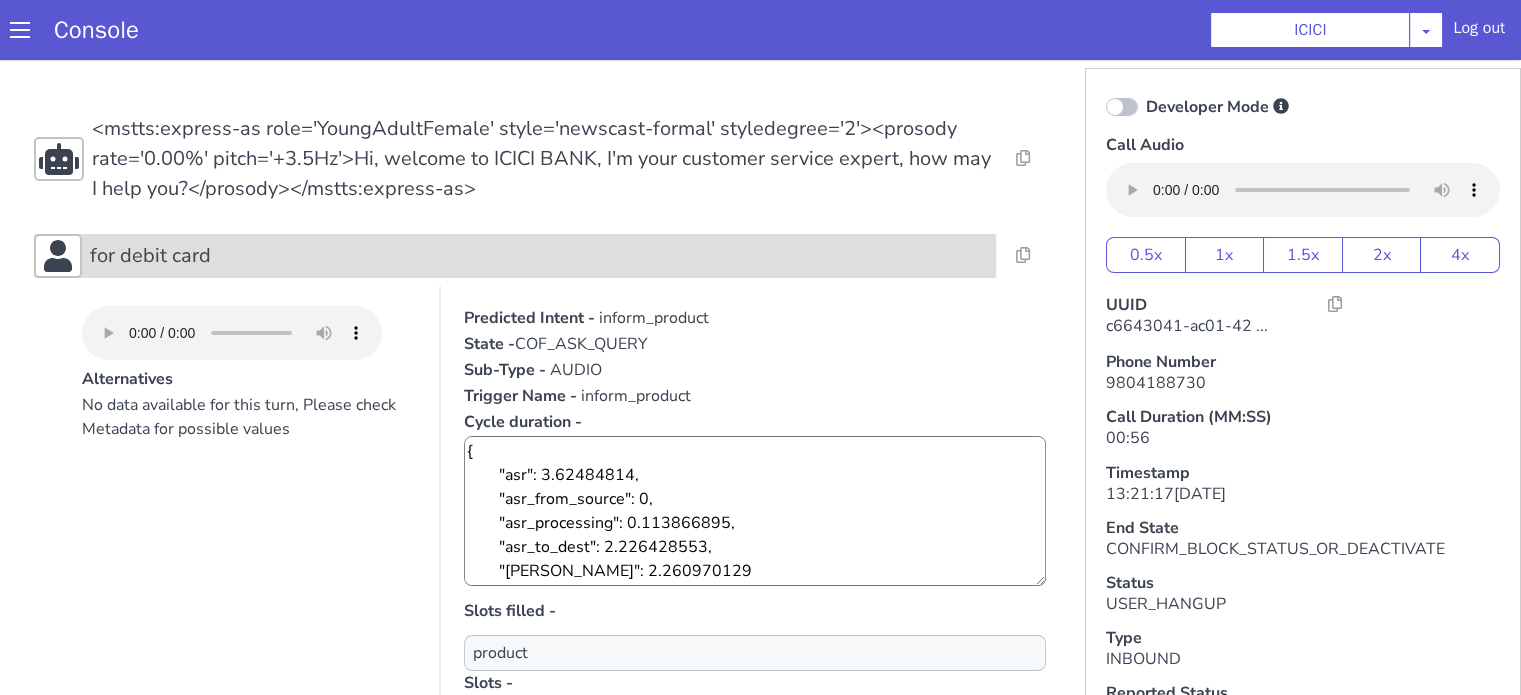 click on "for debit card" at bounding box center (539, 256) 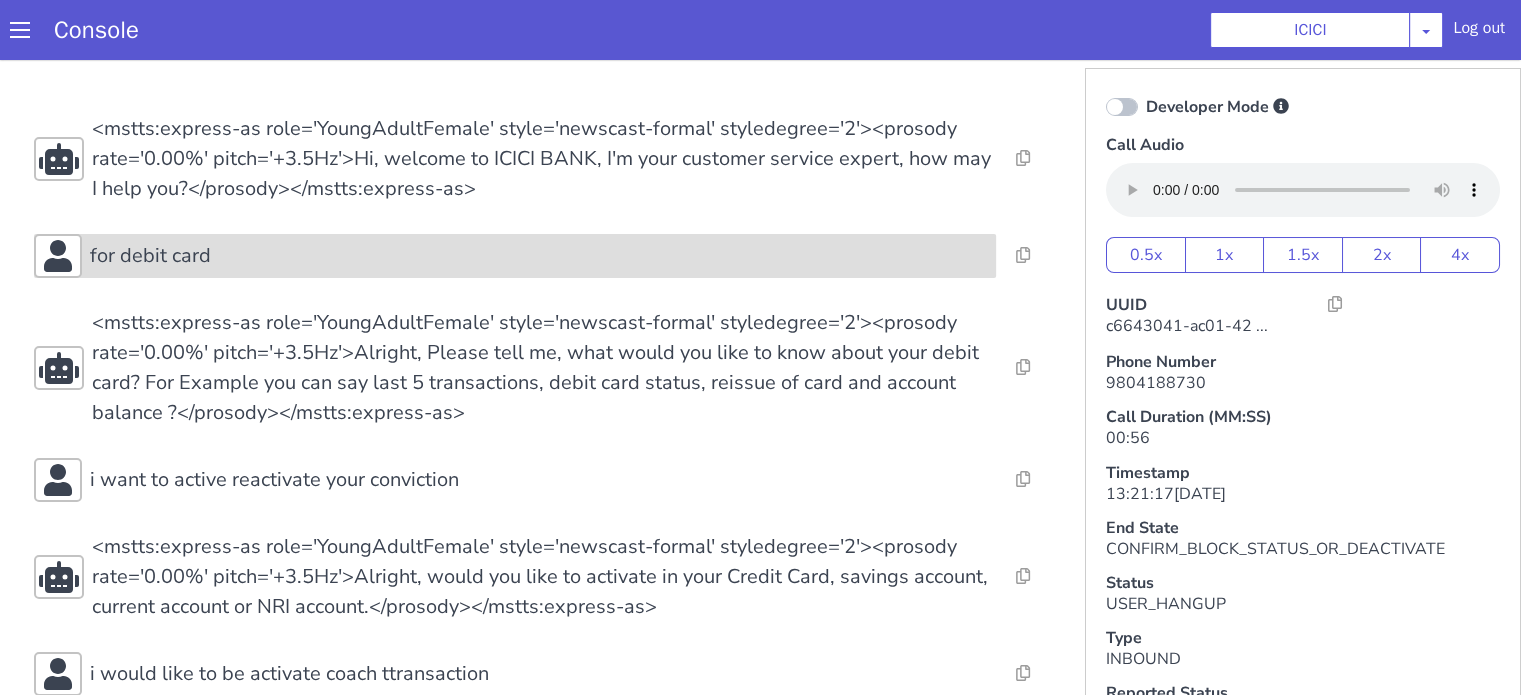 scroll, scrollTop: 100, scrollLeft: 0, axis: vertical 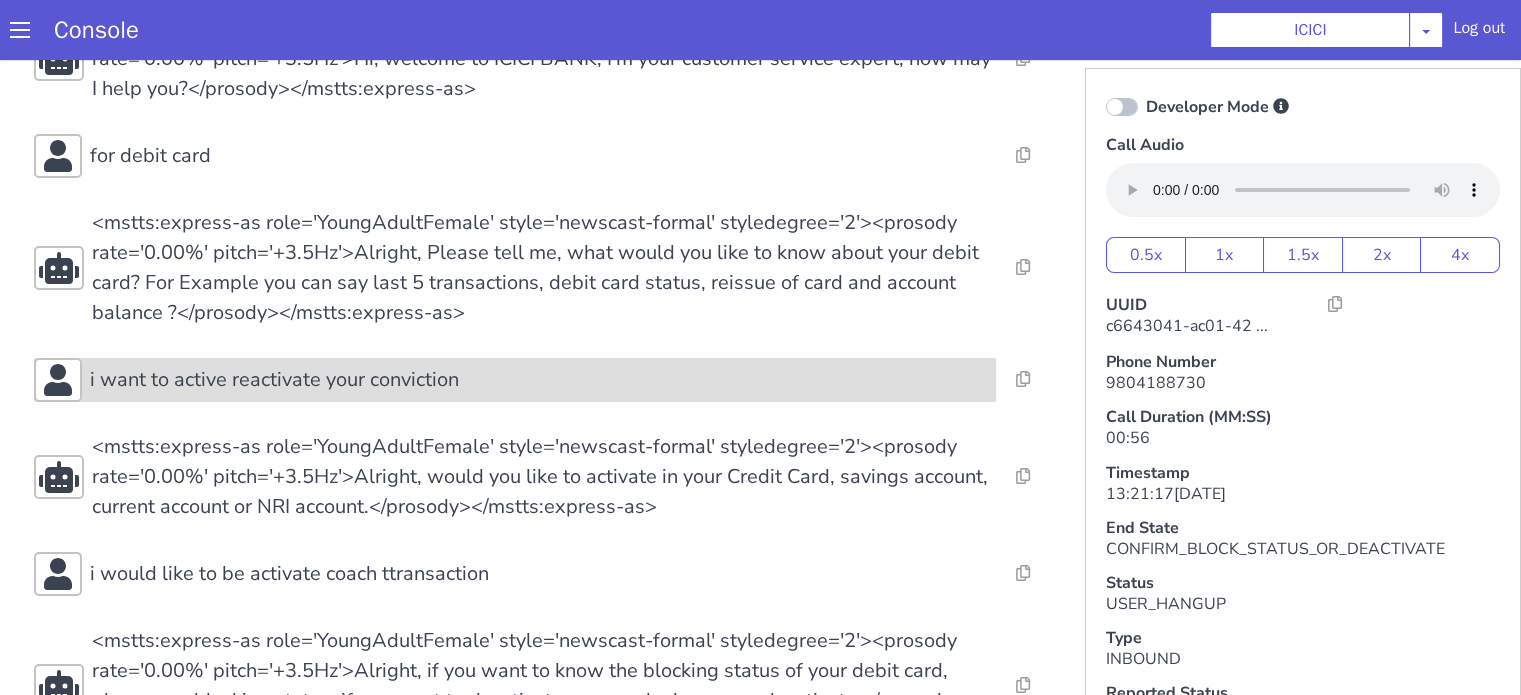 click on "i want to active reactivate your conviction" at bounding box center (274, 380) 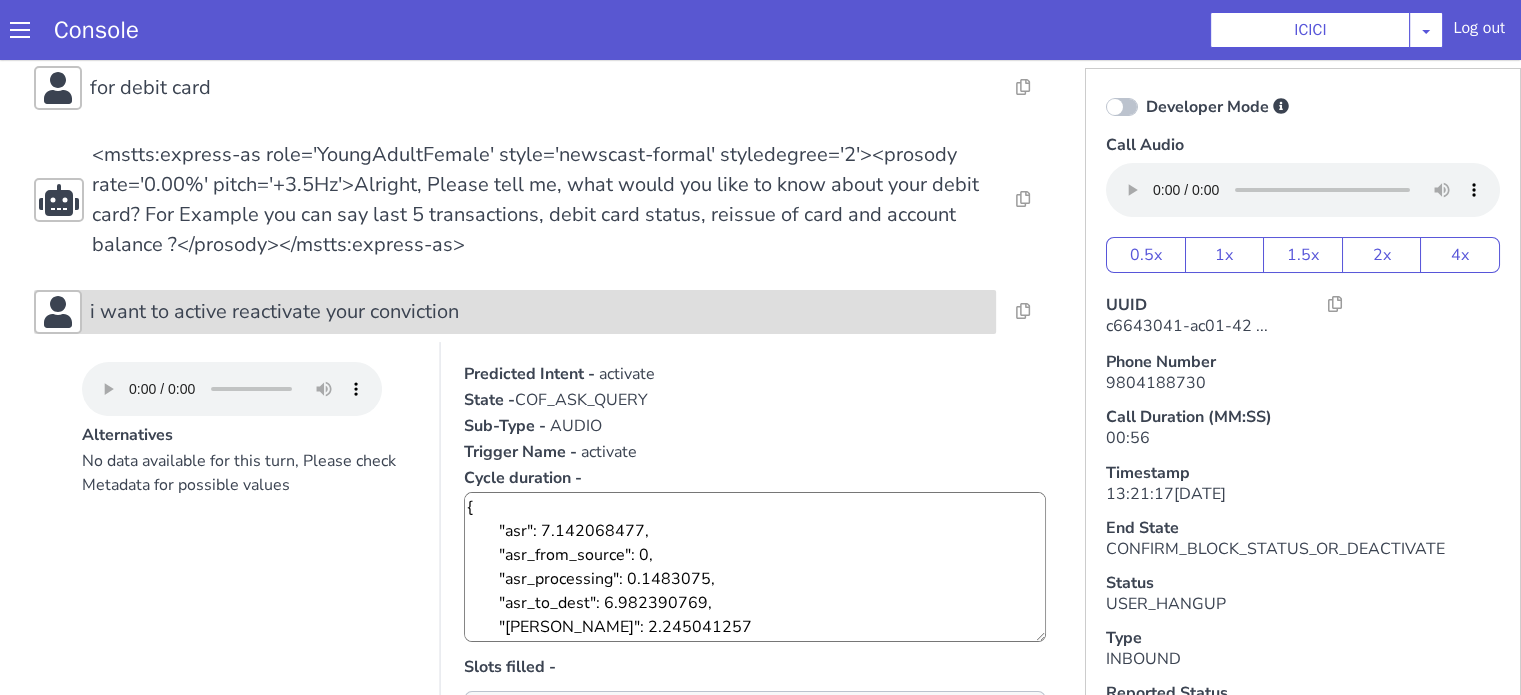 scroll, scrollTop: 200, scrollLeft: 0, axis: vertical 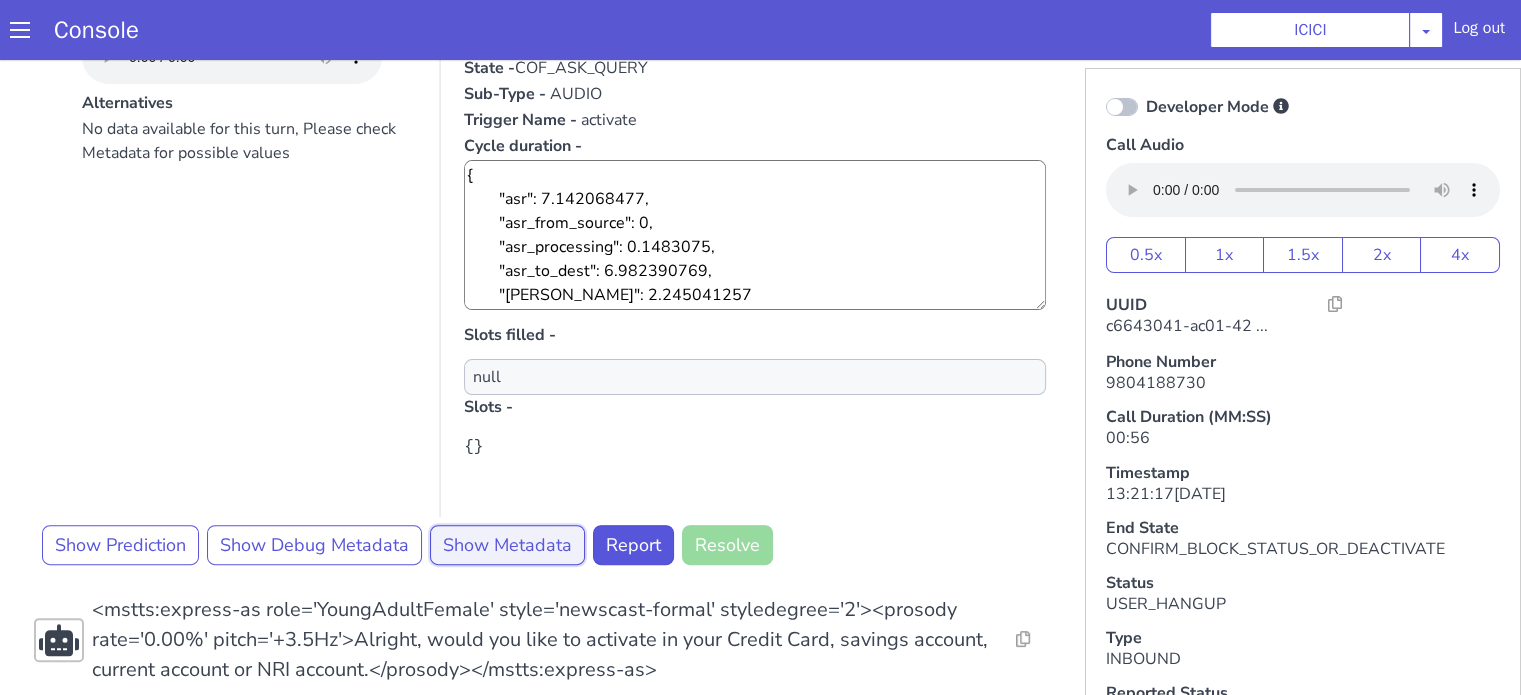 click on "Show Metadata" at bounding box center (507, 545) 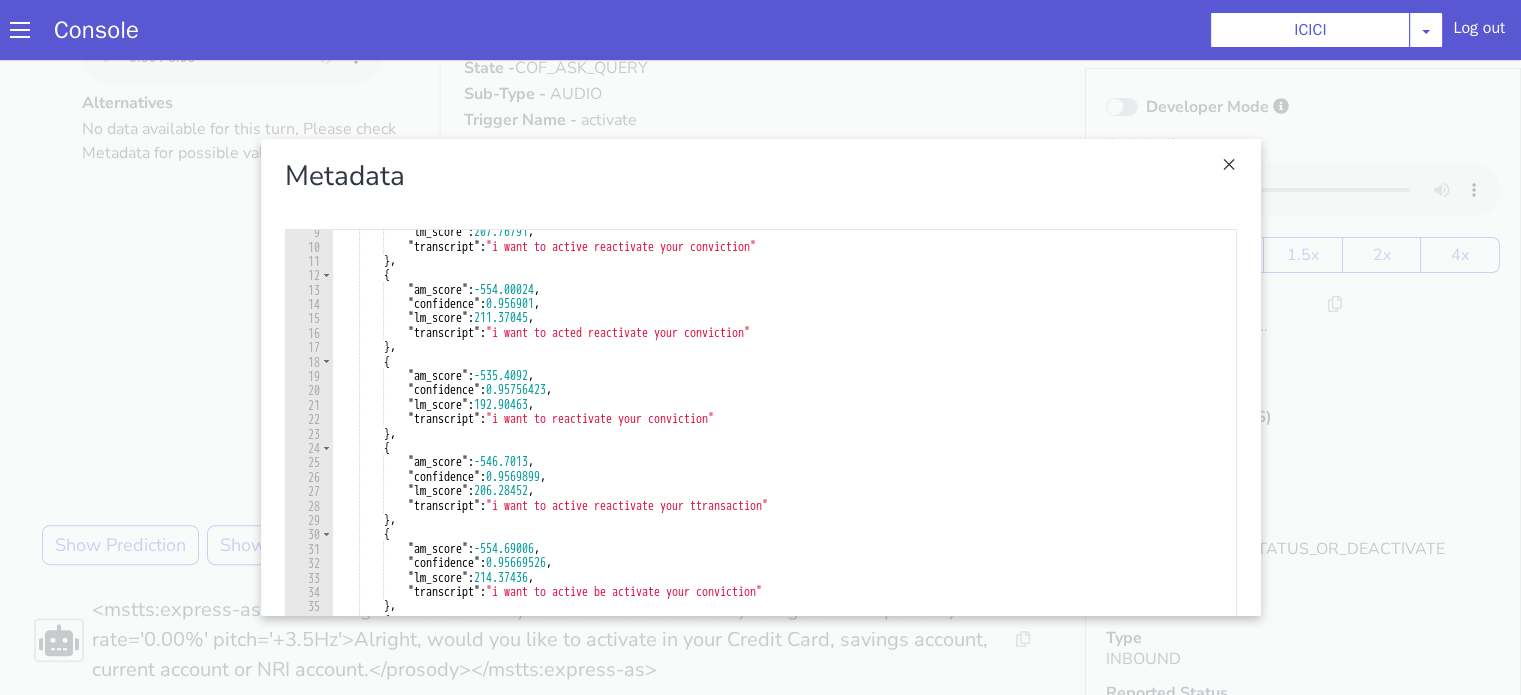 scroll, scrollTop: 60, scrollLeft: 0, axis: vertical 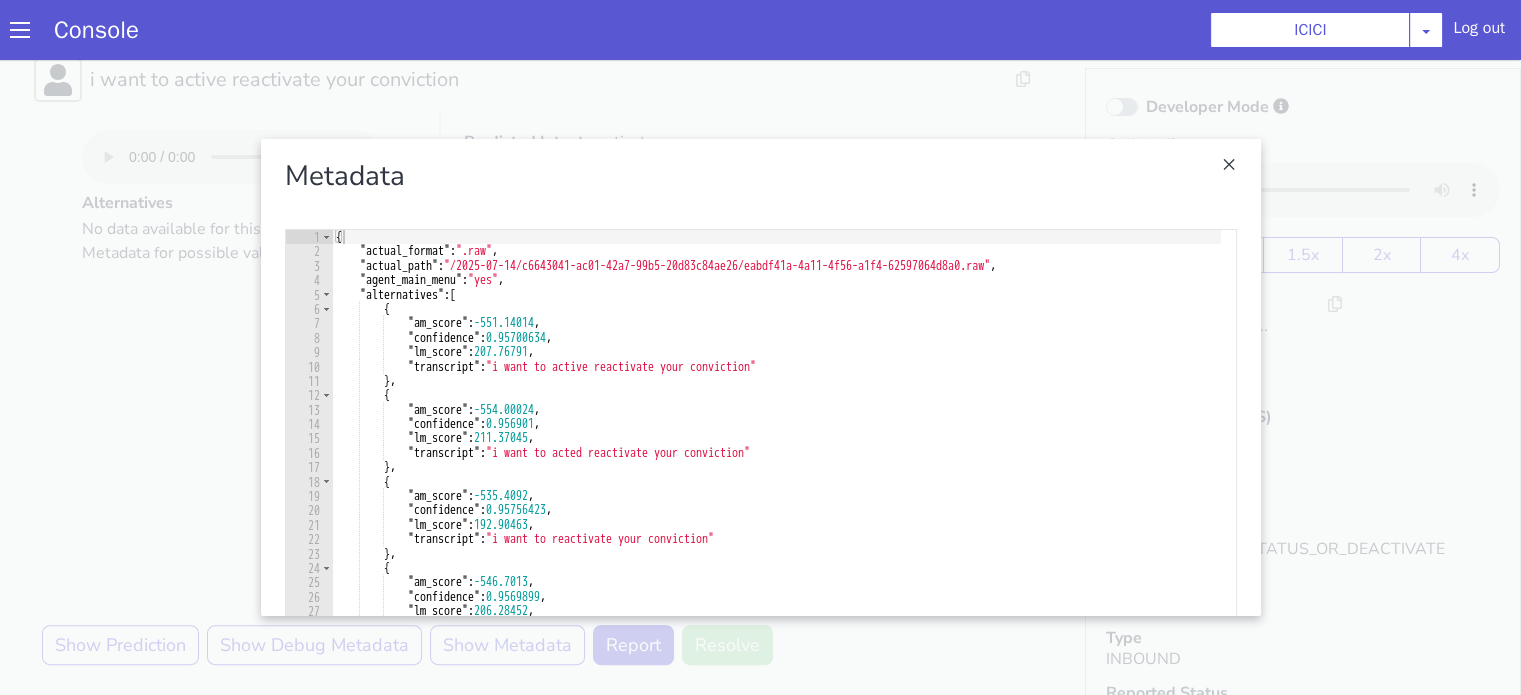 click at bounding box center [760, 377] 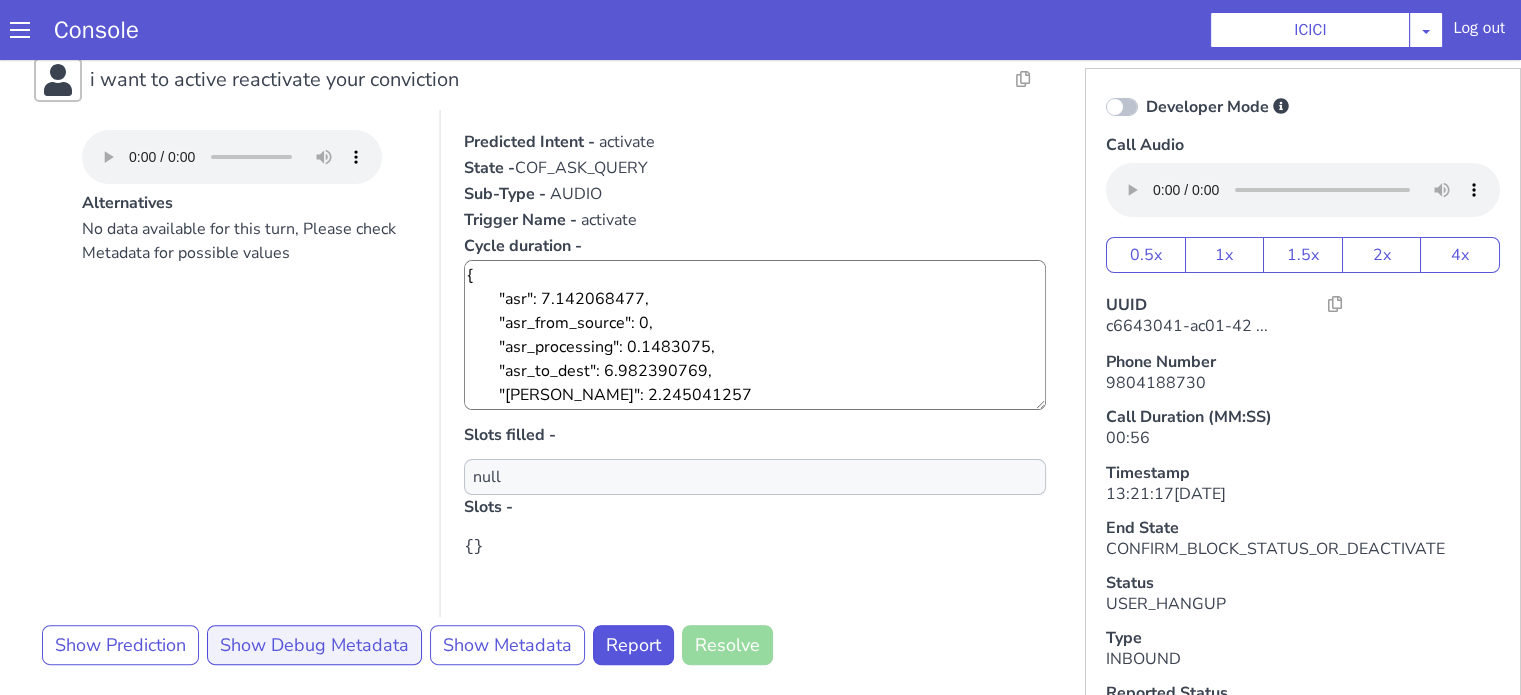 scroll, scrollTop: 600, scrollLeft: 0, axis: vertical 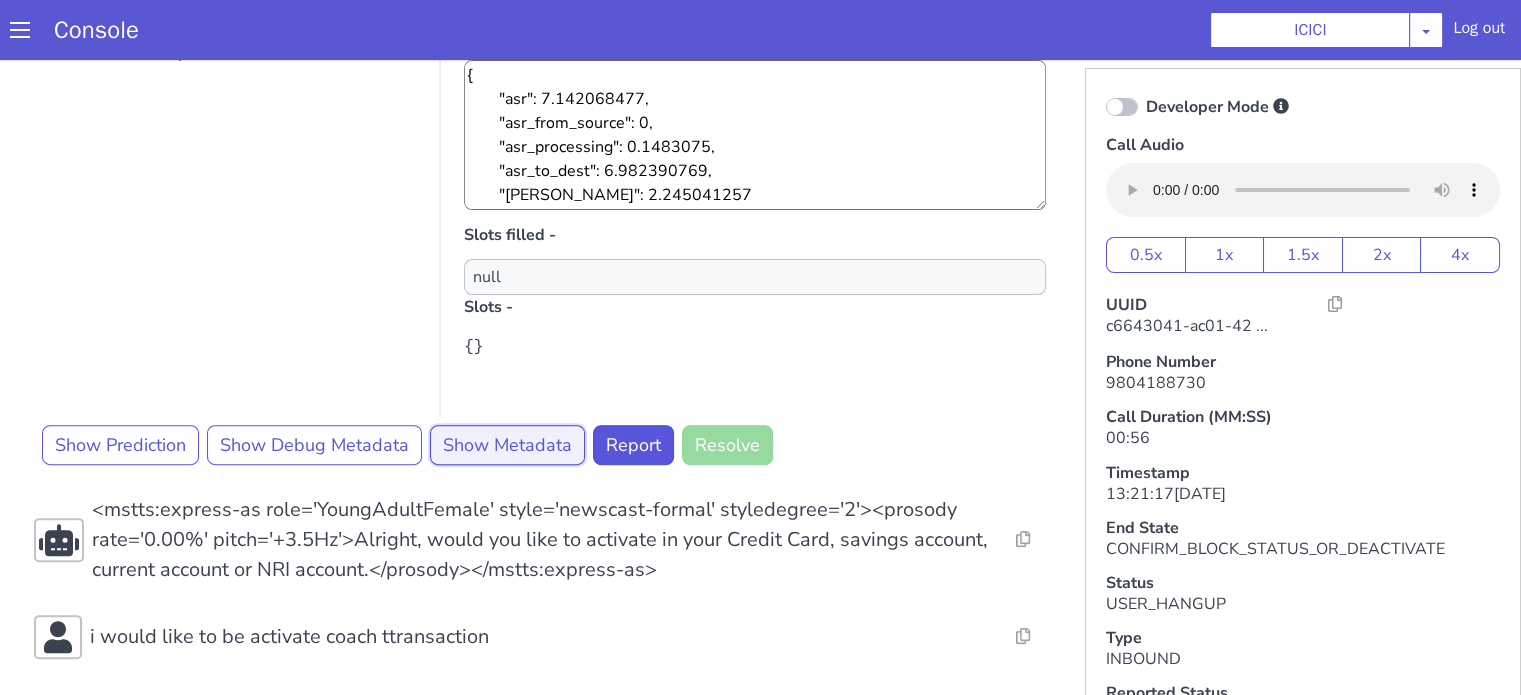 click on "Show Metadata" at bounding box center [507, 445] 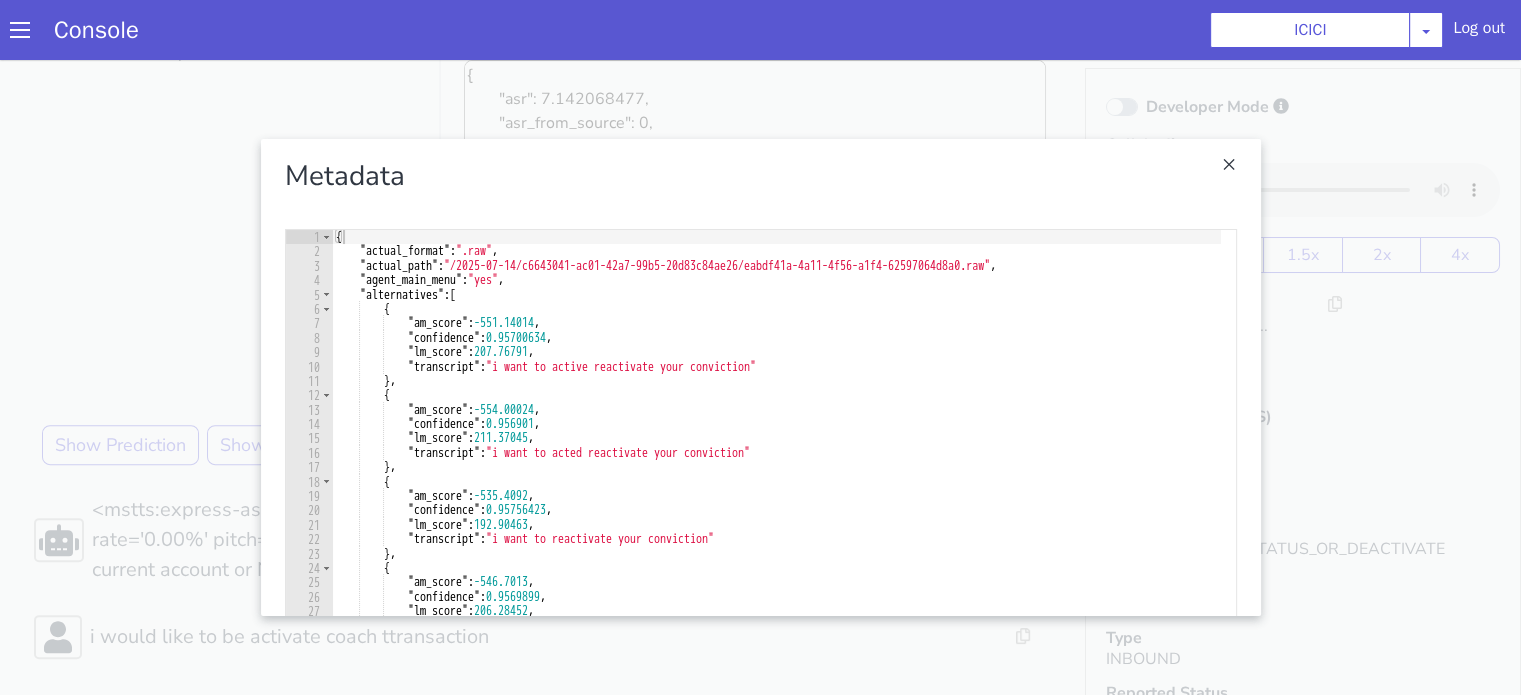 click at bounding box center (760, 377) 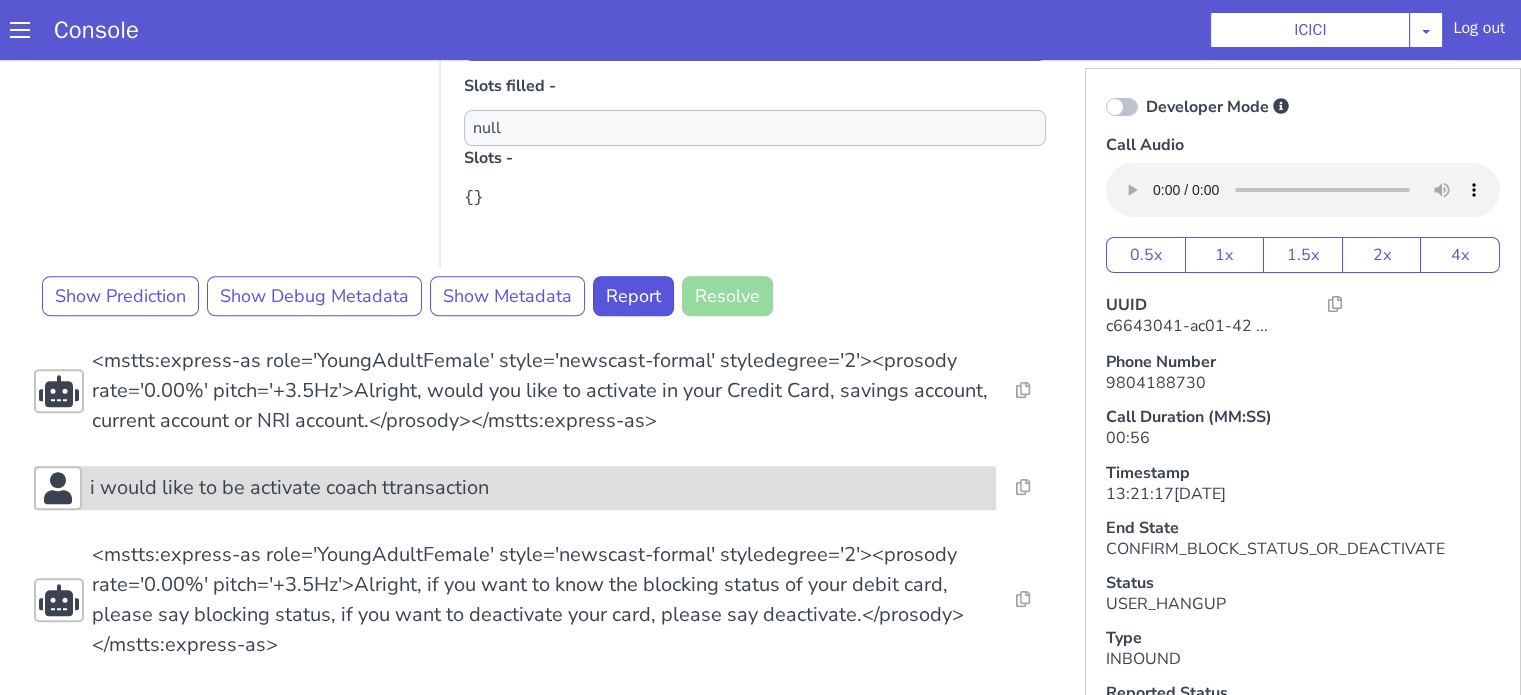 click on "i would like to be activate coach ttransaction" at bounding box center [289, 488] 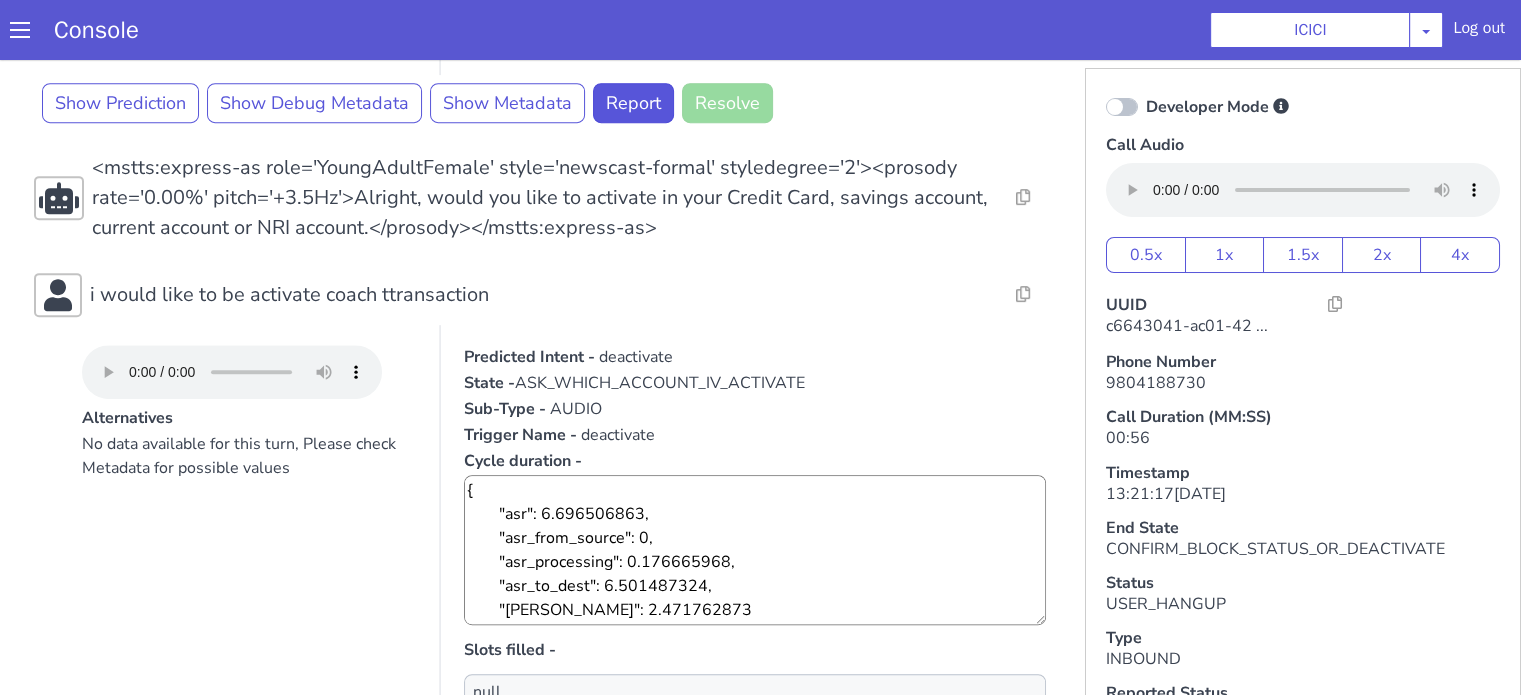 scroll, scrollTop: 1049, scrollLeft: 0, axis: vertical 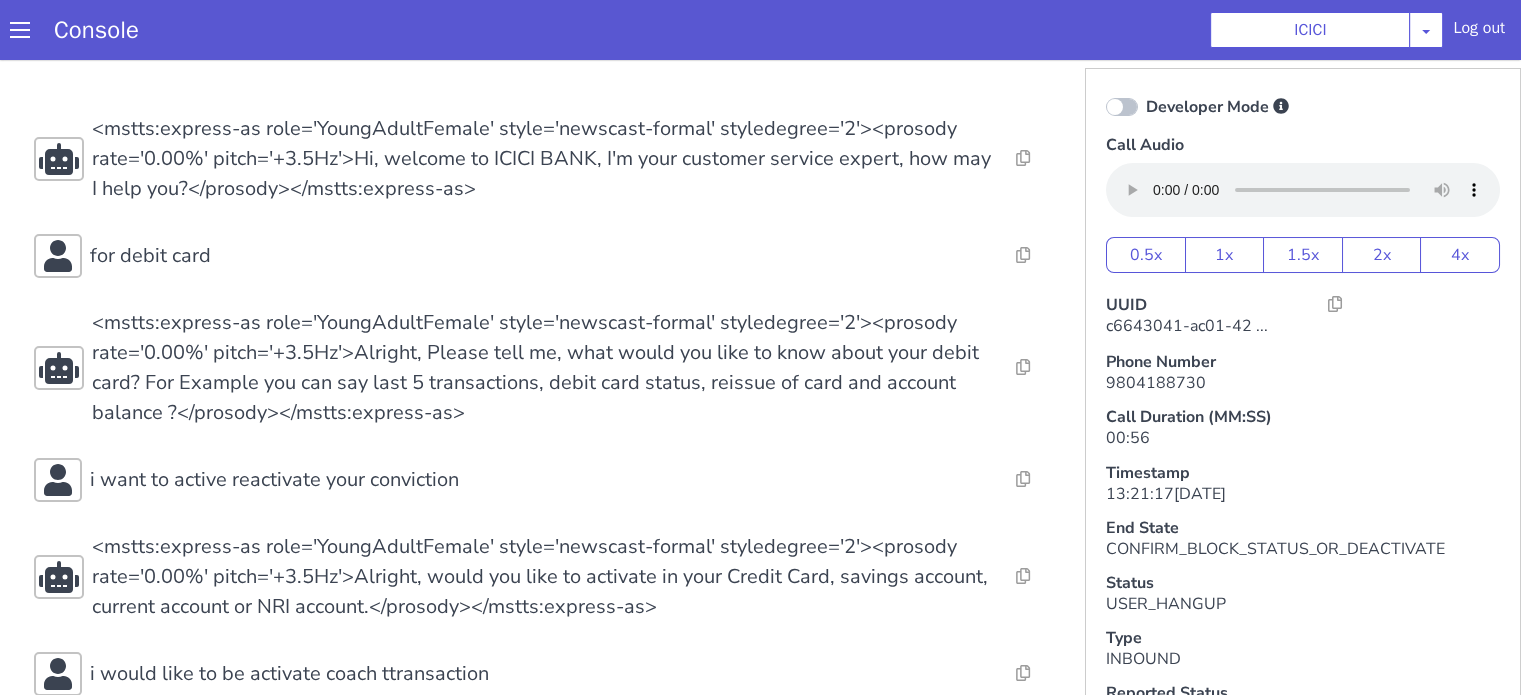 click on "Console ICICI AO Smith Airtel DTH Pilot Airtel POC Alice Blue NT Aliceblue American Finance - US Apollo Apollo 24*7 Application - Collections Auto NPS feedback Avaya Devconnect Axis Axis AMC Axis Outbound BAGIC BALIC BALIC Old 2 Bajaj Autofinance Bajaj Fin Banking Demo Barbeque Nation Buy Now Pay Later Cars24 Cashe Central Bank of India Charles Tyrwhitt Cholamandalam Finance Consumer Durables Coverfox Covid19 Helpline Credgenics CreditMate DPDzero DUMMY Data collection Demo - Collections Dish TV ERCM Emeritus Eureka Forbes - LQ FFAM360 - US Familiarity Farming_Axis Finaccel Flipkart Flow Templates Fusion Microfinance Giorgos_TestBot Great Learning Grievance Bot HDB Finance HDFC HDFC Ergo HDFC Freedom CC HDFC Life Demo HDFC Securities Hathway Internet Hathway V2 Home Credit IBM IBM Banking Demo ICICI ICICI Bank Outbound ICICI Lombard Persistency ICICI Prudential ICICI securities ICICI_lombard IDFC First Bank IFFCO Tokio Insurance Iffco Tokio Indiamart Indigo IndusInd - Settlement IndusInd CC Insurance Jarvis" at bounding box center (760, 30) 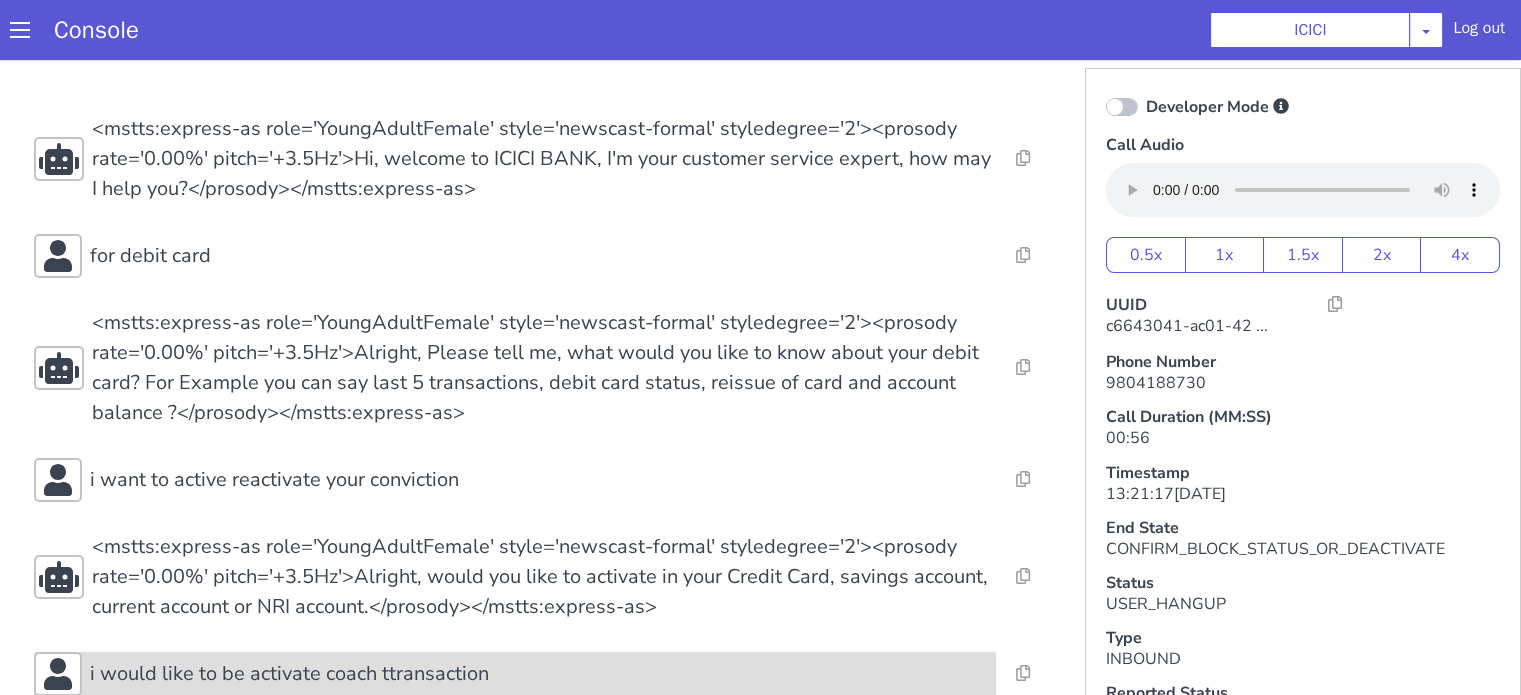 scroll, scrollTop: 186, scrollLeft: 0, axis: vertical 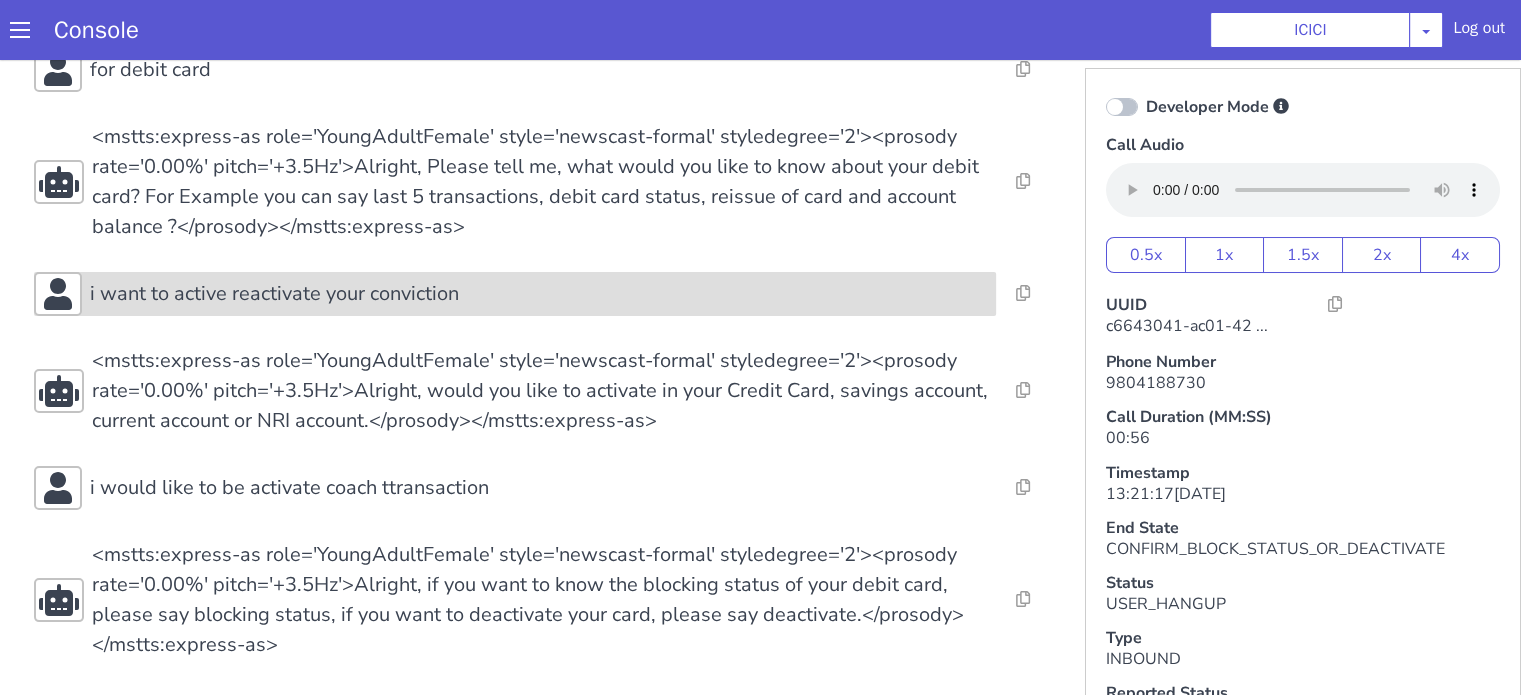 click on "i want to active reactivate your conviction" at bounding box center (274, 294) 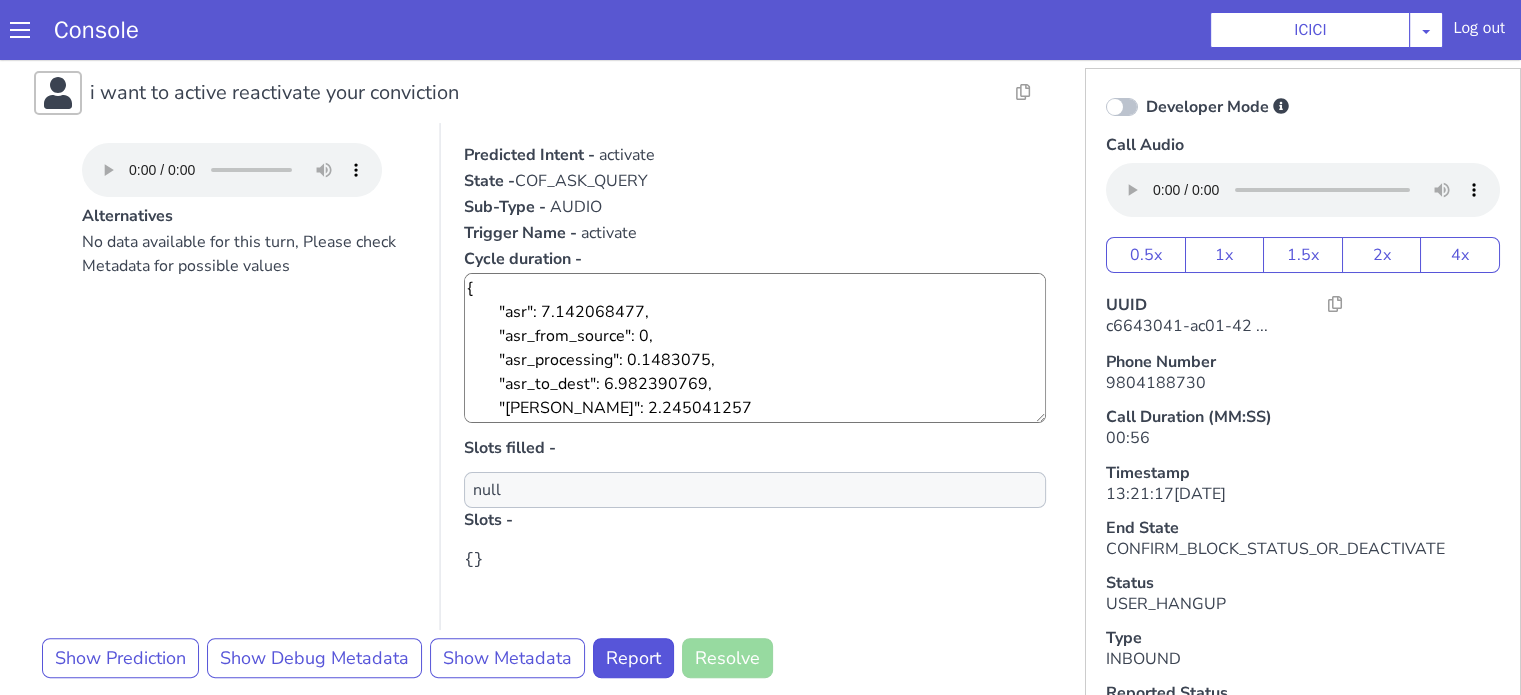 scroll, scrollTop: 486, scrollLeft: 0, axis: vertical 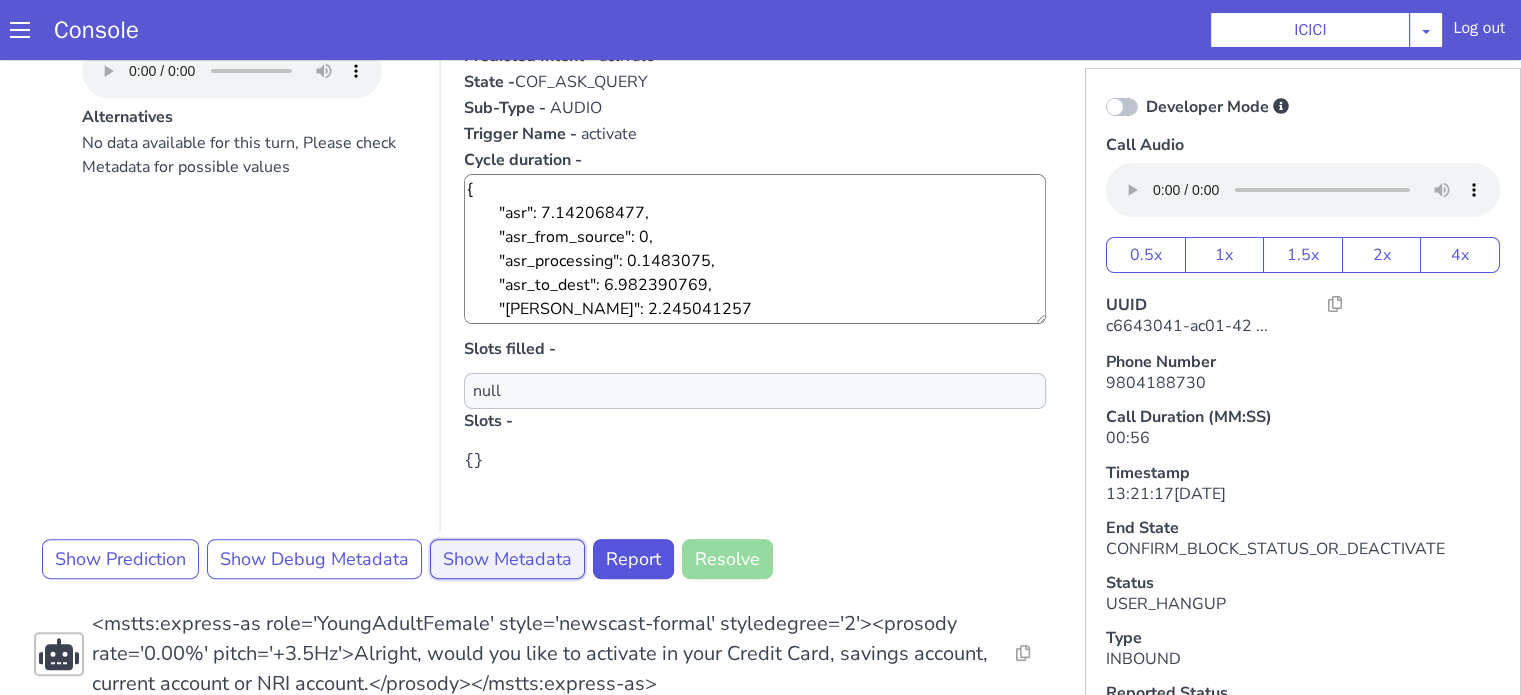 click on "Show Metadata" at bounding box center [507, 559] 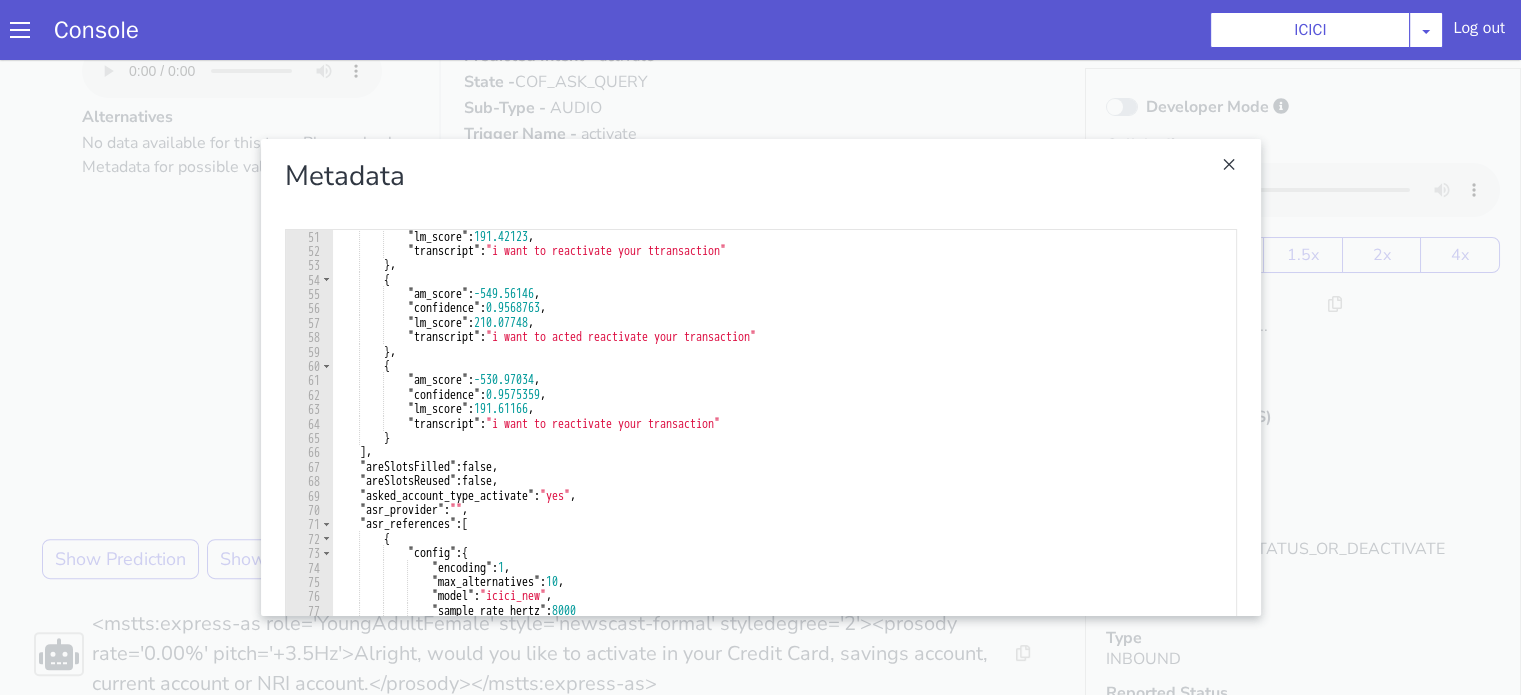 scroll, scrollTop: 840, scrollLeft: 0, axis: vertical 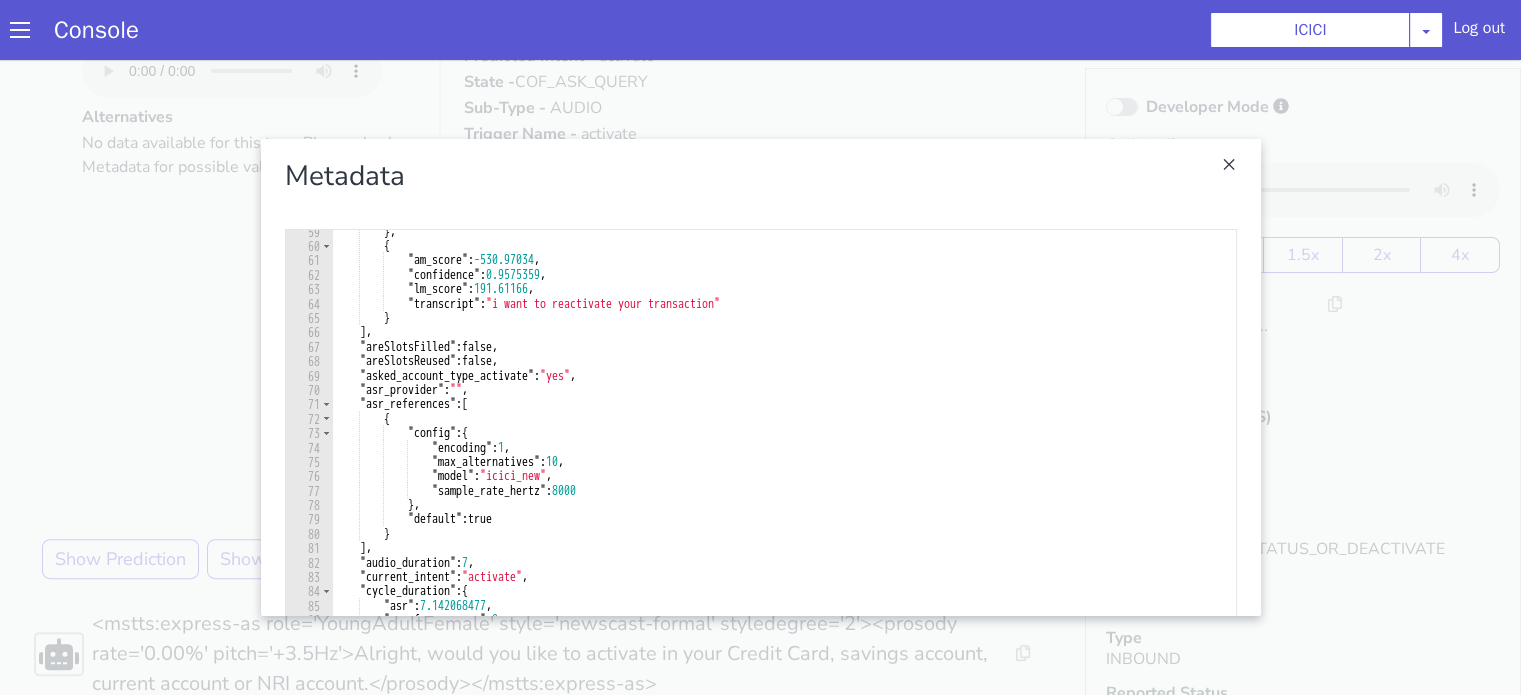 click at bounding box center [760, 377] 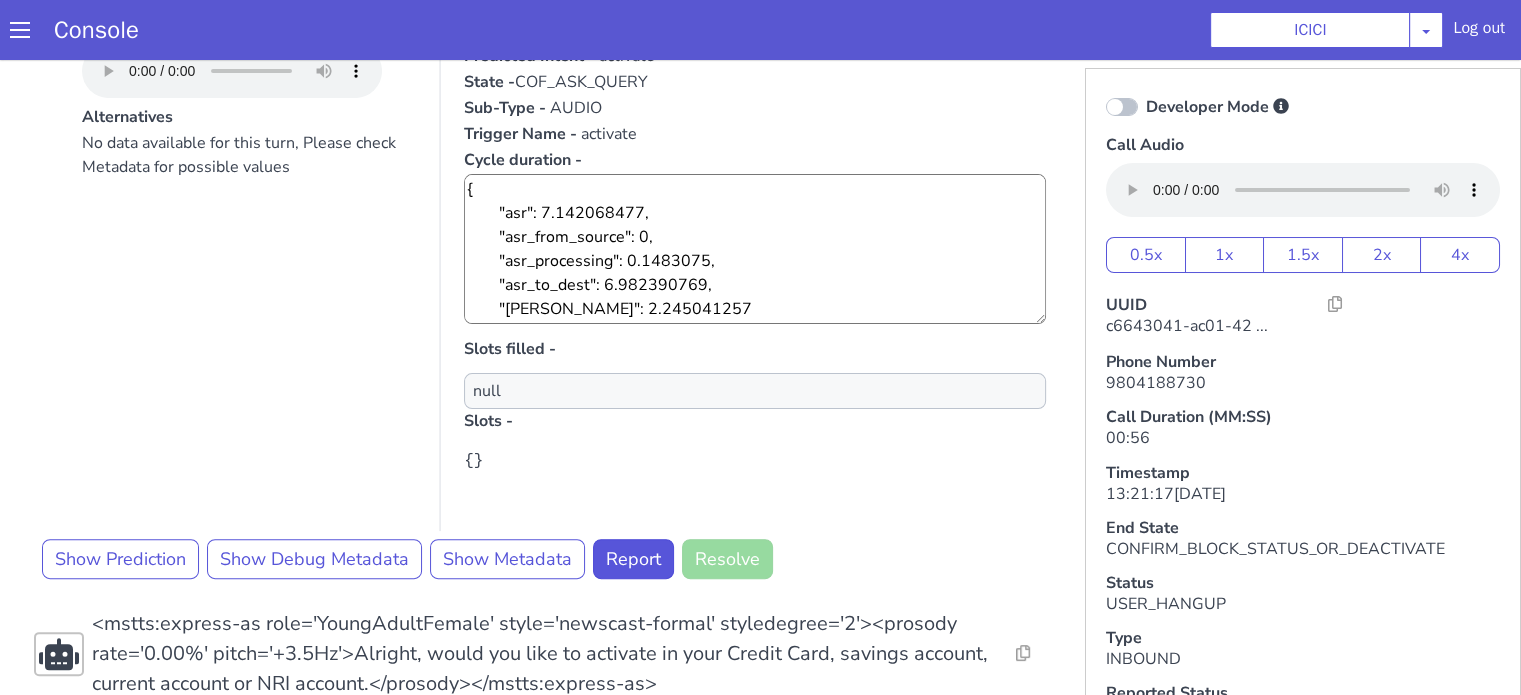 scroll, scrollTop: 749, scrollLeft: 0, axis: vertical 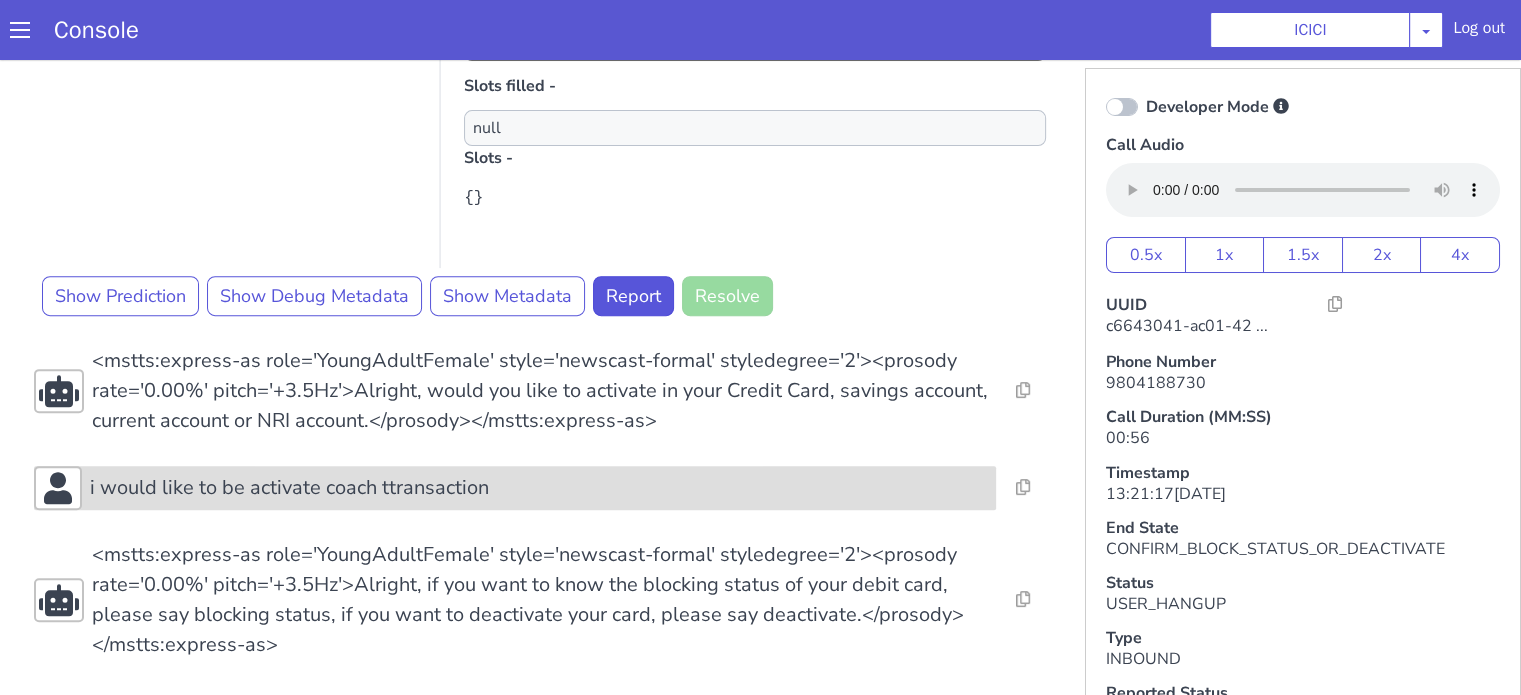 click on "i would like to be activate coach ttransaction" at bounding box center (515, 488) 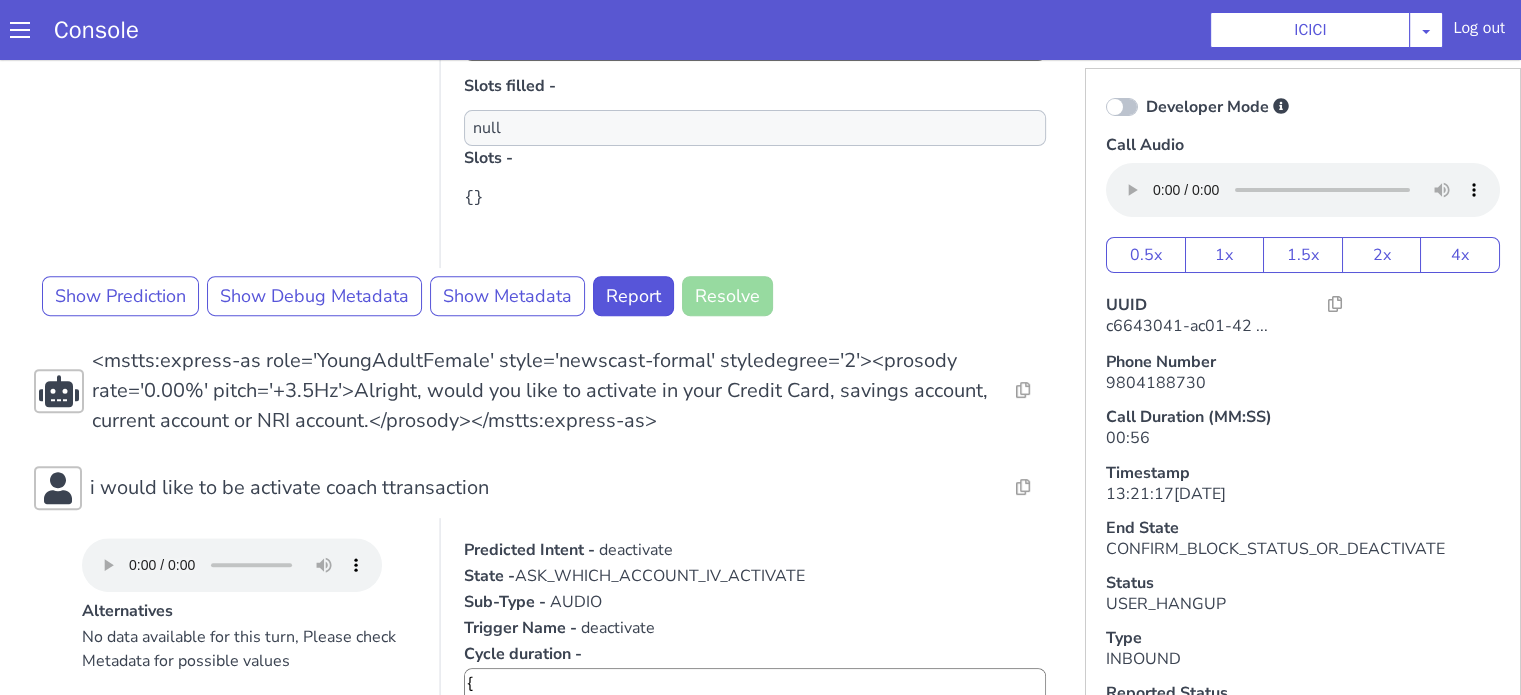 scroll, scrollTop: 1249, scrollLeft: 0, axis: vertical 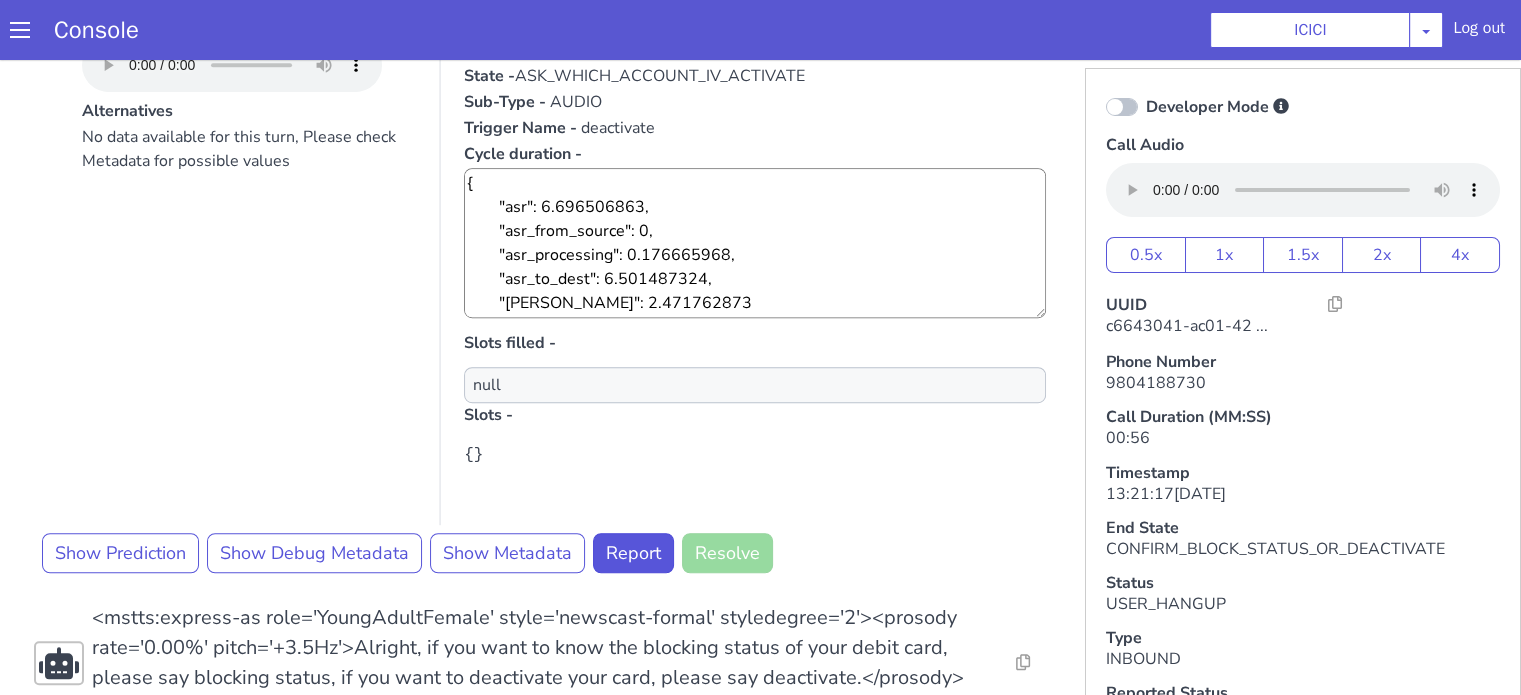 click on "Resolve  Intent Error  Entity Error  Transcription Error  Miscellaneous Submit Resolve  Intent Error  Entity Error  Transcription Error  Miscellaneous Submit Resolve  Intent Error  Entity Error  Transcription Error  Miscellaneous Submit <mstts:express-as role='YoungAdultFemale' style='newscast-formal' styledegree='2'><prosody rate='0.00%' pitch='+3.5Hz'>Hi, welcome to ICICI BANK, I'm your customer service expert, how may I help you?</prosody></mstts:express-as> Resolve  Intent Error  Entity Error  Transcription Error  Miscellaneous Submit for debit card Resolve  Intent Error  Entity Error  Transcription Error  Miscellaneous Submit Resolve  Intent Error  Entity Error  Transcription Error  Miscellaneous Submit Resolve  Intent Error  Entity Error  Transcription Error  Miscellaneous Submit i want to active reactivate your conviction Alternatives No data available for this turn, Please check Metadata for possible values Predicted Intent -   activate State -  COF_ASK_QUERY Sub-Type -   AUDIO Trigger Name -   null" at bounding box center (544, -206) 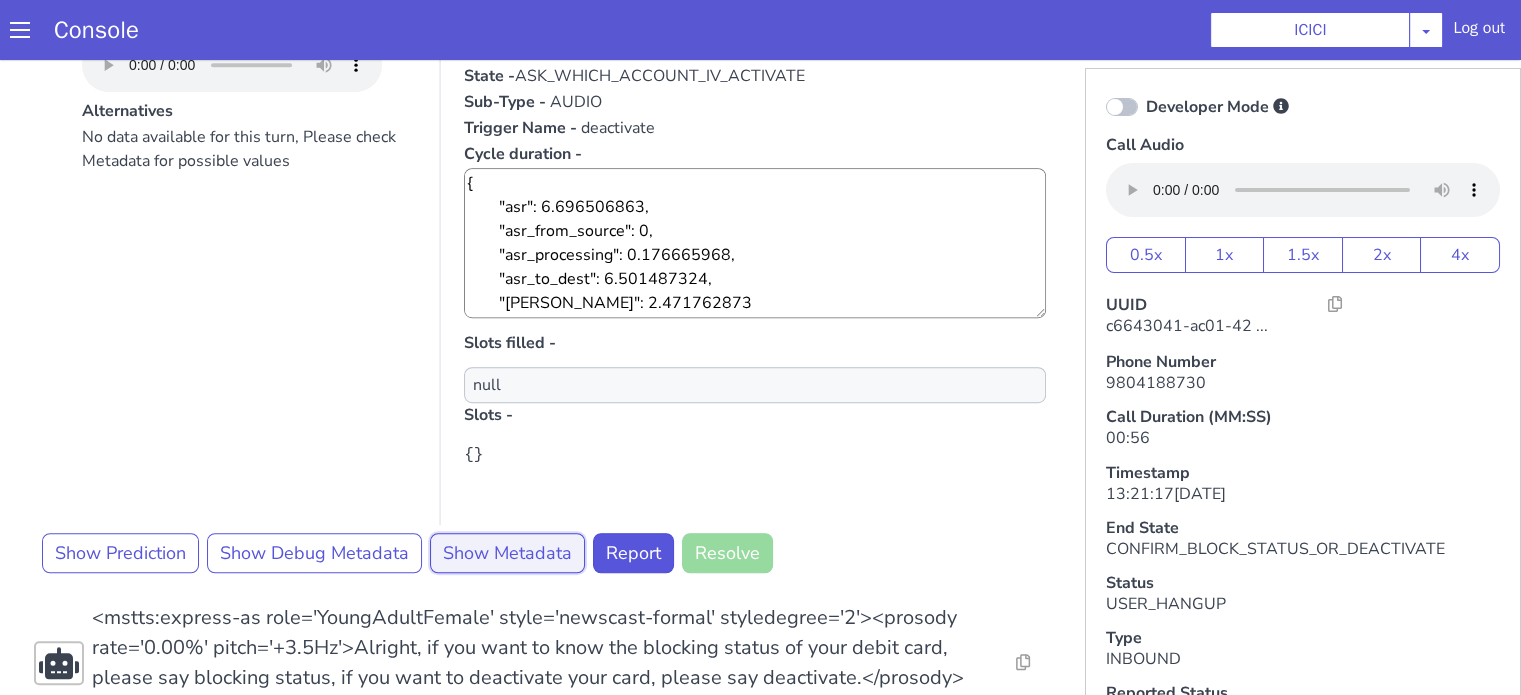 click on "Show Metadata" at bounding box center [507, 553] 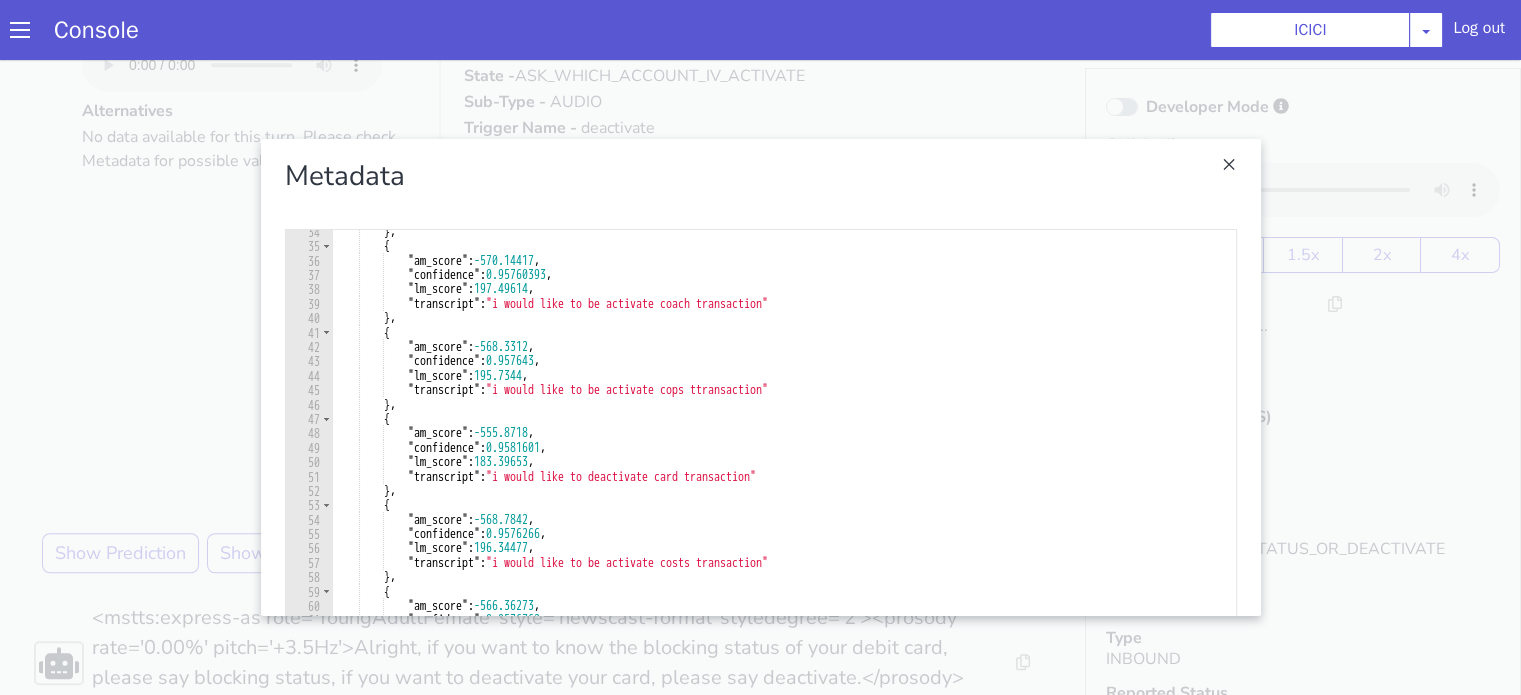scroll, scrollTop: 360, scrollLeft: 0, axis: vertical 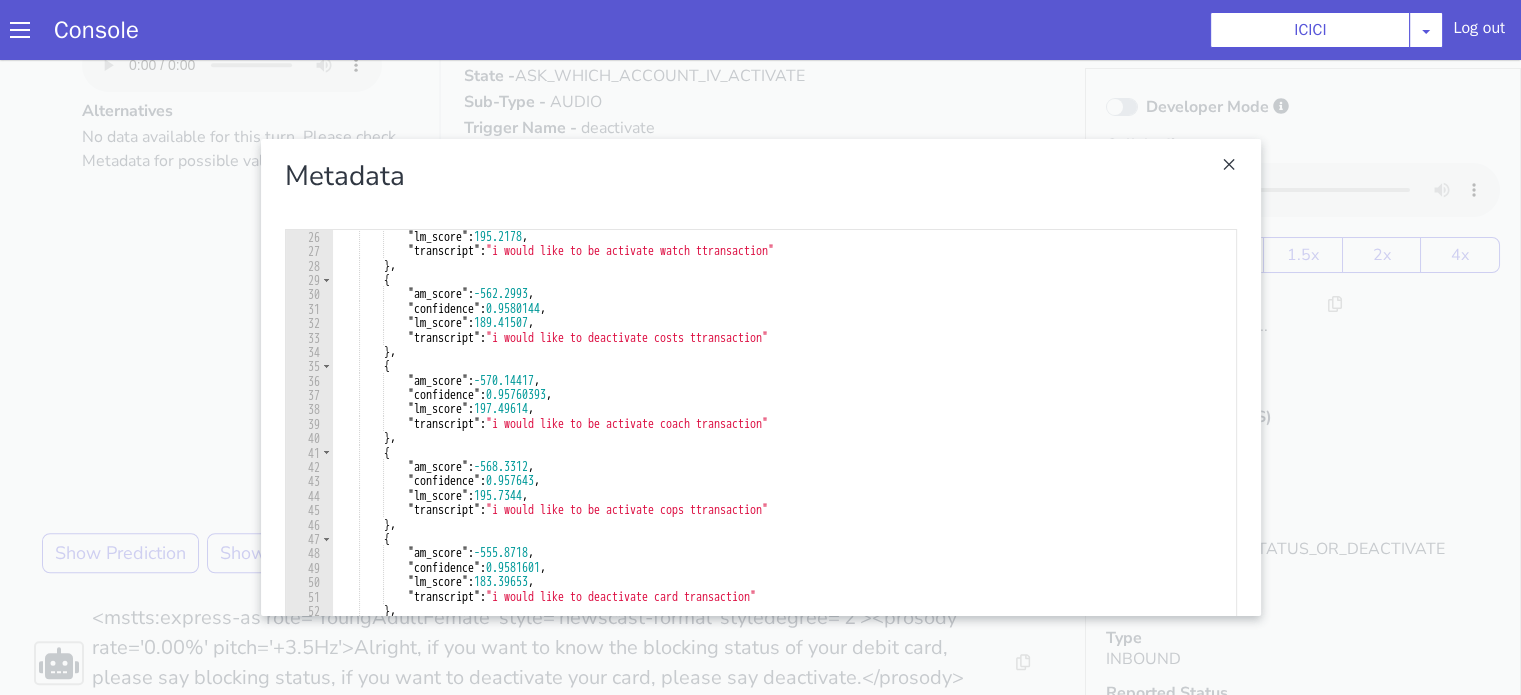 click at bounding box center (760, 377) 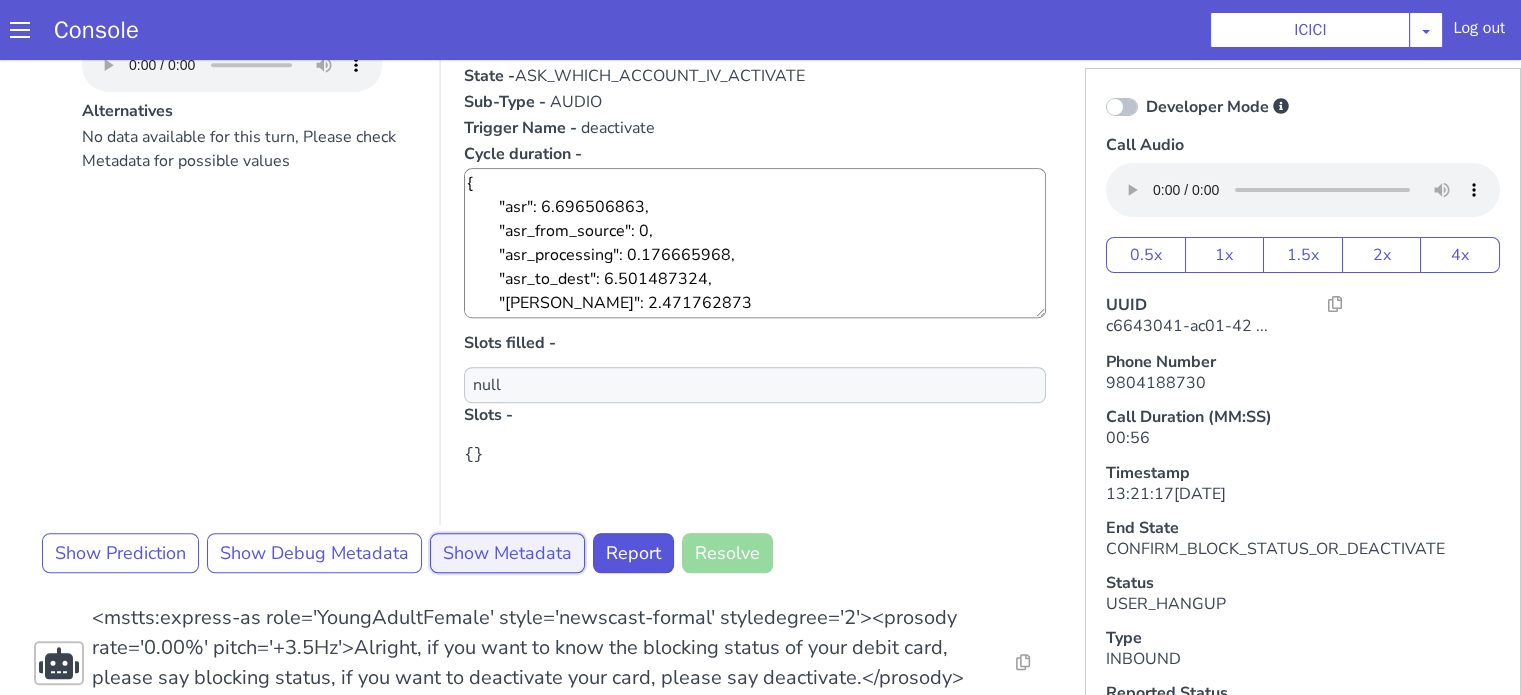 click on "Show Metadata" at bounding box center [507, 553] 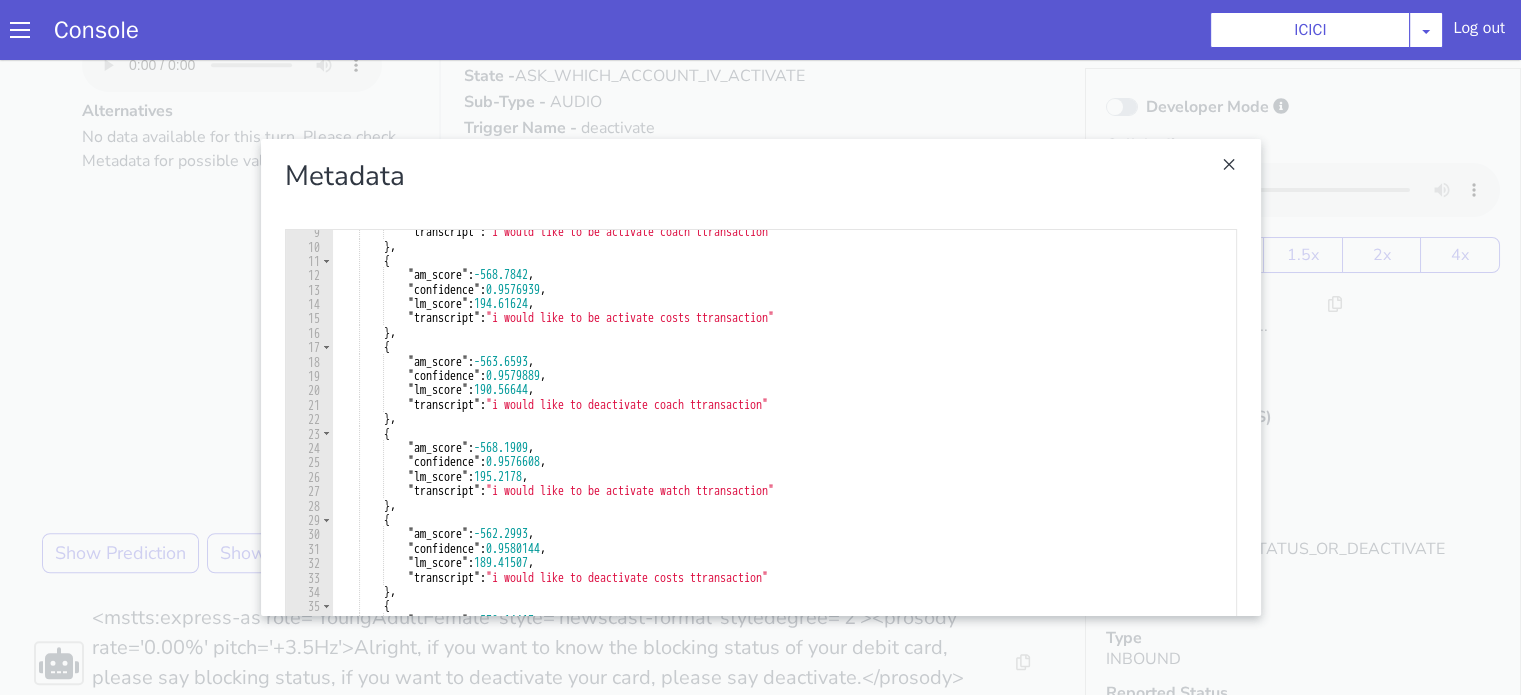 scroll, scrollTop: 0, scrollLeft: 0, axis: both 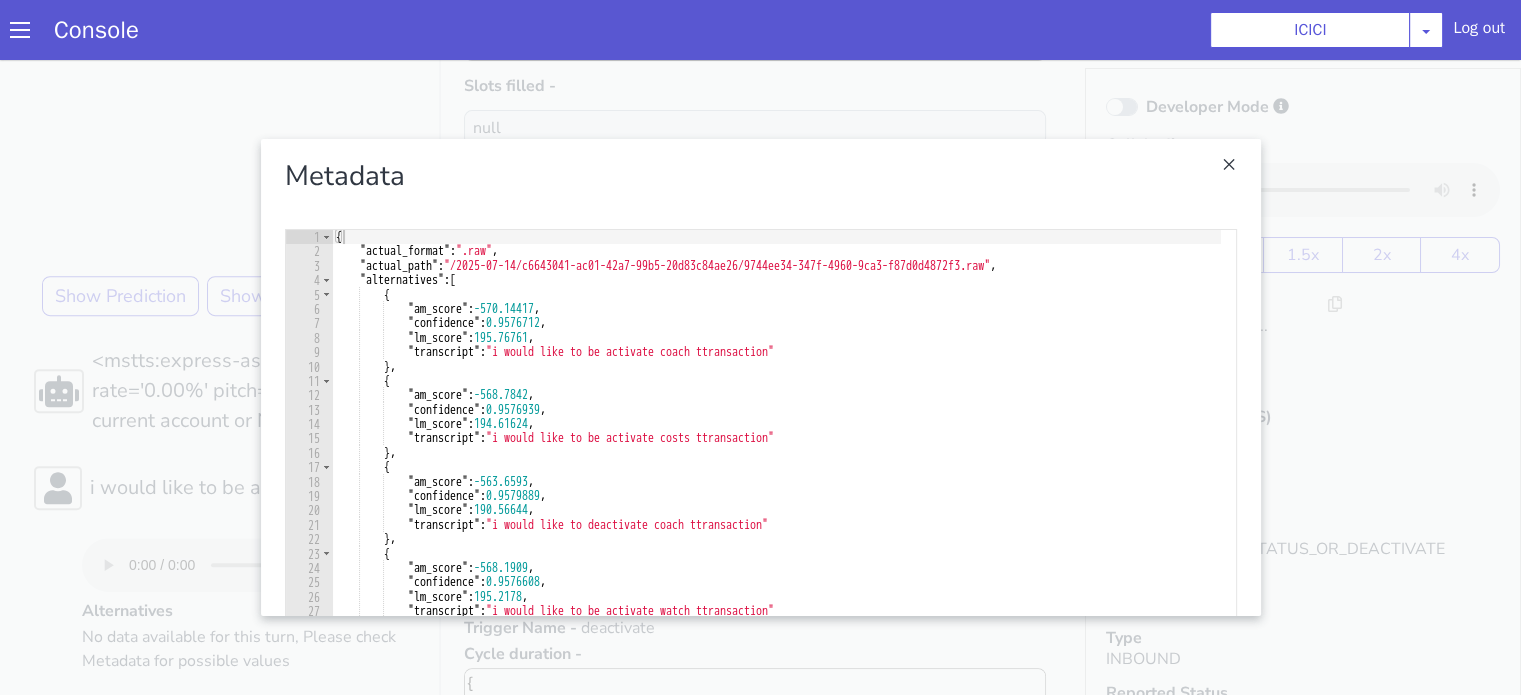 click at bounding box center (760, 377) 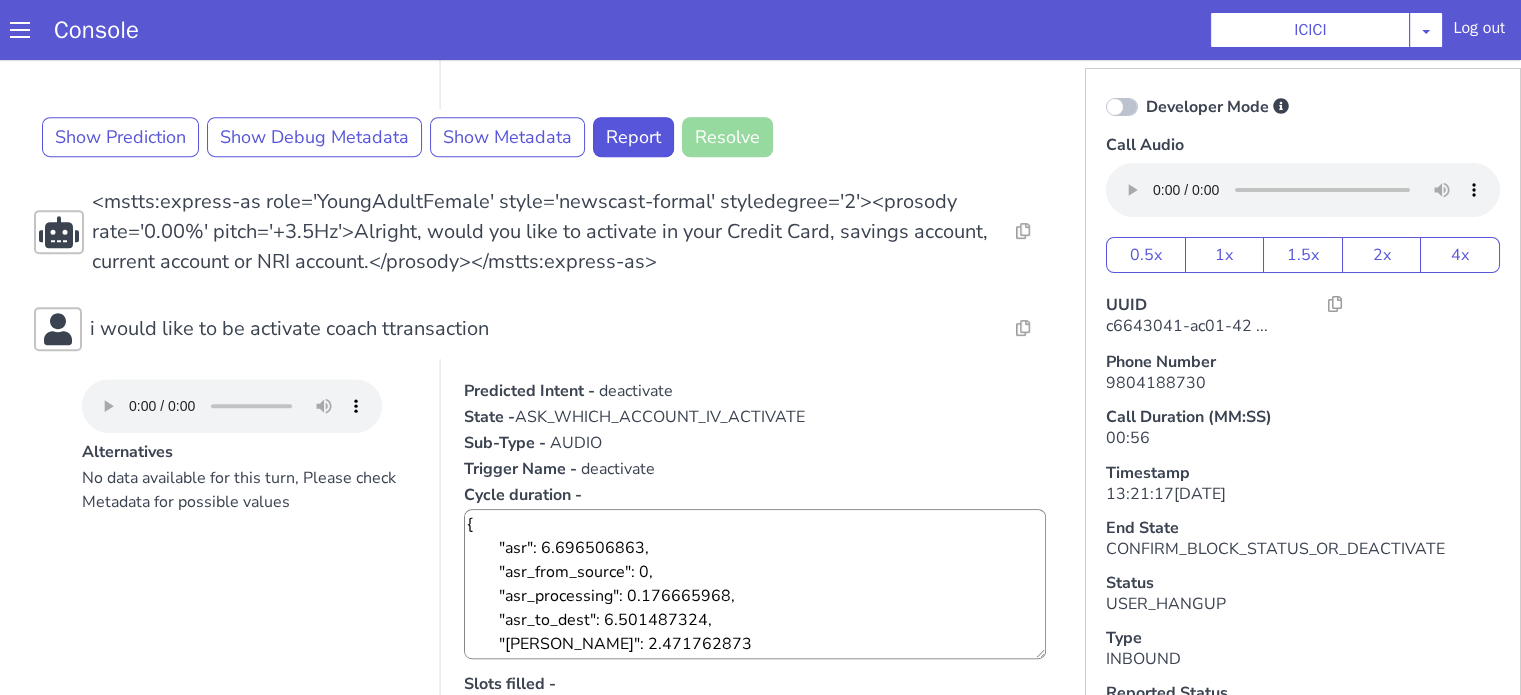 scroll, scrollTop: 949, scrollLeft: 0, axis: vertical 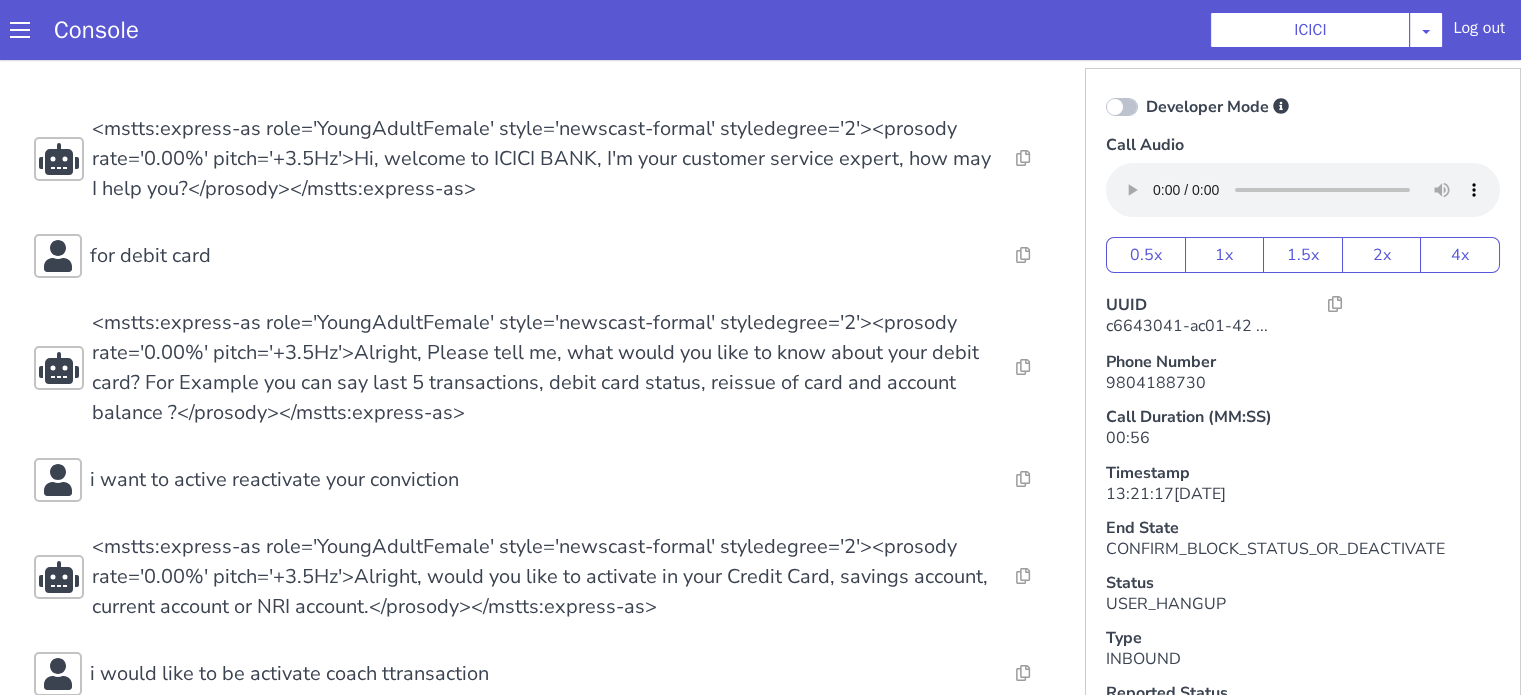 click on "i want to active reactivate your conviction" at bounding box center (515, 480) 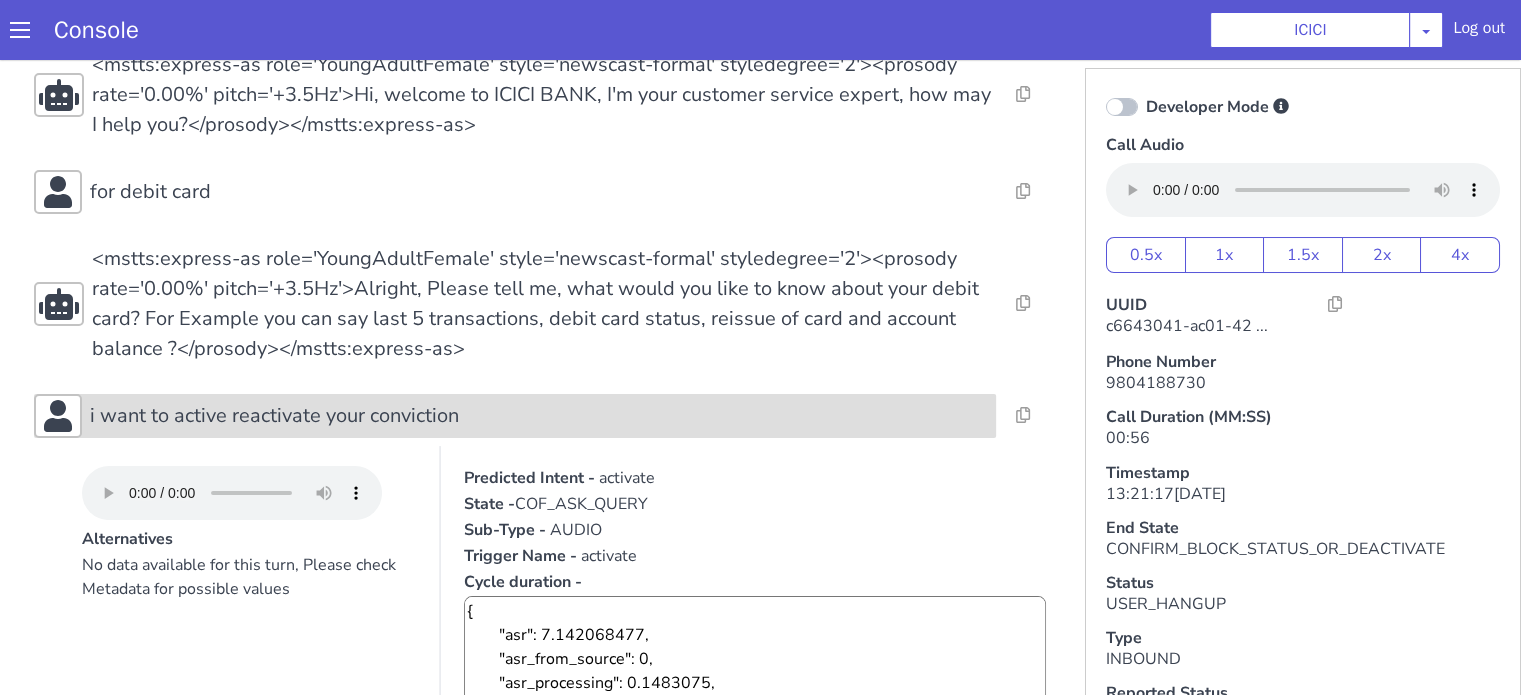 scroll, scrollTop: 100, scrollLeft: 0, axis: vertical 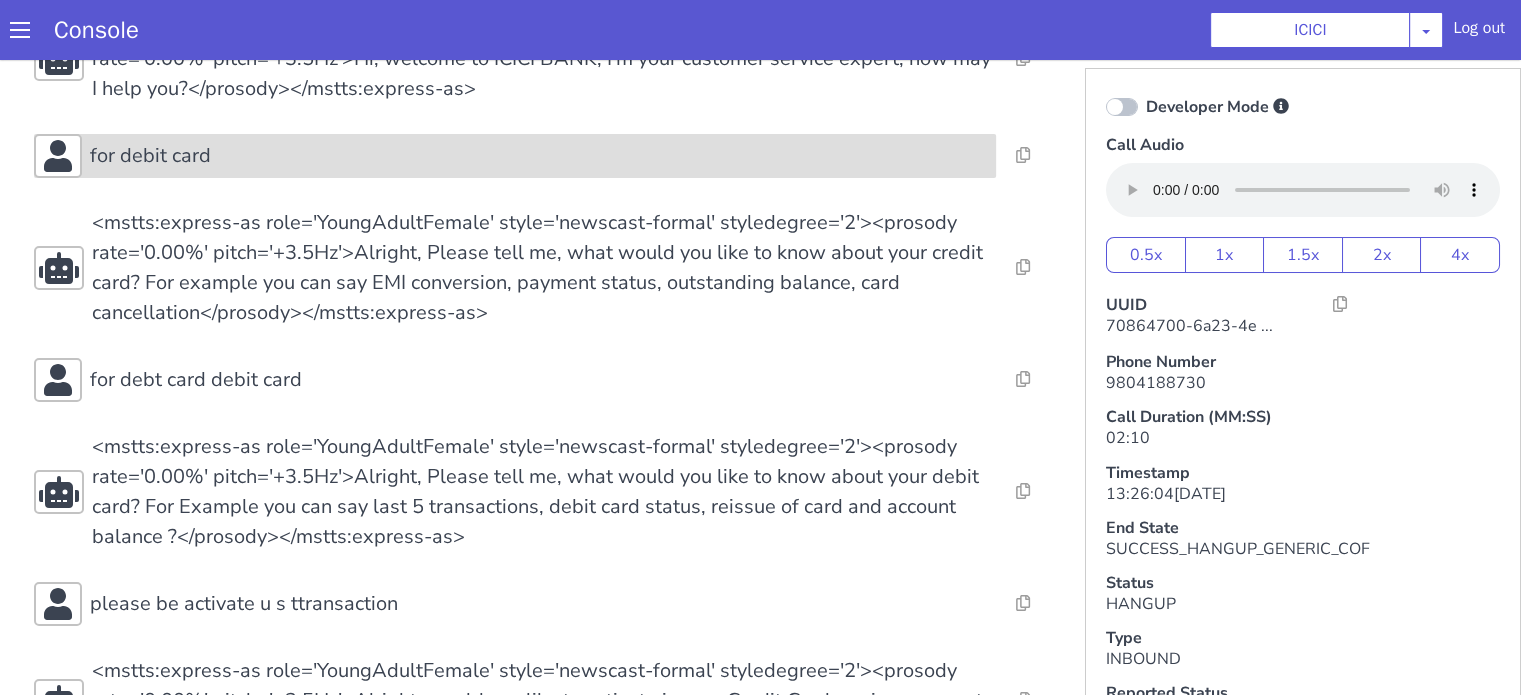 click on "for debit card" at bounding box center (547, 135) 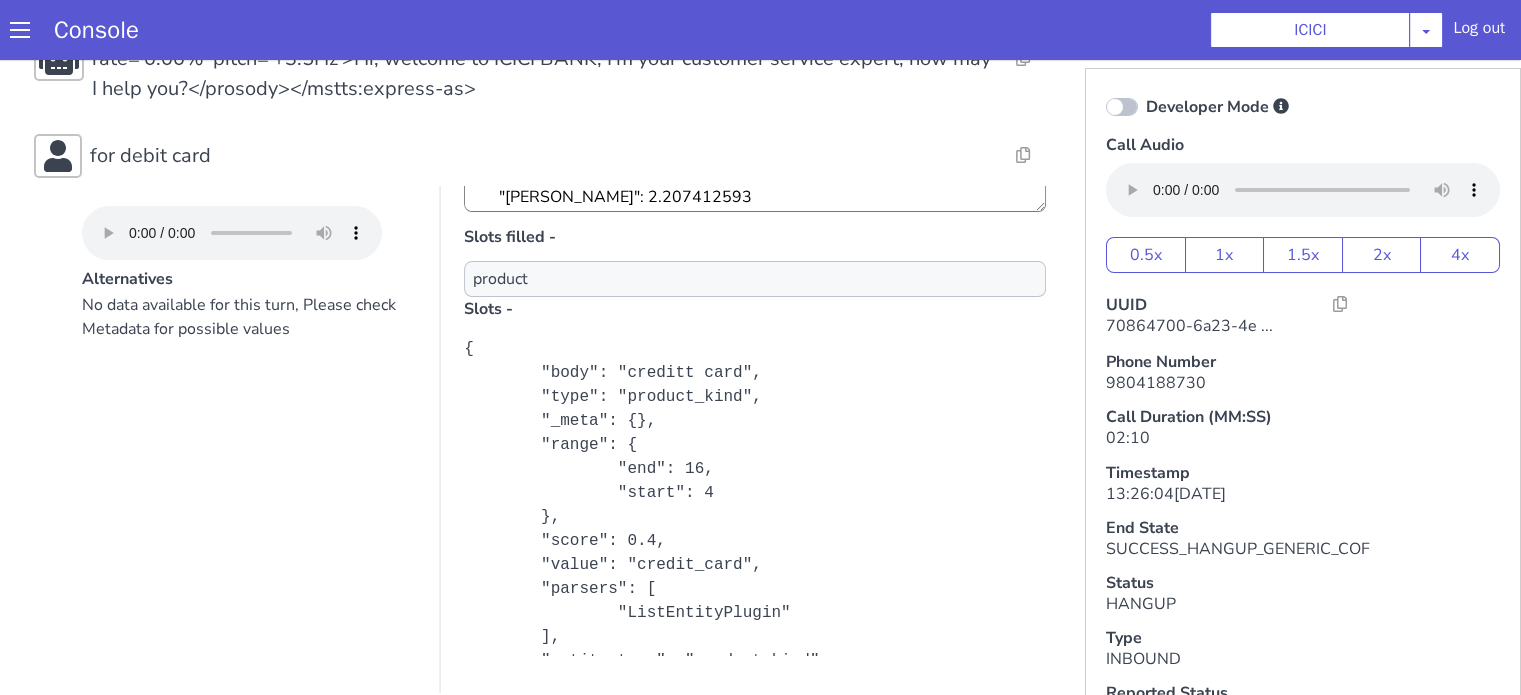 scroll, scrollTop: 369, scrollLeft: 0, axis: vertical 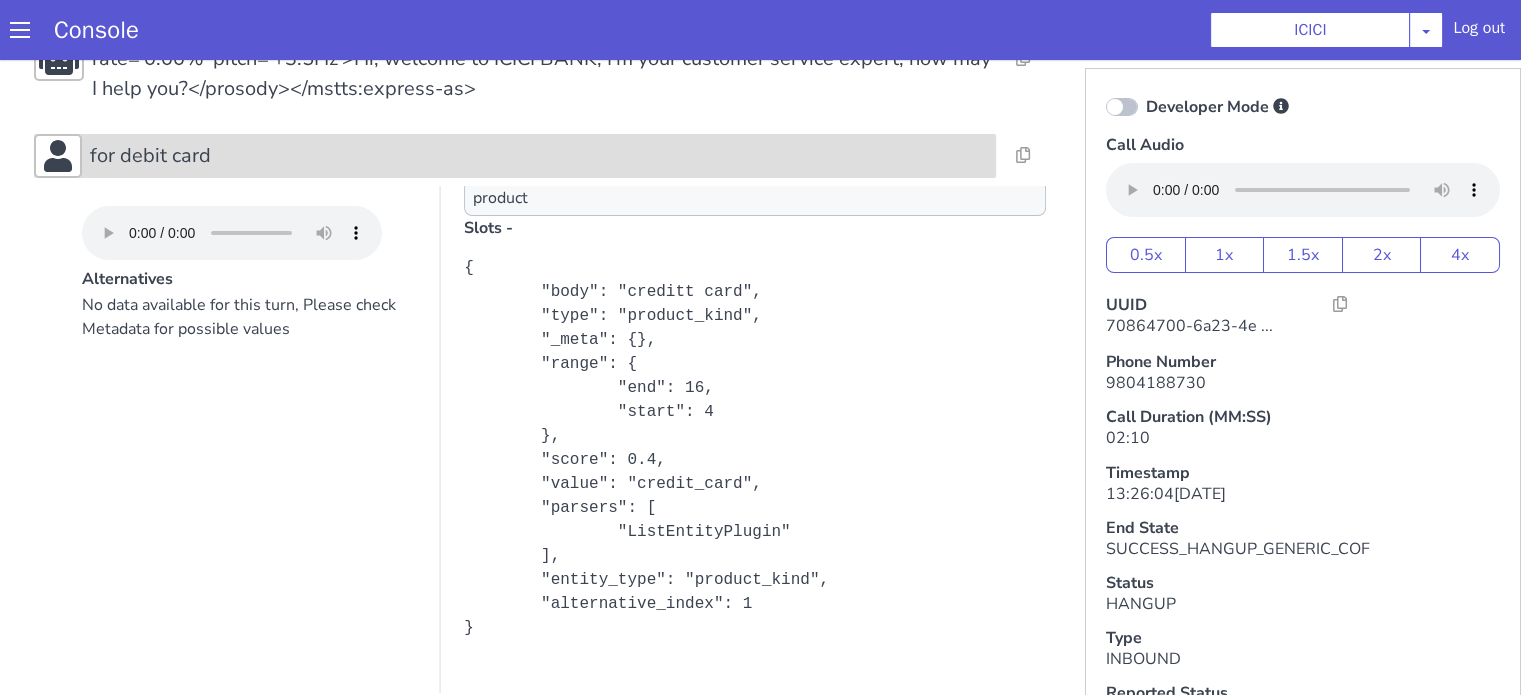 click on "for debit card" at bounding box center [547, 135] 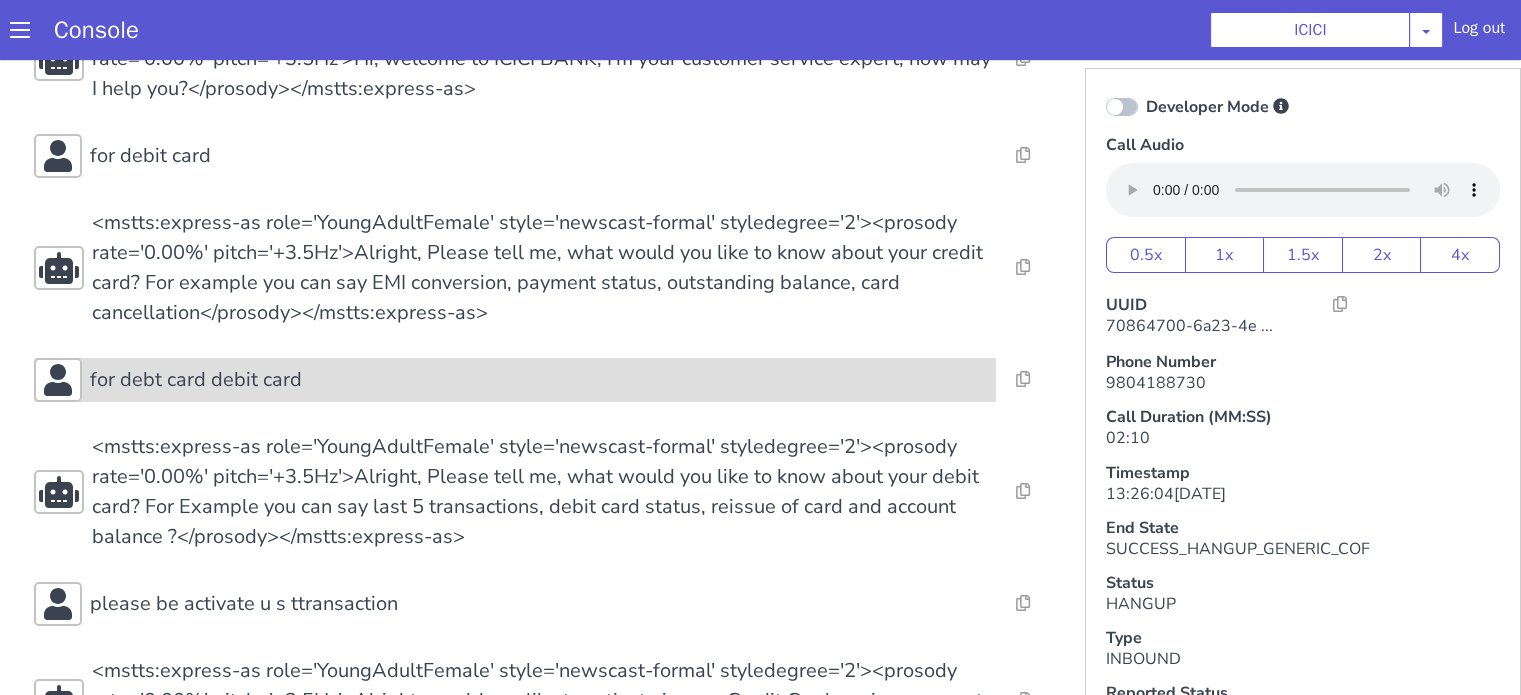 click on "for debt card debit card" at bounding box center [204, 359] 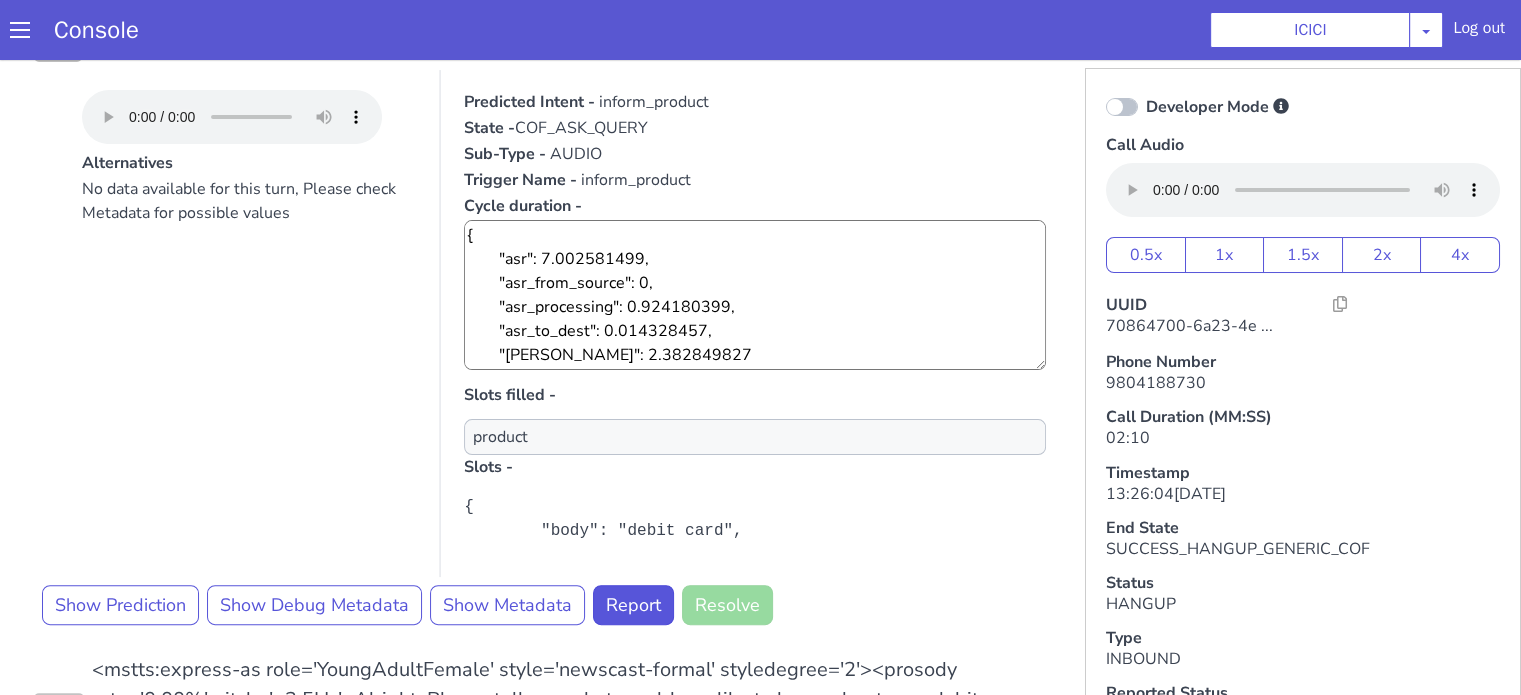 scroll, scrollTop: 500, scrollLeft: 0, axis: vertical 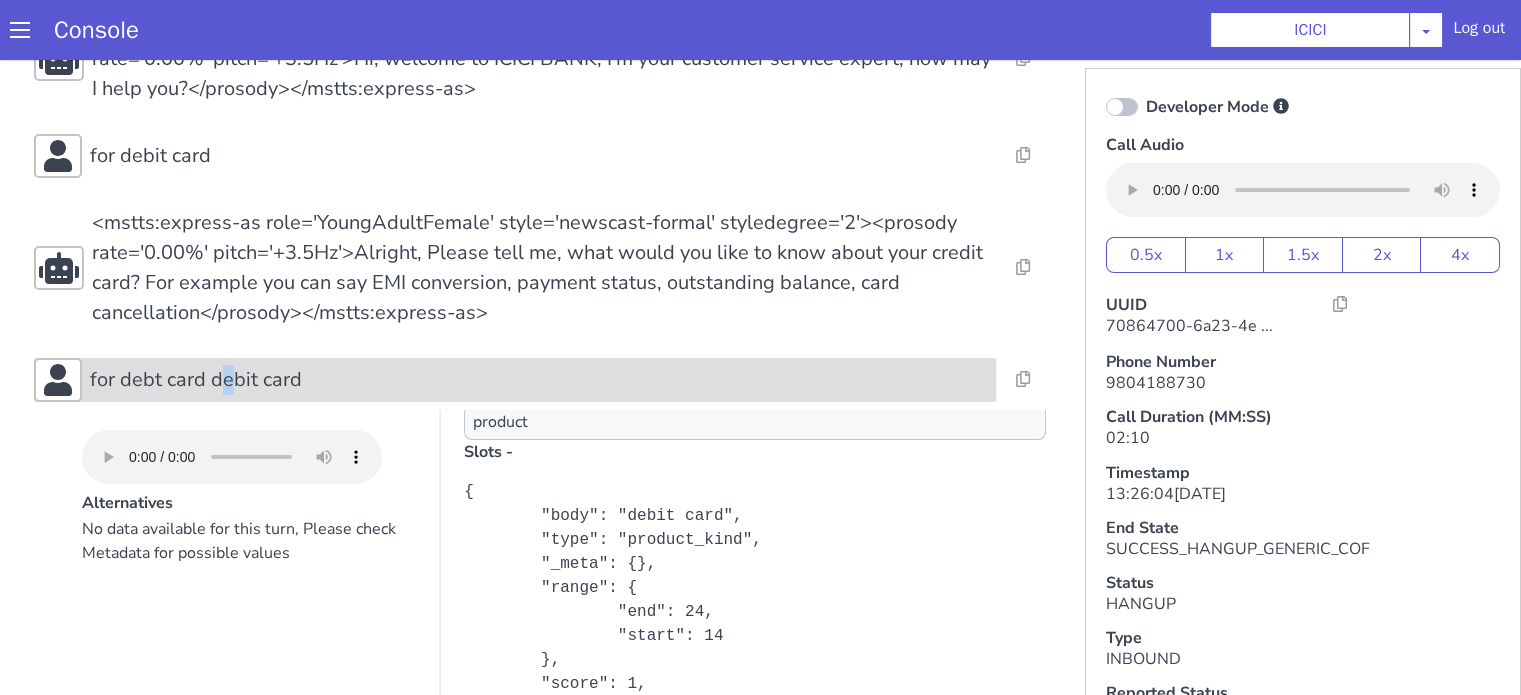click on "for debt card debit card" at bounding box center [515, 380] 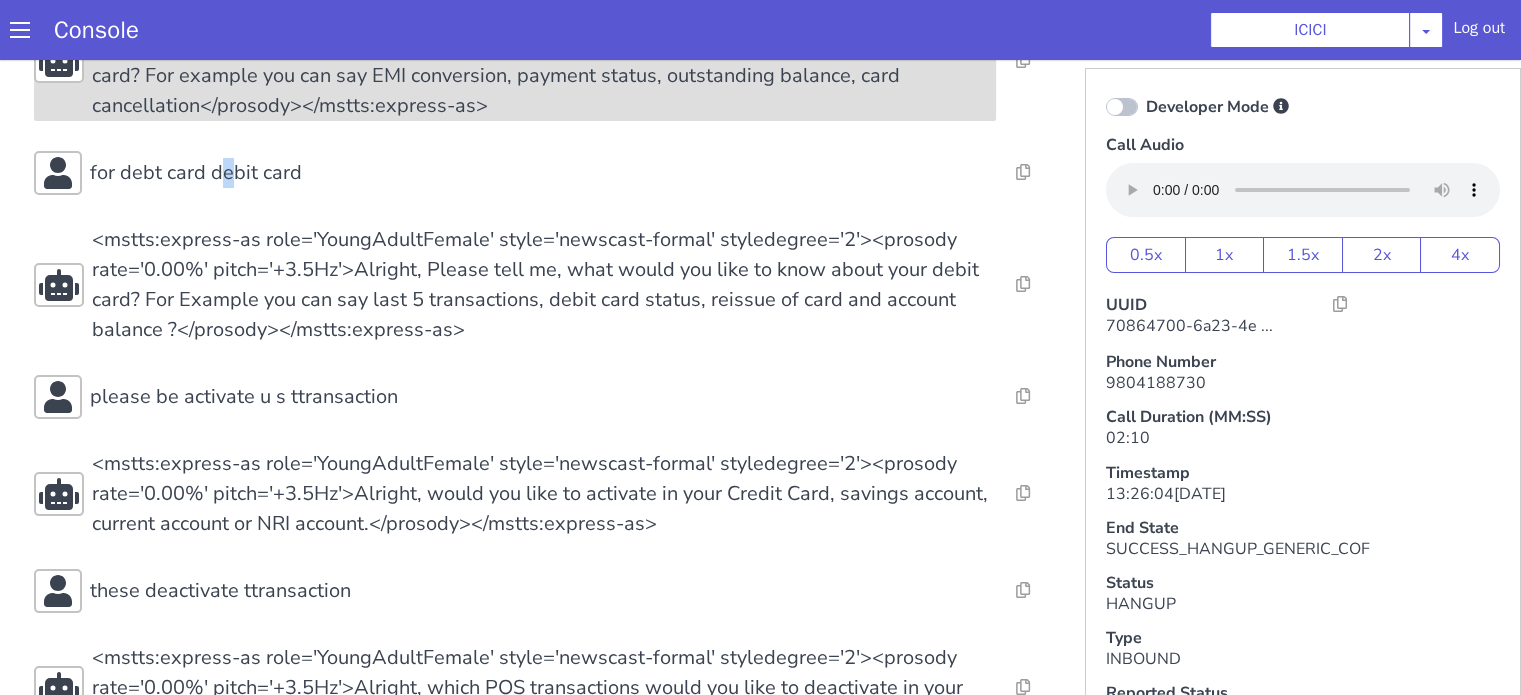 scroll, scrollTop: 400, scrollLeft: 0, axis: vertical 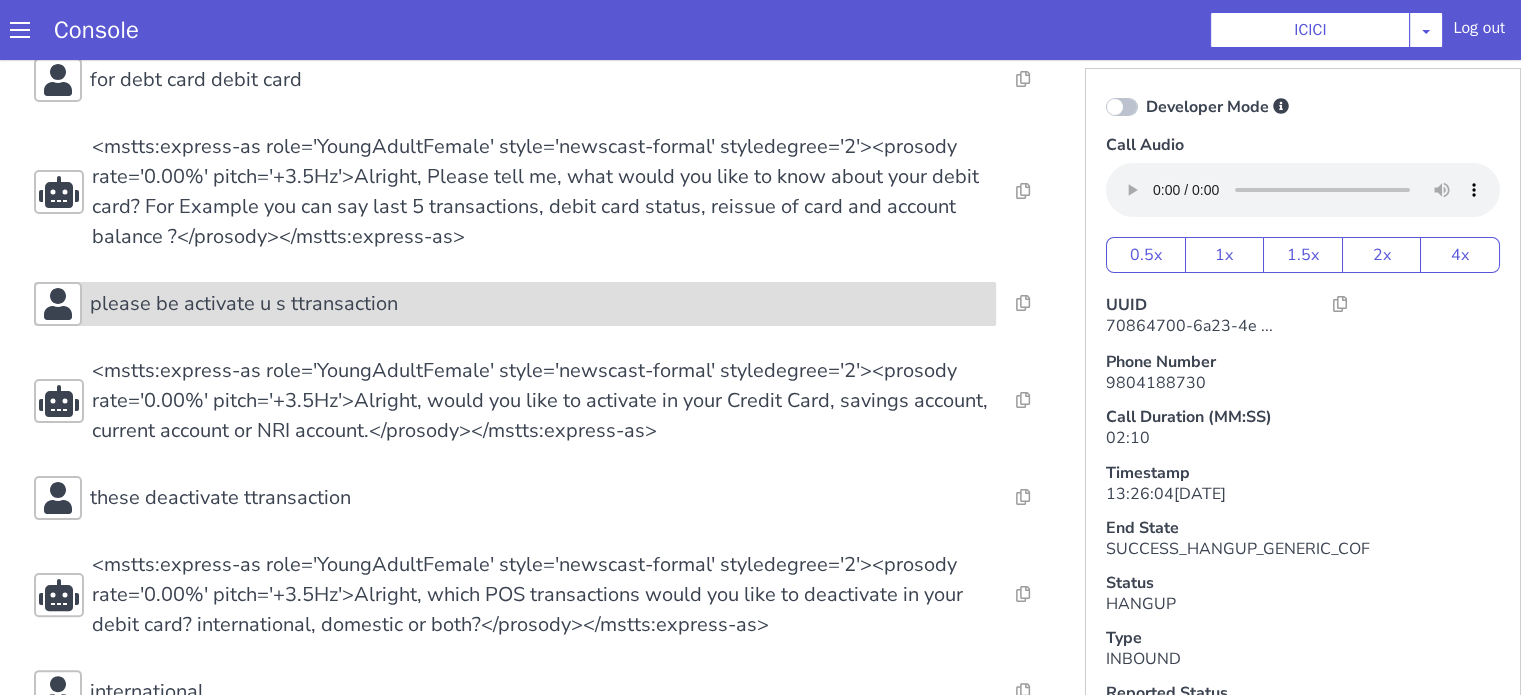 click on "please be activate u s ttransaction" at bounding box center (252, 283) 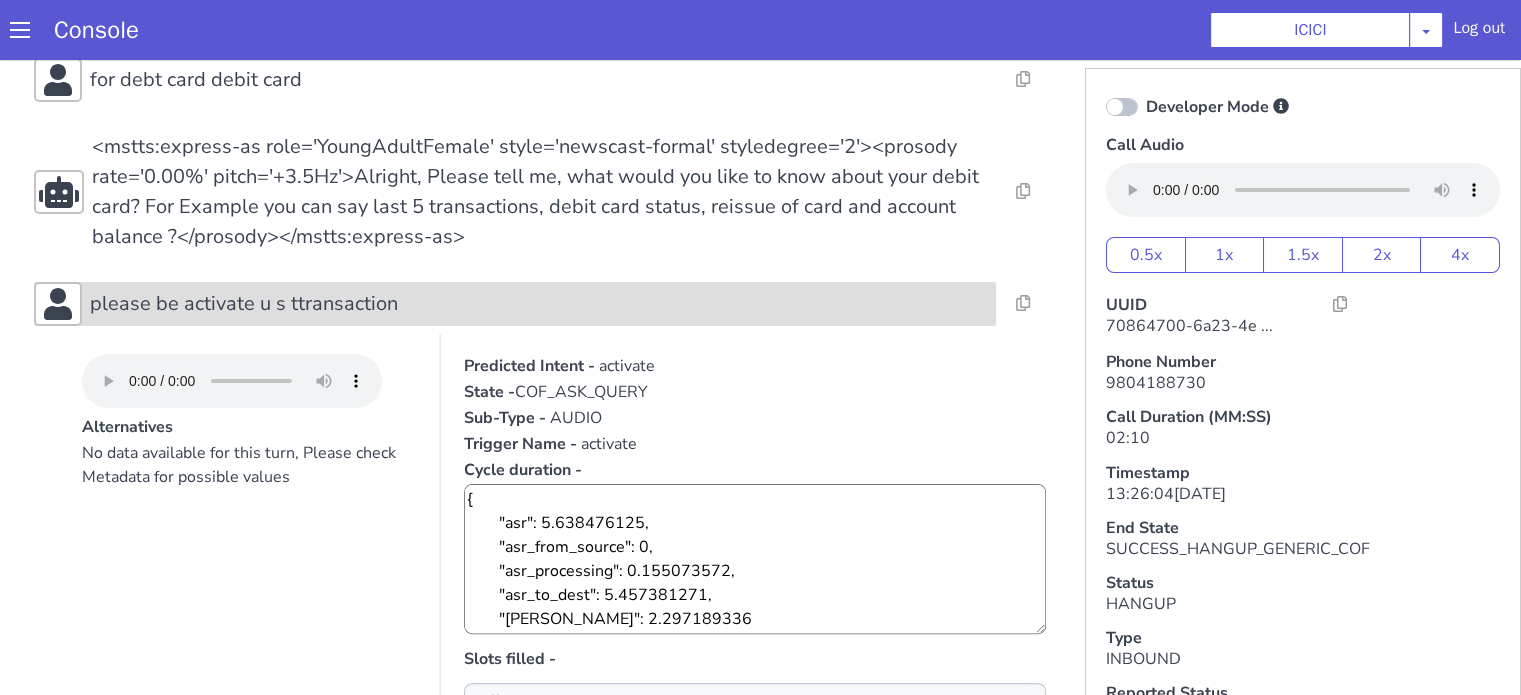 click on "please be activate u s ttransaction" at bounding box center [344, 117] 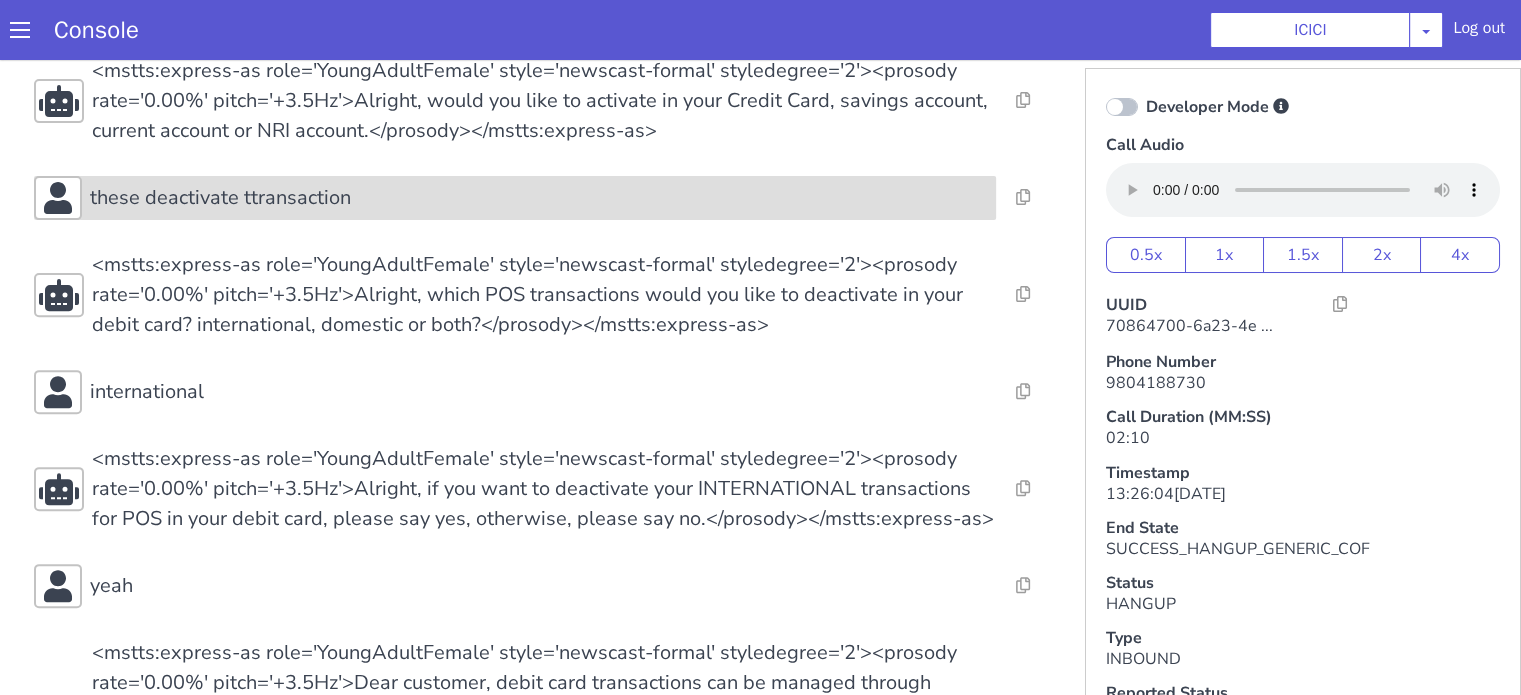 click on "these deactivate ttransaction" at bounding box center [228, 177] 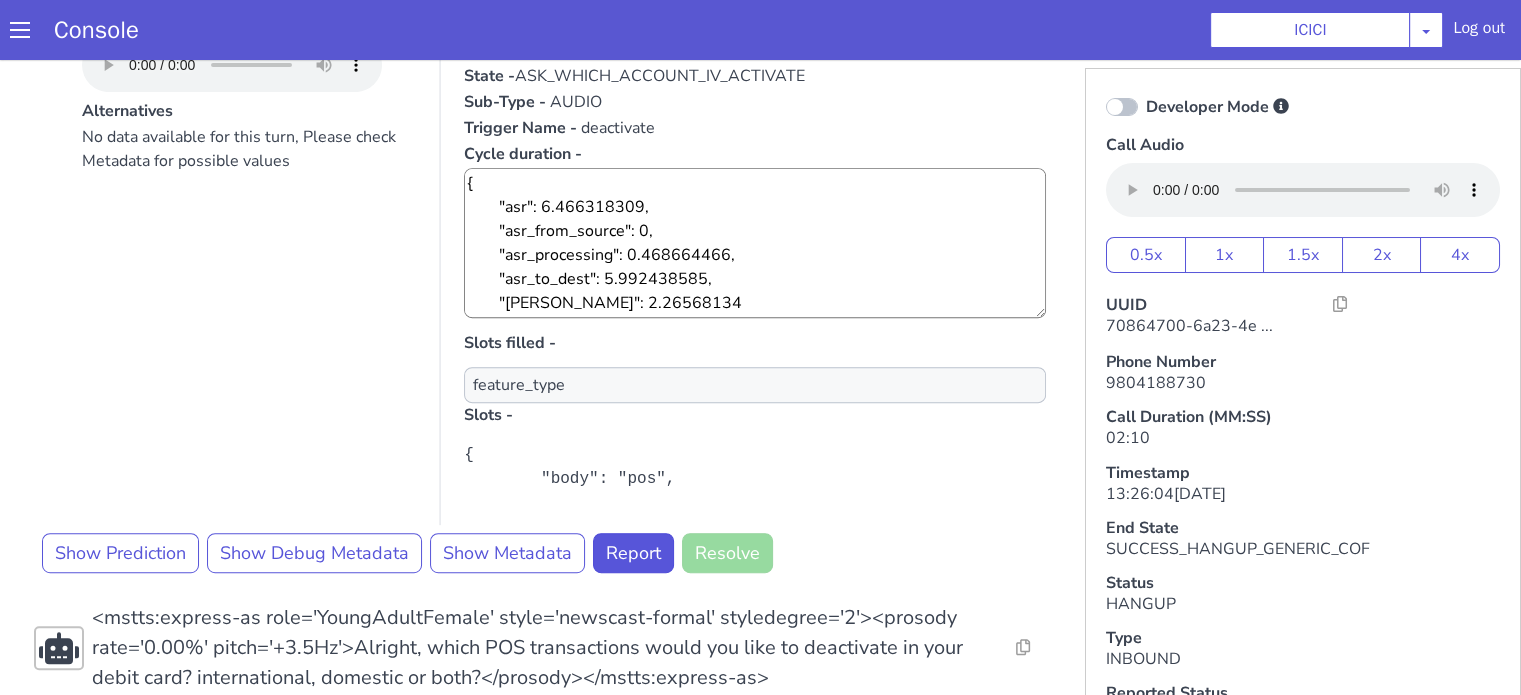 scroll, scrollTop: 1000, scrollLeft: 0, axis: vertical 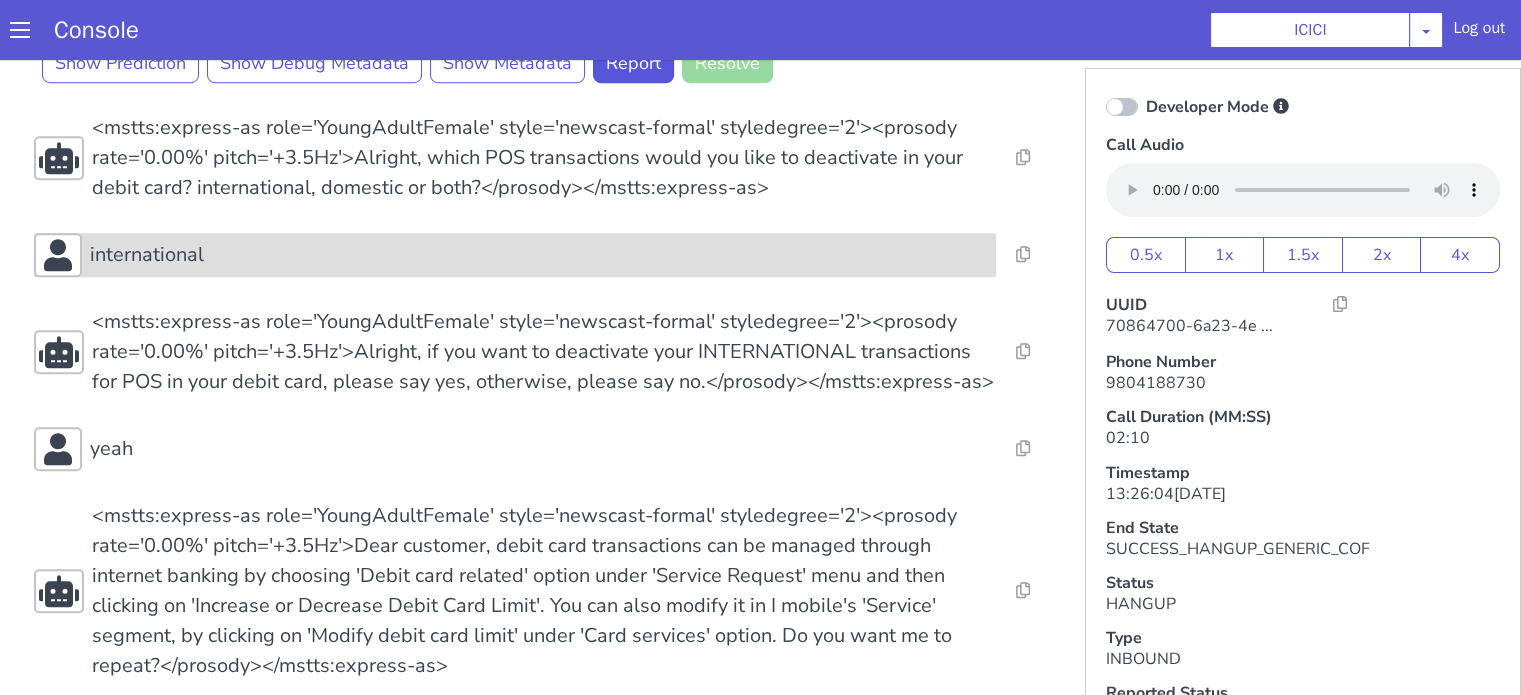 click on "international" at bounding box center [558, 208] 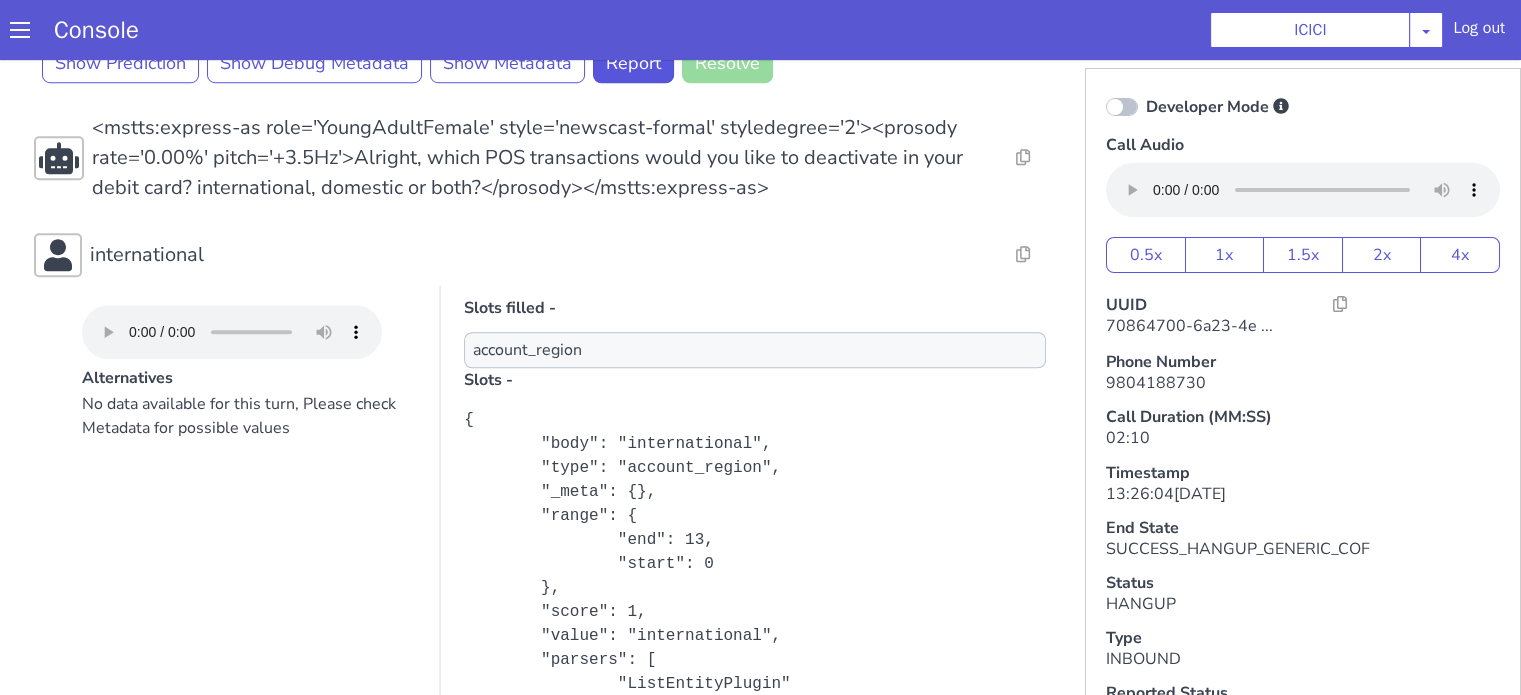 scroll, scrollTop: 369, scrollLeft: 0, axis: vertical 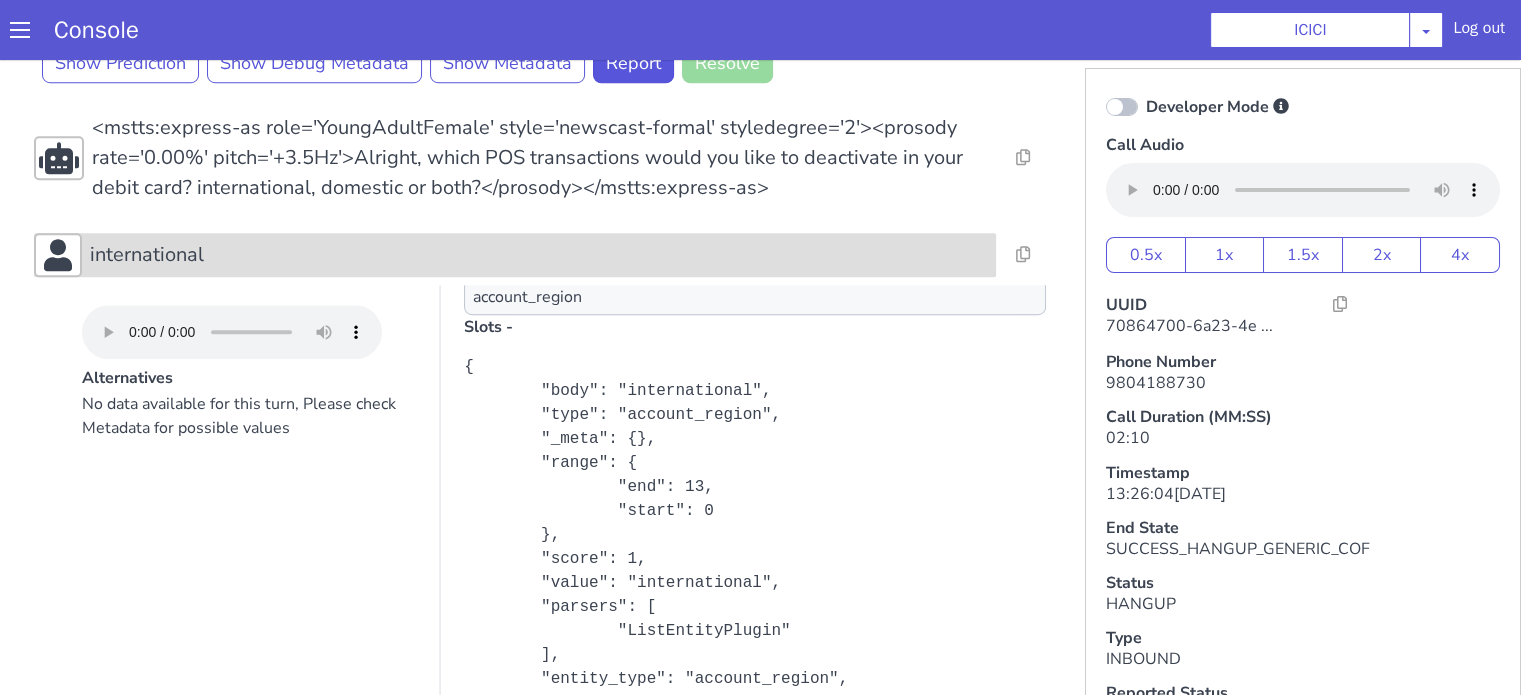 click on "international" at bounding box center [713, -21] 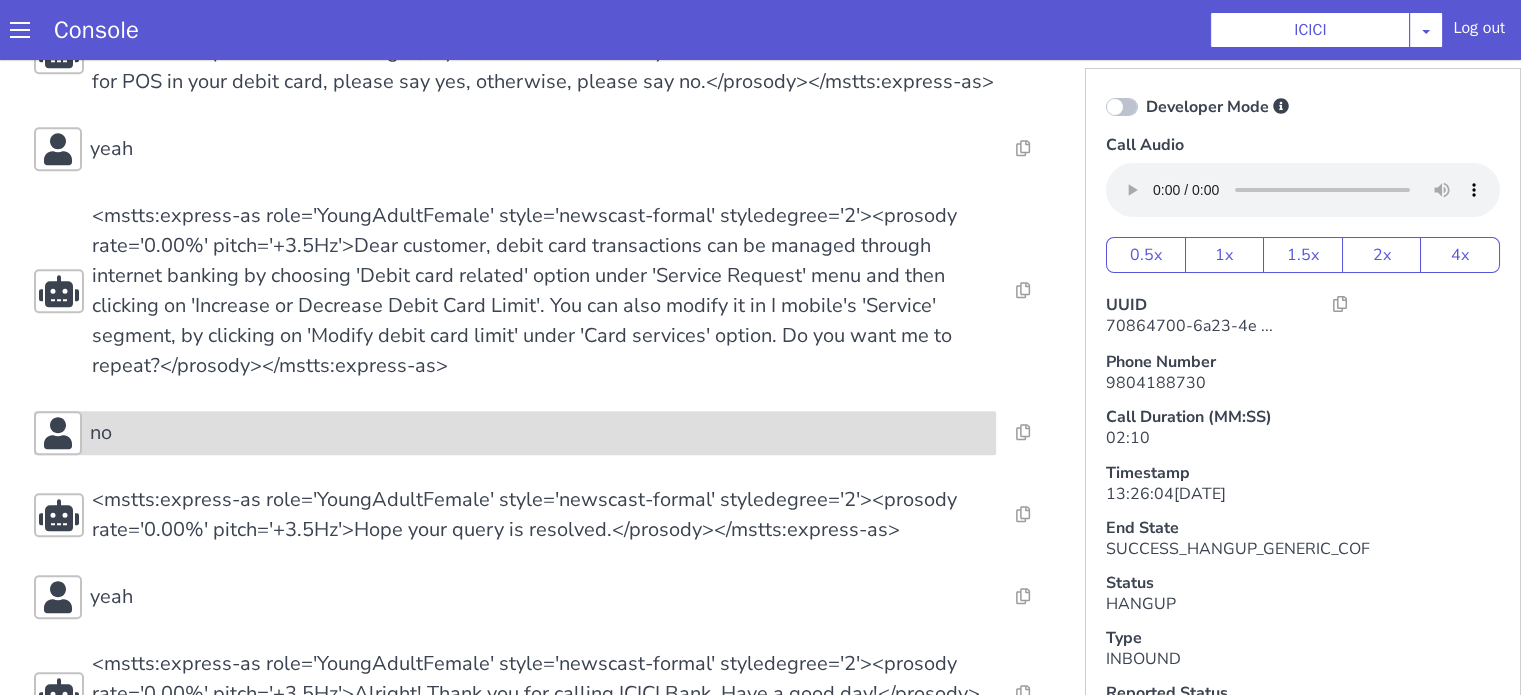 scroll, scrollTop: 1776, scrollLeft: 0, axis: vertical 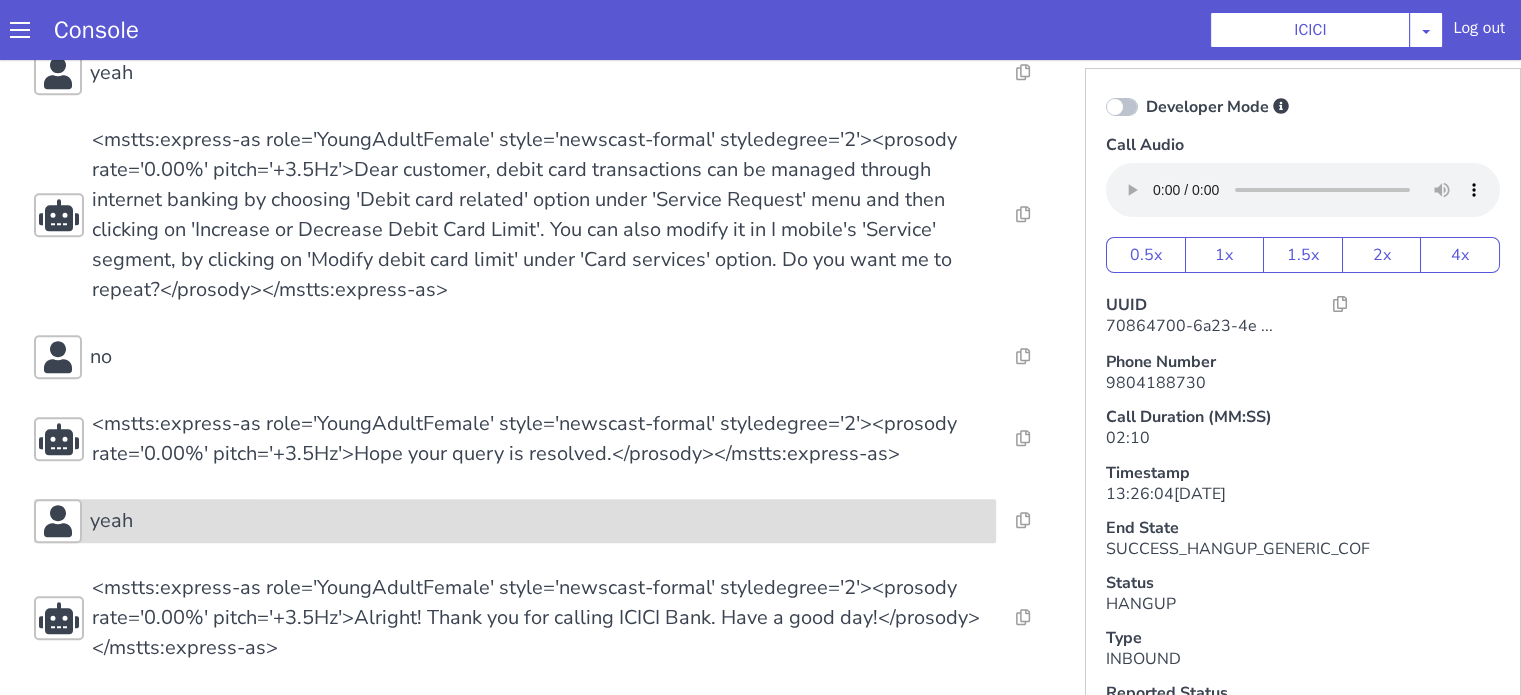 click on "yeah" at bounding box center [672, 291] 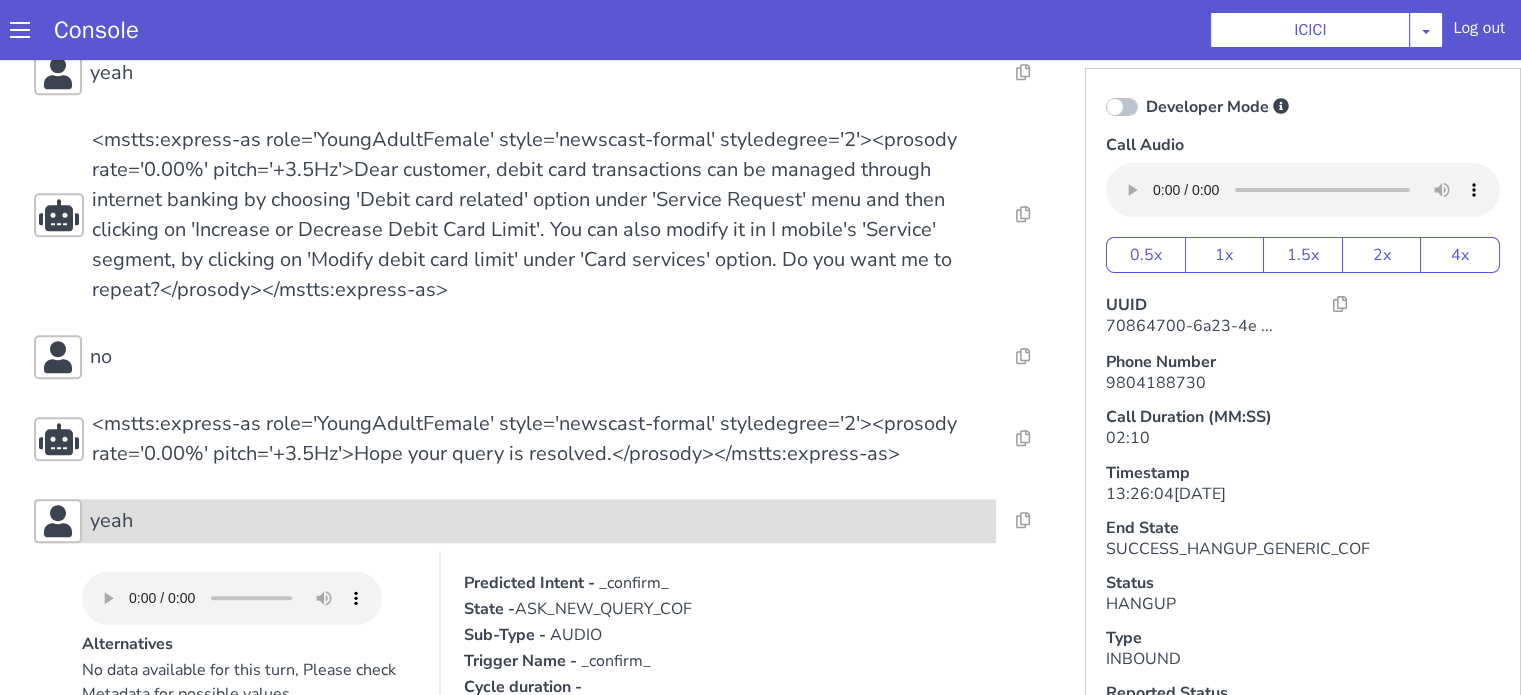 click on "yeah" at bounding box center (762, 199) 